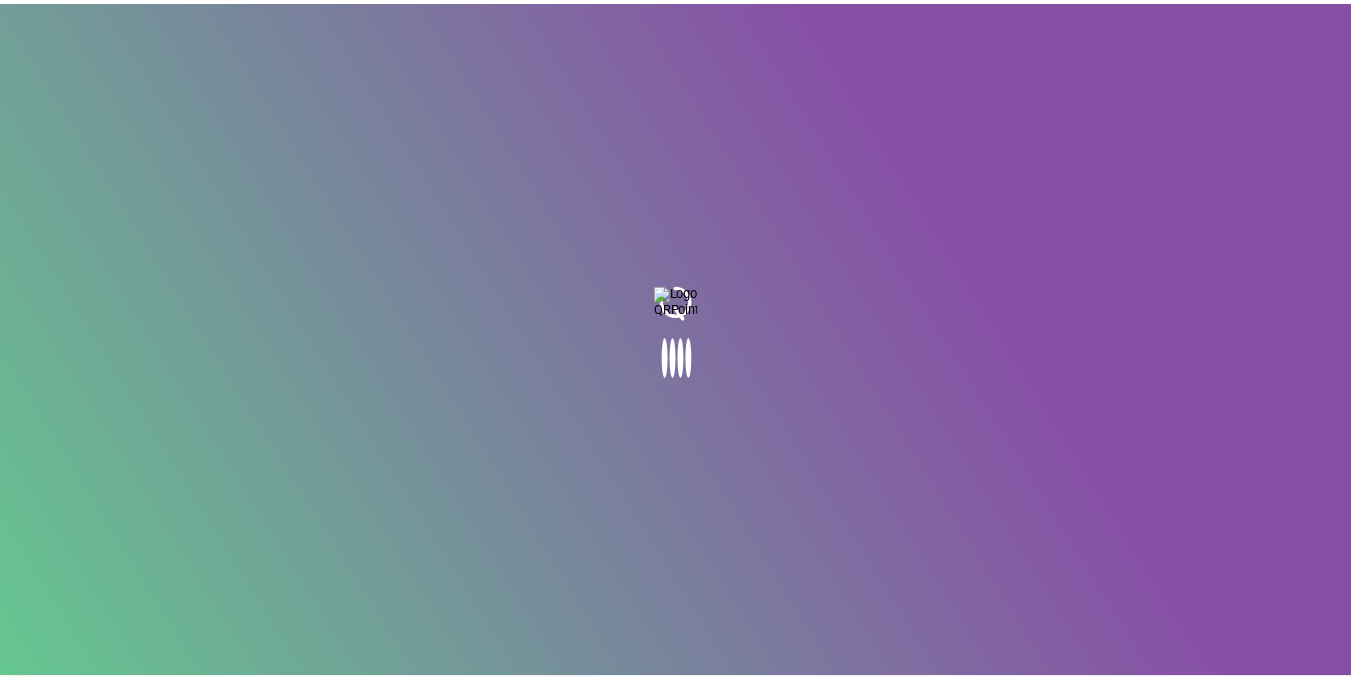 scroll, scrollTop: 0, scrollLeft: 0, axis: both 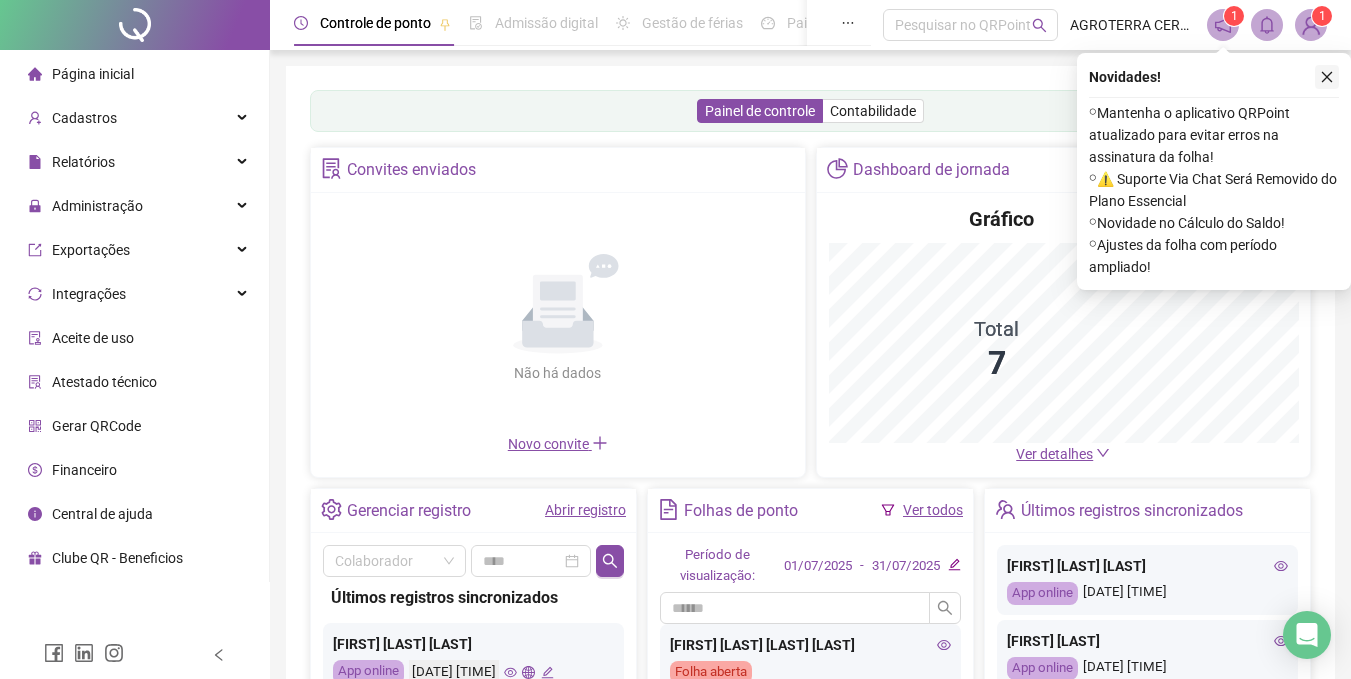 click 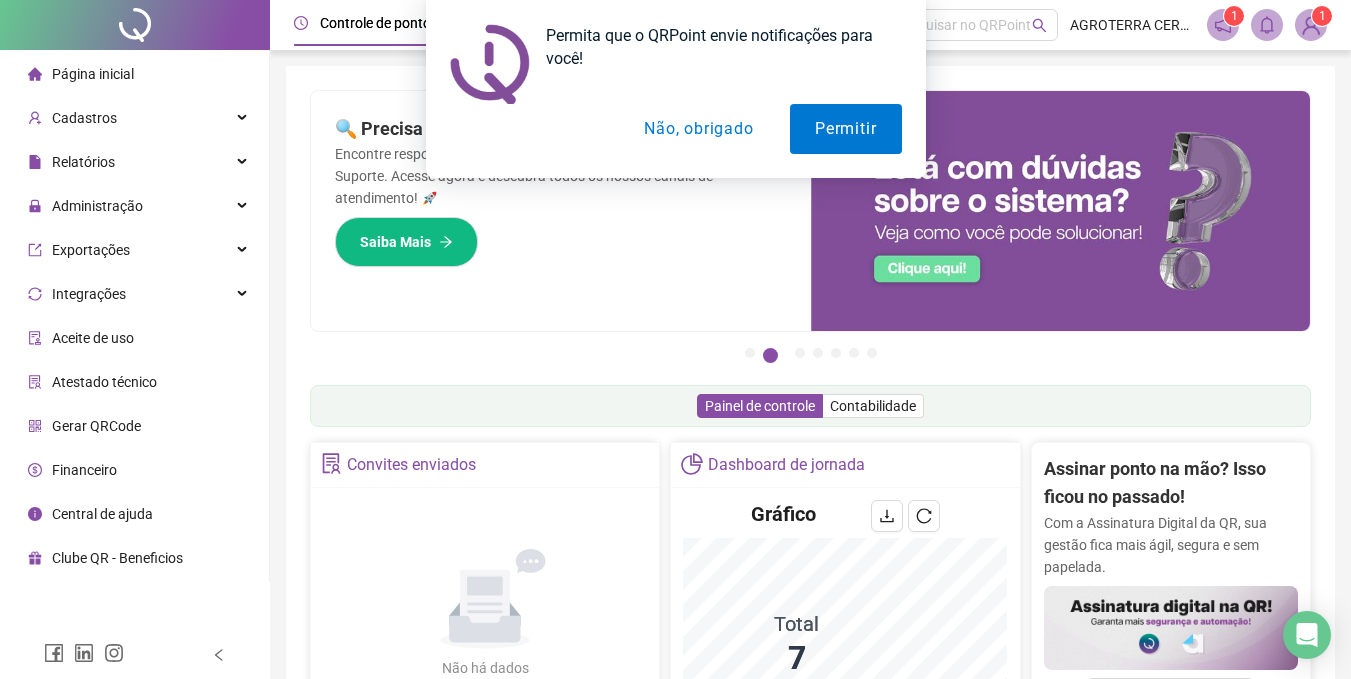 click on "Pague o QRPoint com Cartão de Crédito Sua assinatura: mais segurança, prática e sem preocupações com boletos! Saiba mais Sua folha de pagamento, mais simples do que nunca! Com a Folha de Pagamento QR, você faz tudo em um só lugar: da admissão à geração da folha. Agilidade, integração e segurança em um único ecossistema. Conheça a QRFolha agora 🔍 Precisa de Ajuda? Conte com o Suporte da QRPoint! Encontre respostas rápidas e eficientes em nosso Guia Prático de Suporte. Acesse agora e descubra todos os nossos canais de atendimento! 🚀 Saiba Mais Automatize seu DP e ganhe mais tempo! 🚀 Agende uma demonstração agora e veja como simplificamos admissão, ponto, férias e holerites em um só lugar! Agendar Demonstração Agora Apoie seus colaboradores sem custo! Dinheiro na conta sem complicação. Solicite Mais Informações Seus Colaboradores Precisam de Apoio Financeiro? Ofereça empréstimo consignado e antecipação salarial com o QRPoint Crédito. Saiba mais Saiba mais Saiba Mais 1" at bounding box center [810, 651] 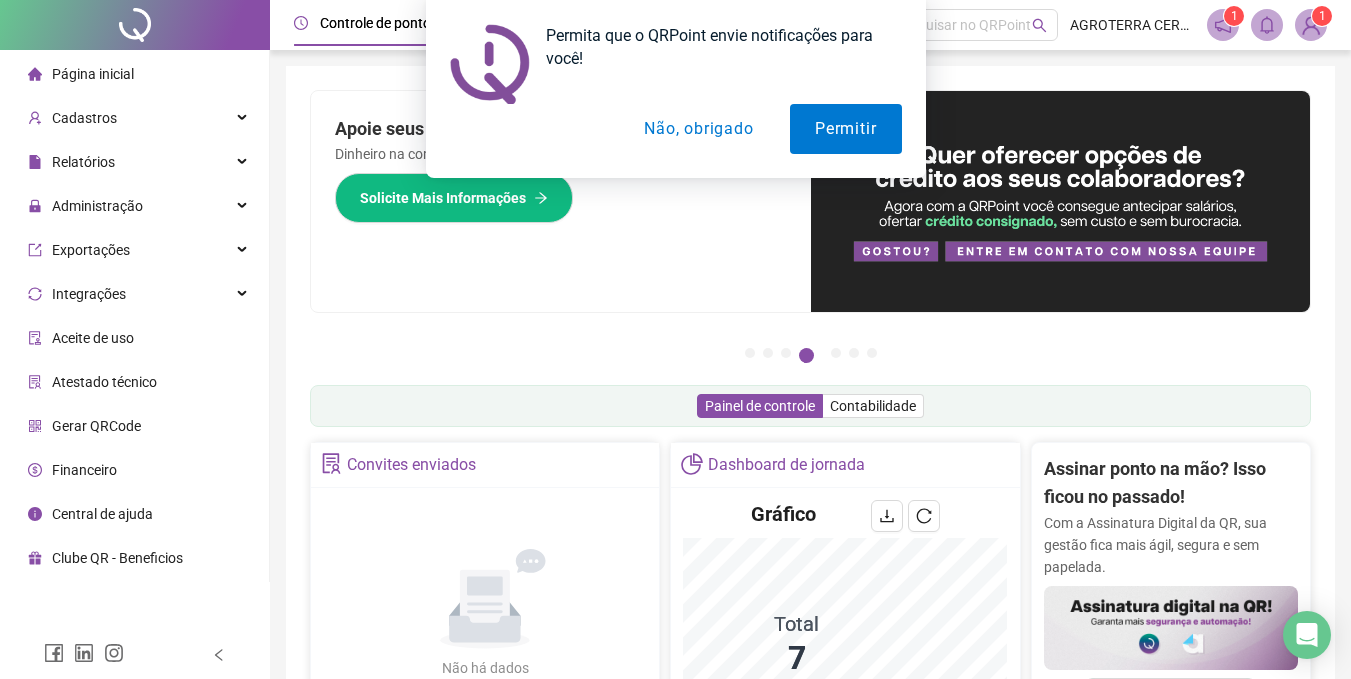 click on "Pague o QRPoint com Cartão de Crédito Sua assinatura: mais segurança, prática e sem preocupações com boletos! Saiba mais Sua folha de pagamento, mais simples do que nunca! Com a Folha de Pagamento QR, você faz tudo em um só lugar: da admissão à geração da folha. Agilidade, integração e segurança em um único ecossistema. Conheça a QRFolha agora 🔍 Precisa de Ajuda? Conte com o Suporte da QRPoint! Encontre respostas rápidas e eficientes em nosso Guia Prático de Suporte. Acesse agora e descubra todos os nossos canais de atendimento! 🚀 Saiba Mais Automatize seu DP e ganhe mais tempo! 🚀 Agende uma demonstração agora e veja como simplificamos admissão, ponto, férias e holerites em um só lugar! Agendar Demonstração Agora Apoie seus colaboradores sem custo! Dinheiro na conta sem complicação. Solicite Mais Informações Seus Colaboradores Precisam de Apoio Financeiro? Ofereça empréstimo consignado e antecipação salarial com o QRPoint Crédito. Saiba mais Saiba mais Saiba Mais 1" at bounding box center [810, 230] 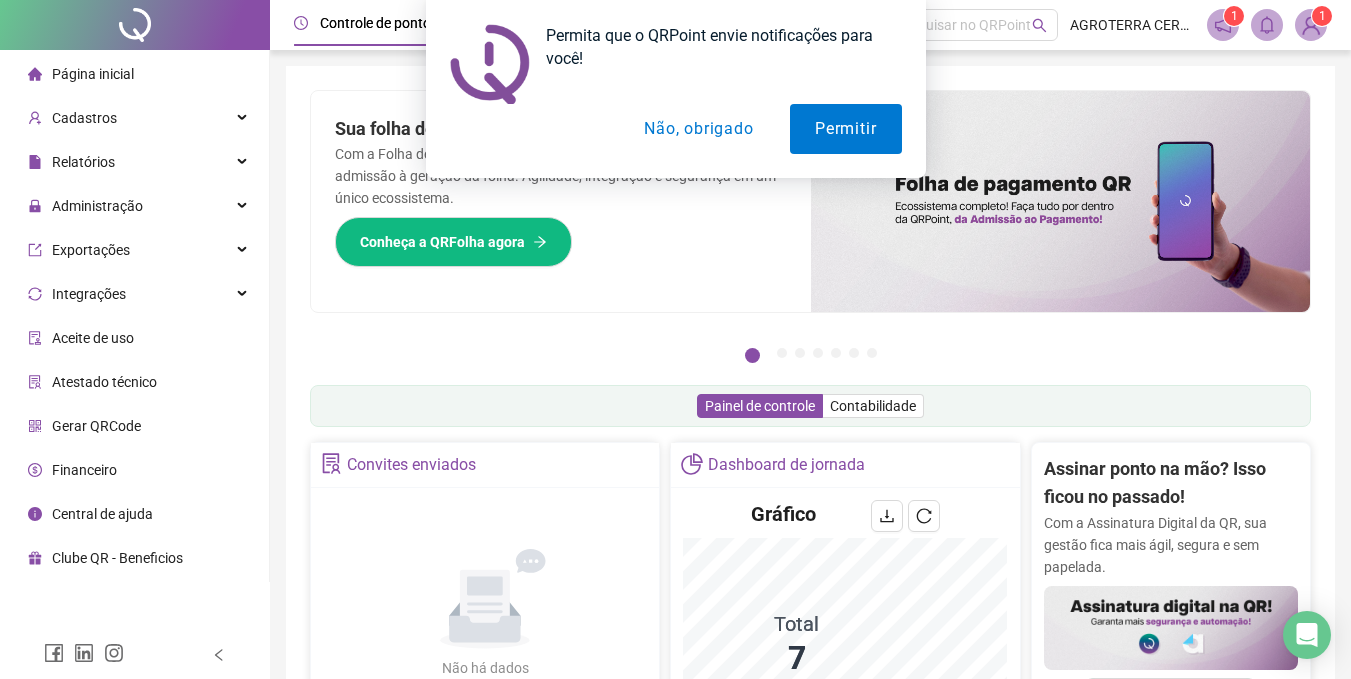 click on "Não, obrigado" at bounding box center [698, 129] 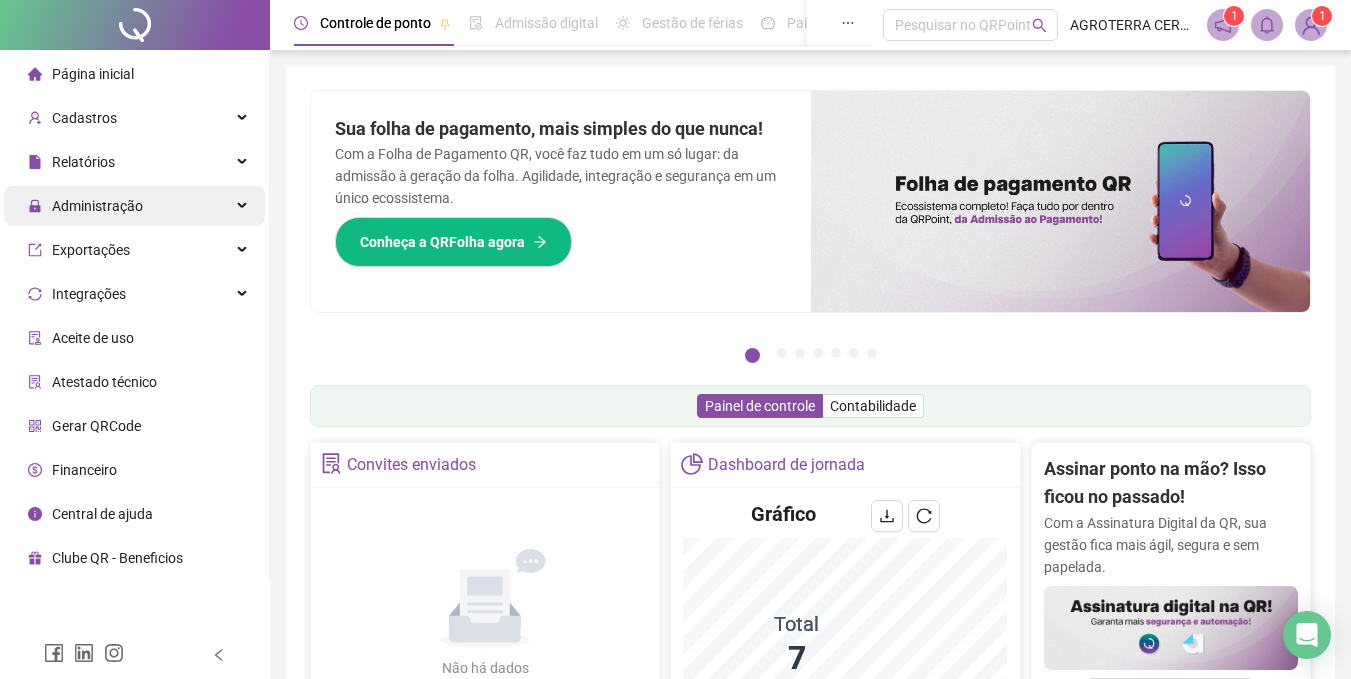drag, startPoint x: 142, startPoint y: 212, endPoint x: 175, endPoint y: 224, distance: 35.1141 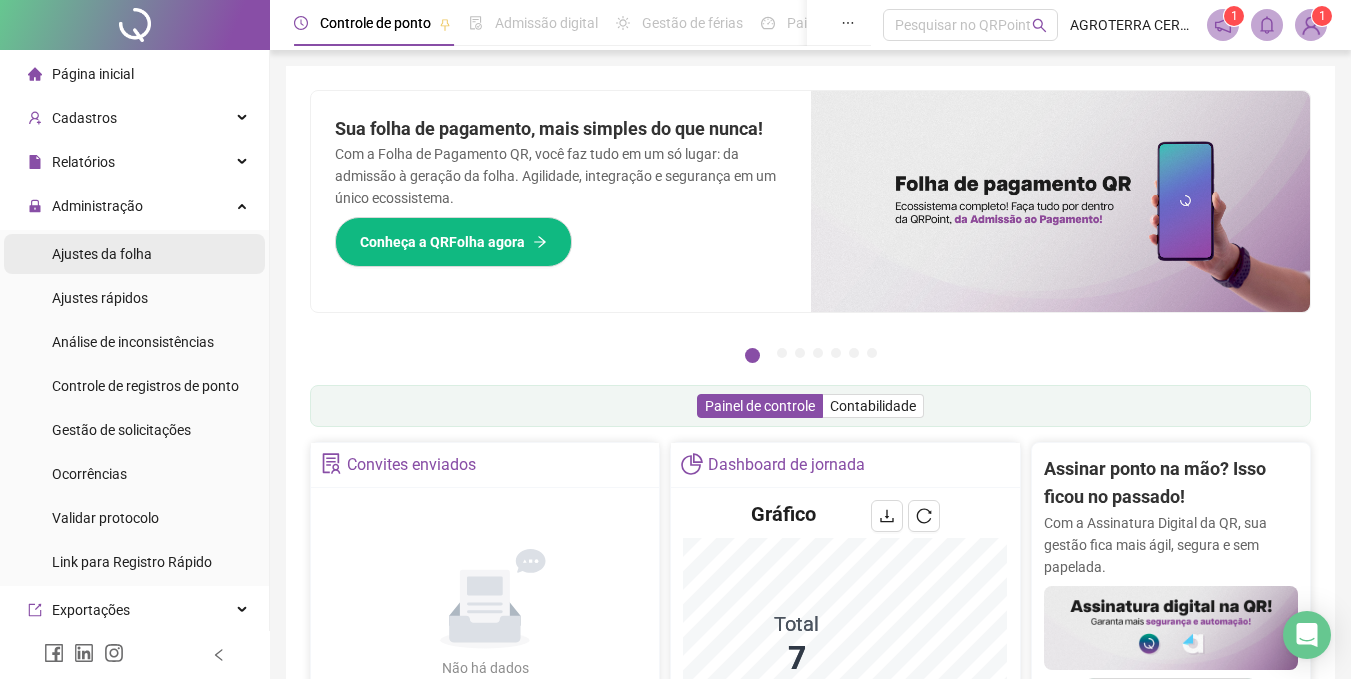 click on "Ajustes da folha" at bounding box center (134, 254) 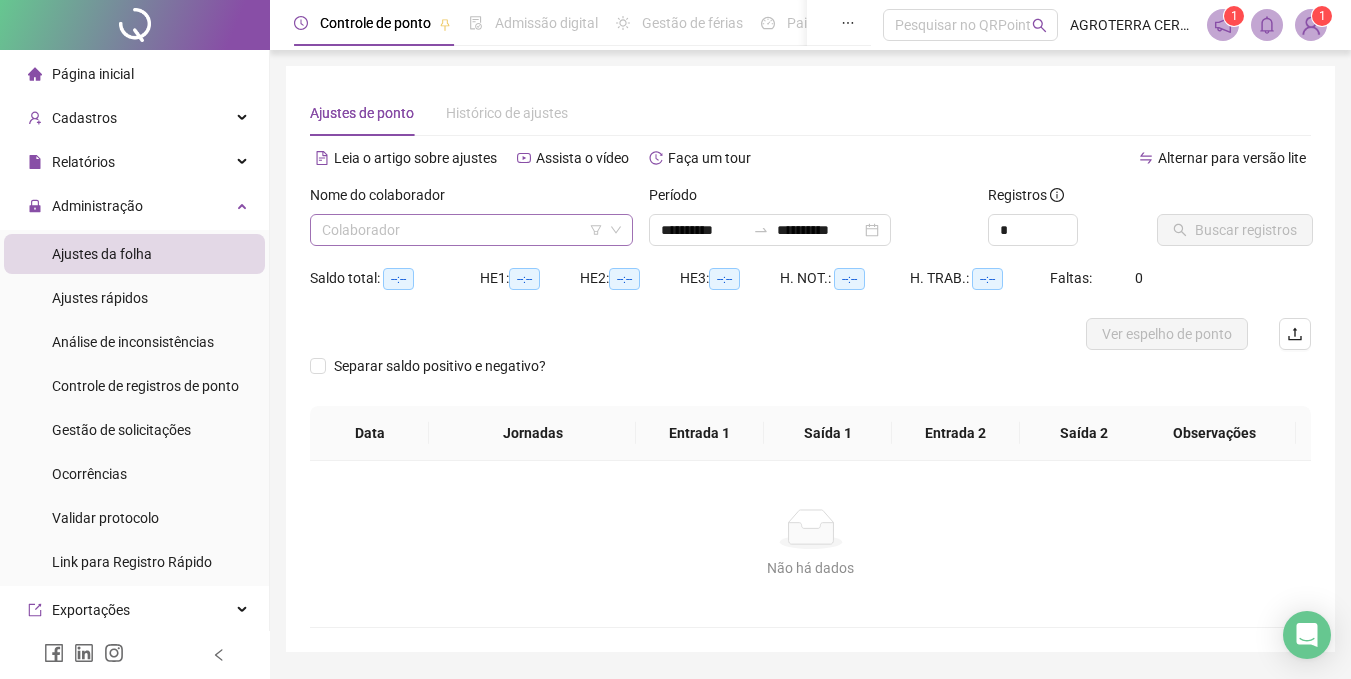 click at bounding box center (462, 230) 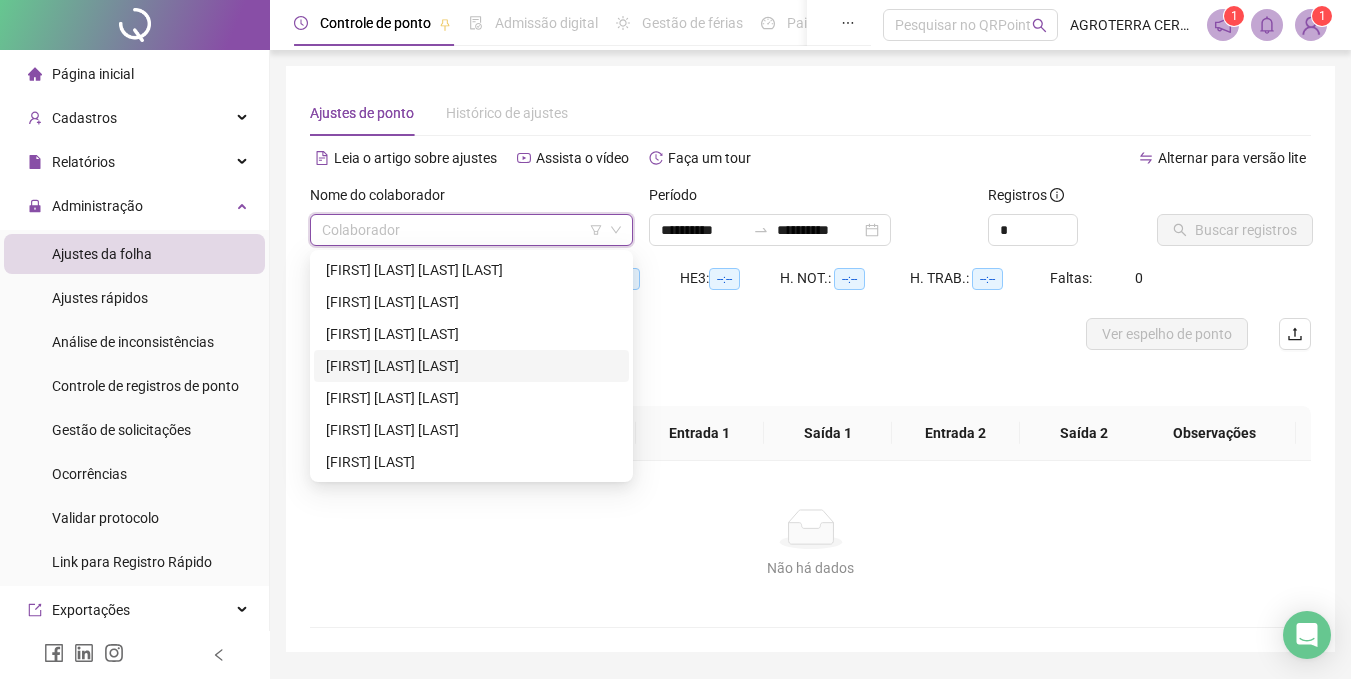 click on "[FIRST] [LAST] [LAST]" at bounding box center [471, 366] 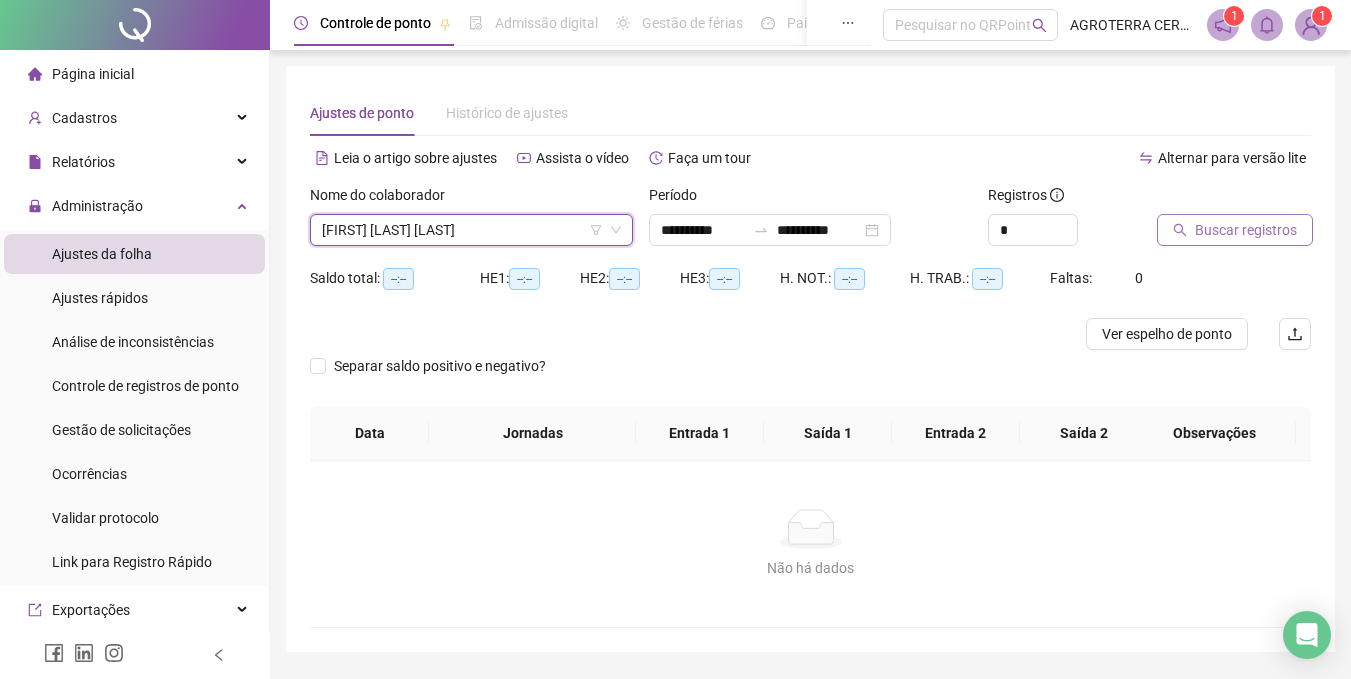 click on "Buscar registros" at bounding box center (1246, 230) 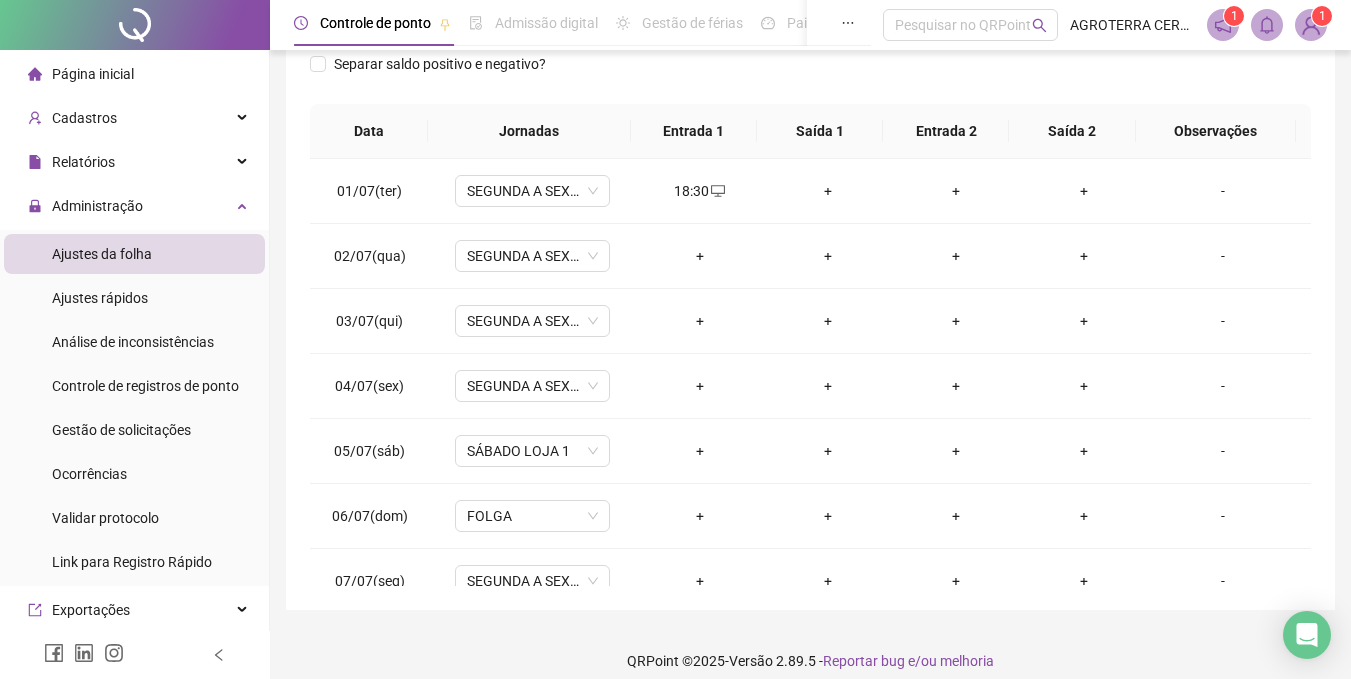 scroll, scrollTop: 305, scrollLeft: 0, axis: vertical 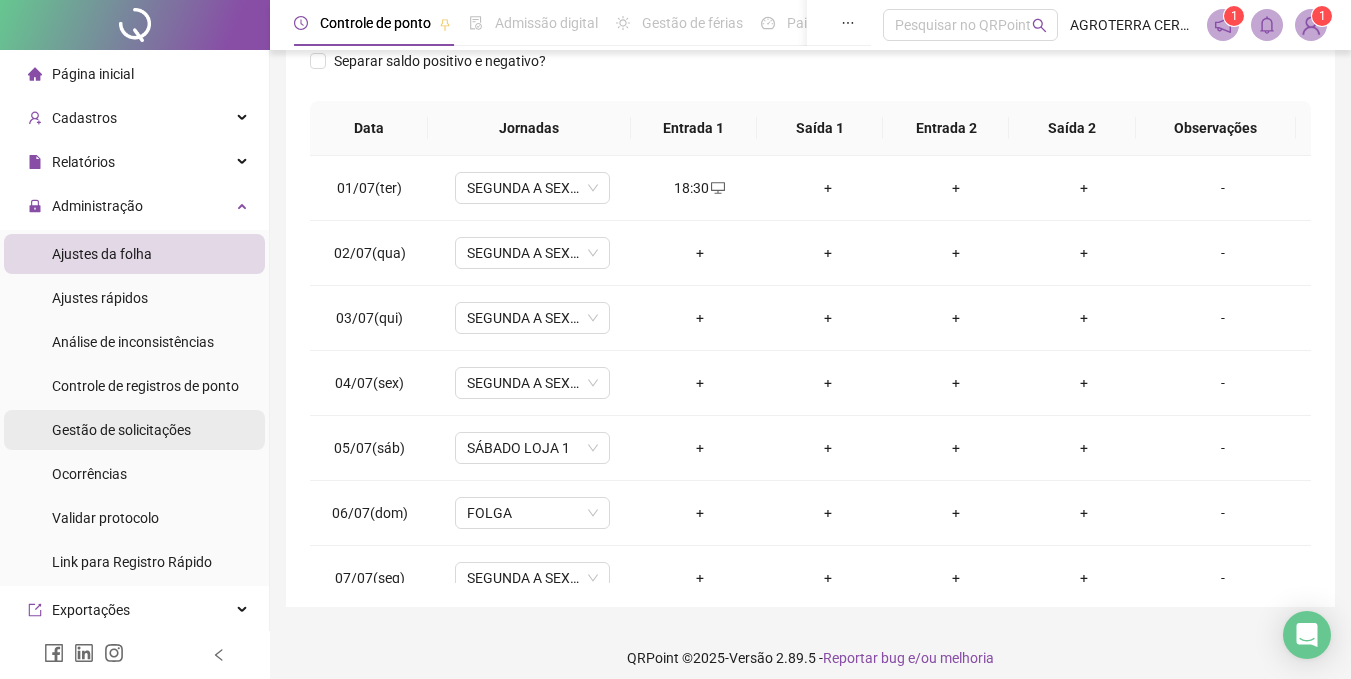 click on "Gestão de solicitações" at bounding box center [121, 430] 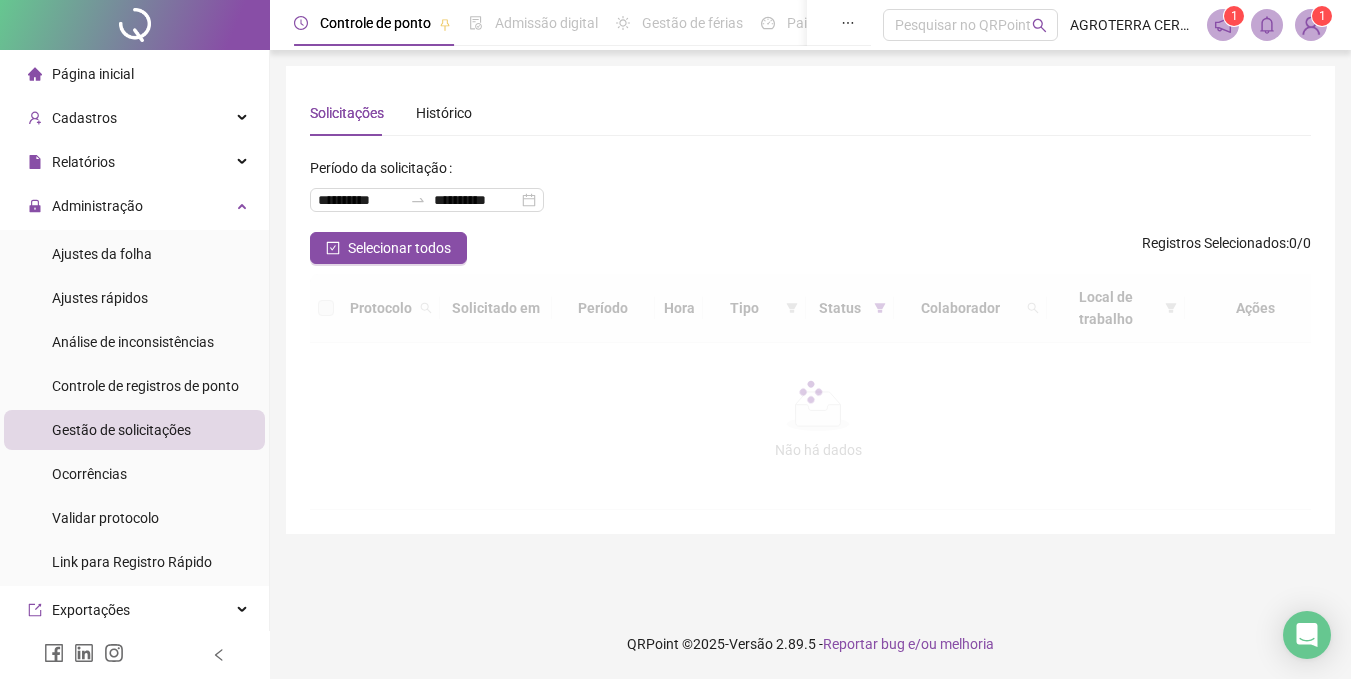 scroll, scrollTop: 0, scrollLeft: 0, axis: both 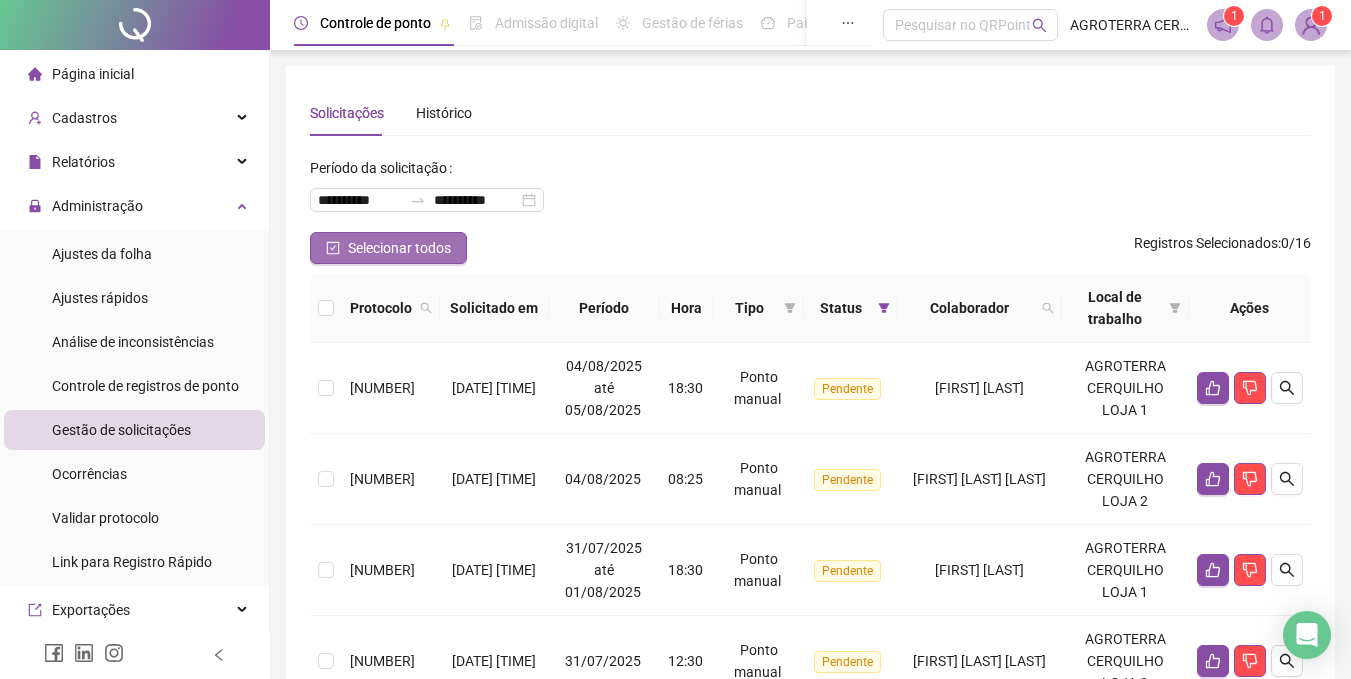 click on "Selecionar todos" at bounding box center (399, 248) 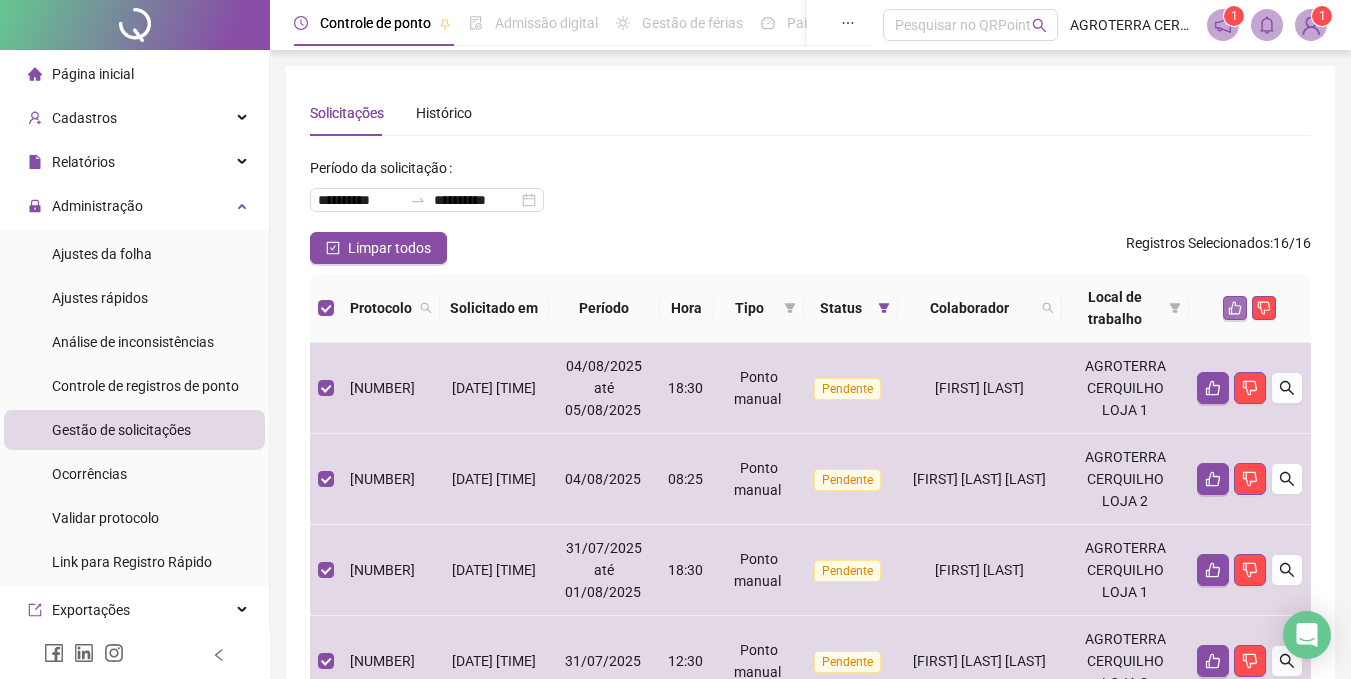 click 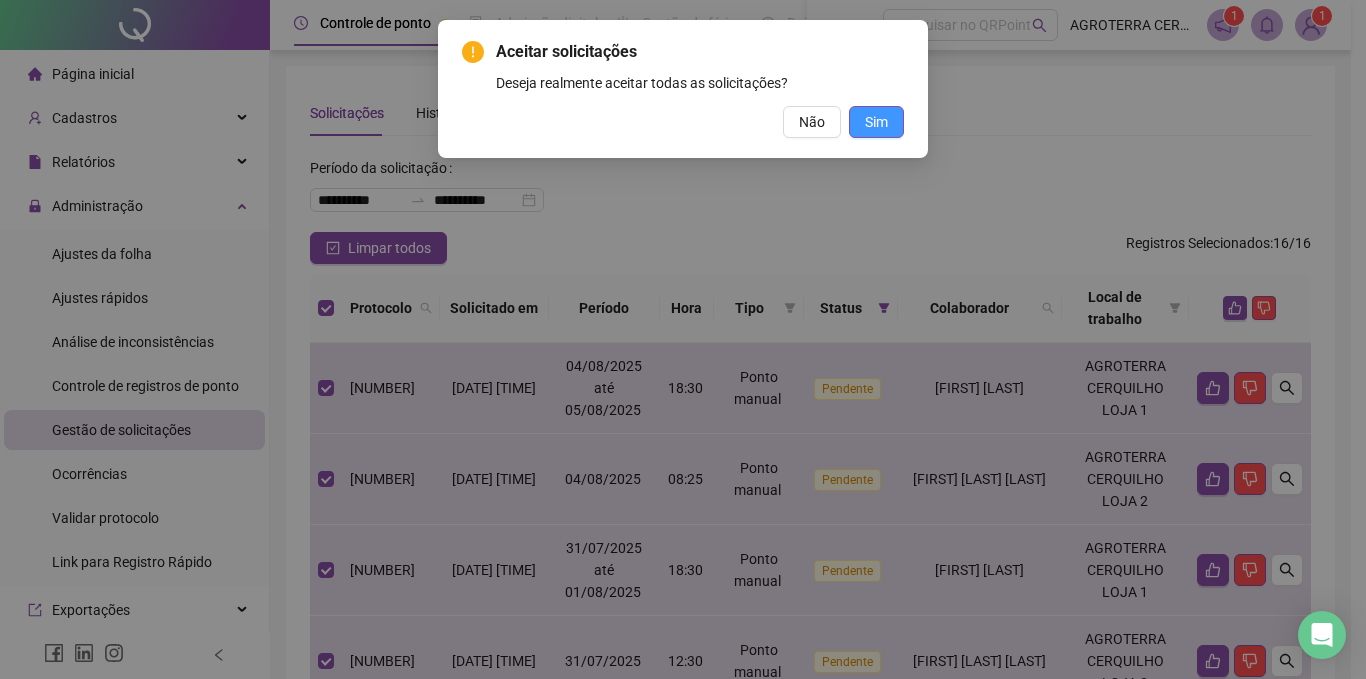 click on "Sim" at bounding box center [876, 122] 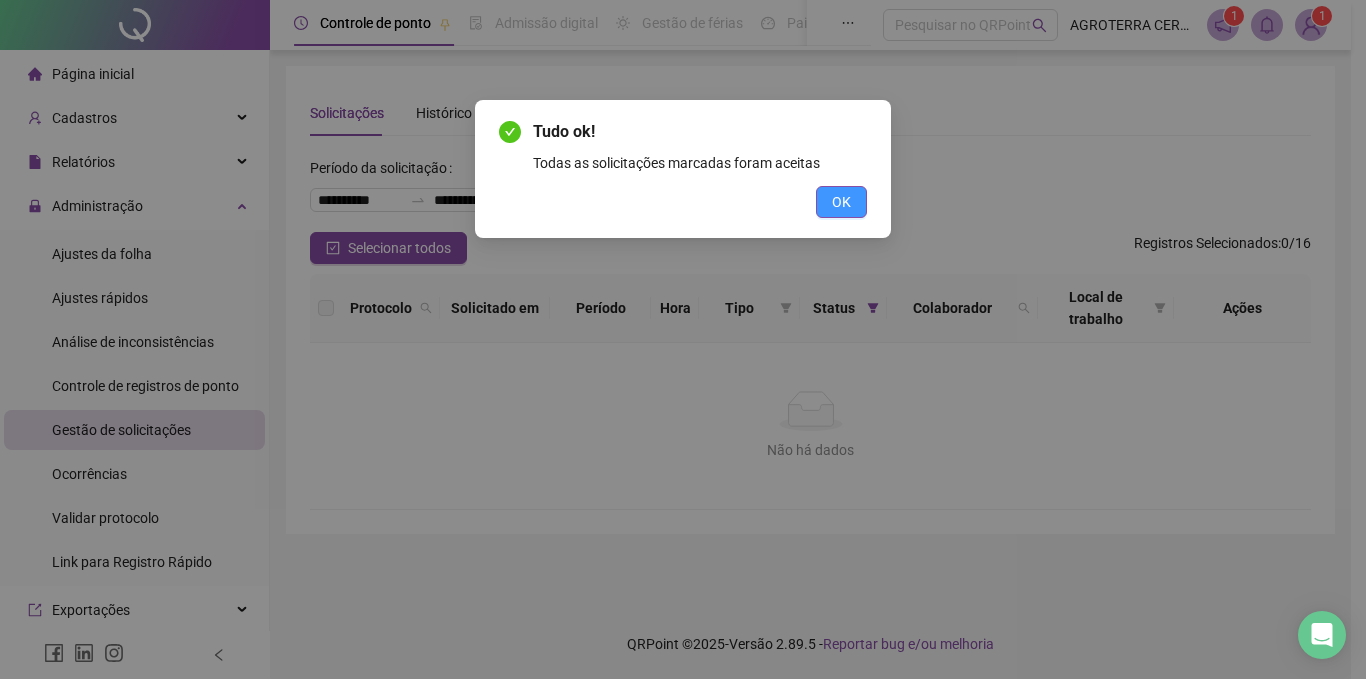 click on "OK" at bounding box center (841, 202) 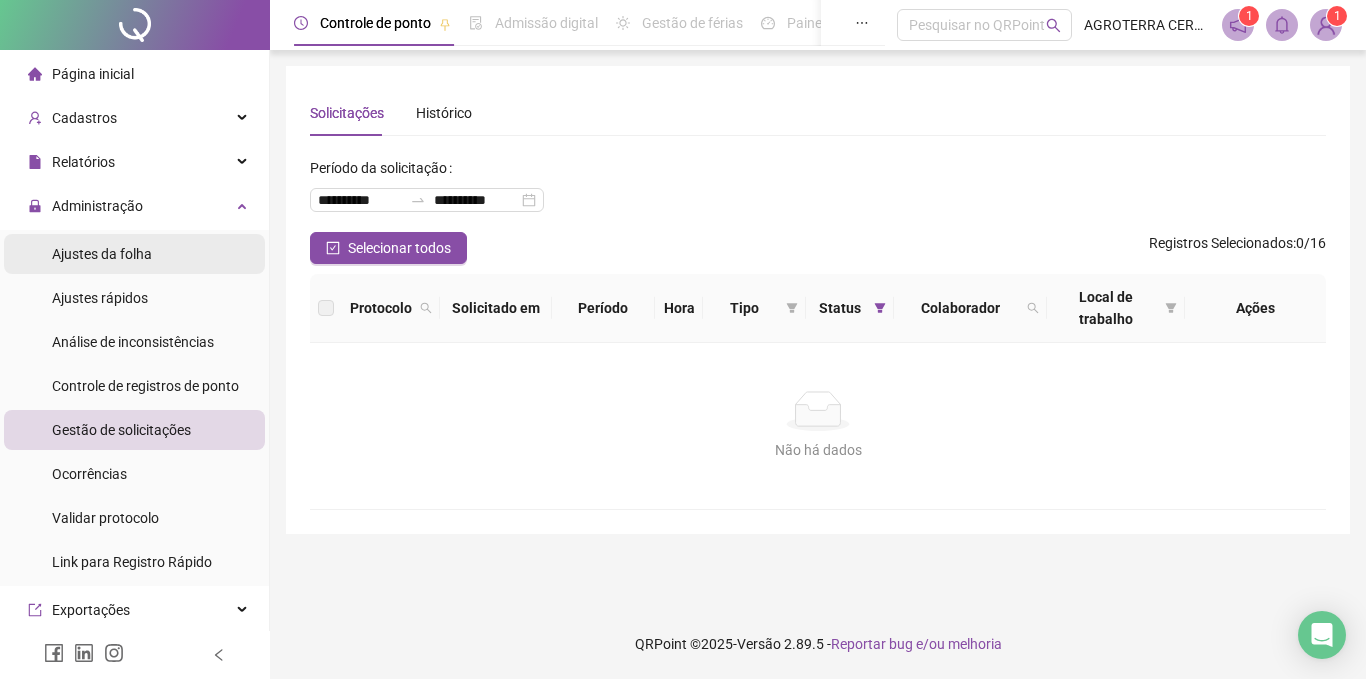 click on "Ajustes da folha" at bounding box center [134, 254] 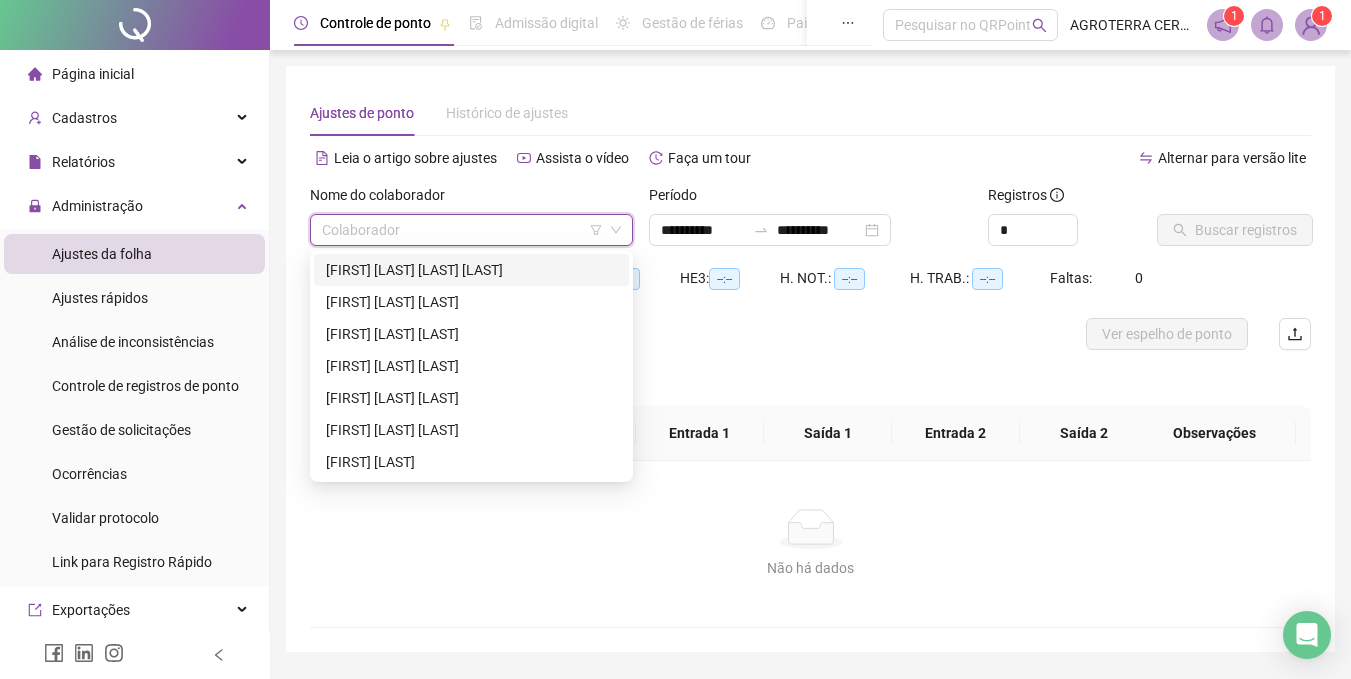 click at bounding box center [462, 230] 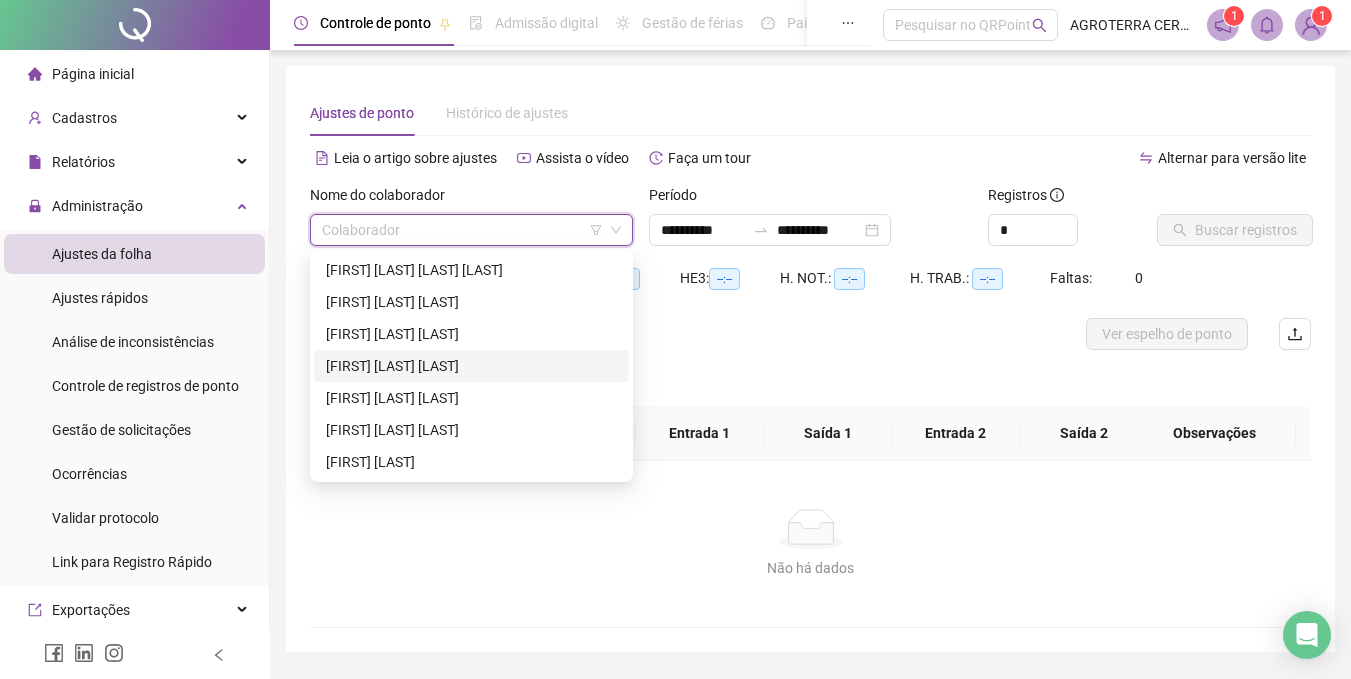 click on "[FIRST] [LAST] [LAST]" at bounding box center (471, 366) 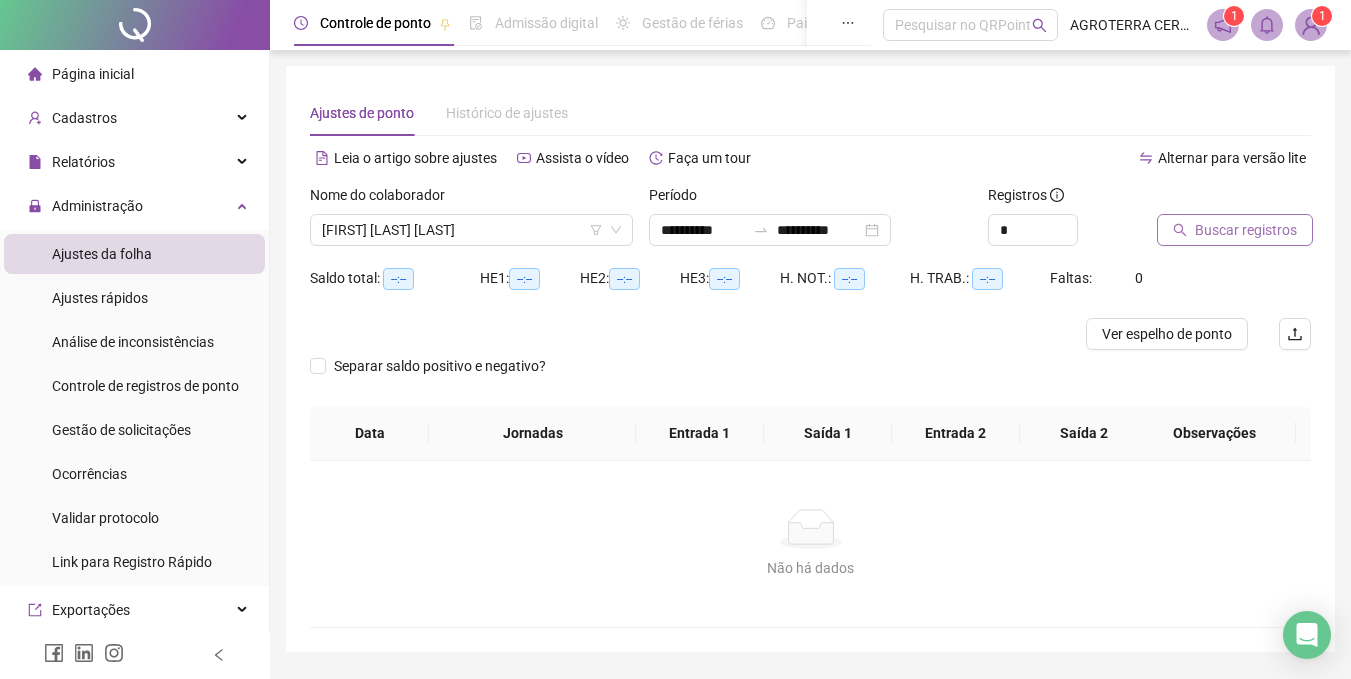 click on "Buscar registros" at bounding box center [1246, 230] 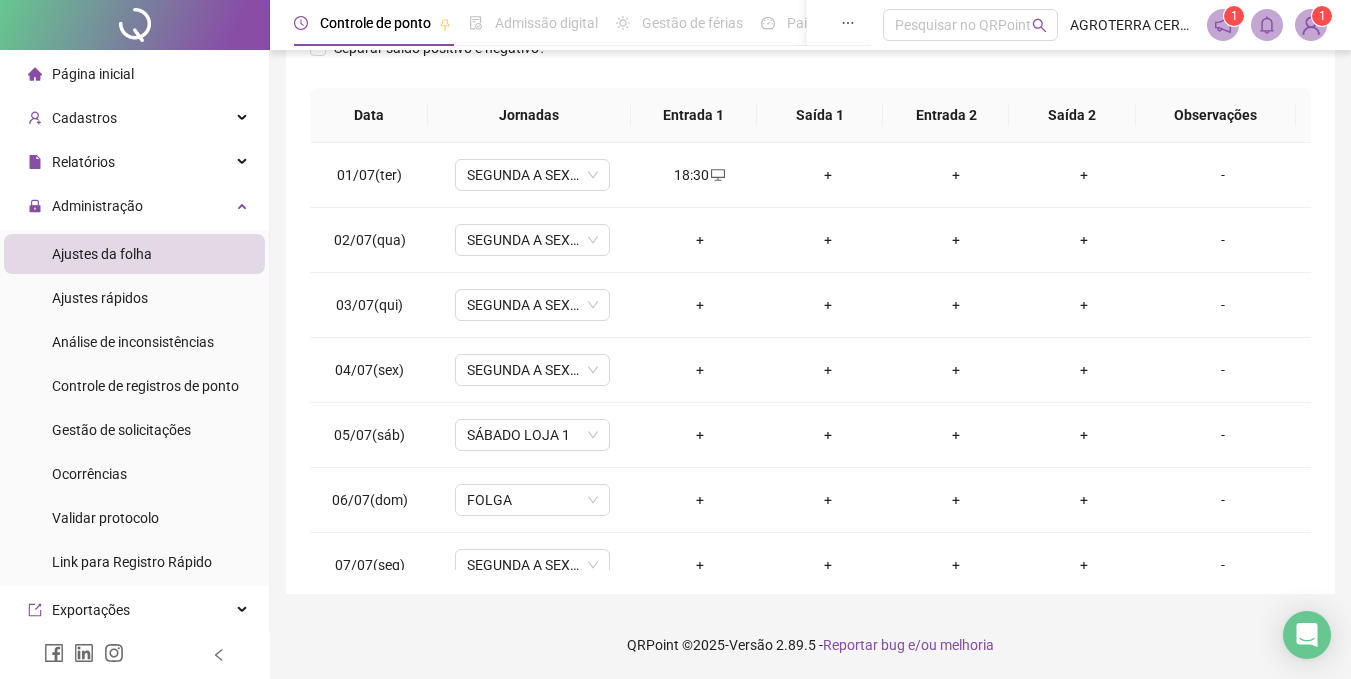 scroll, scrollTop: 319, scrollLeft: 0, axis: vertical 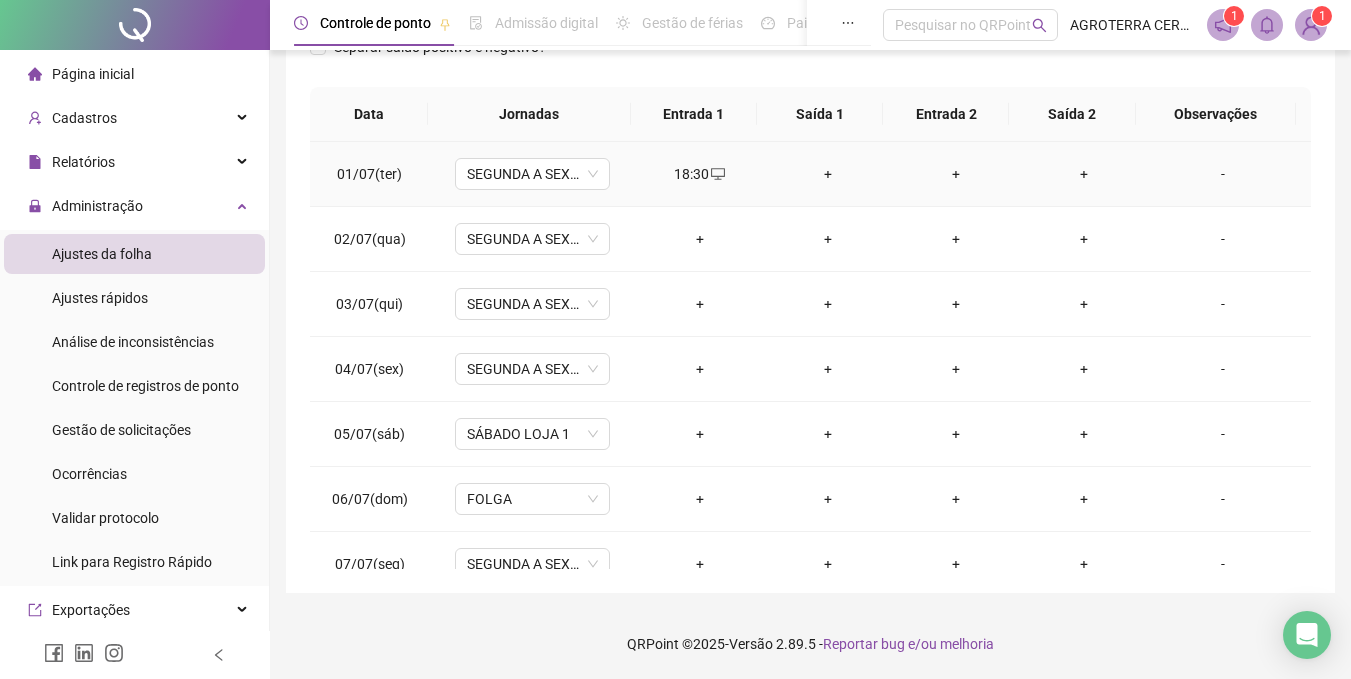 click on "+" at bounding box center (828, 174) 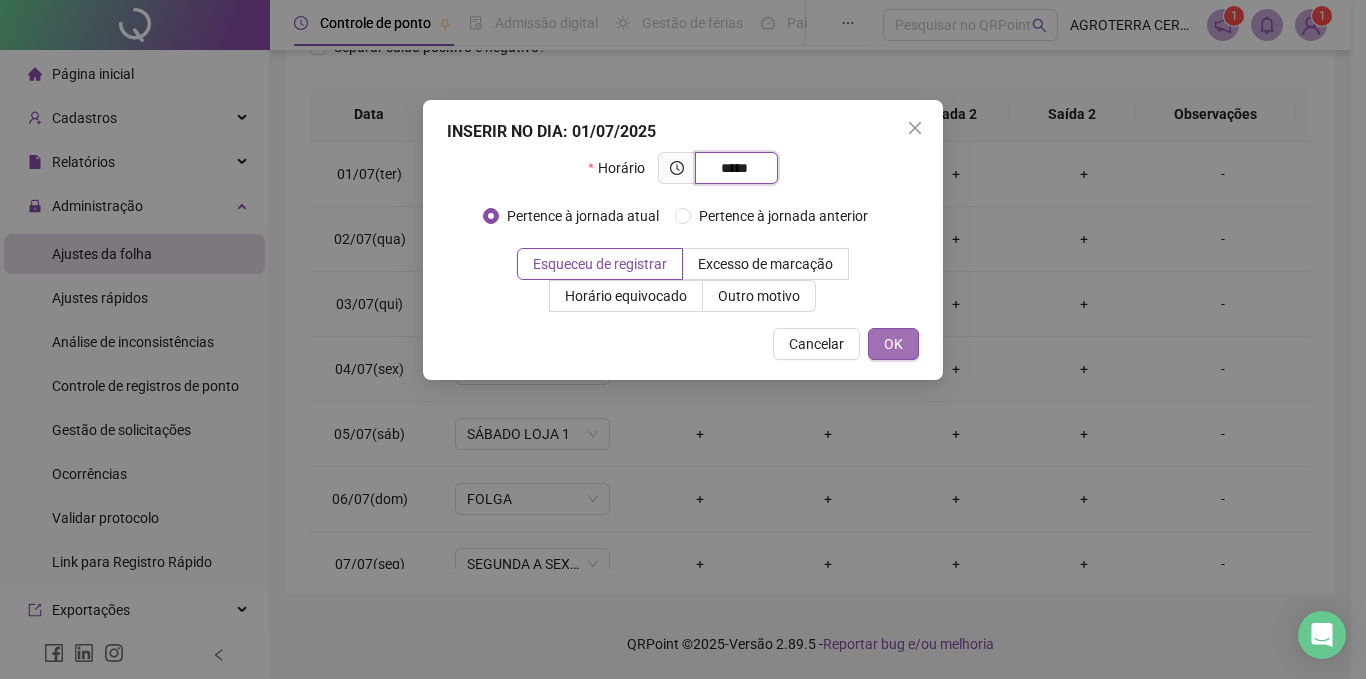 type on "*****" 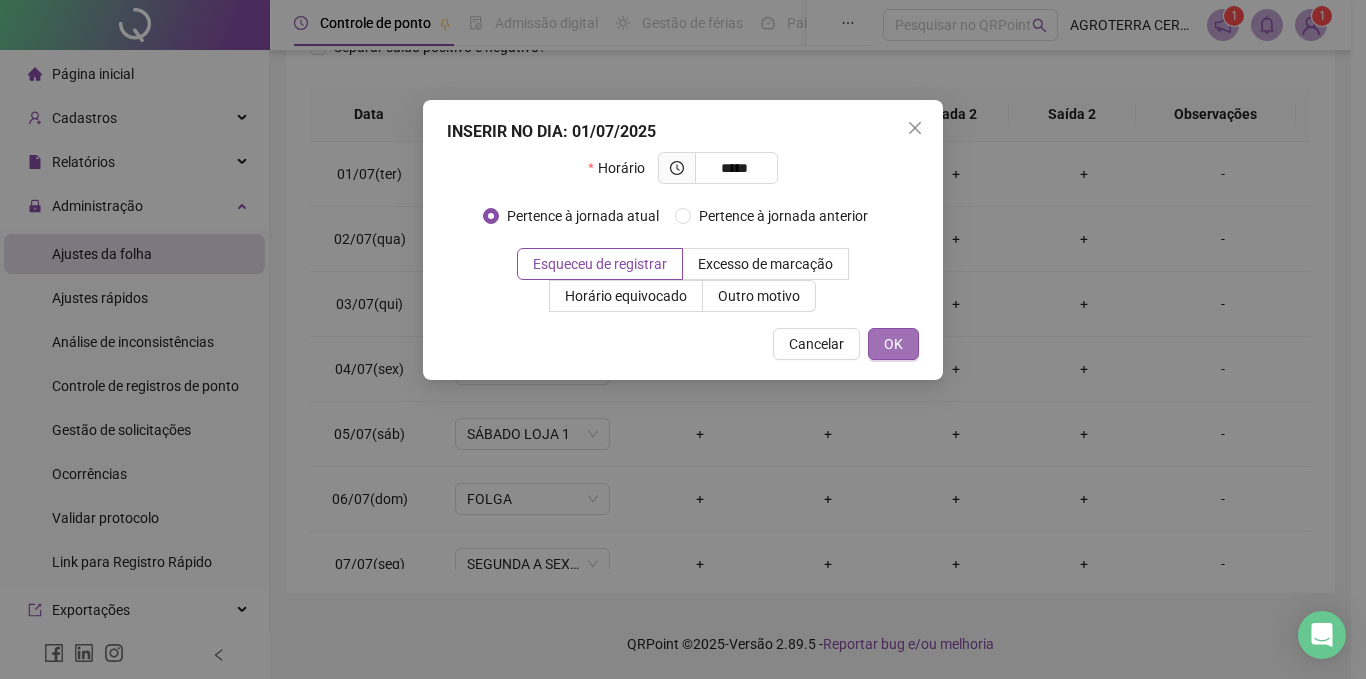 click on "OK" at bounding box center (893, 344) 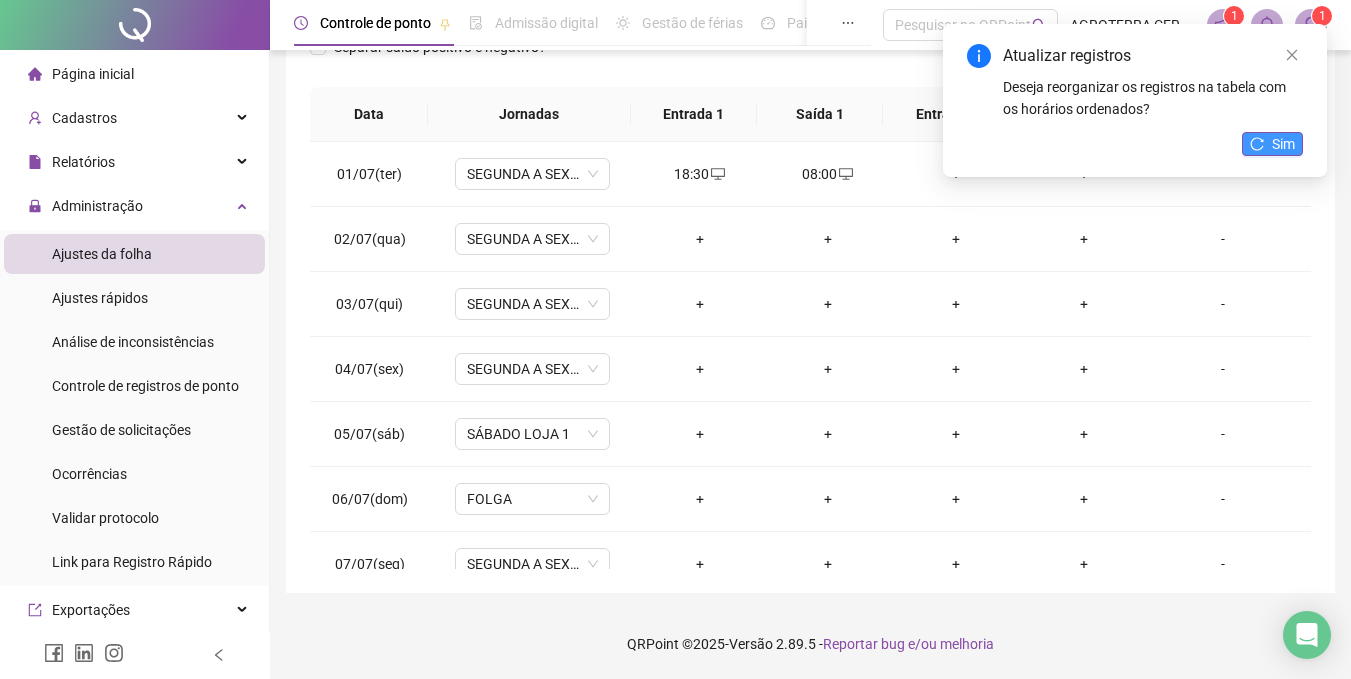 click on "Sim" at bounding box center (1283, 144) 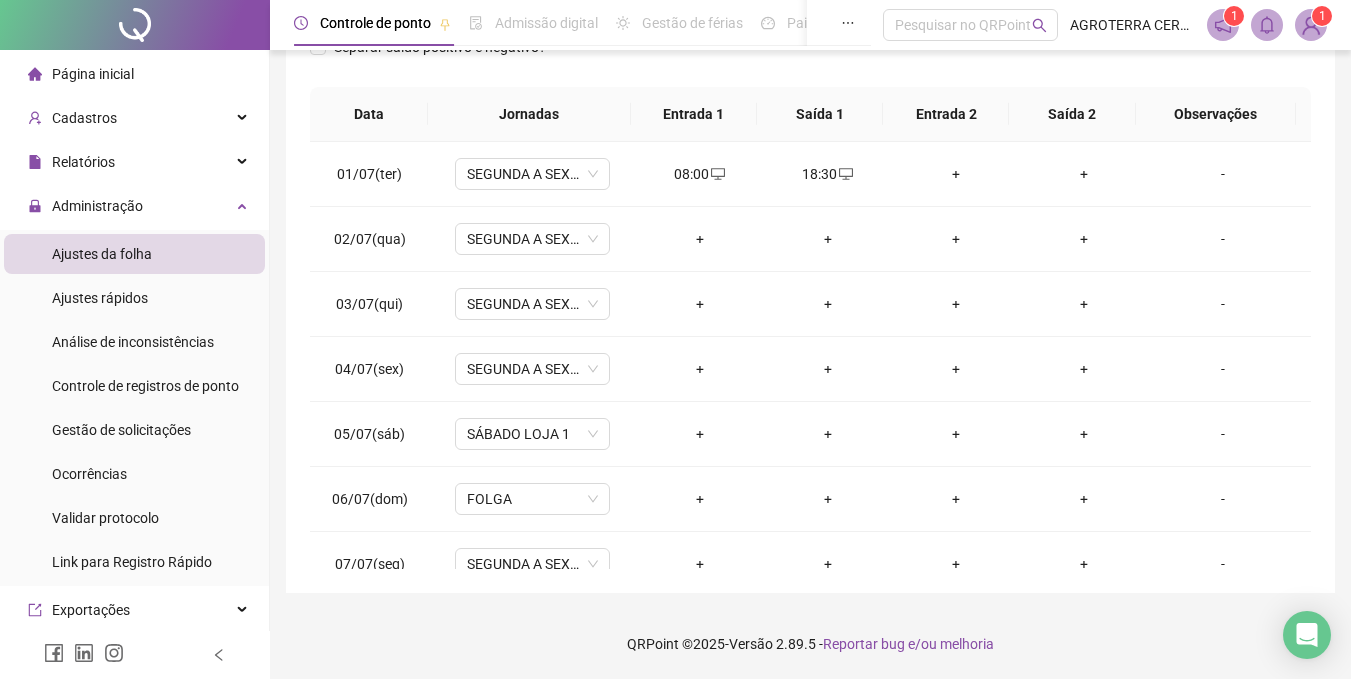 click on "Separar saldo positivo e negativo?" at bounding box center [810, 59] 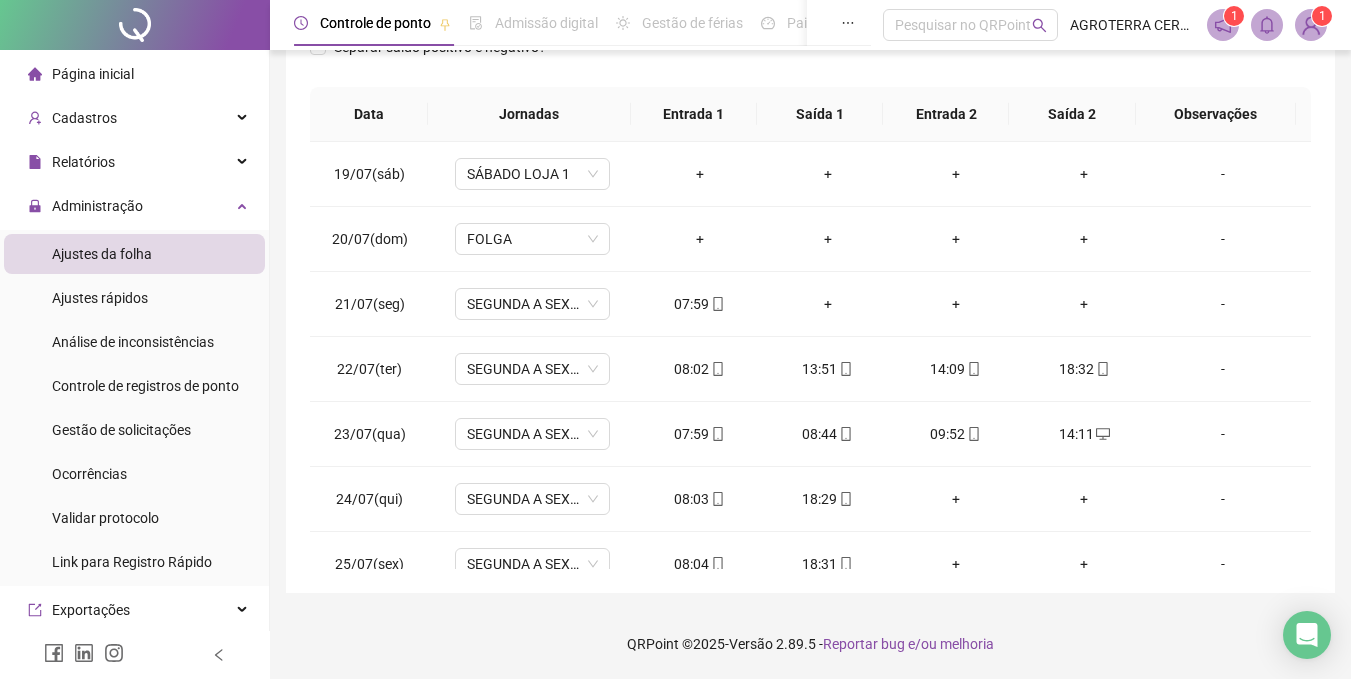 scroll, scrollTop: 1165, scrollLeft: 0, axis: vertical 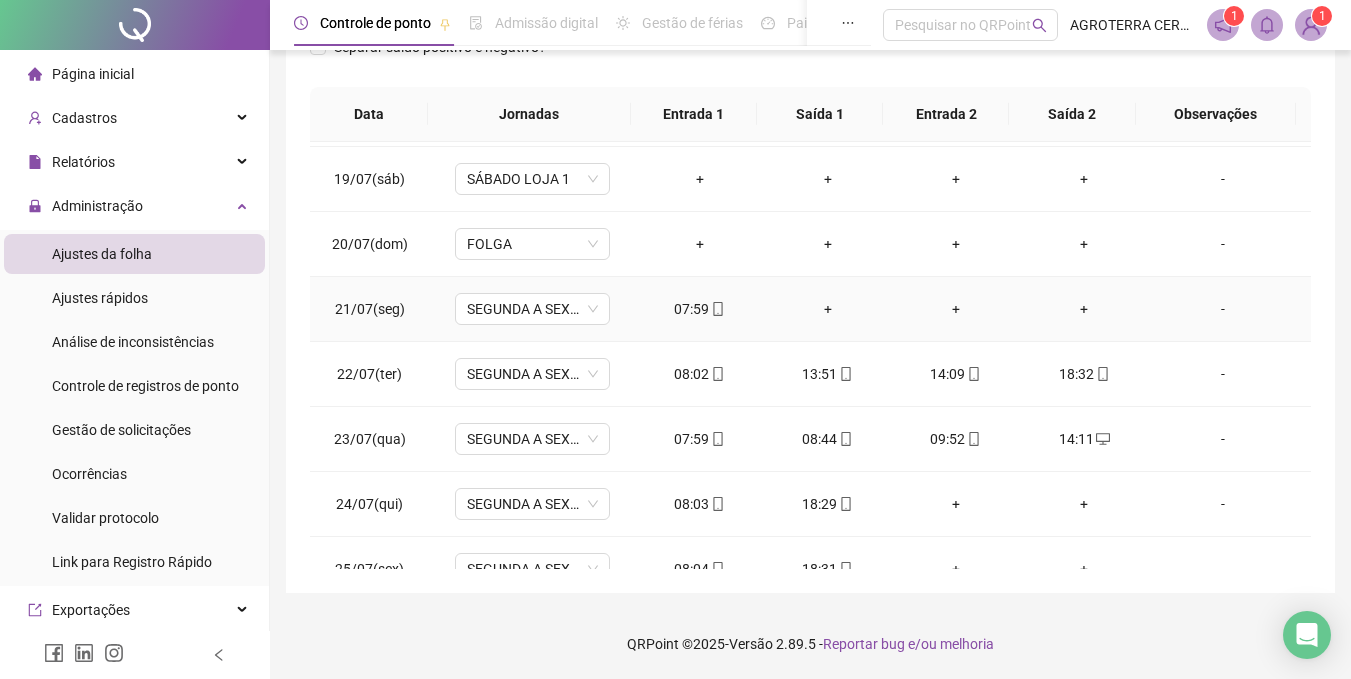 drag, startPoint x: 701, startPoint y: 311, endPoint x: 685, endPoint y: 311, distance: 16 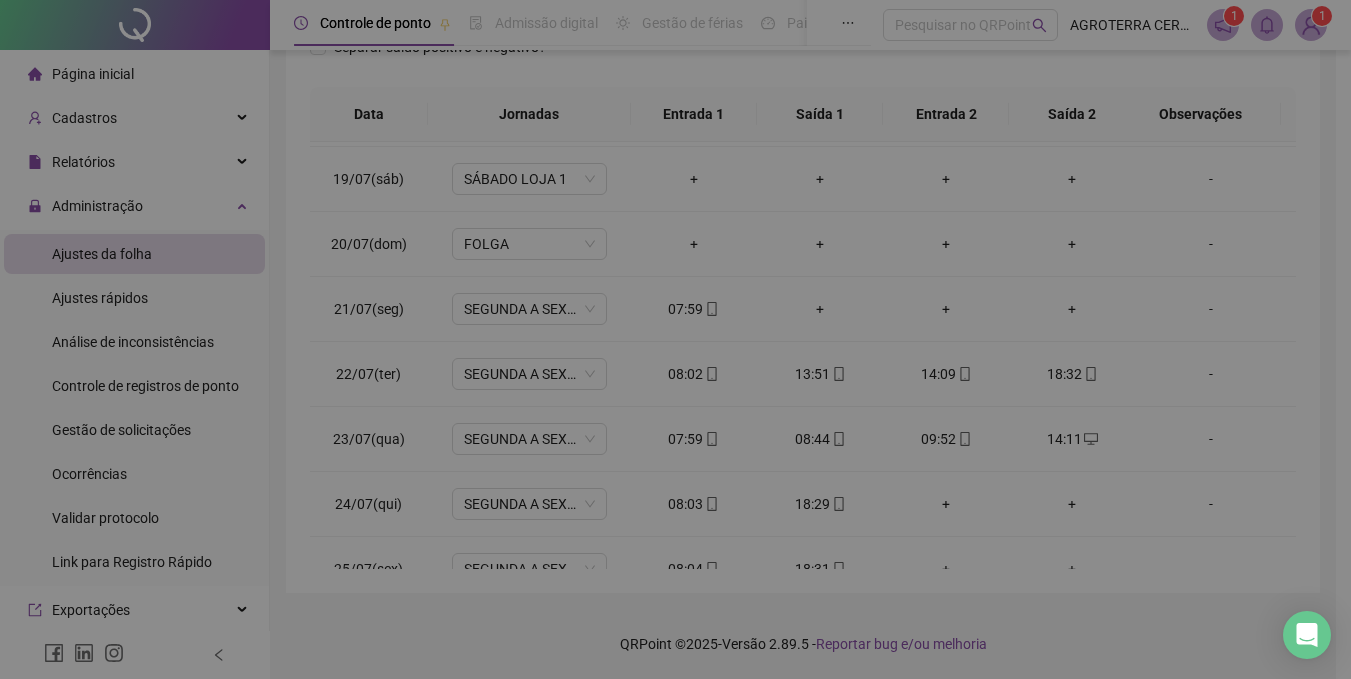 type on "**********" 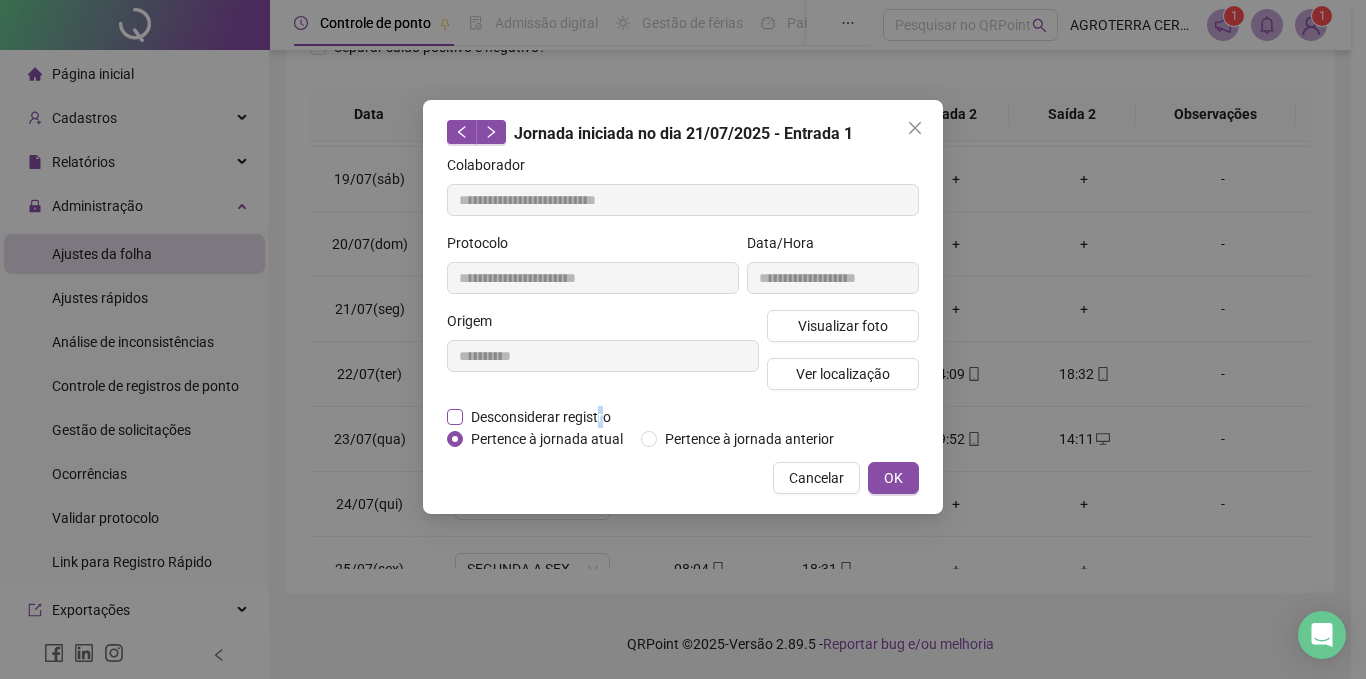 click on "Desconsiderar registro" at bounding box center [541, 417] 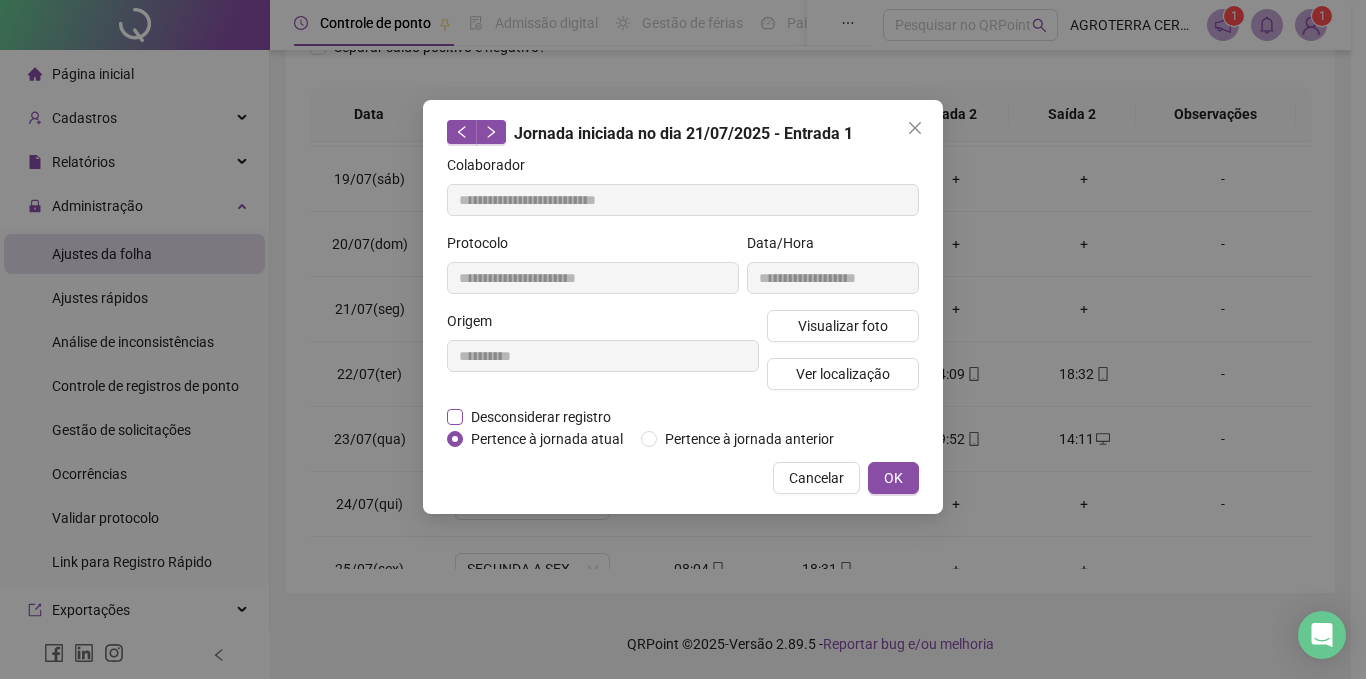 click on "Desconsiderar registro" at bounding box center [541, 417] 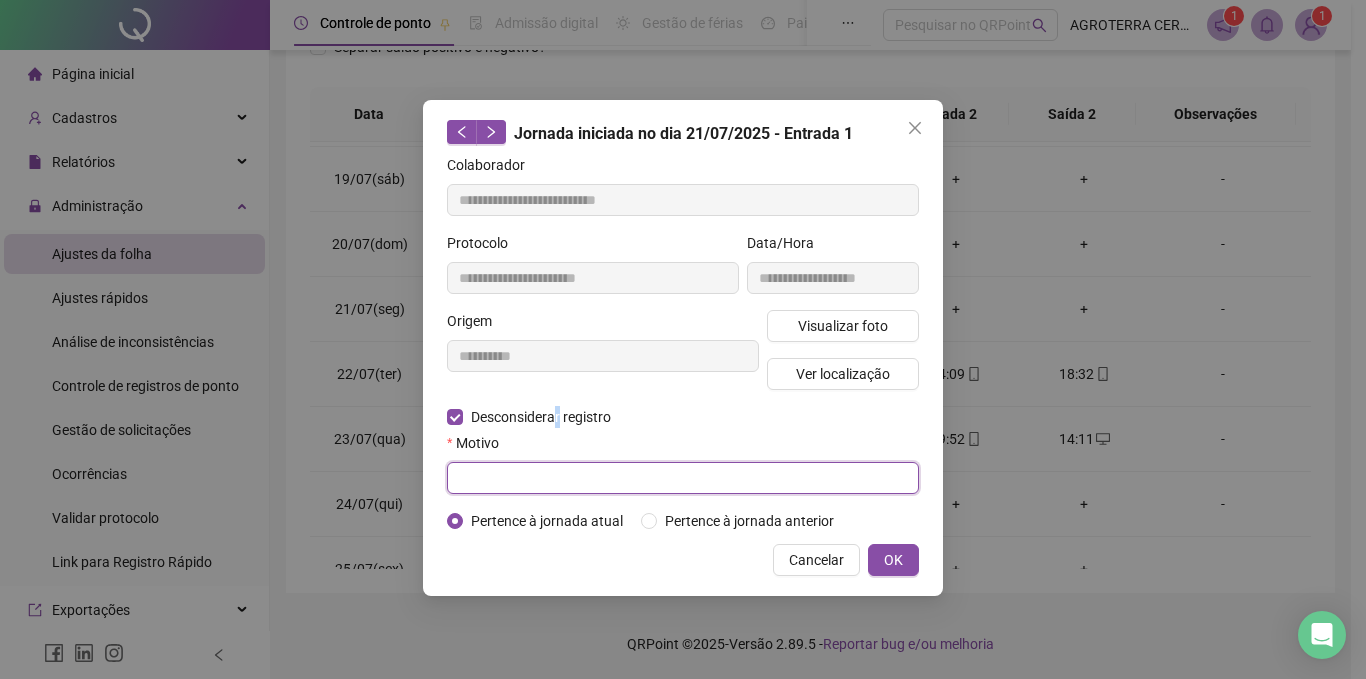 click at bounding box center [683, 478] 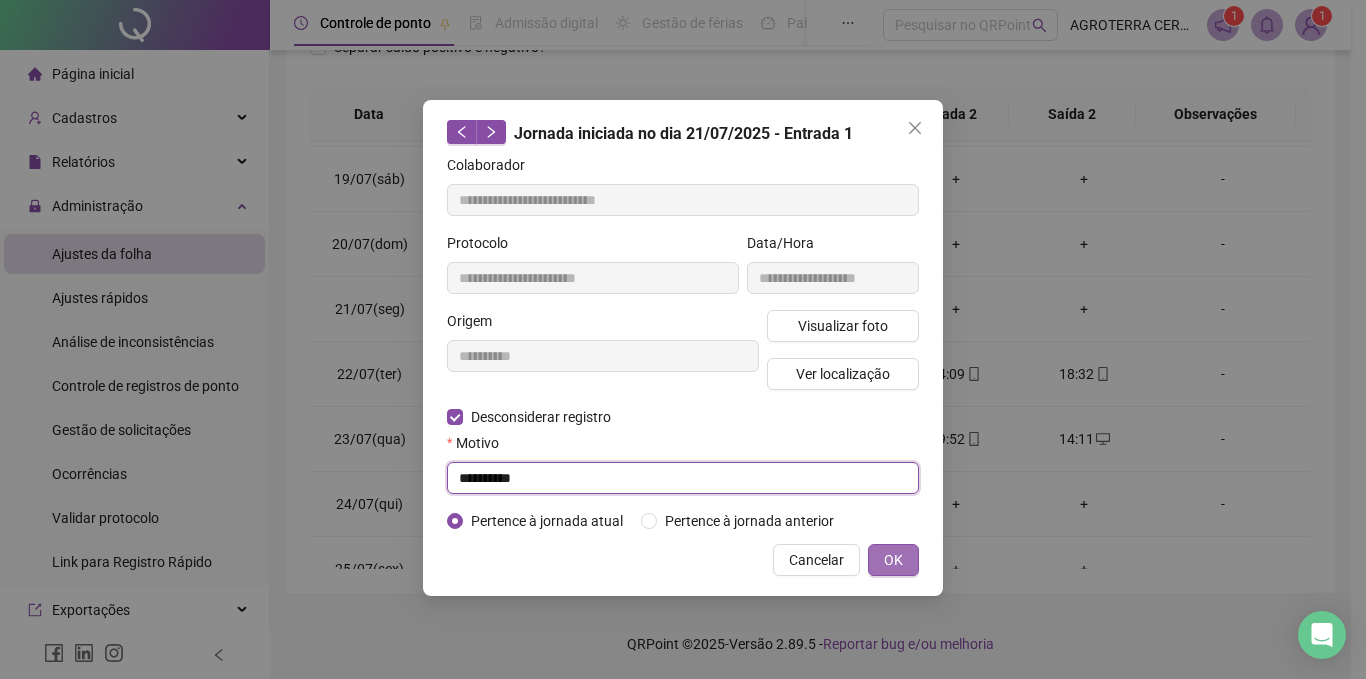 type on "**********" 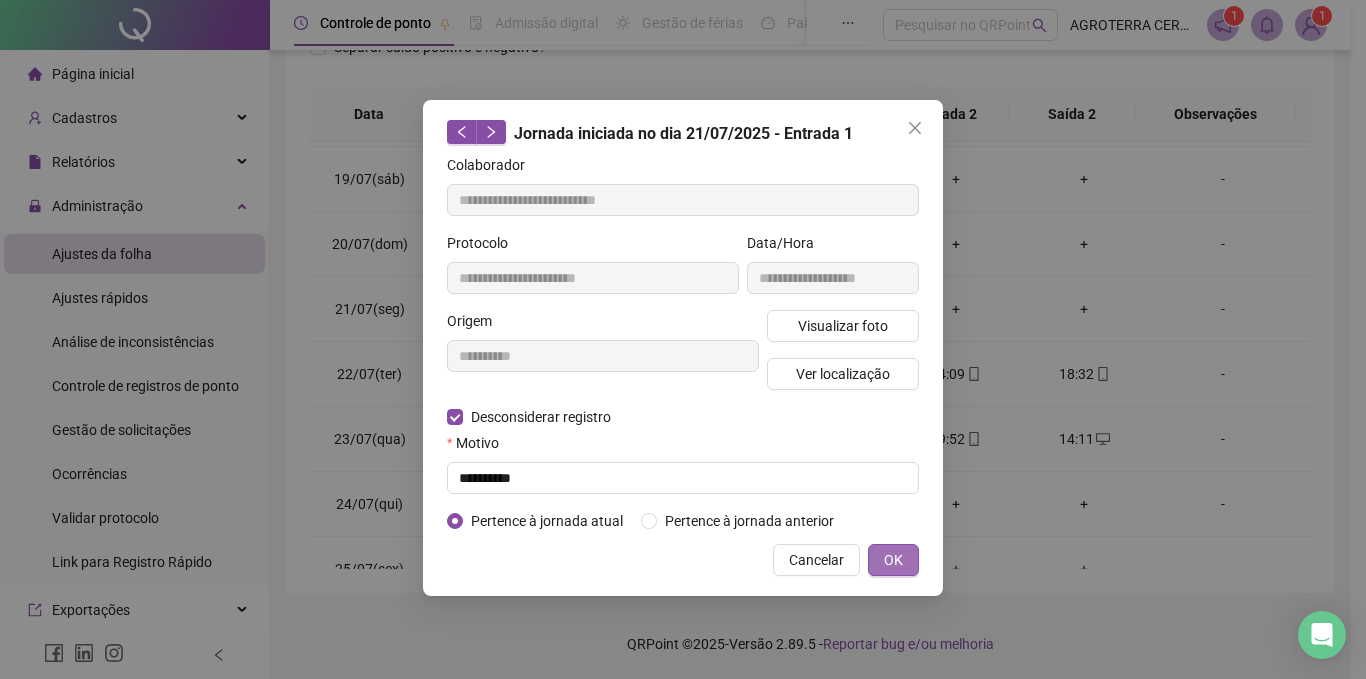 click on "OK" at bounding box center (893, 560) 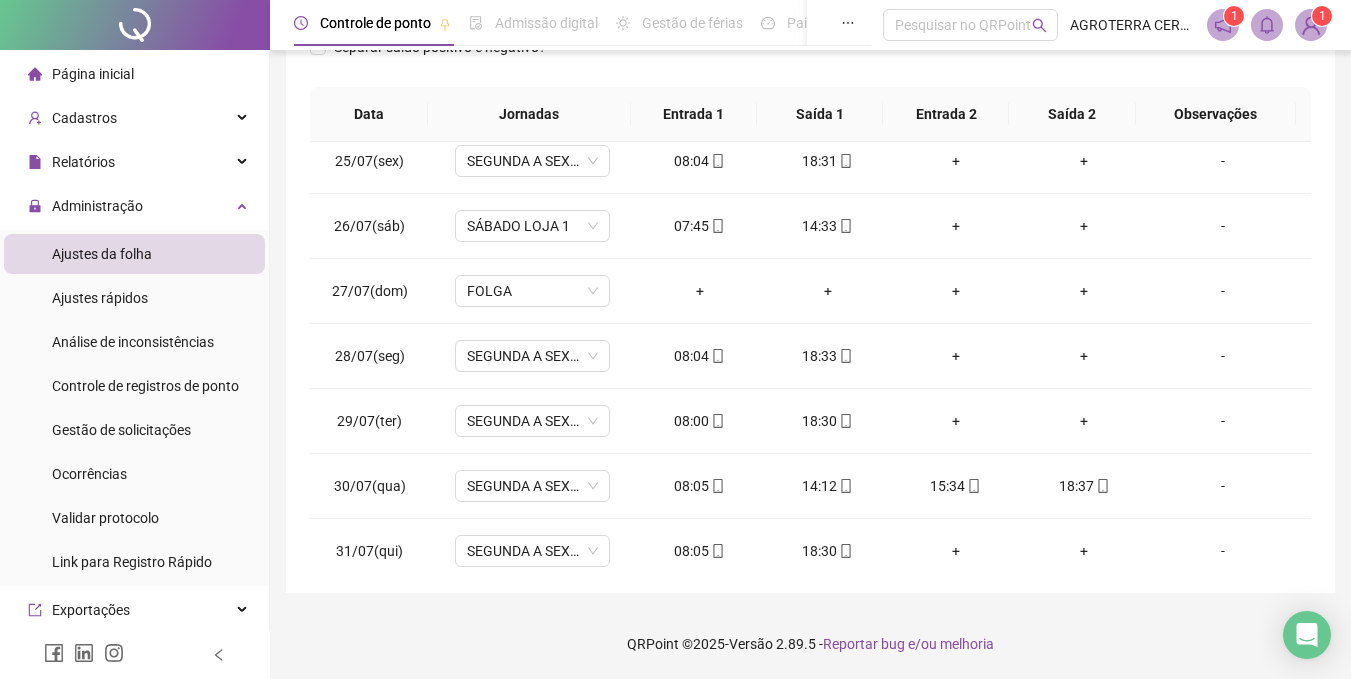 scroll, scrollTop: 1588, scrollLeft: 0, axis: vertical 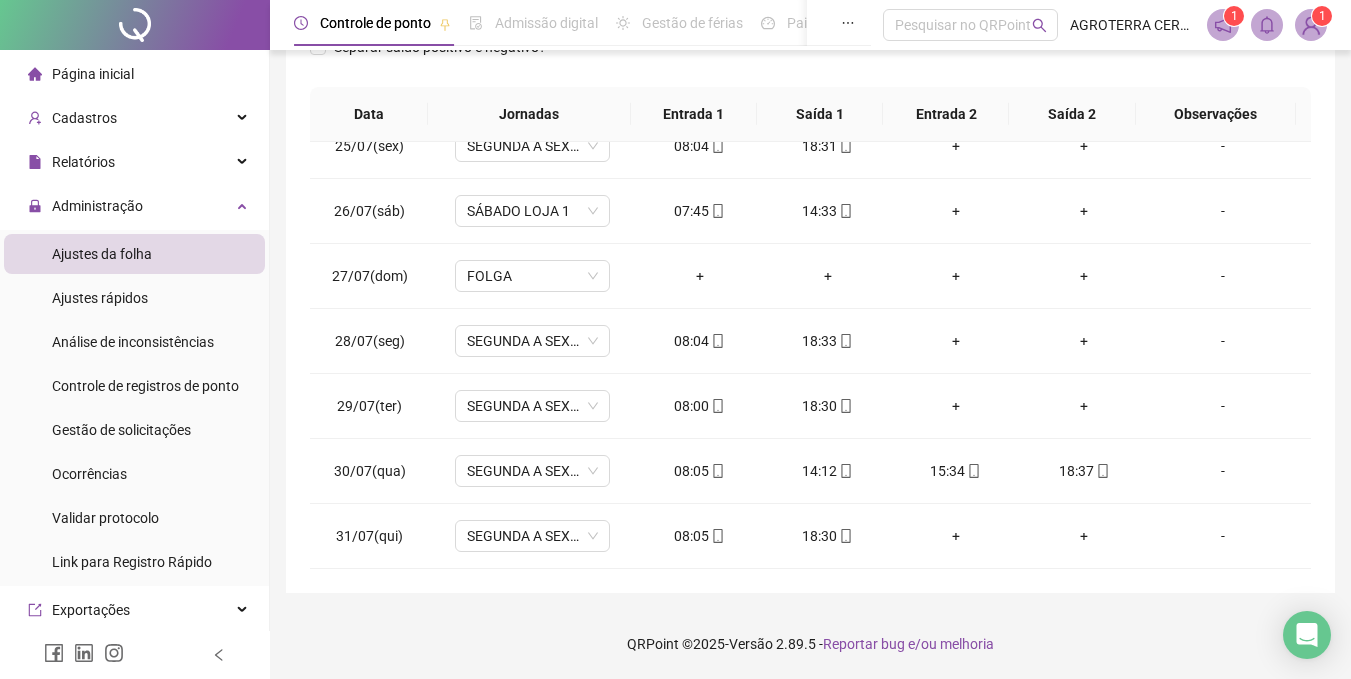 click on "Nome do colaborador [FIRST] [LAST] [LAST] Saldo total: [TIME] HE 1: [TIME] HE 2: [TIME] HE 3: [TIME] H. NOT.: [TIME] H. TRAB.: [TIME] Faltas: [NUMBER] 01/[DATE](ter) SEGUNDA A SEXTA LOJA 1 [TIME] [TIME] + + - 02/[DATE](qua) SEGUNDA A SEXTA LOJA 1 + + + + - 03/[DATE](qui) SEGUNDA A SEXTA LOJA 1 + + + + - 04/[DATE](sex) SEGUNDA A SEXTA LOJA 1 + + + + - 05/[DATE](sáb) SÁBADO LOJA 1 + + + + - 06/[DATE](dom) FOLGA + + + + - 07/[DATE](seg) SEGUNDA A SEXTA LOJA 1 + + + + - 08/[DATE](ter) SEGUNDA A SEXTA LOJA 1 + + + + - 09/[DATE](qua) FERIADO REVOLUÇÃO CONSTITUCIONALISTA + + + + - 10/[DATE](qui) SEGUNDA A SEXTA LOJA 1 + + + + - 11/[DATE](sex) SEGUNDA A SEXTA LOJA 1 + + + + - 12/[DATE](sáb) SÁBADO LOJA 1 + + + + - +" at bounding box center [810, 170] 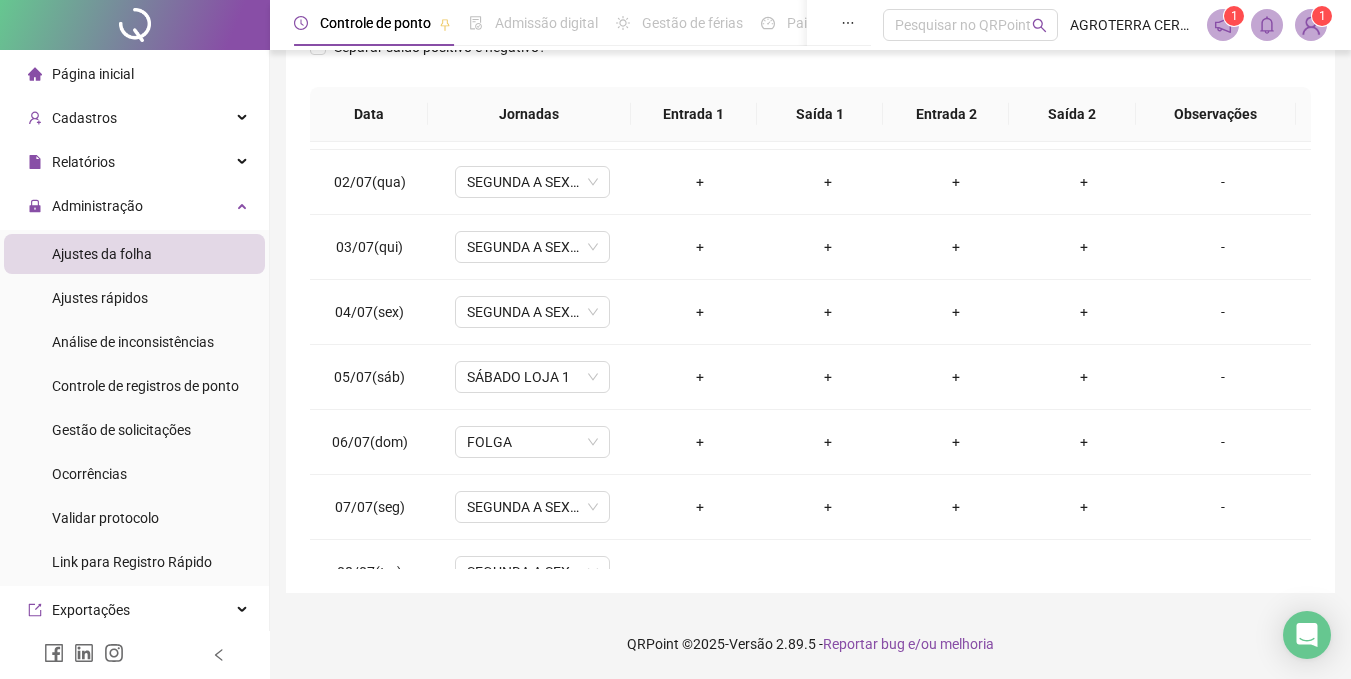 scroll, scrollTop: 0, scrollLeft: 0, axis: both 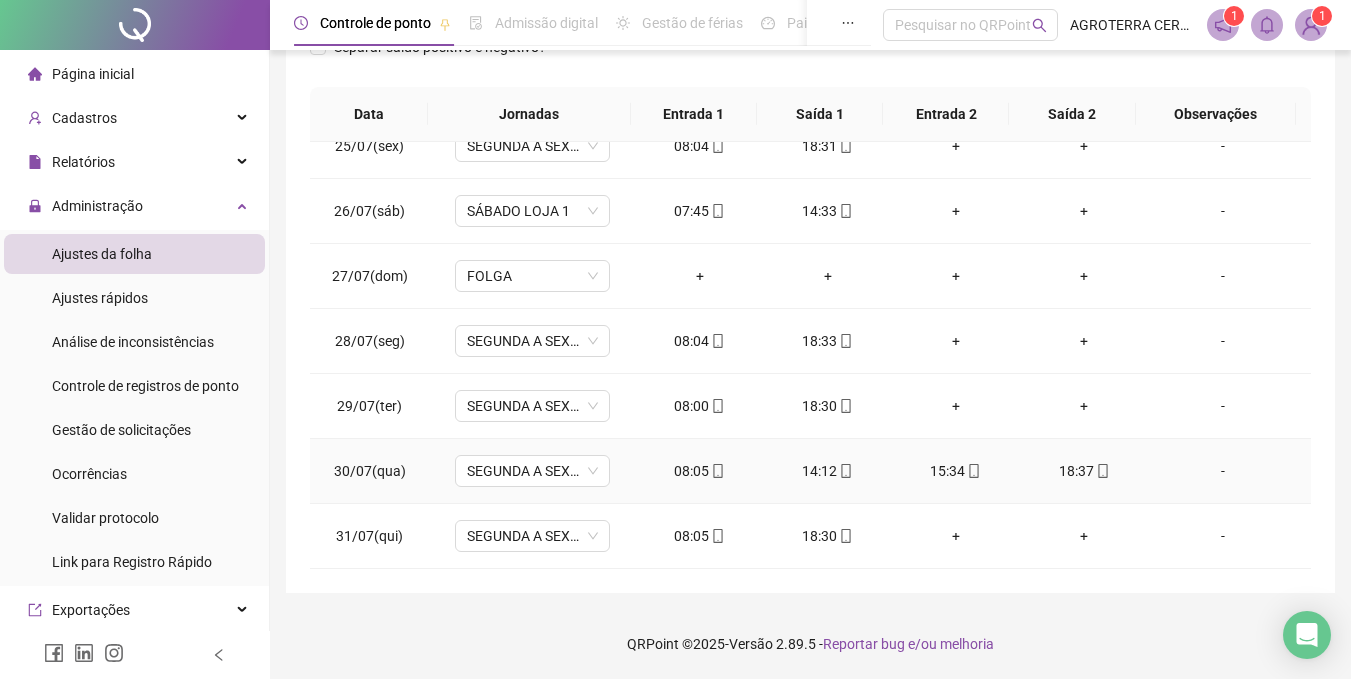 click 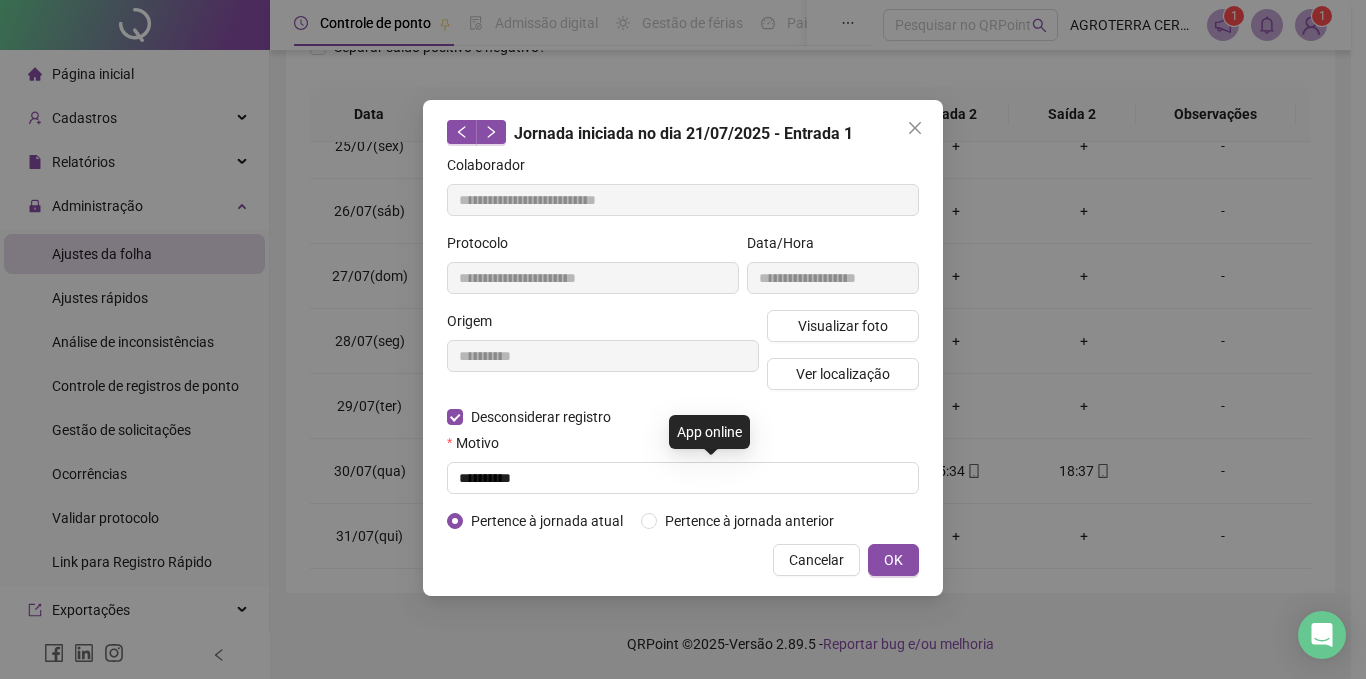 type on "**********" 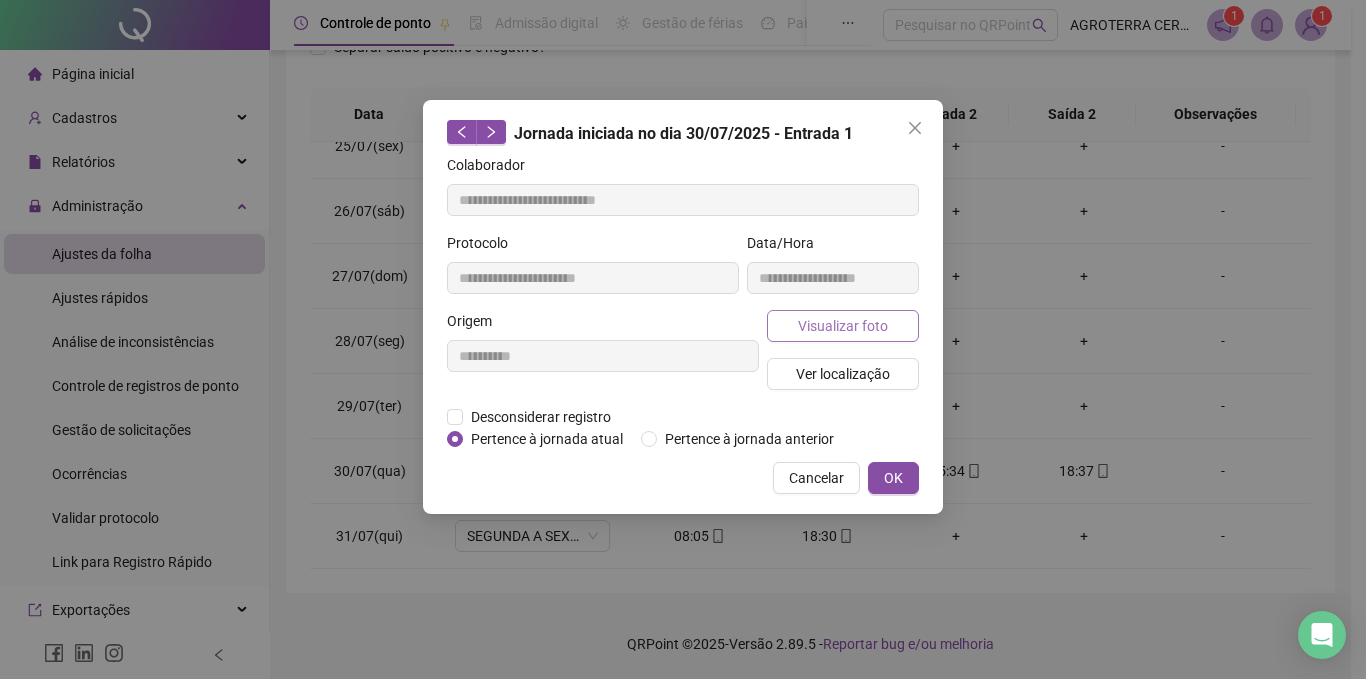 click on "Visualizar foto" at bounding box center [843, 326] 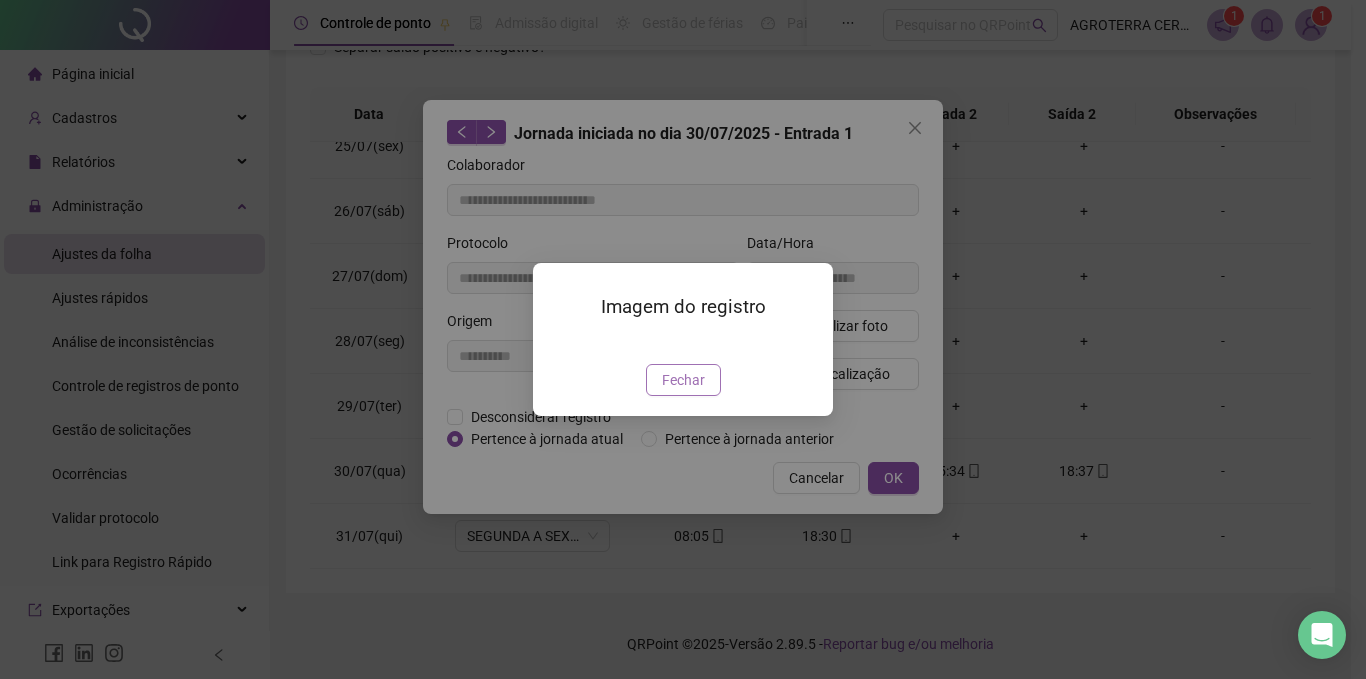 click on "Fechar" at bounding box center [683, 380] 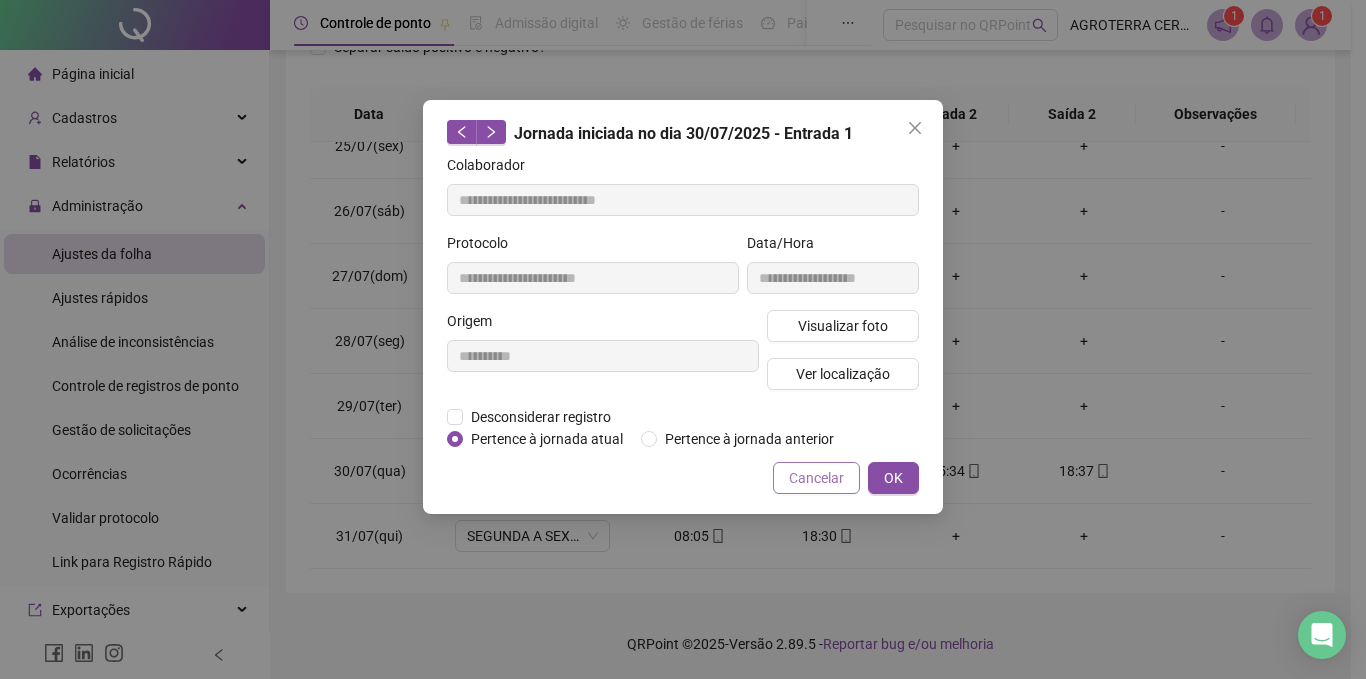 click on "Cancelar" at bounding box center [816, 478] 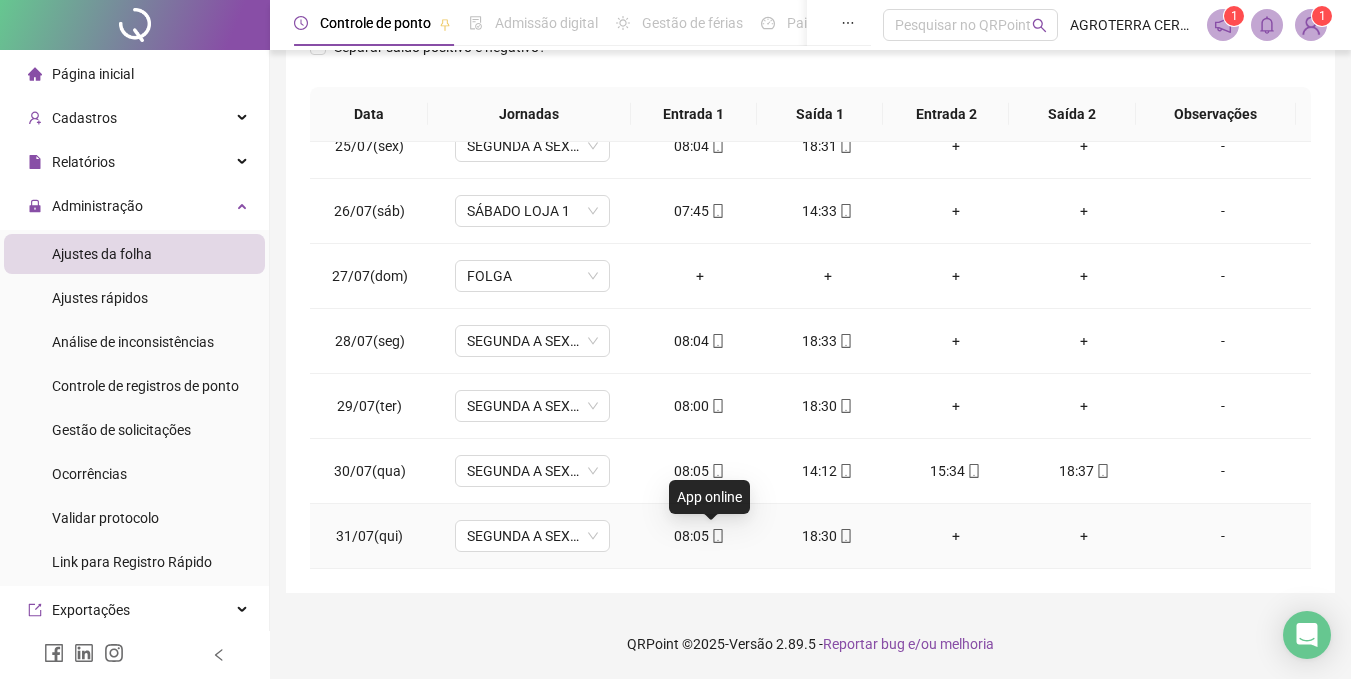 click 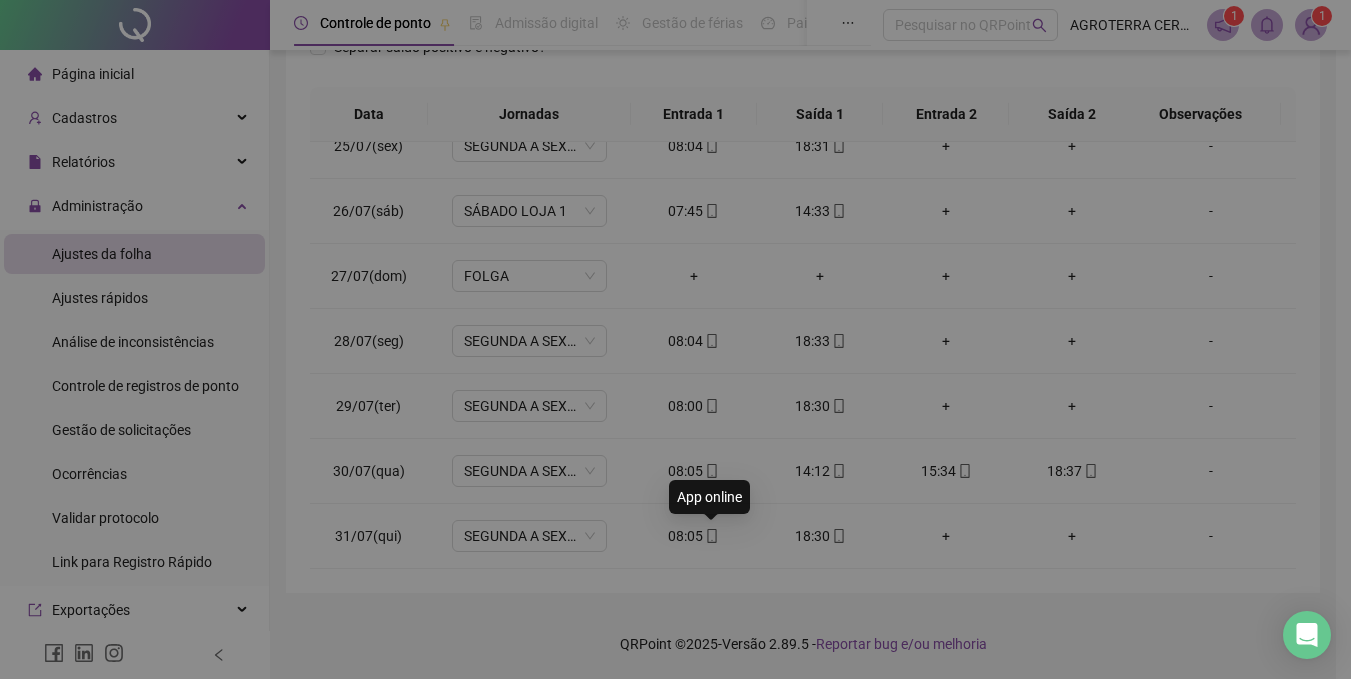 type on "**********" 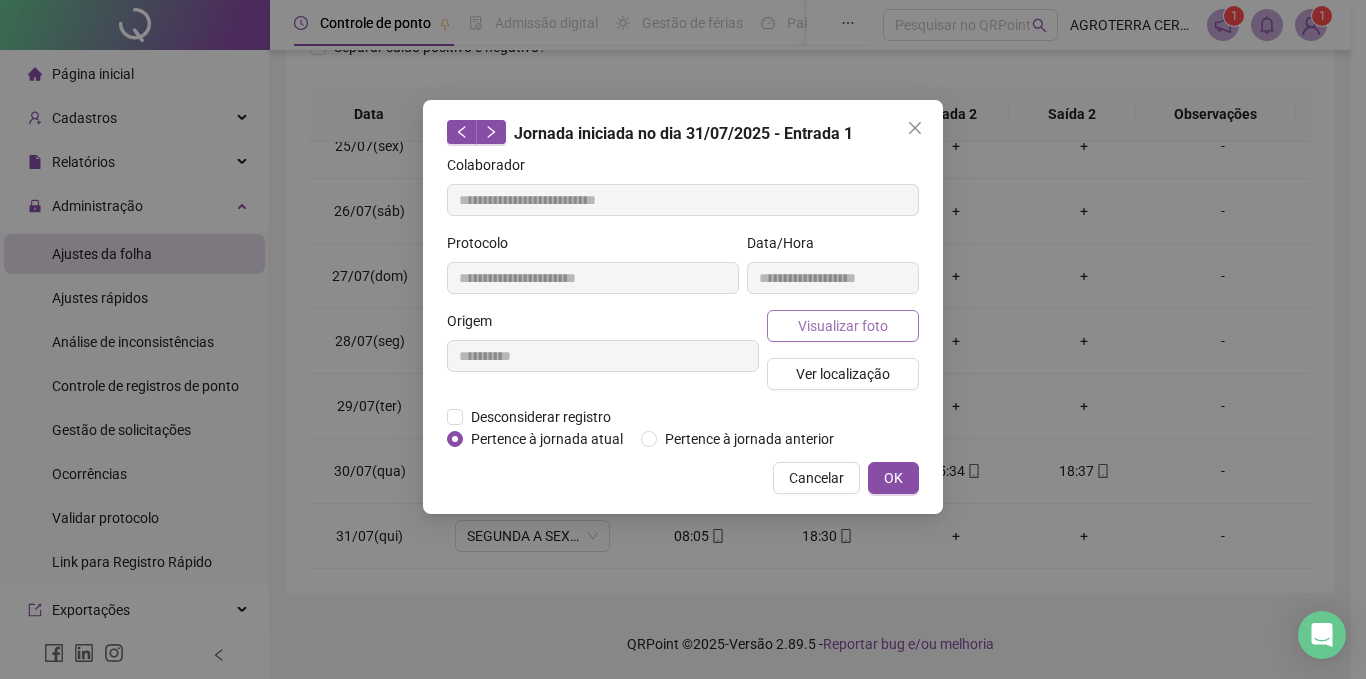 click on "Visualizar foto" at bounding box center (843, 326) 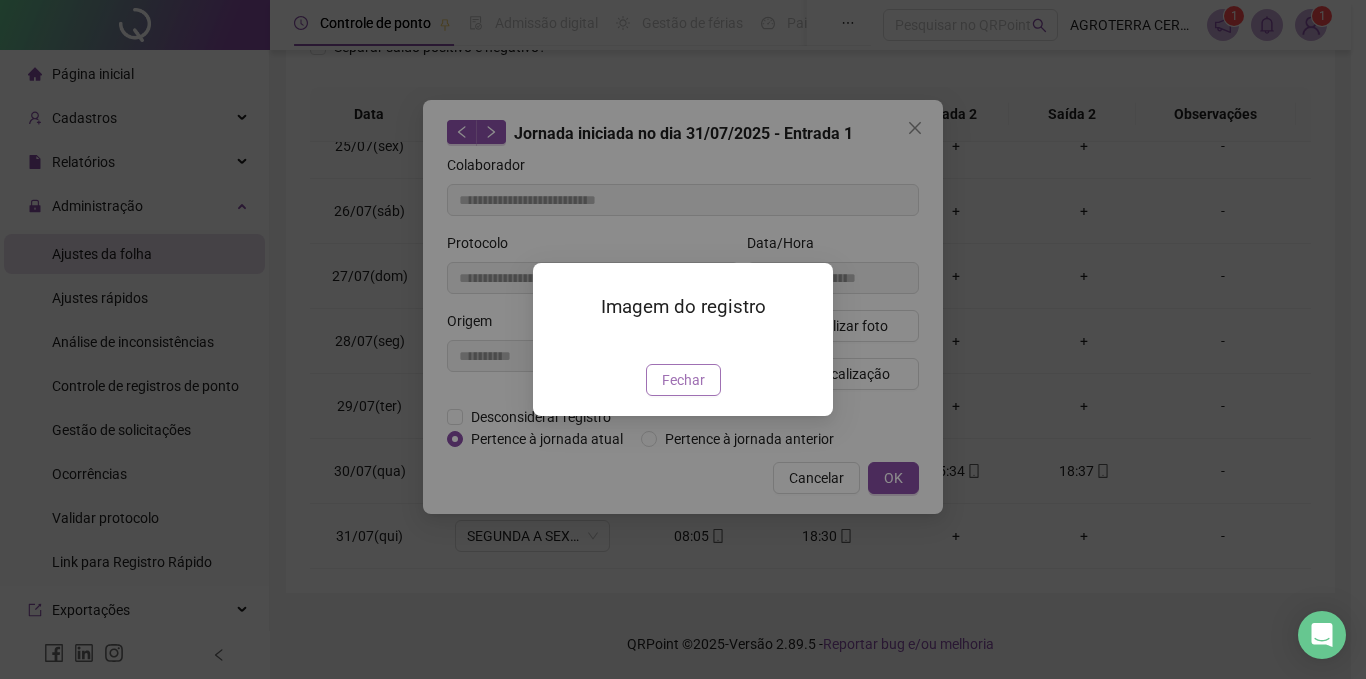 click on "Fechar" at bounding box center [683, 380] 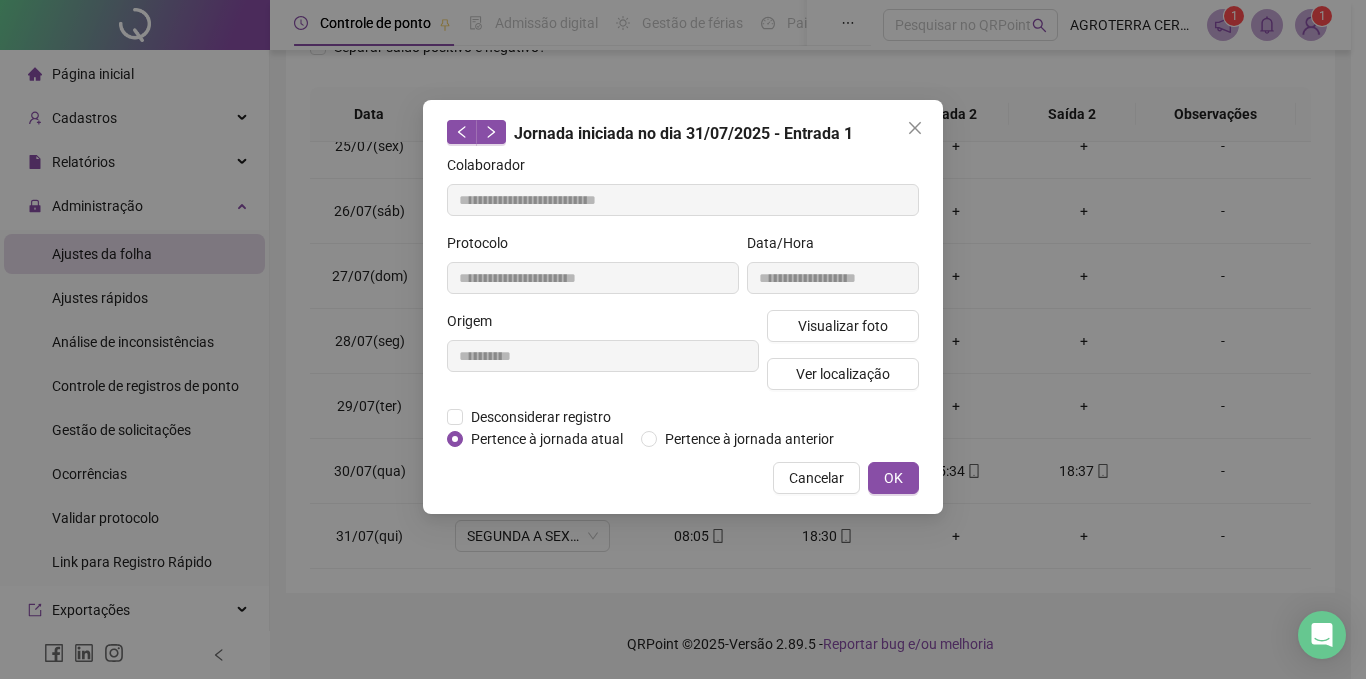 click on "Cancelar" at bounding box center [816, 478] 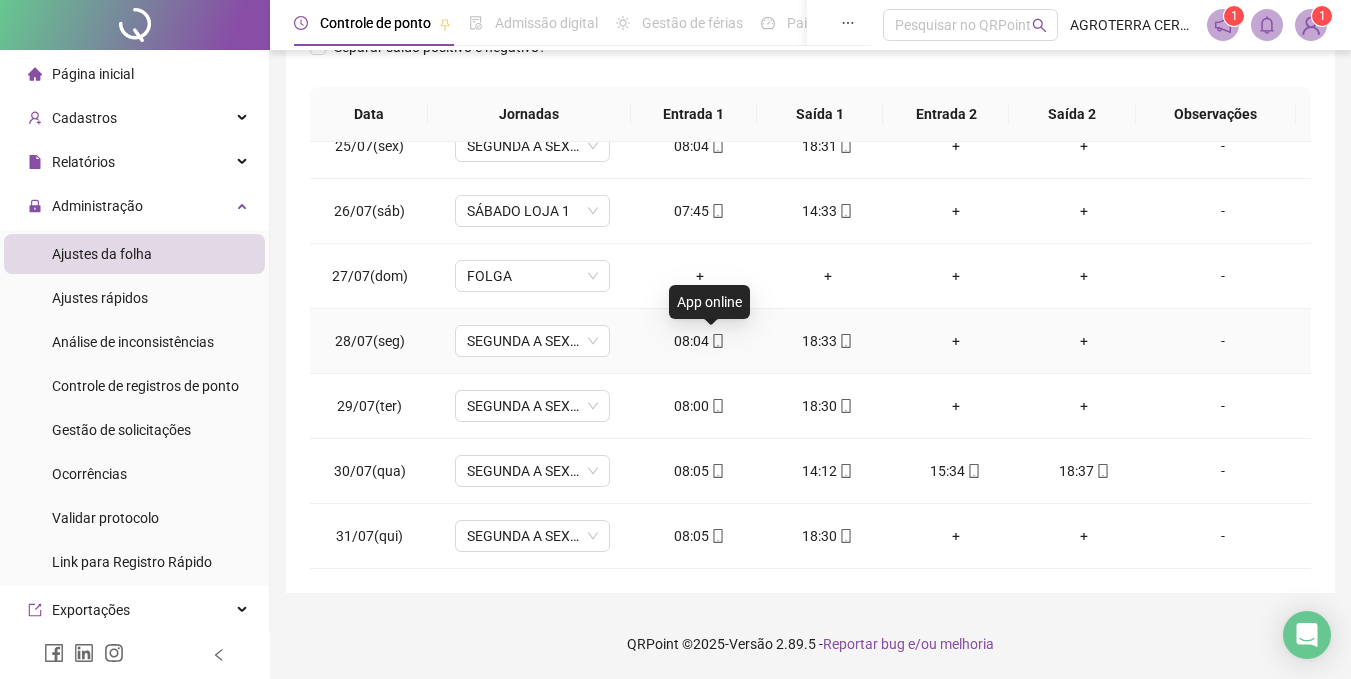 click 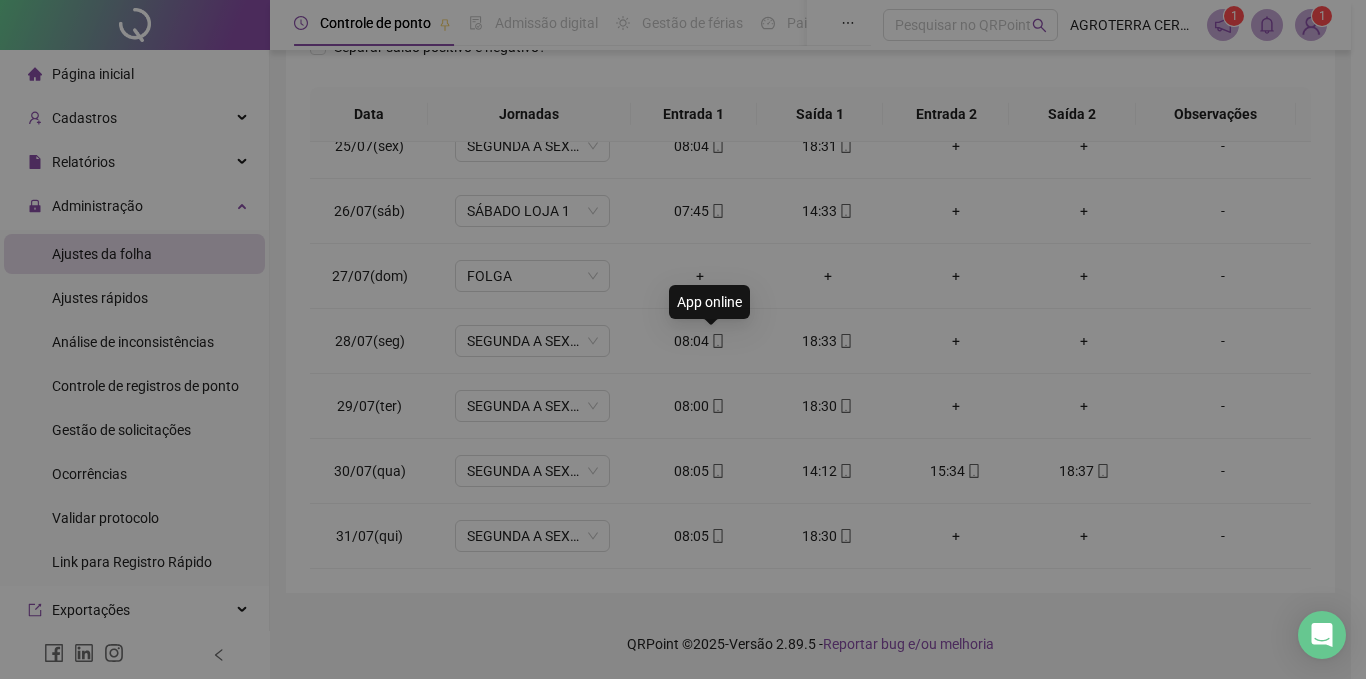type on "**********" 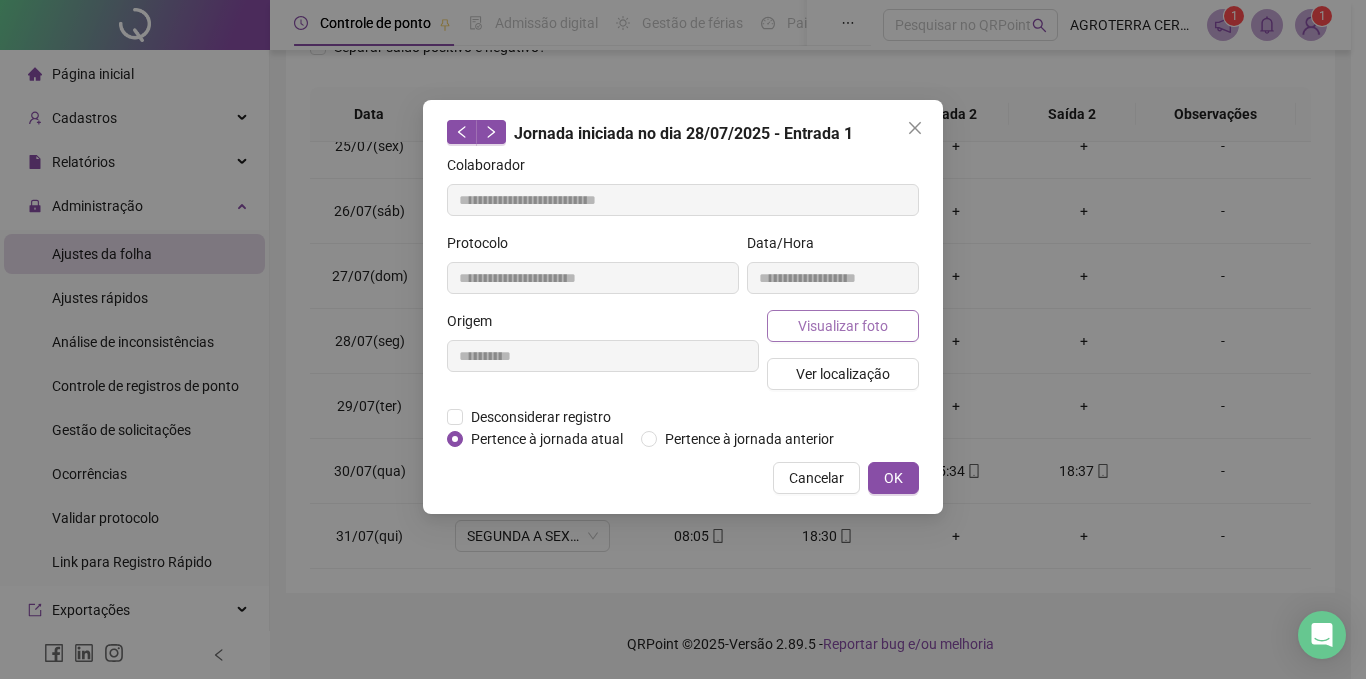 click on "Visualizar foto" at bounding box center (843, 326) 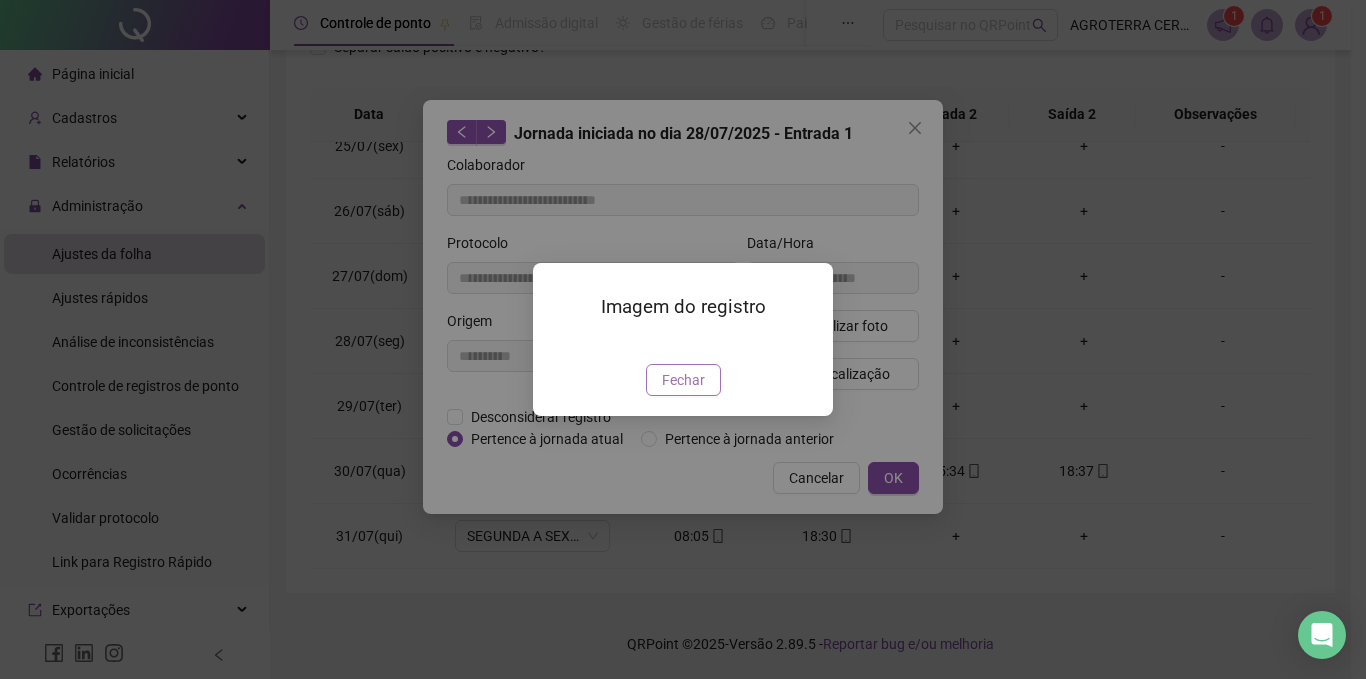 click on "Fechar" at bounding box center (683, 380) 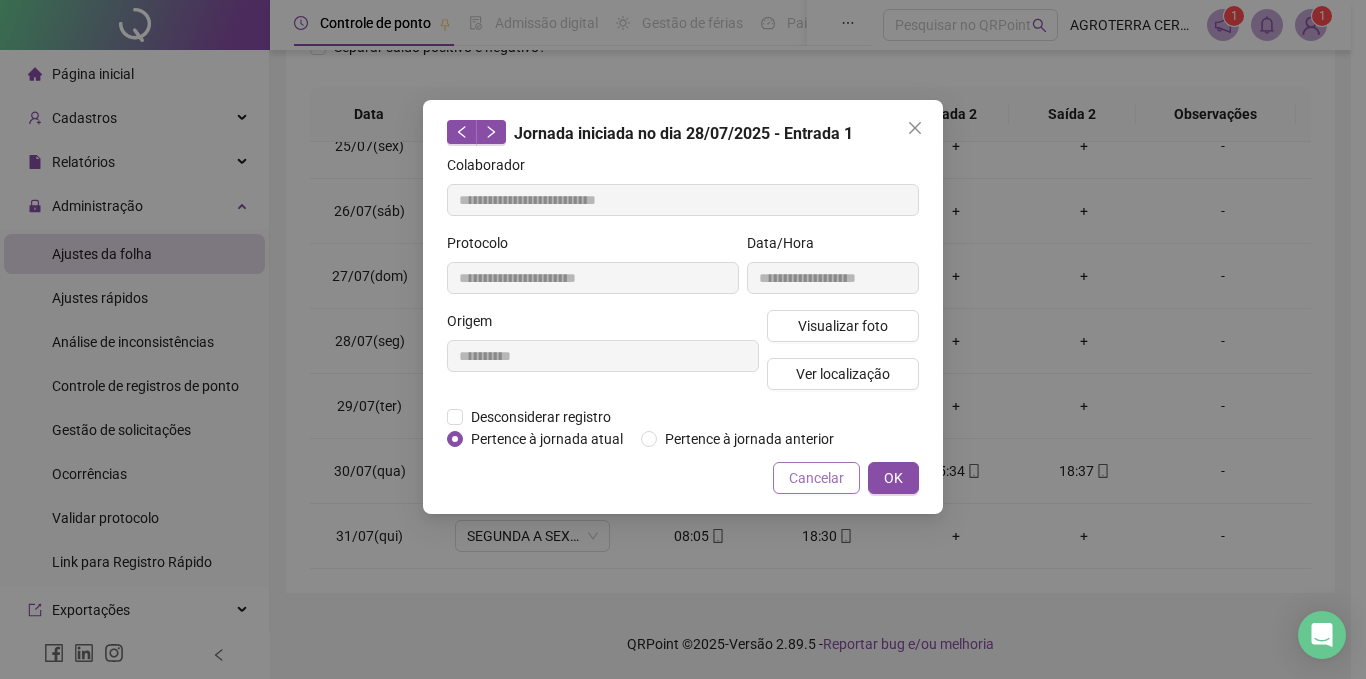 click on "Cancelar" at bounding box center (816, 478) 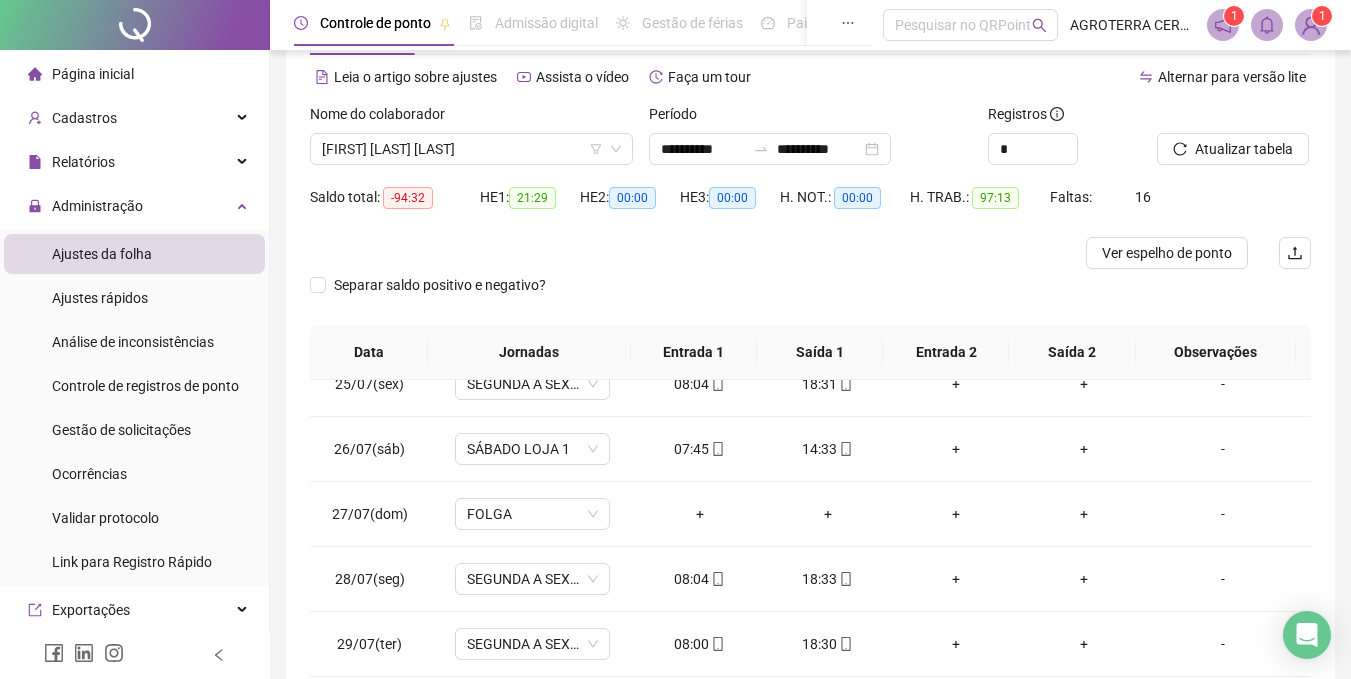 scroll, scrollTop: 0, scrollLeft: 0, axis: both 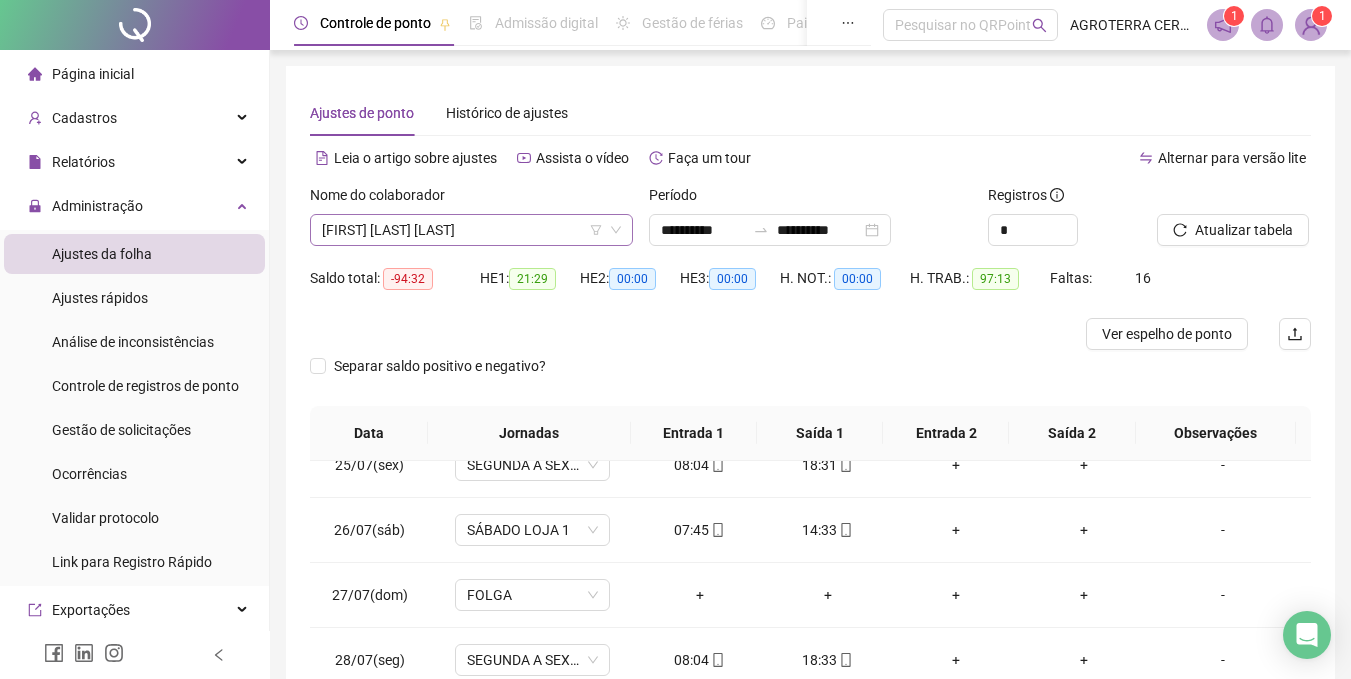 click on "[FIRST] [LAST] [LAST]" at bounding box center [471, 230] 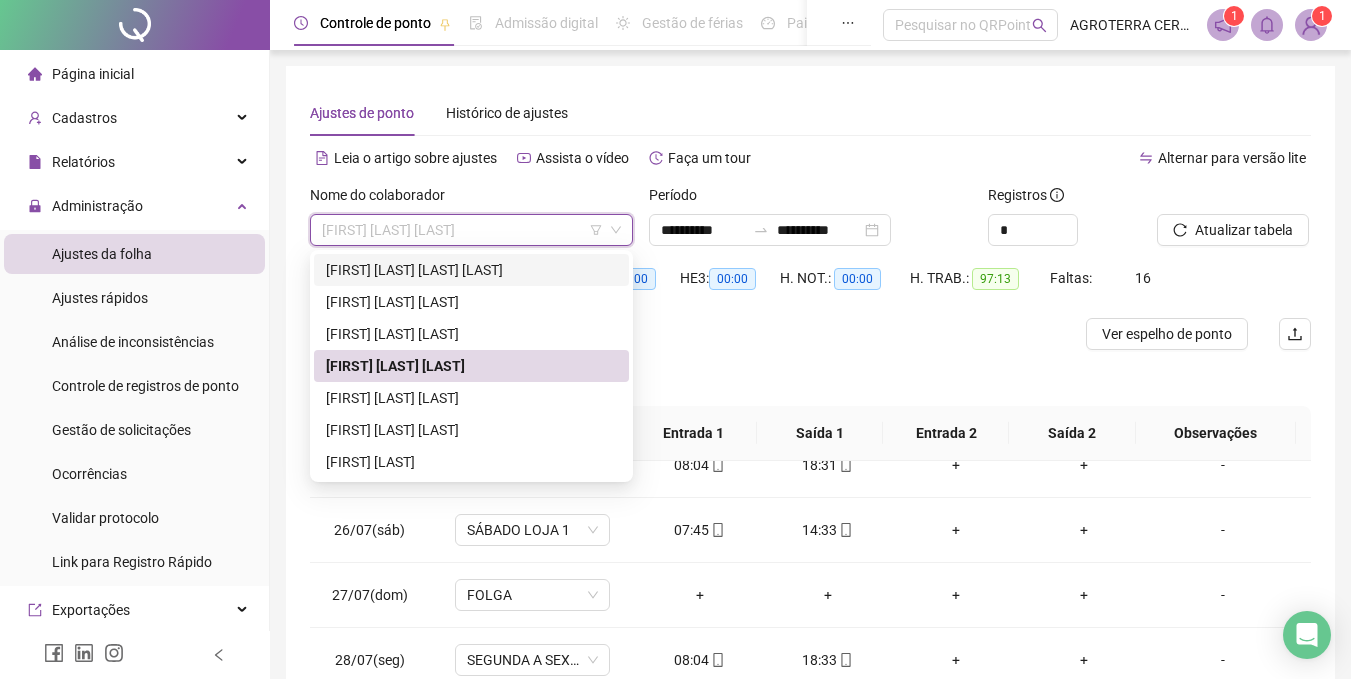 click on "Nome do colaborador [FIRST] [LAST] [LAST] Saldo total: [TIME] HE 1: [TIME] HE 2: [TIME] HE 3: [TIME] H. NOT.: [TIME] H. TRAB.: [TIME] Faltas: [NUMBER] 01/[DATE](ter) SEGUNDA A SEXTA LOJA 1 [TIME] [TIME] + + - 02/[DATE](qua) SEGUNDA A SEXTA LOJA 1 + + + + - 03/[DATE](qui) SEGUNDA A SEXTA LOJA 1 + + + + - 04/[DATE](sex) SEGUNDA A SEXTA LOJA 1 + + + + - 05/[DATE](sáb) SÁBADO LOJA 1 + + + + - 06/[DATE](dom) FOLGA + + + + - 07/[DATE](seg) SEGUNDA A SEXTA LOJA 1 + + + + - 08/[DATE](ter) SEGUNDA A SEXTA LOJA 1 + + + + - 09/[DATE](qua) FERIADO REVOLUÇÃO CONSTITUCIONALISTA + + + + - 10/[DATE](qui) SEGUNDA A SEXTA LOJA 1 + + + + - 11/[DATE](sex) SEGUNDA A SEXTA LOJA 1 + + + + - 12/[DATE](sáb) SÁBADO LOJA 1 + + + + - +" at bounding box center (810, 489) 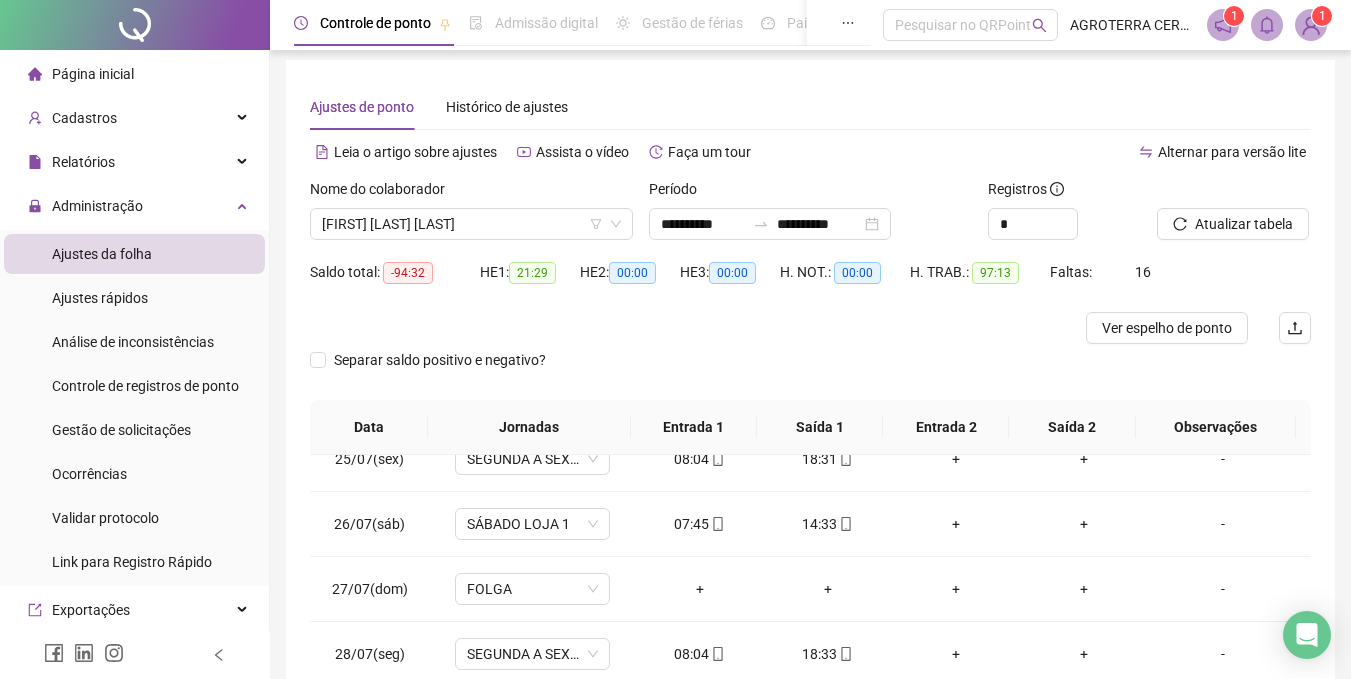 scroll, scrollTop: 0, scrollLeft: 0, axis: both 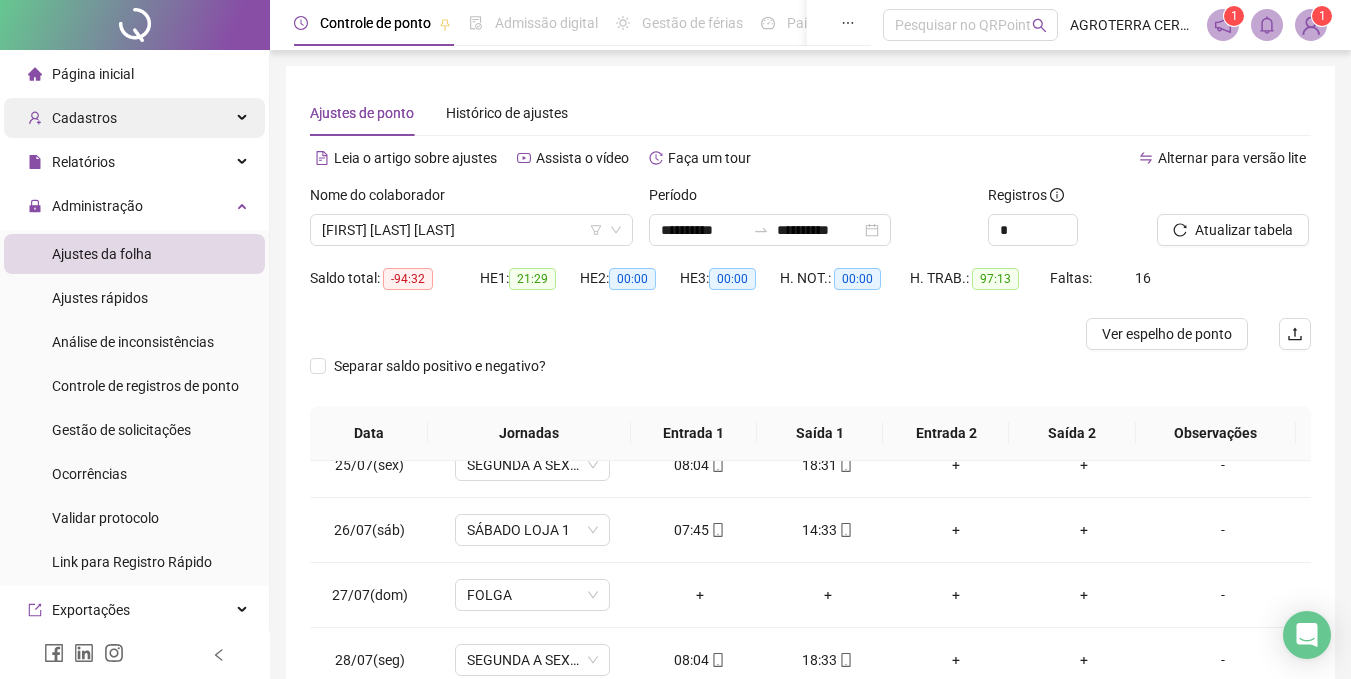 click on "Cadastros" at bounding box center (134, 118) 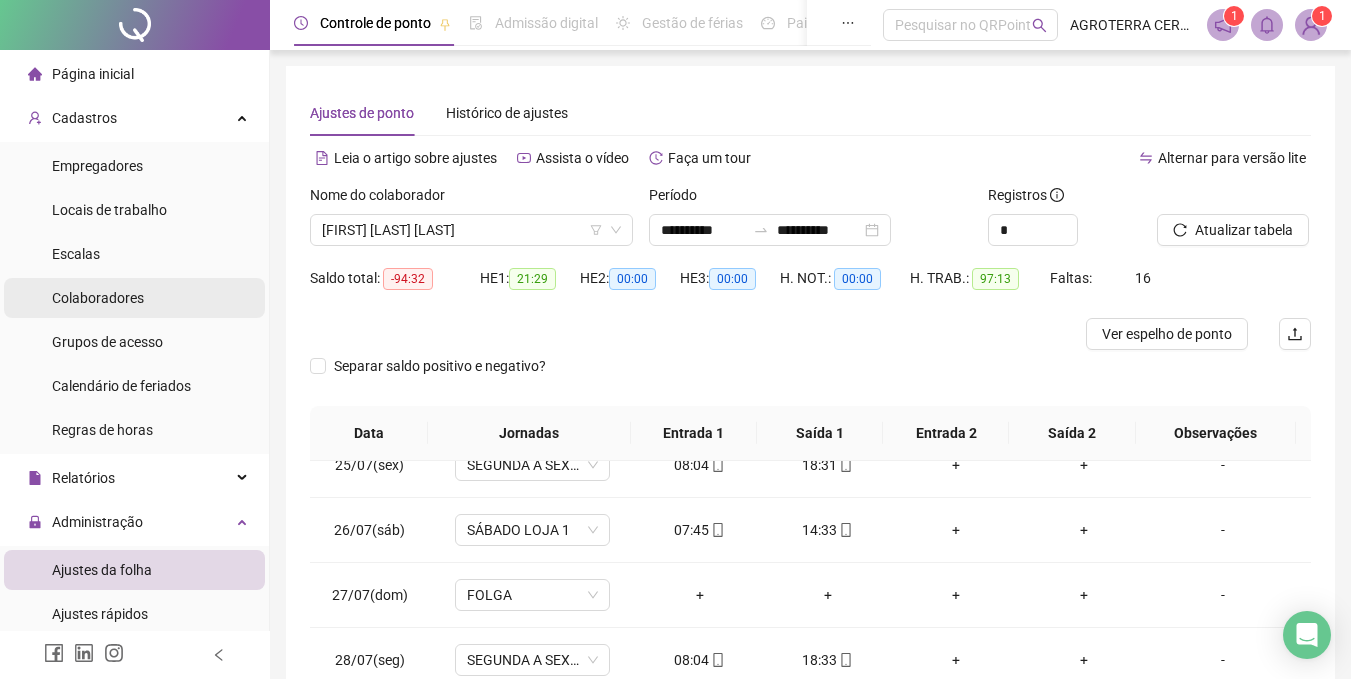 click on "Colaboradores" at bounding box center [98, 298] 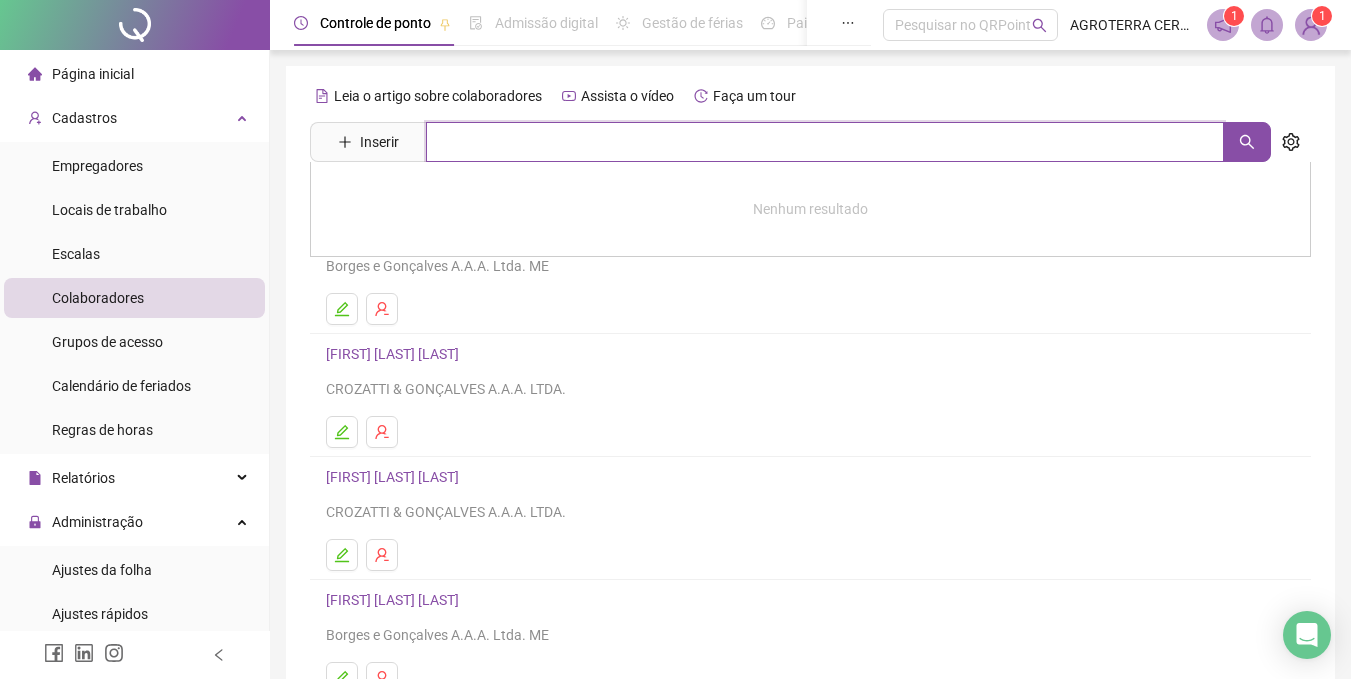 click at bounding box center [825, 142] 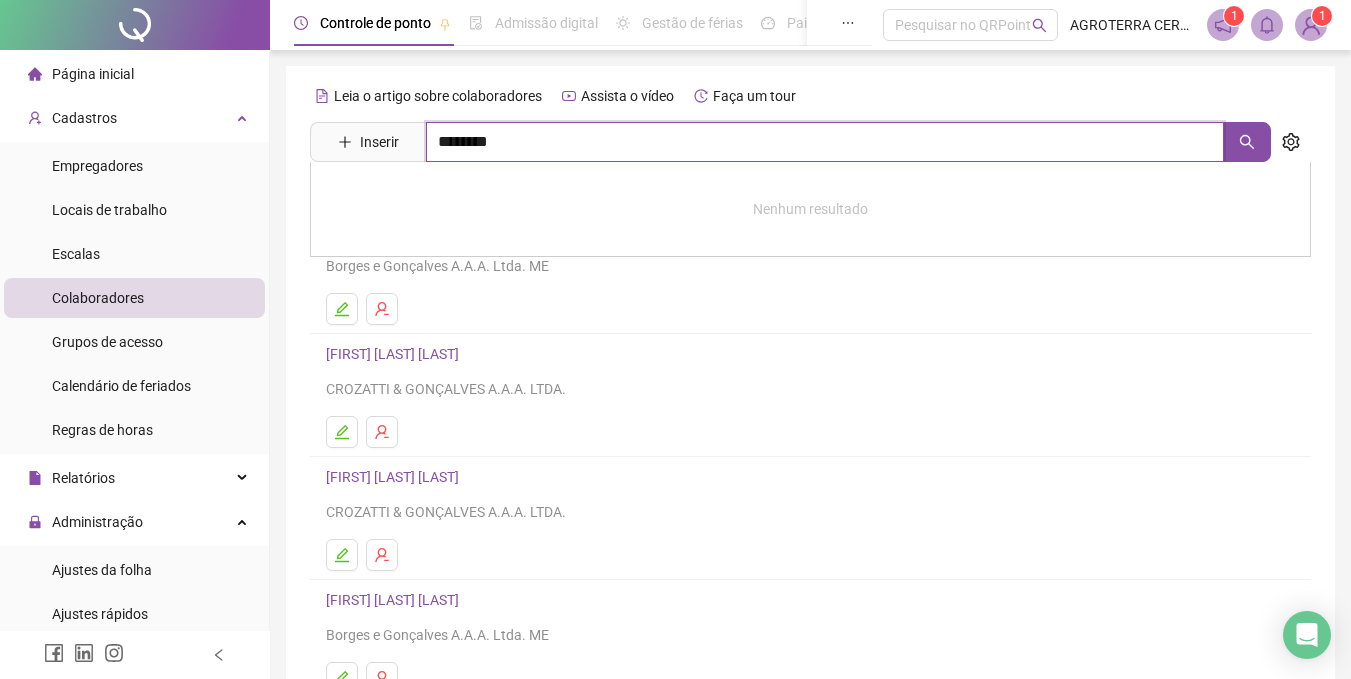 type on "********" 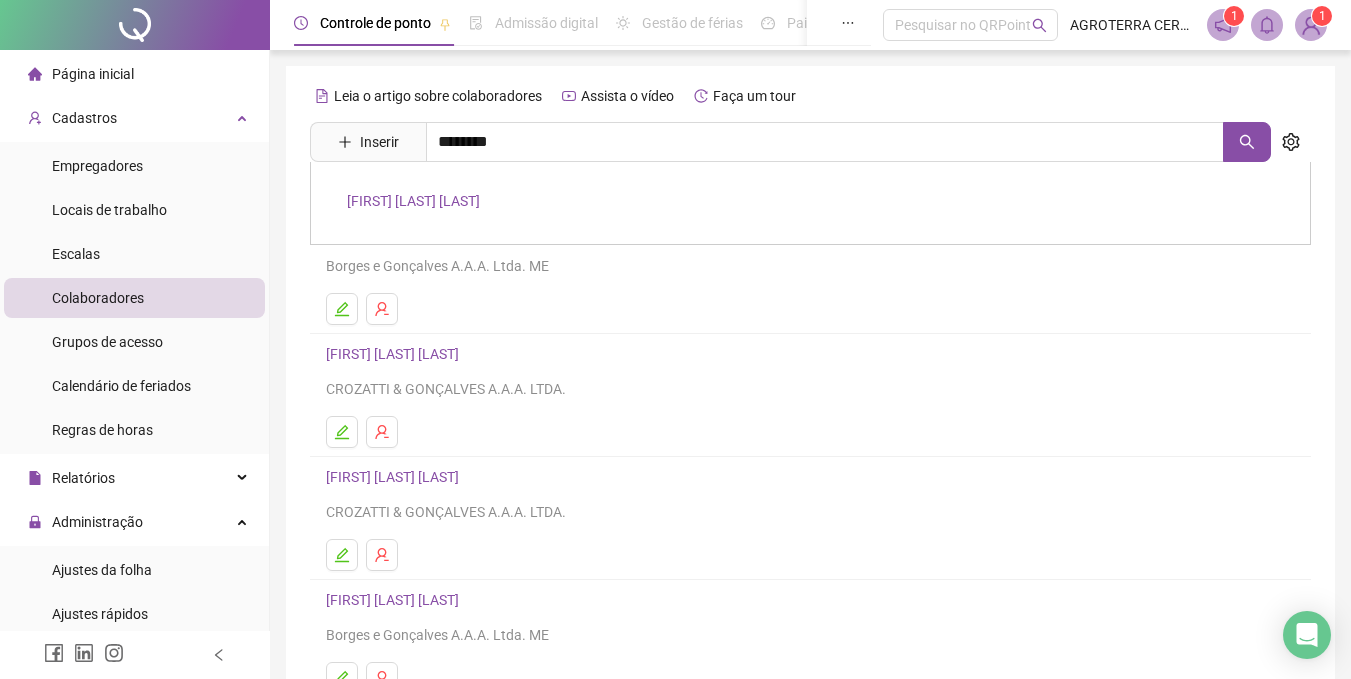click on "[FIRST] [LAST] [LAST]" at bounding box center (413, 201) 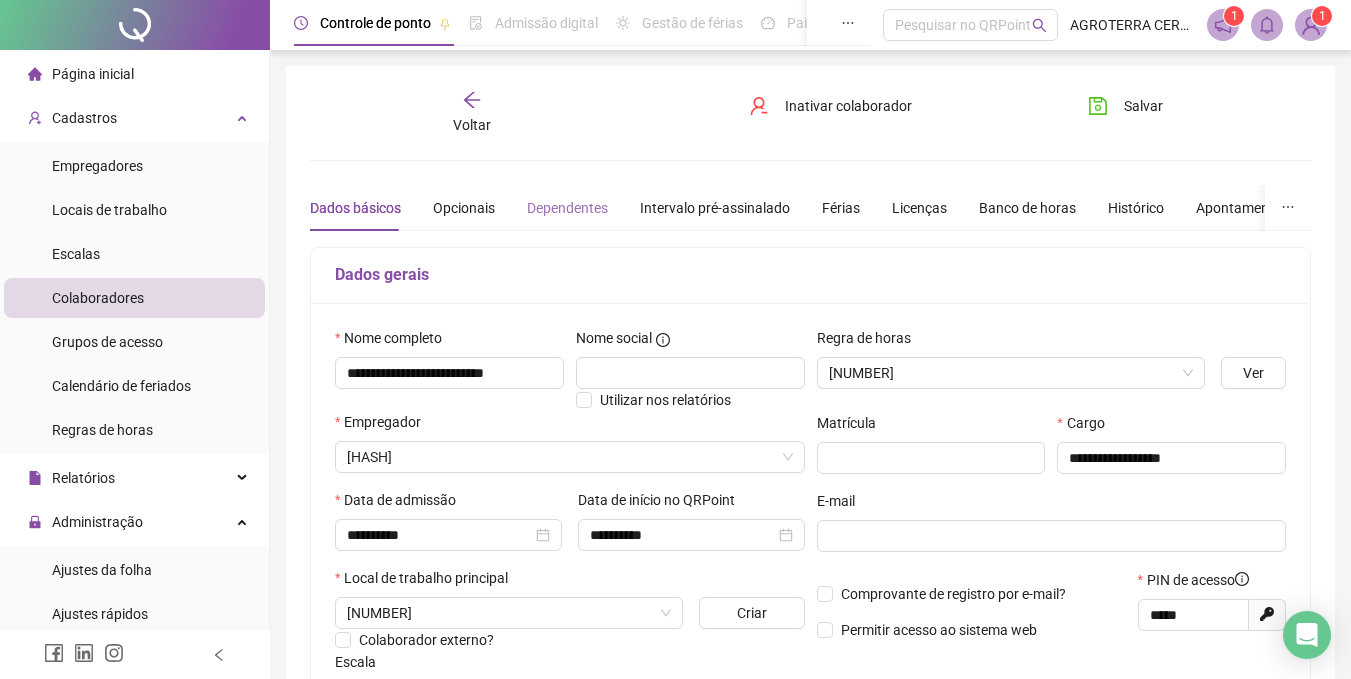 type on "******" 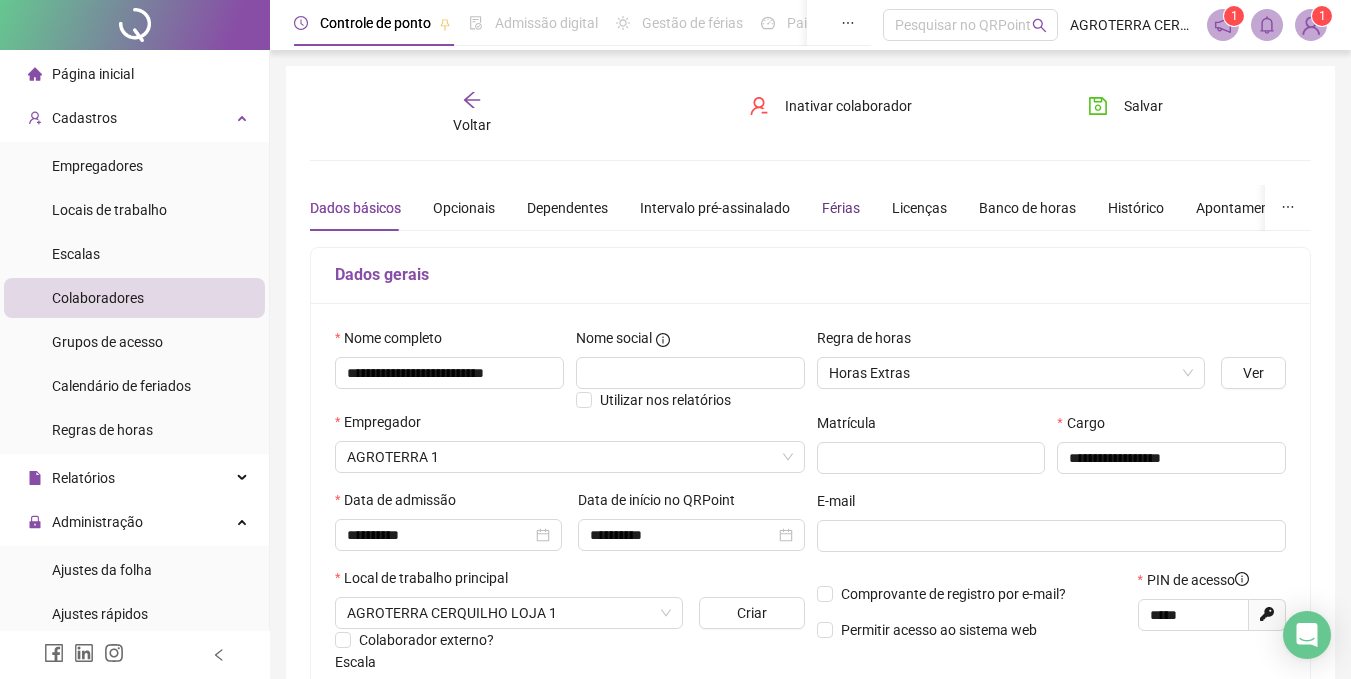 click on "Férias" at bounding box center (841, 208) 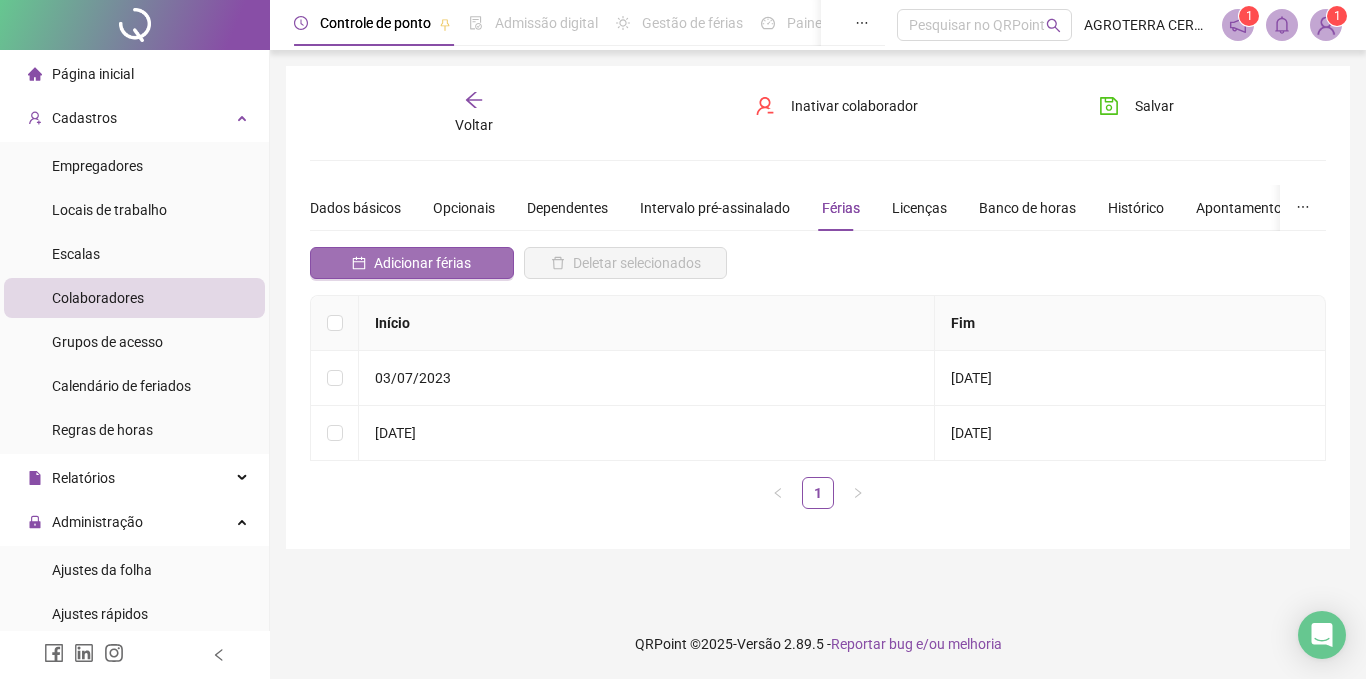 click on "Adicionar férias" at bounding box center (422, 263) 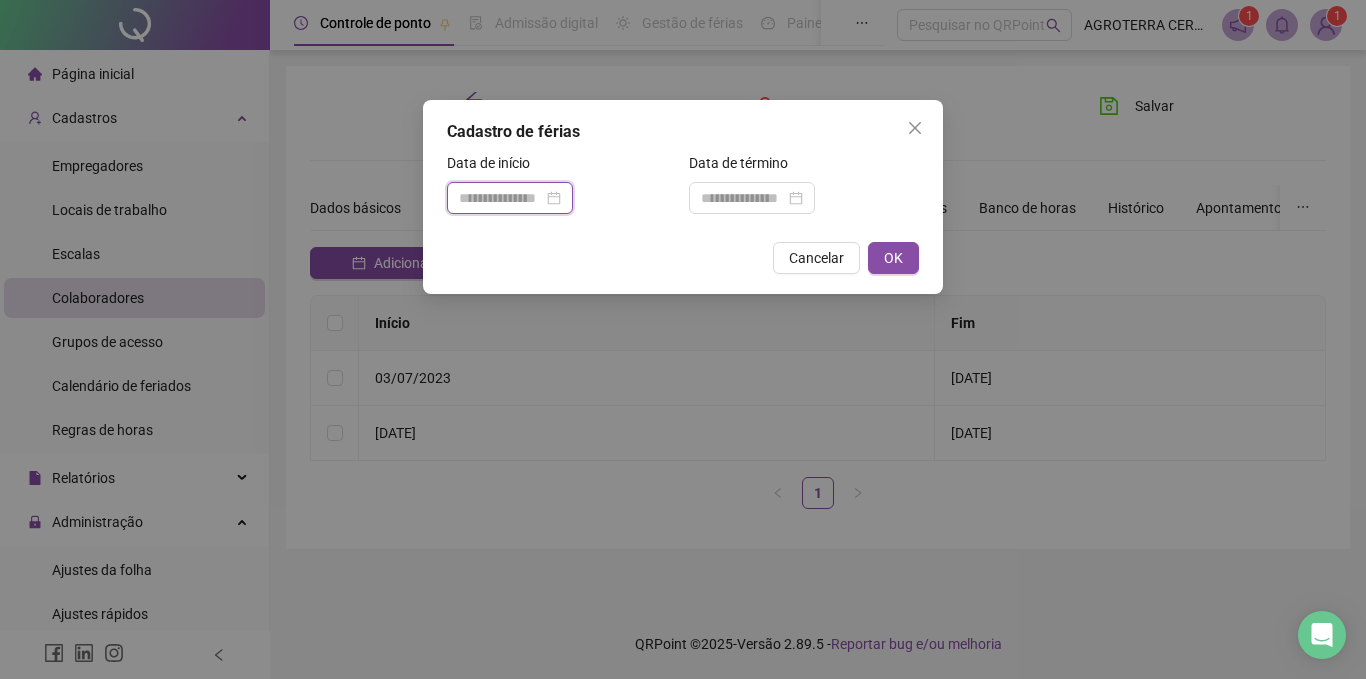click at bounding box center [501, 198] 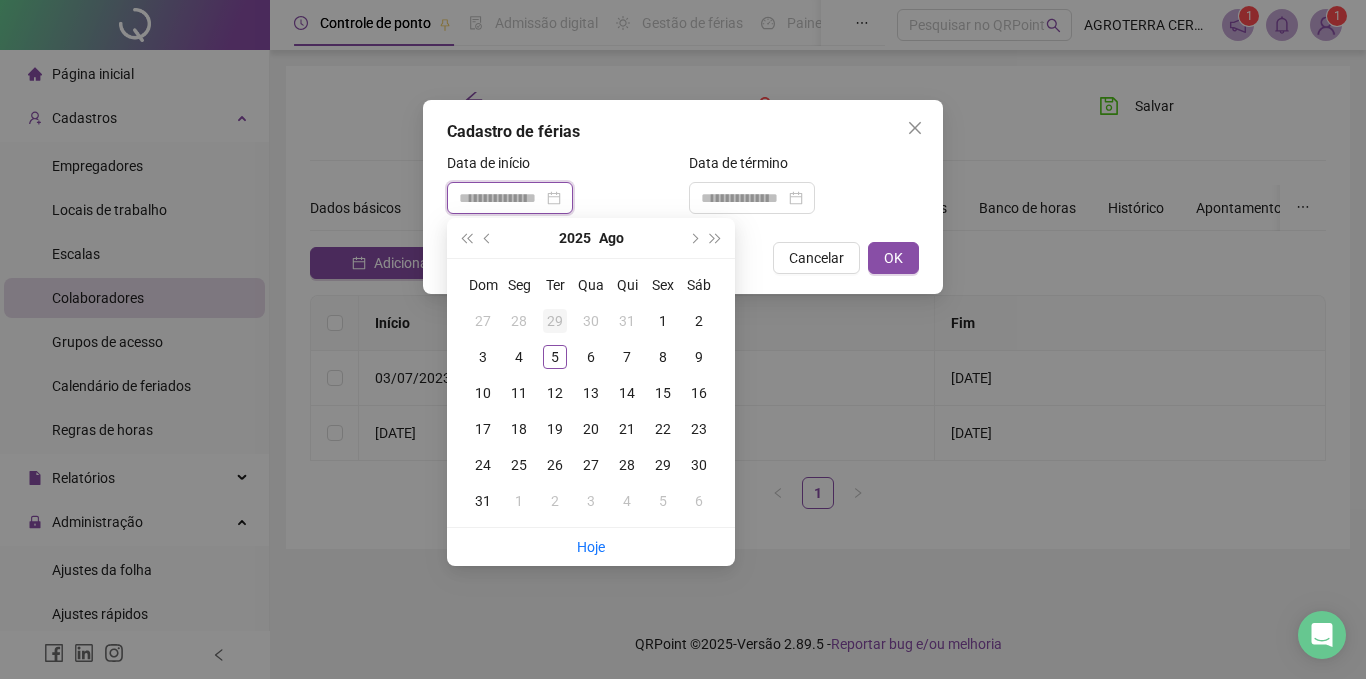 type on "**********" 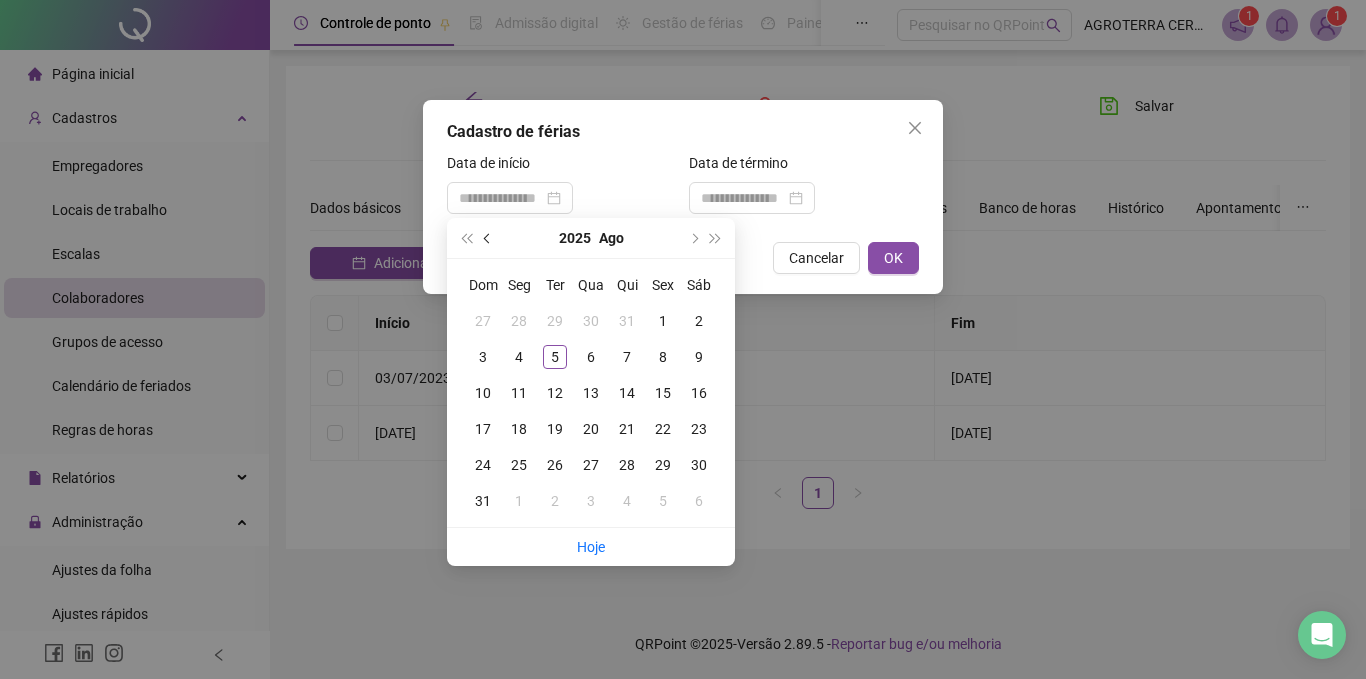 click at bounding box center (488, 238) 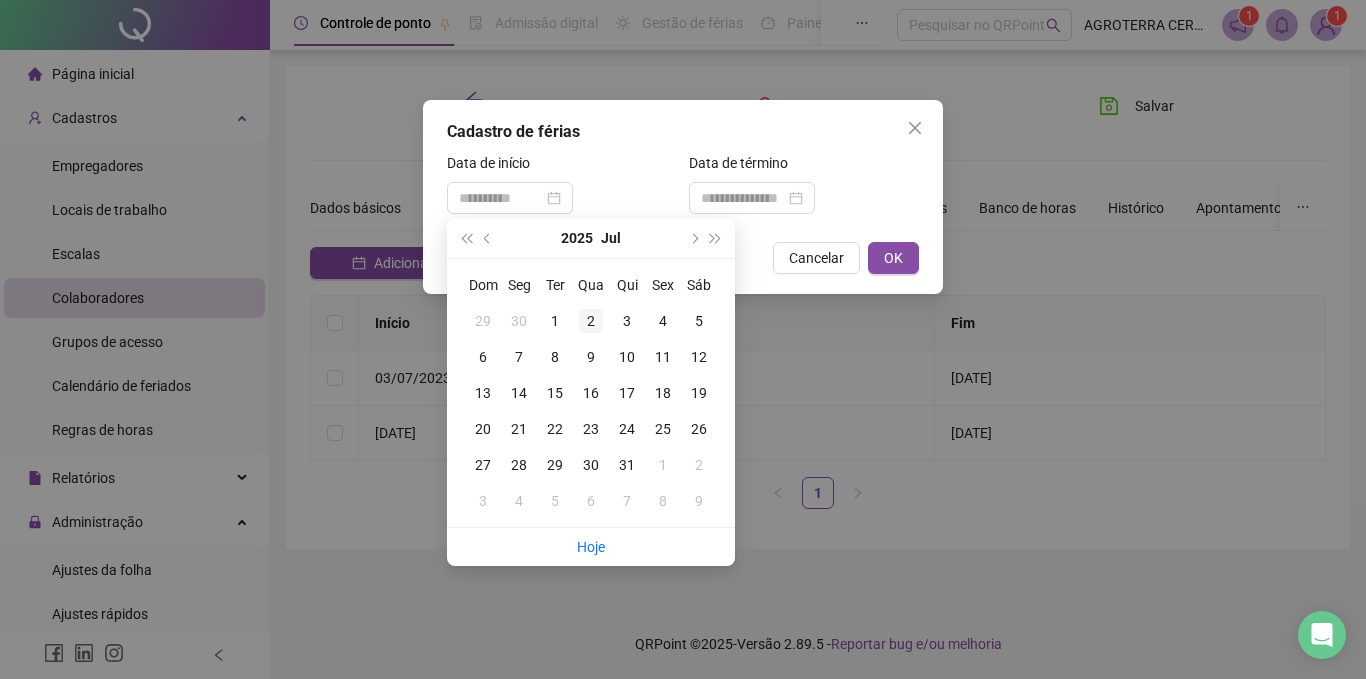 type on "**********" 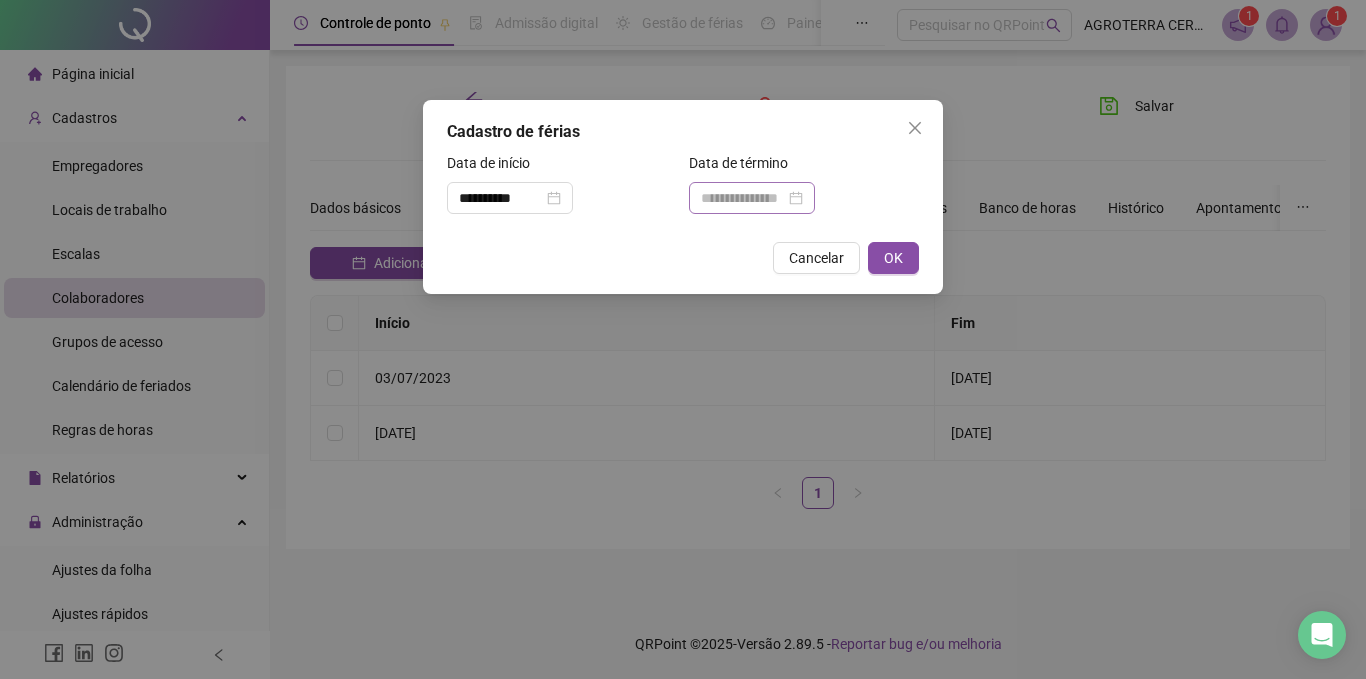 click at bounding box center (752, 198) 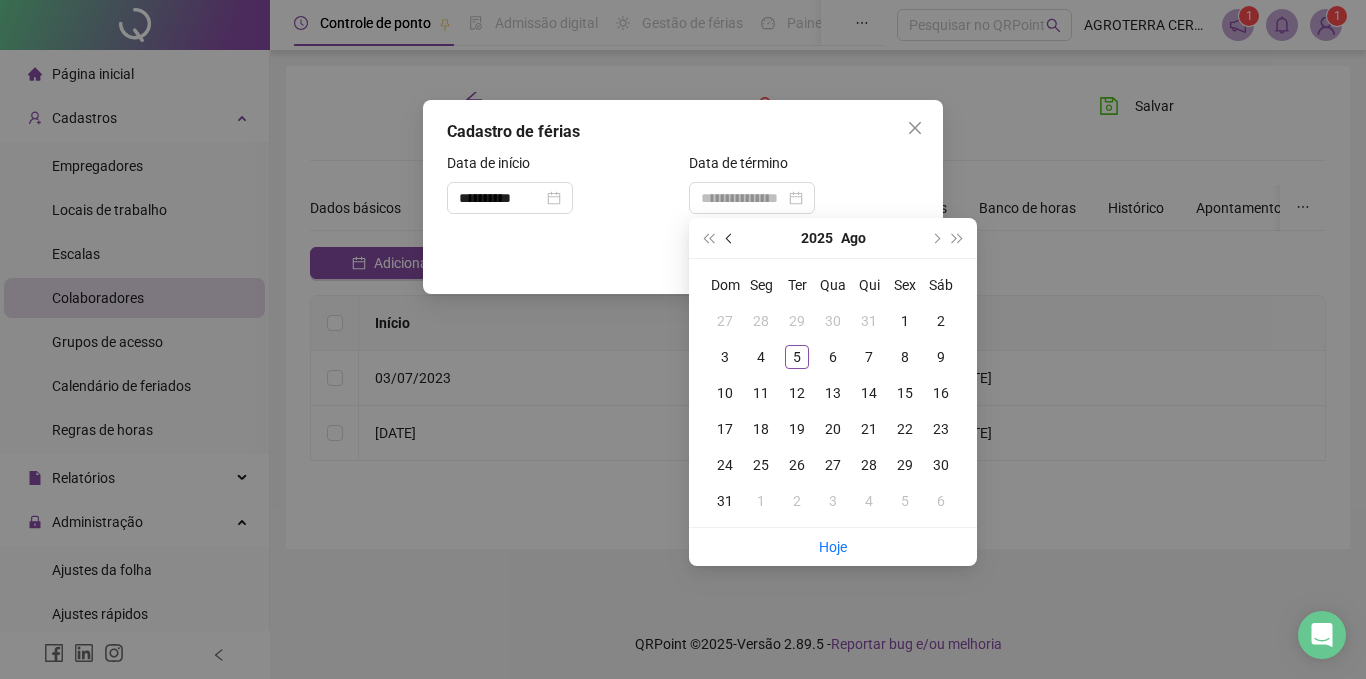 click at bounding box center (730, 238) 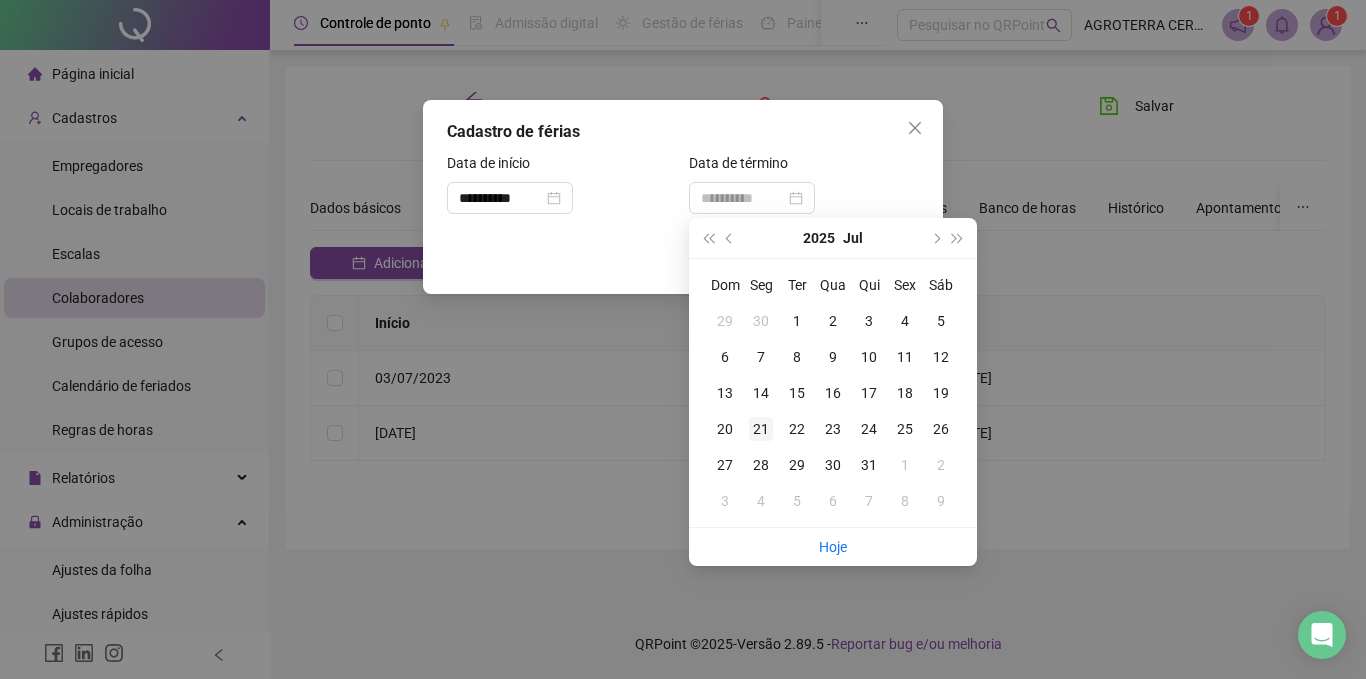 type on "**********" 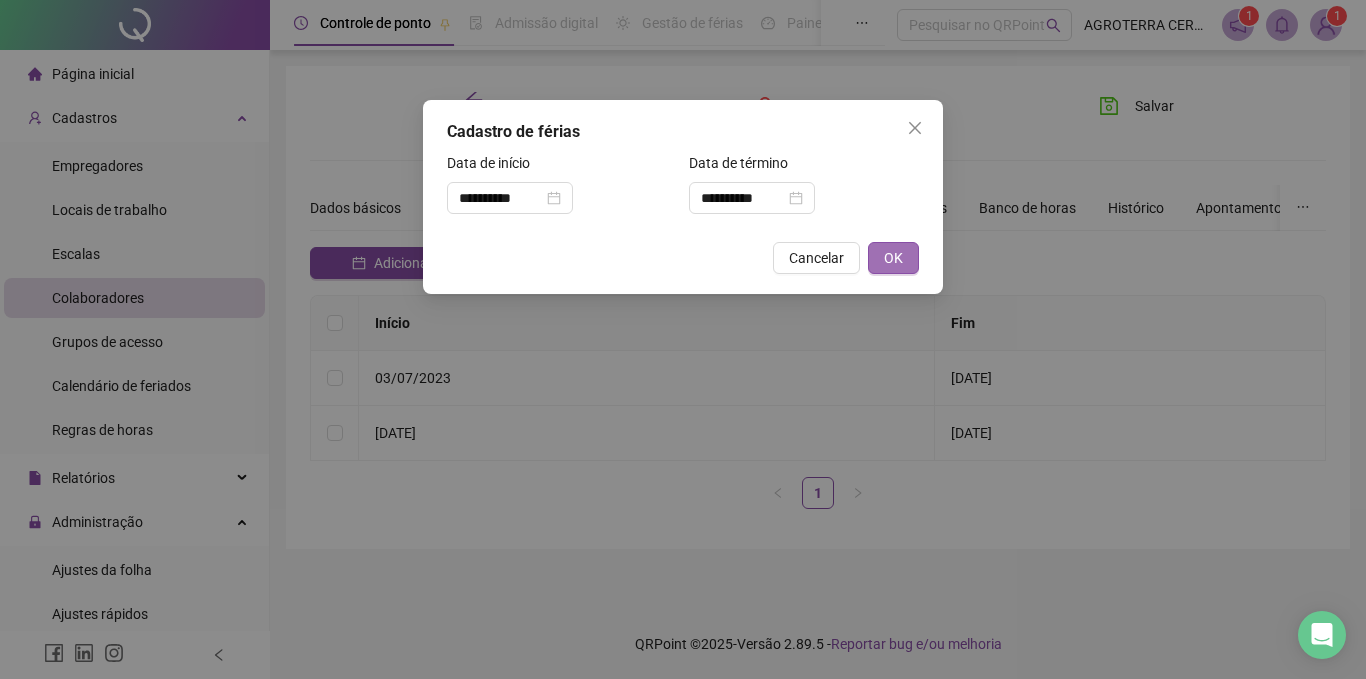 click on "OK" at bounding box center (893, 258) 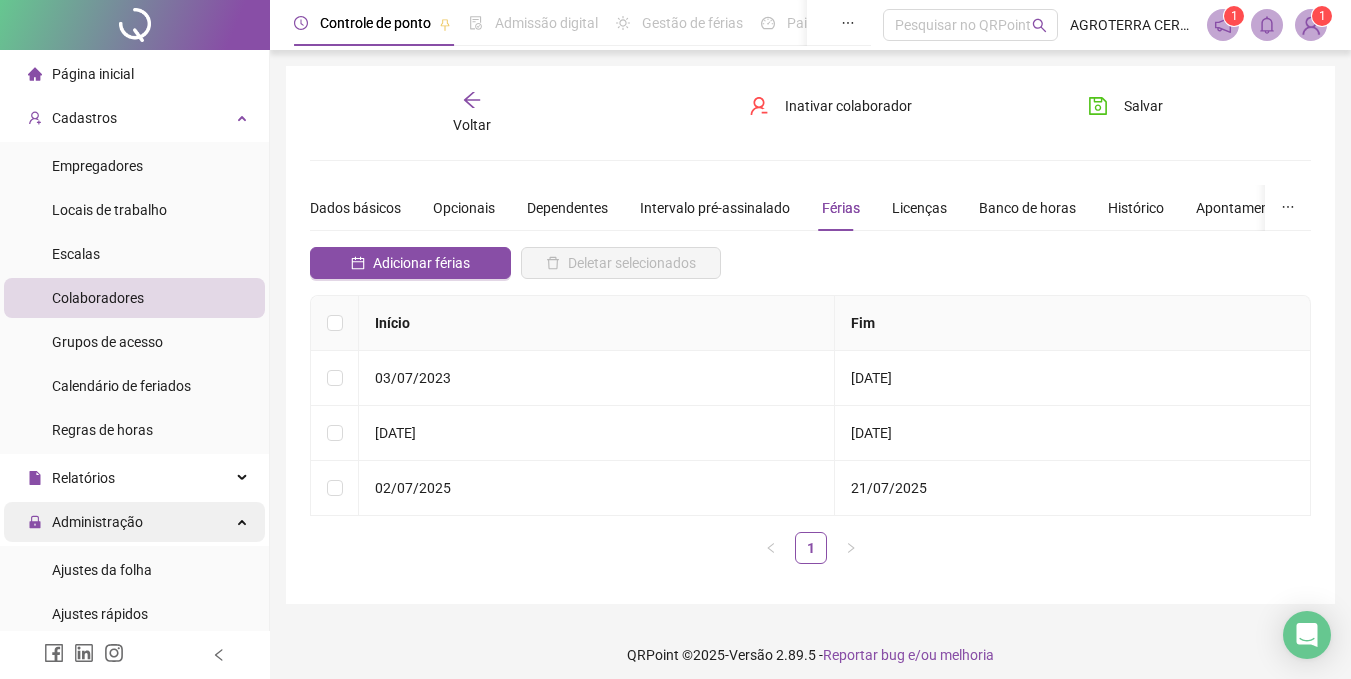 click on "Administração" at bounding box center [134, 522] 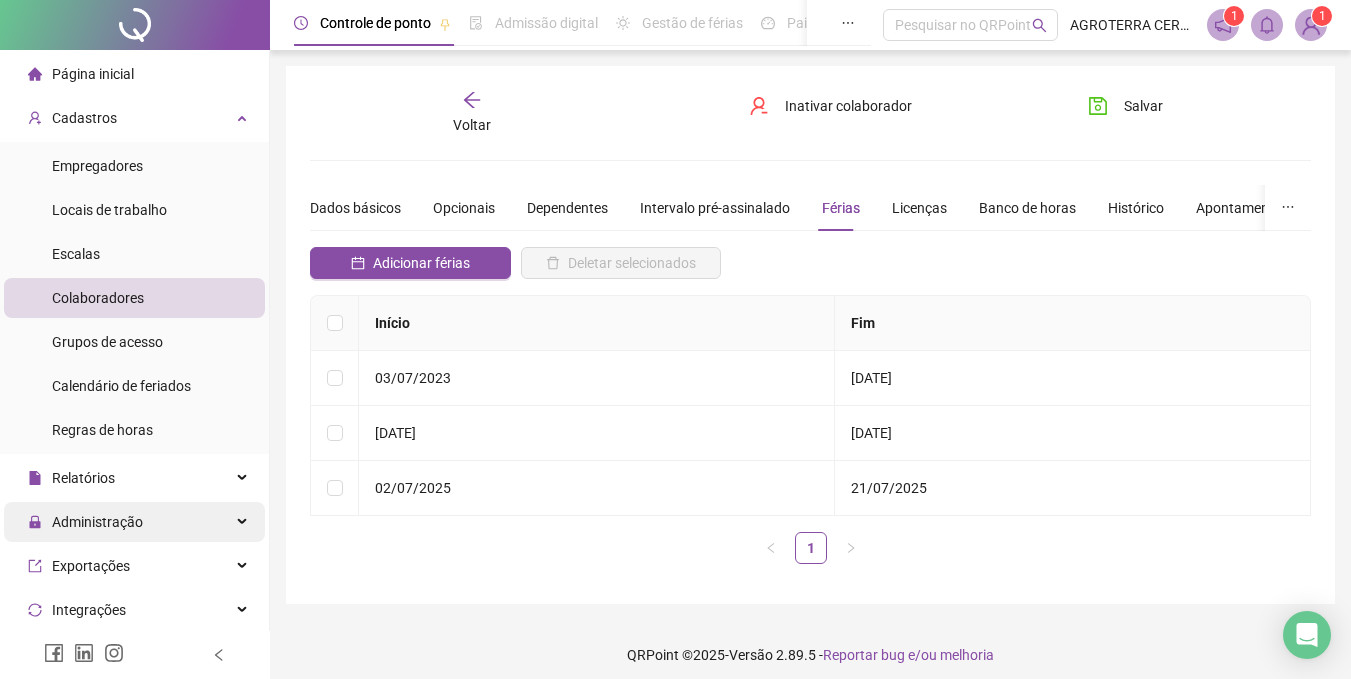 click on "Administração" at bounding box center [134, 522] 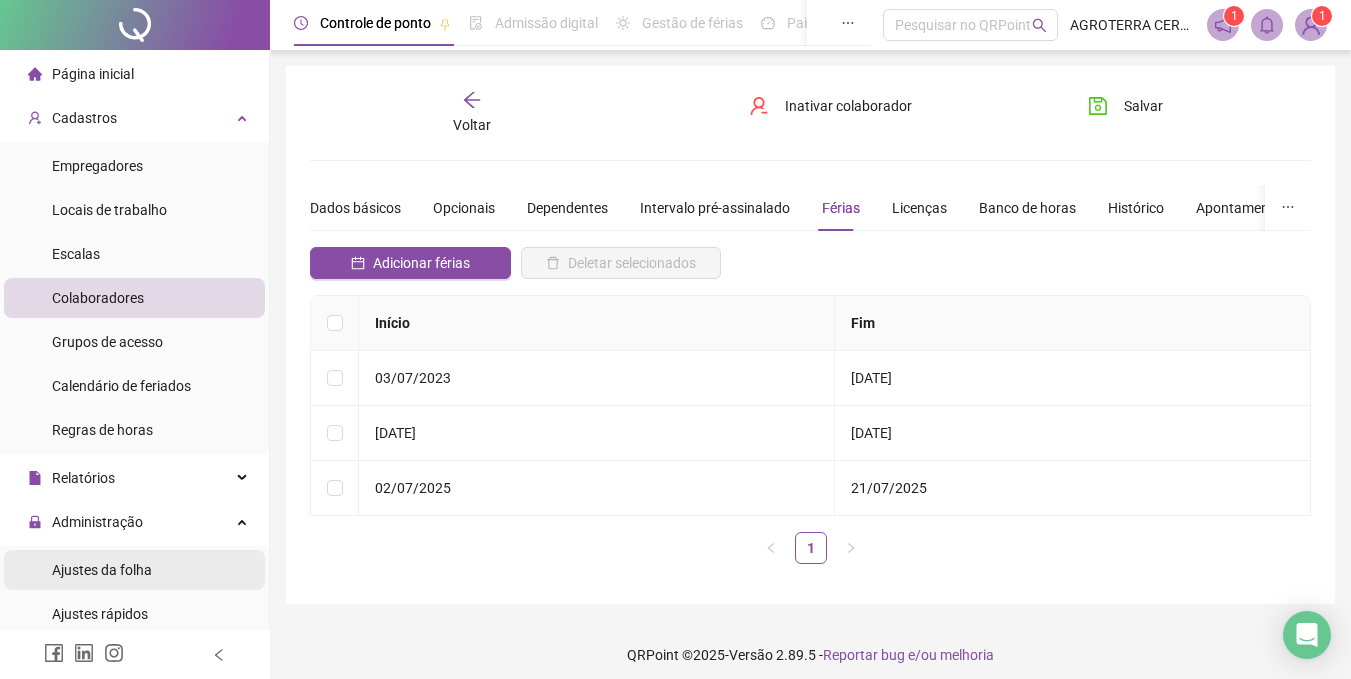 click on "Ajustes da folha" at bounding box center [134, 570] 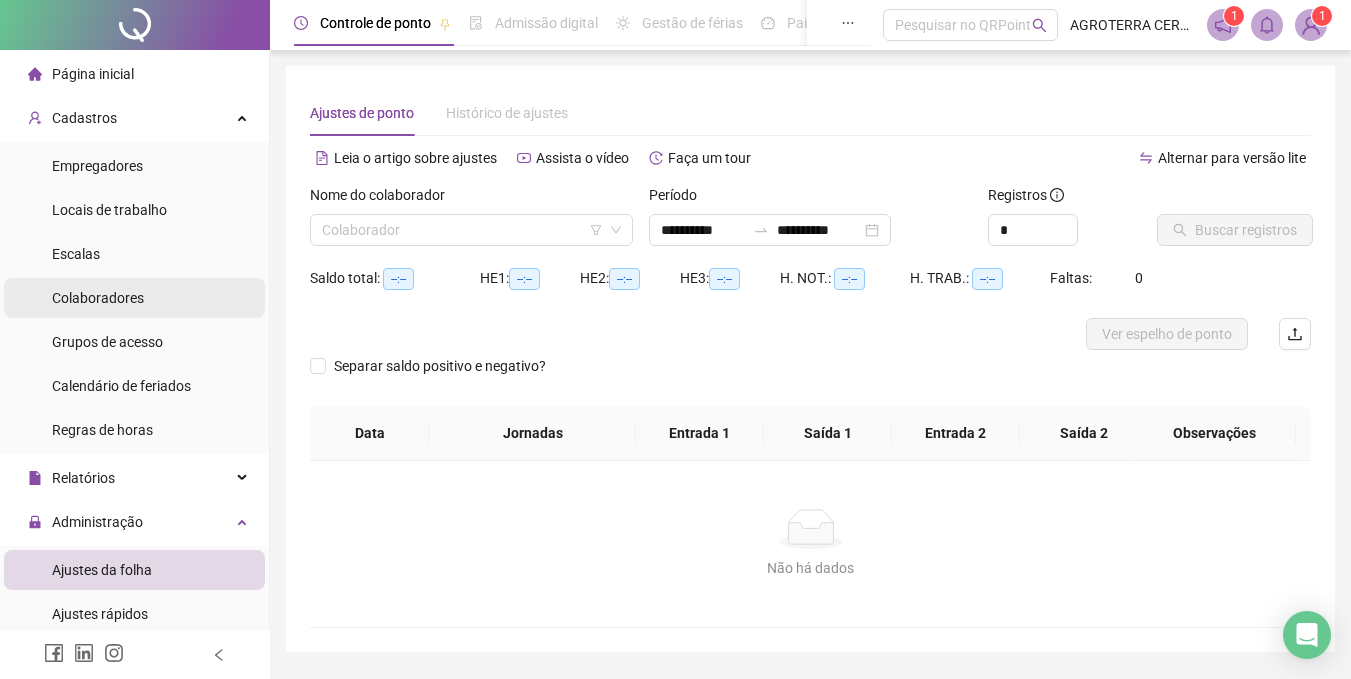 click on "Colaboradores" at bounding box center [98, 298] 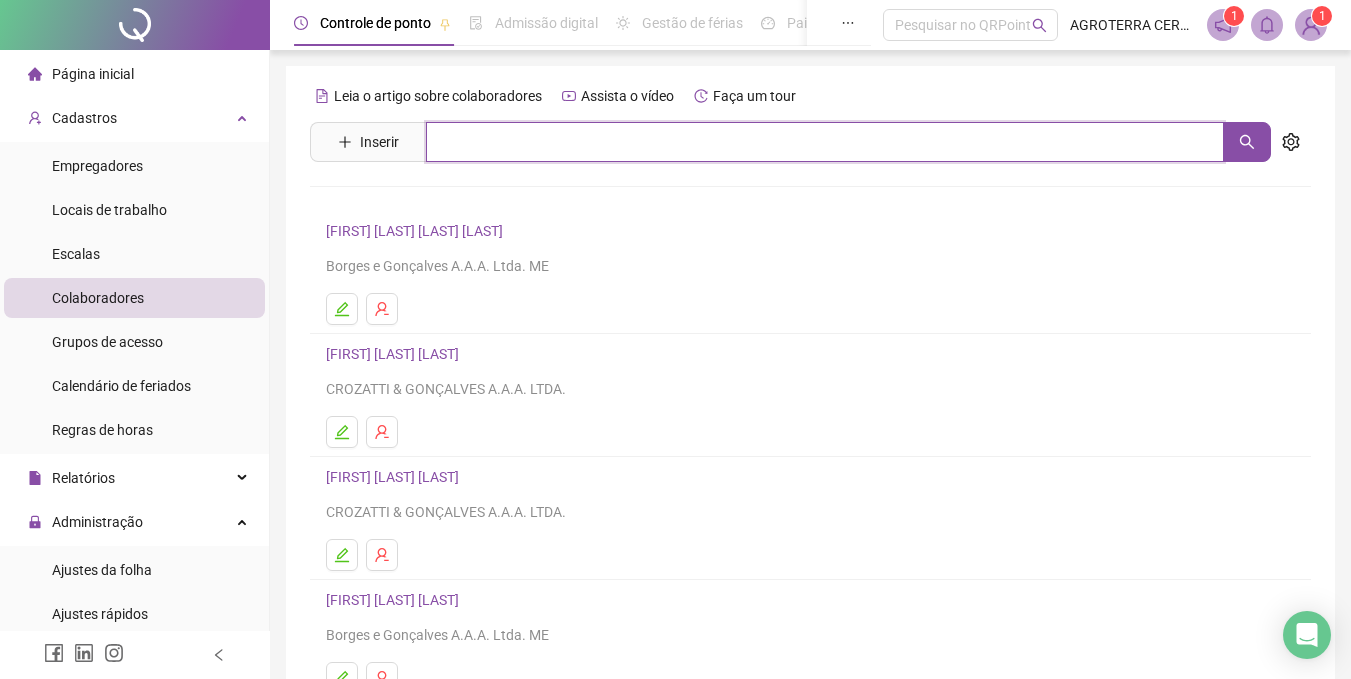 click at bounding box center [825, 142] 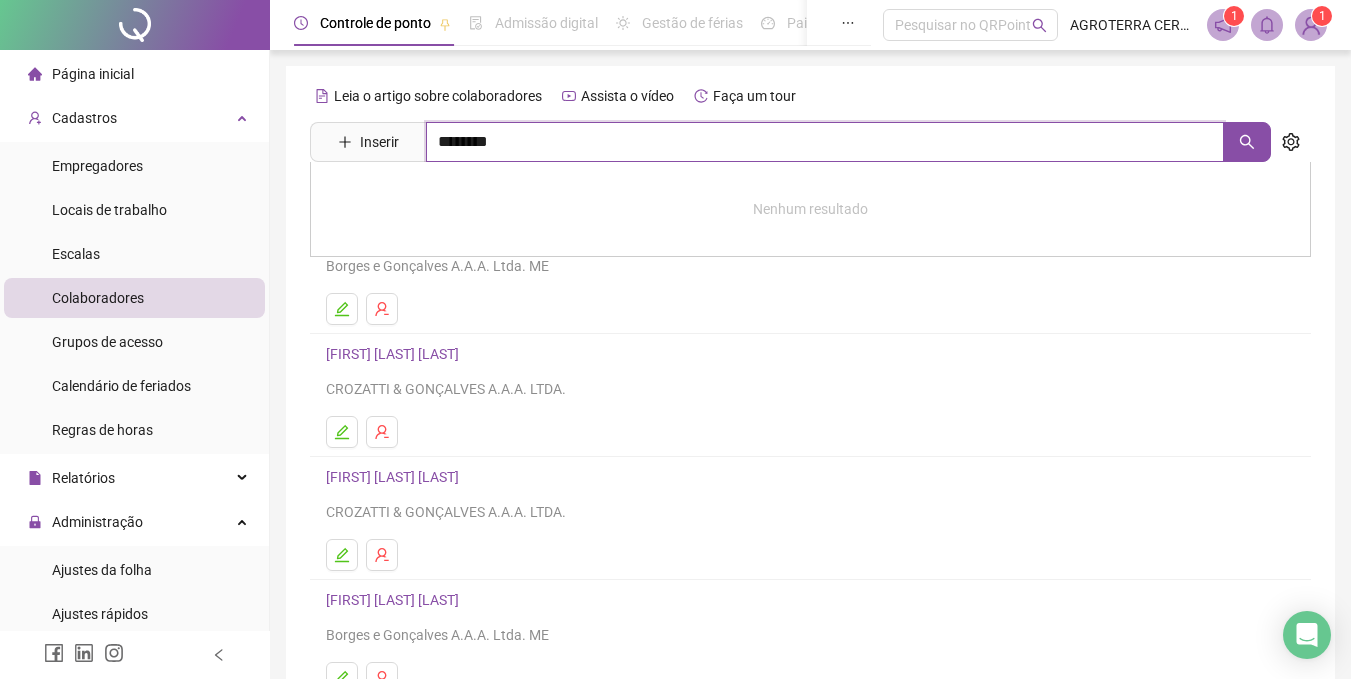 click on "********" at bounding box center (825, 142) 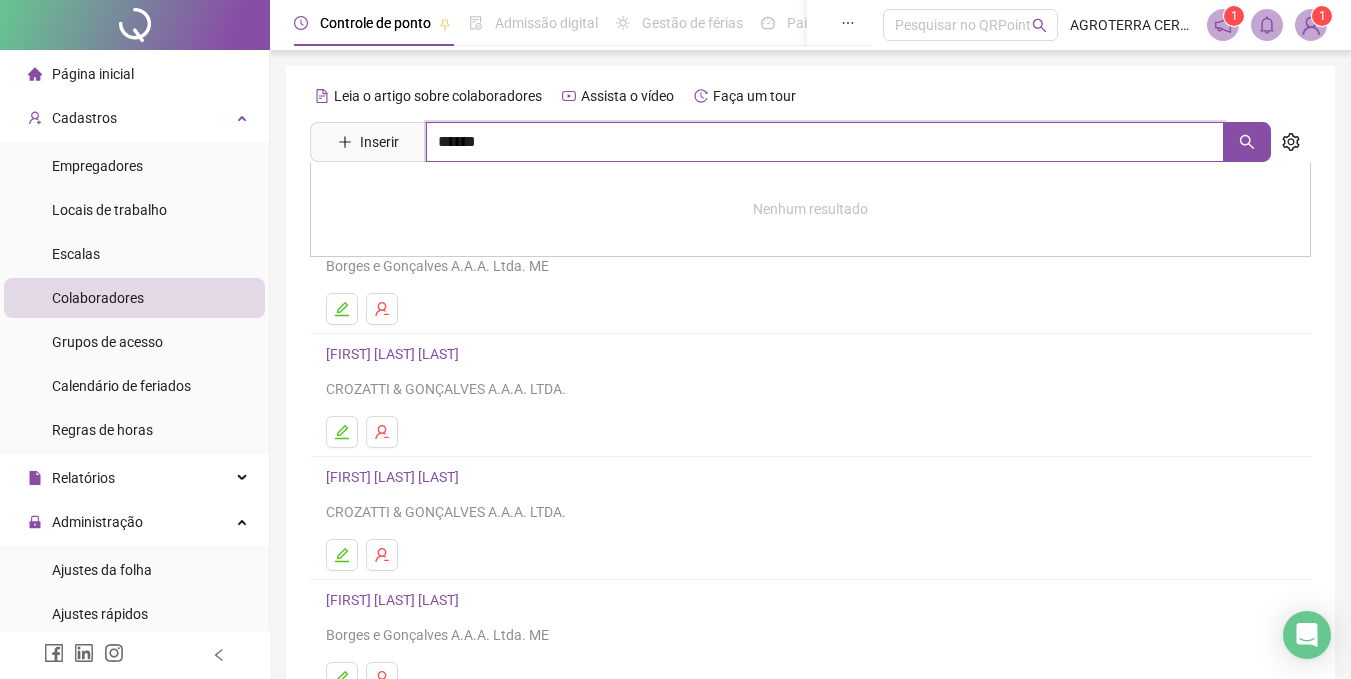 type on "******" 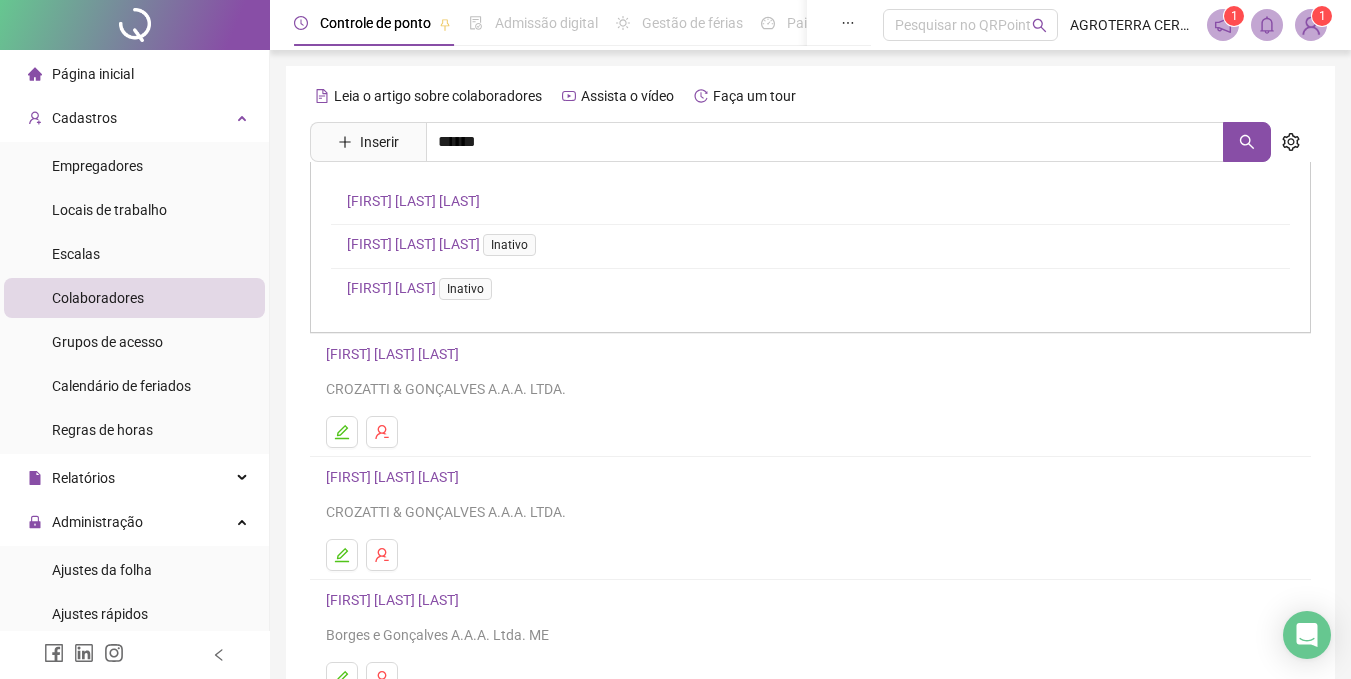 click on "[FIRST] [LAST] [LAST]" at bounding box center [413, 201] 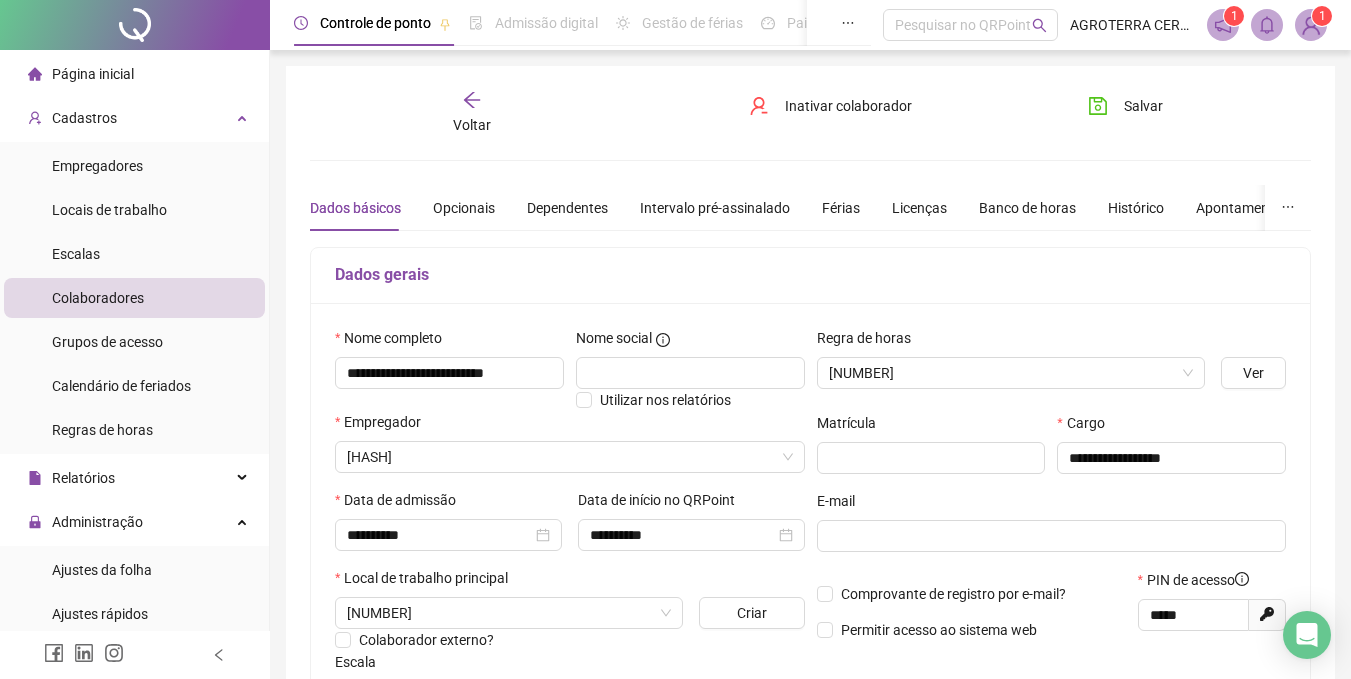 type on "******" 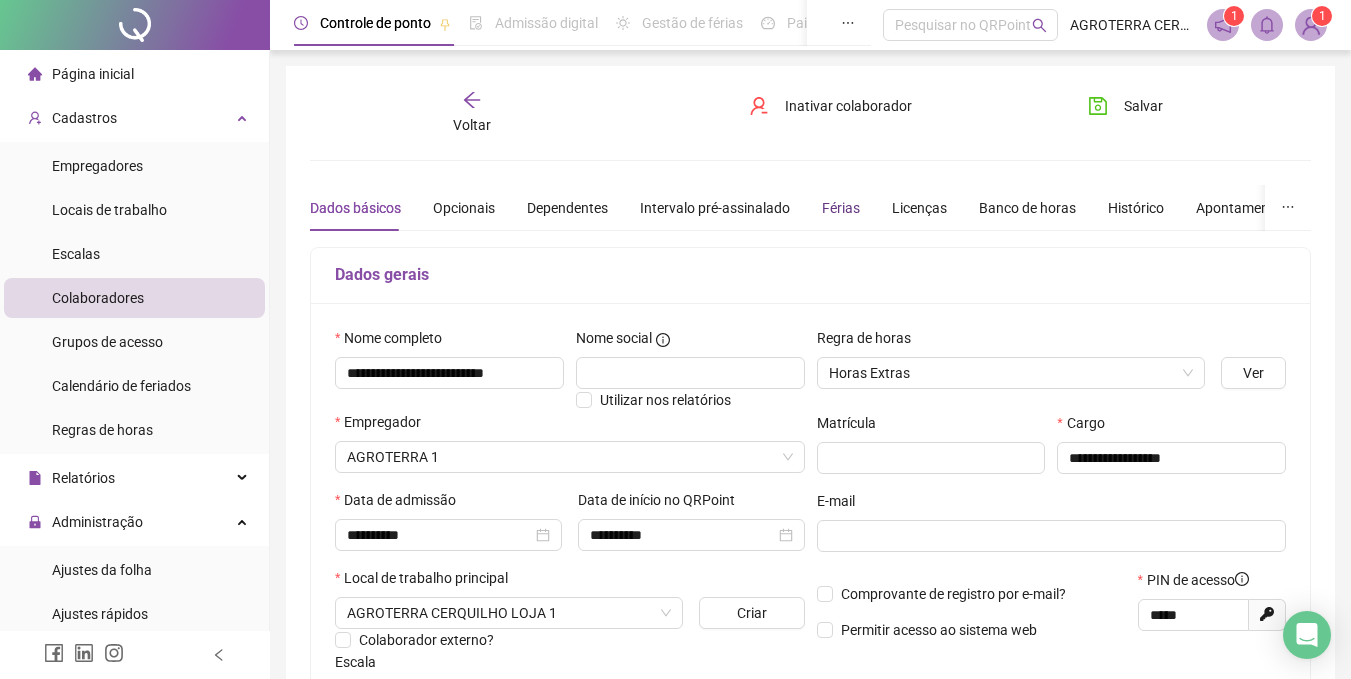 click on "Férias" at bounding box center [841, 208] 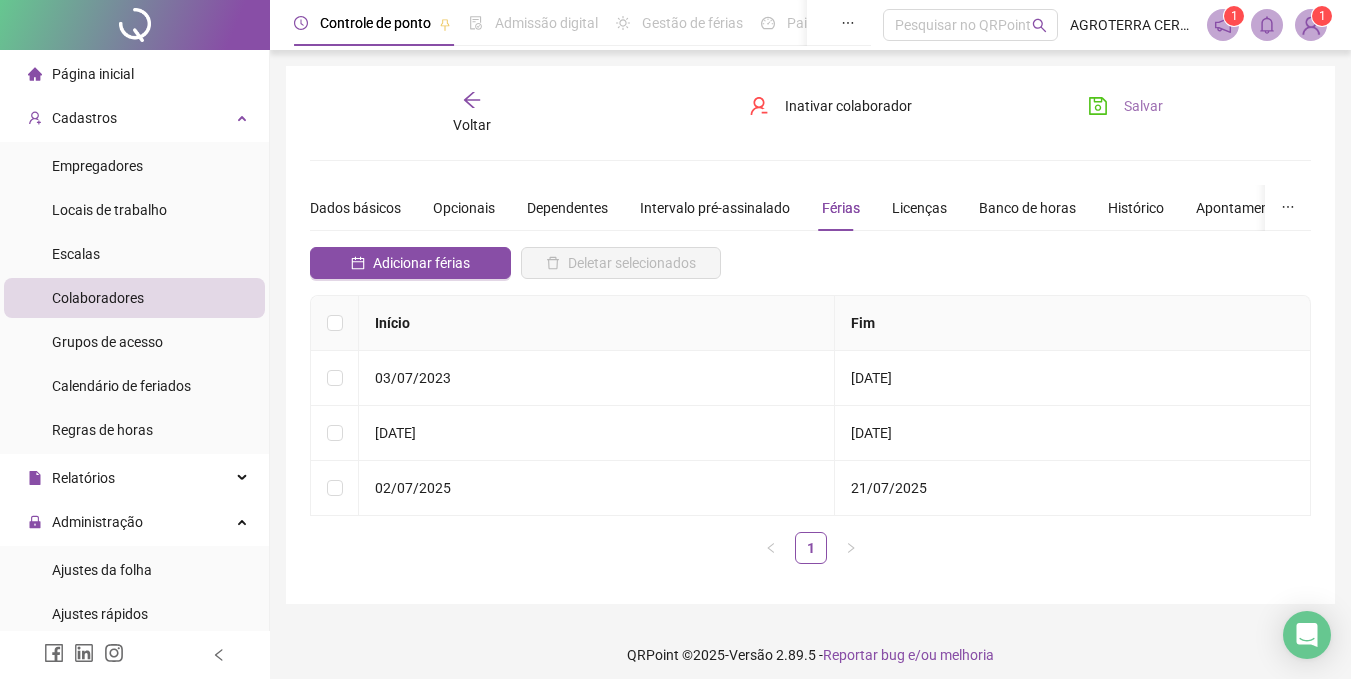 click on "Salvar" at bounding box center (1143, 106) 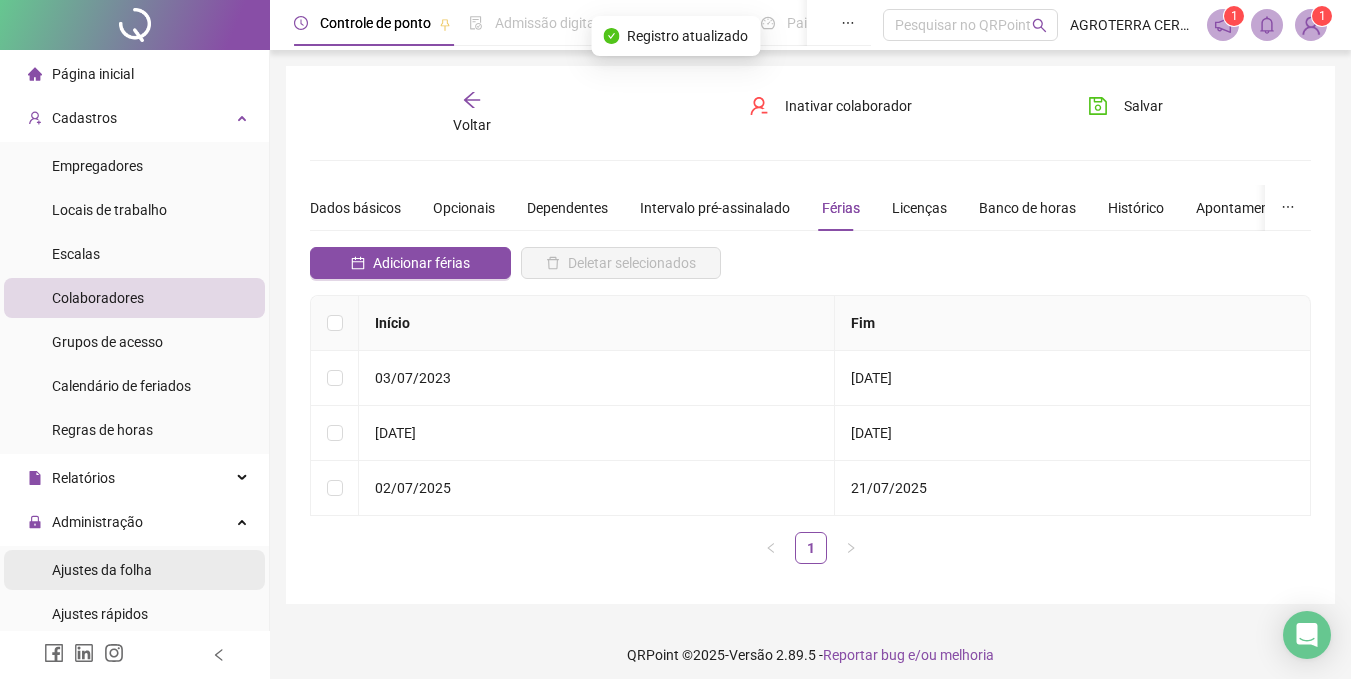 click on "Ajustes da folha" at bounding box center (102, 570) 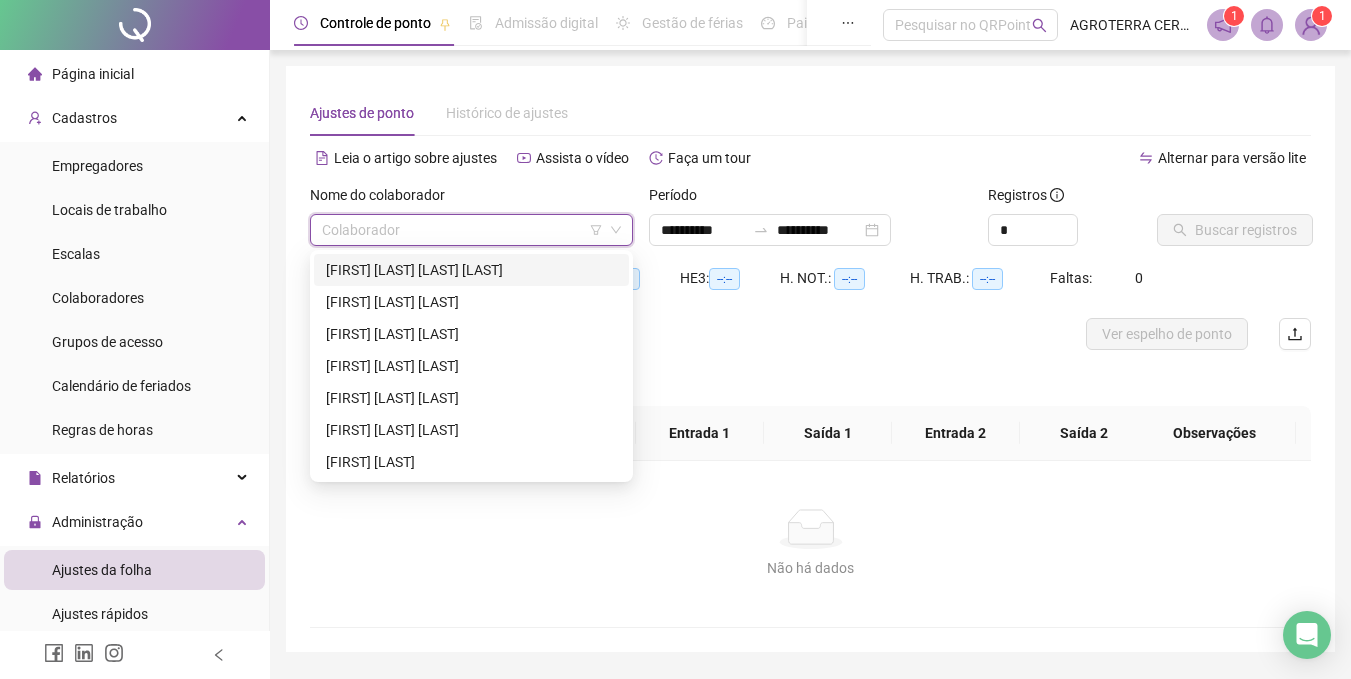 click at bounding box center (462, 230) 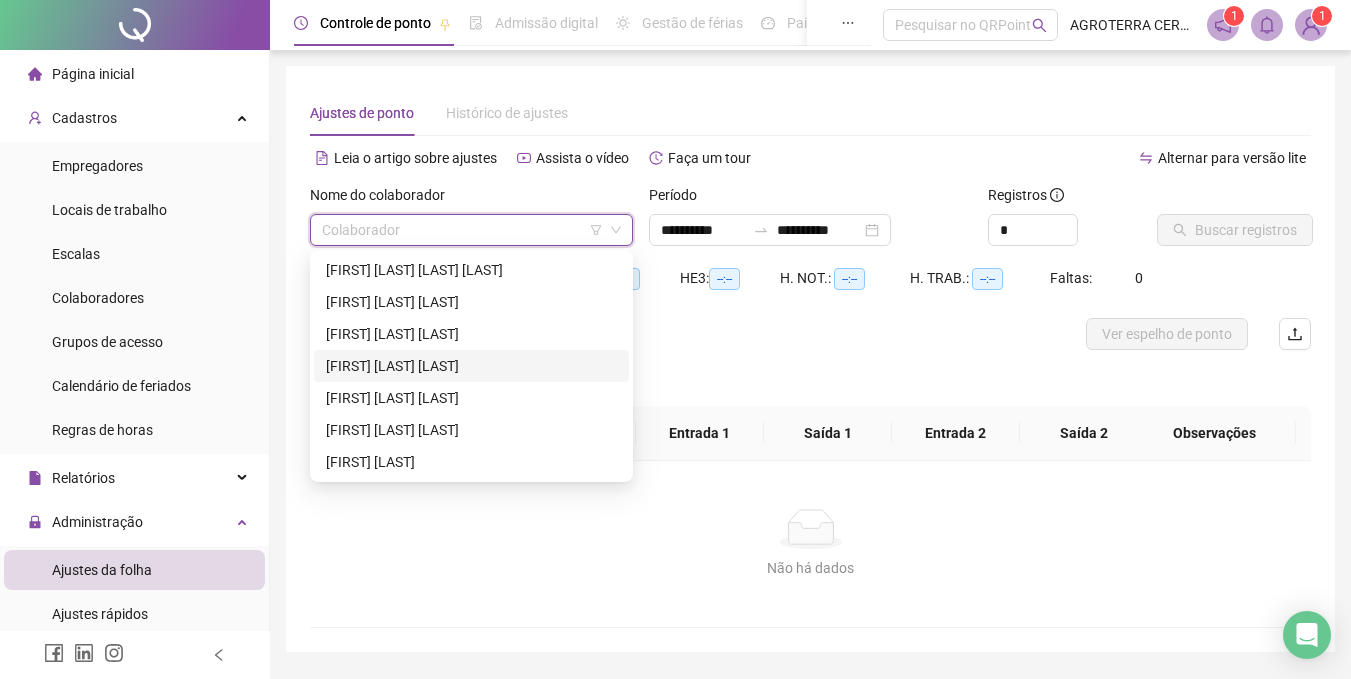 click on "[FIRST] [LAST] [LAST]" at bounding box center [471, 366] 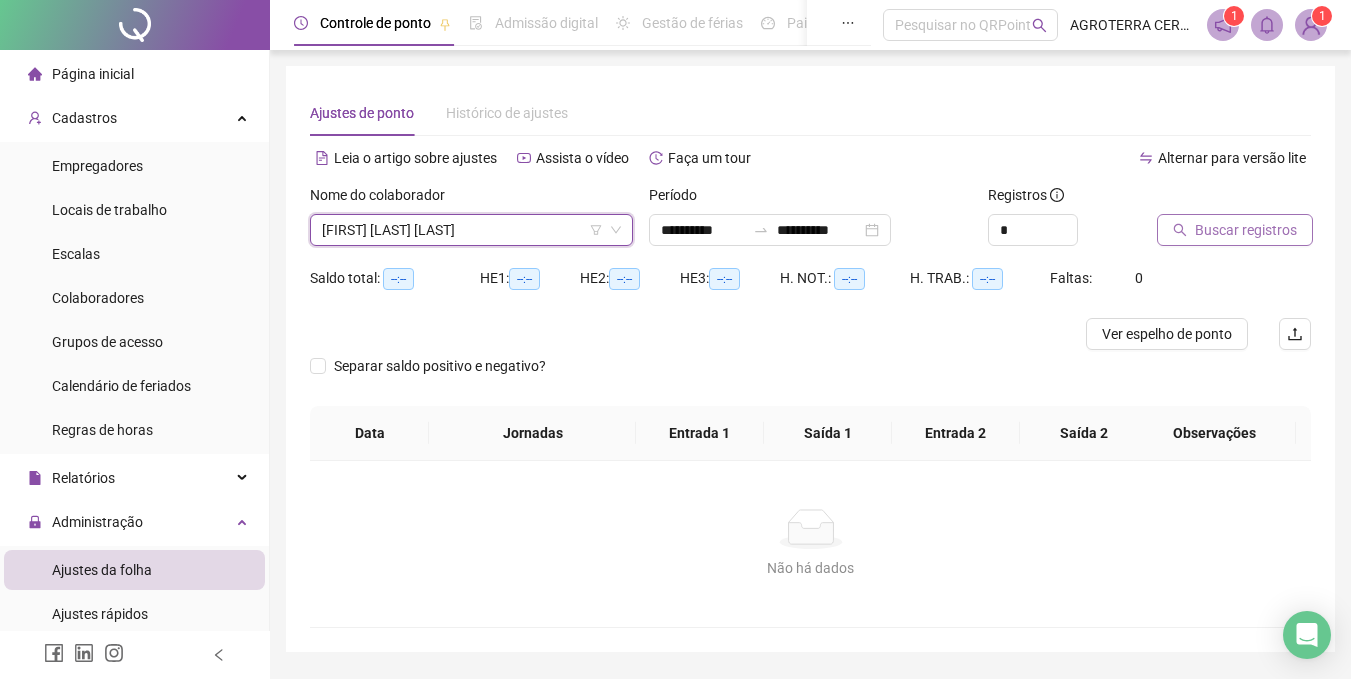 click 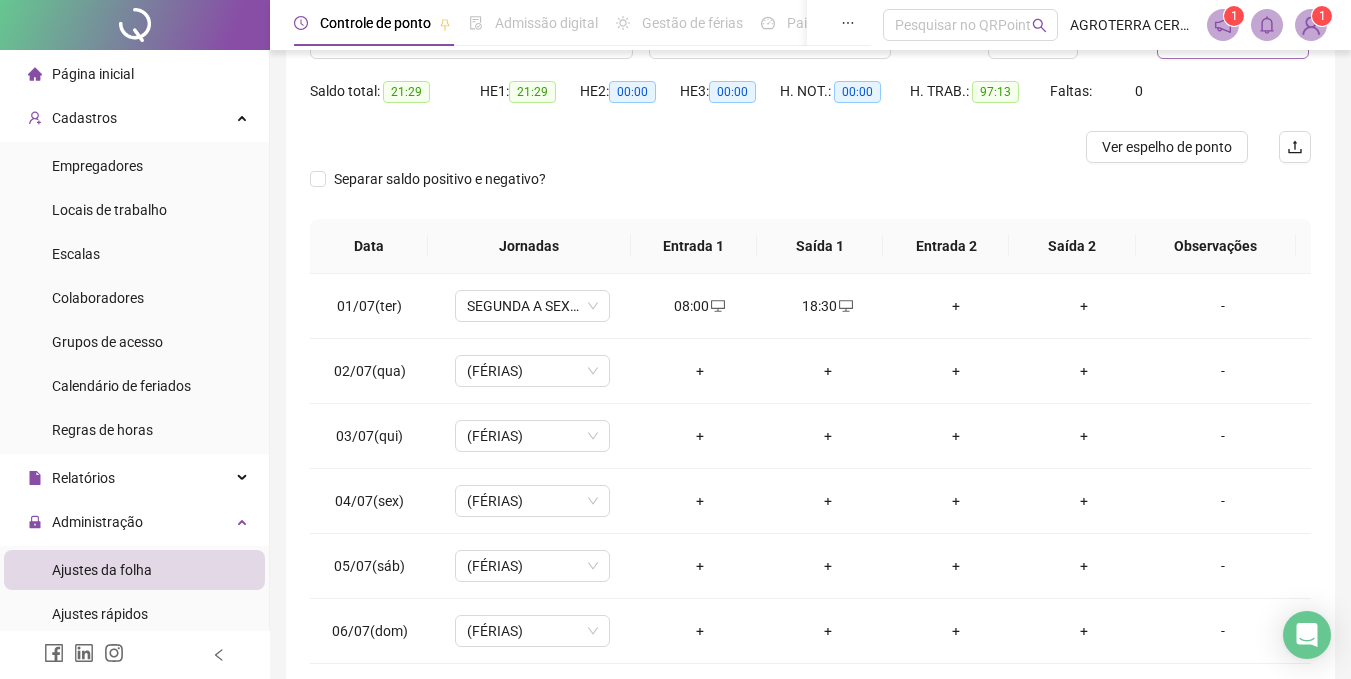 scroll, scrollTop: 192, scrollLeft: 0, axis: vertical 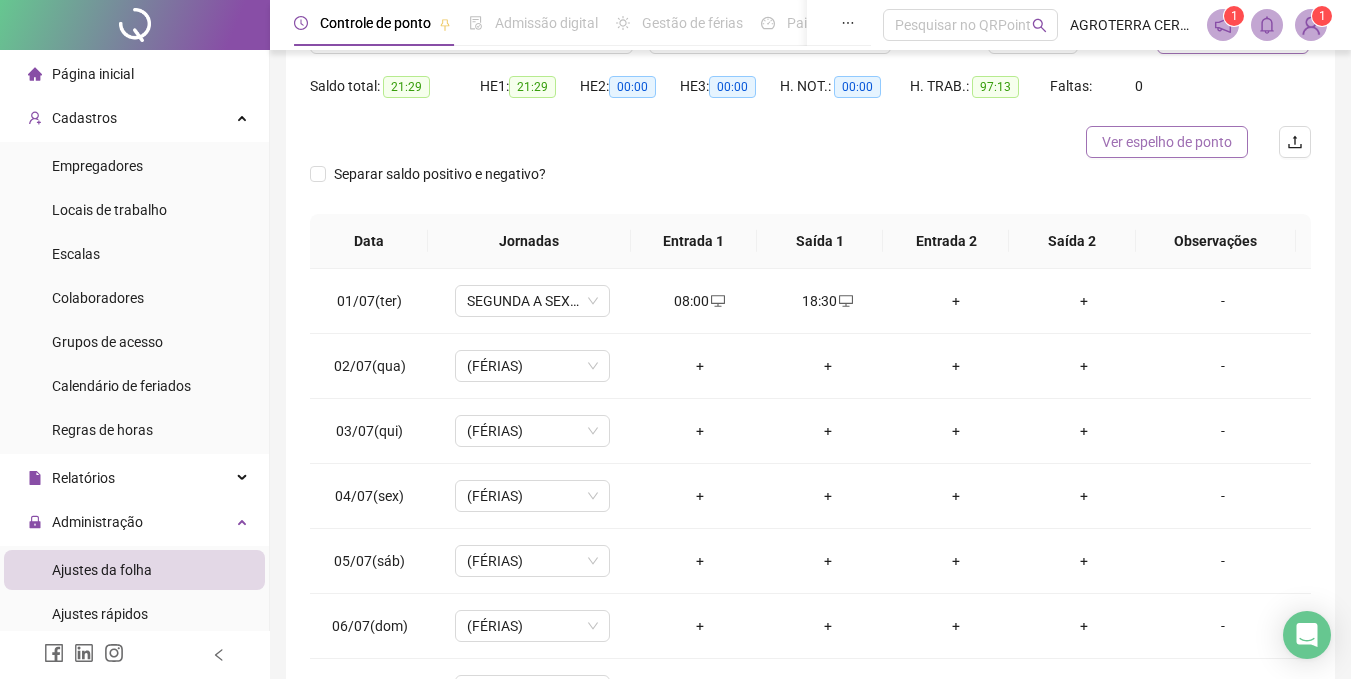 click on "Ver espelho de ponto" at bounding box center (1167, 142) 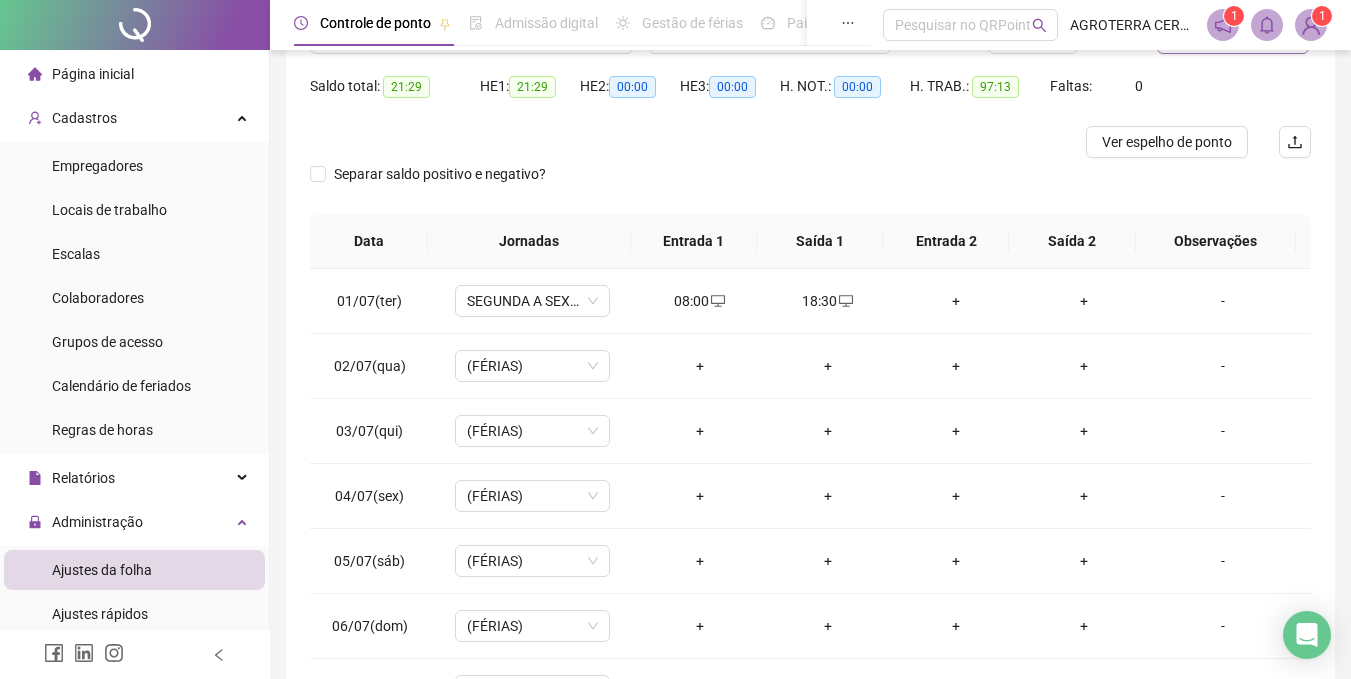 type 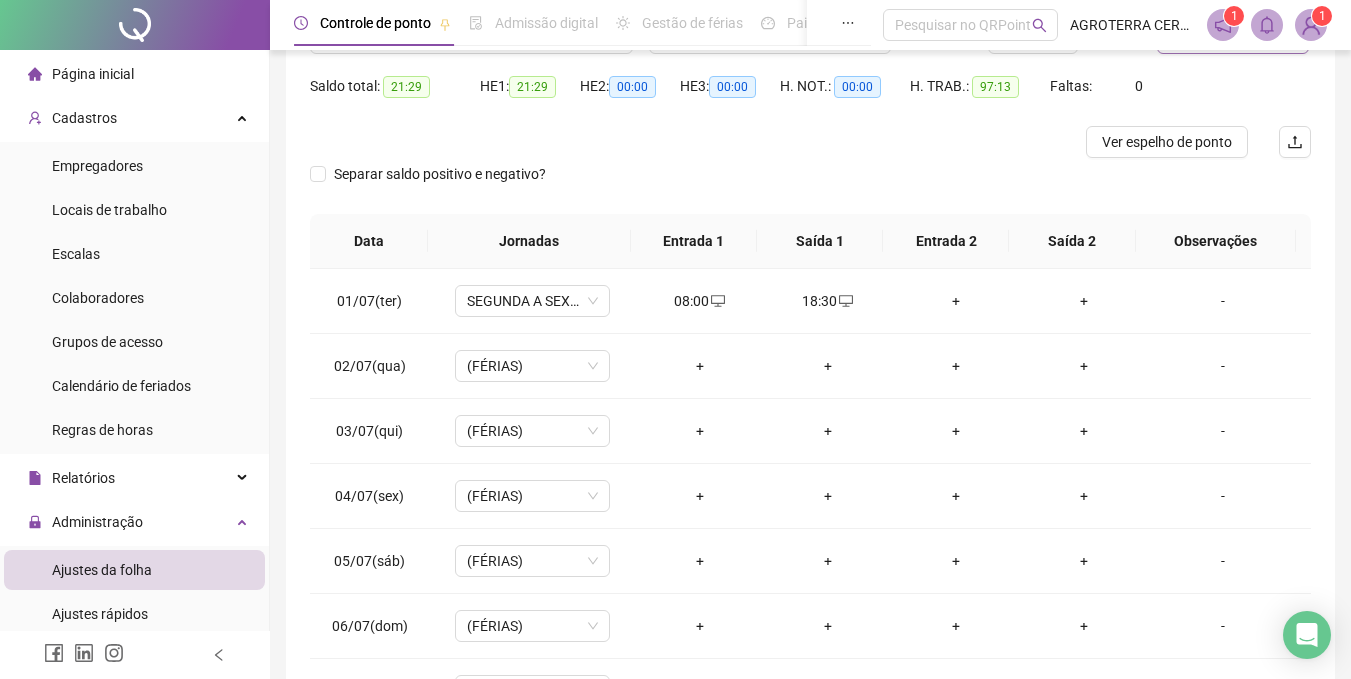 click at bounding box center (685, 142) 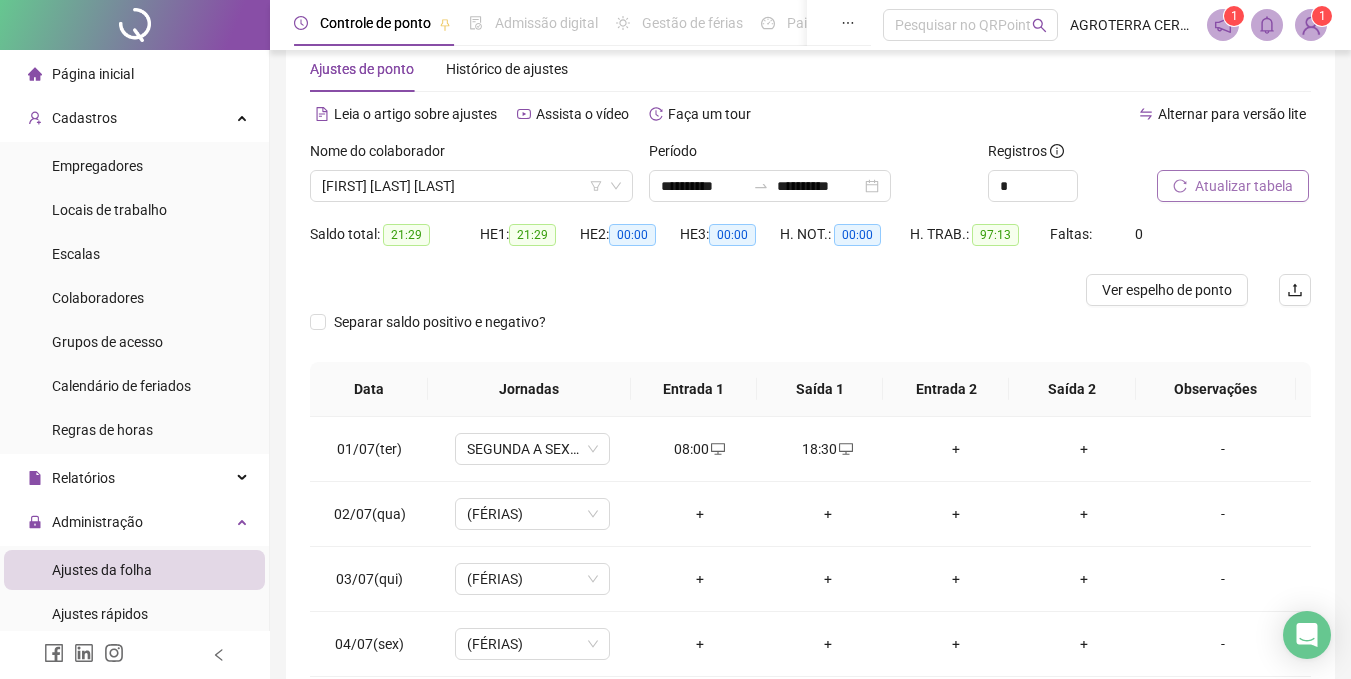 scroll, scrollTop: 0, scrollLeft: 0, axis: both 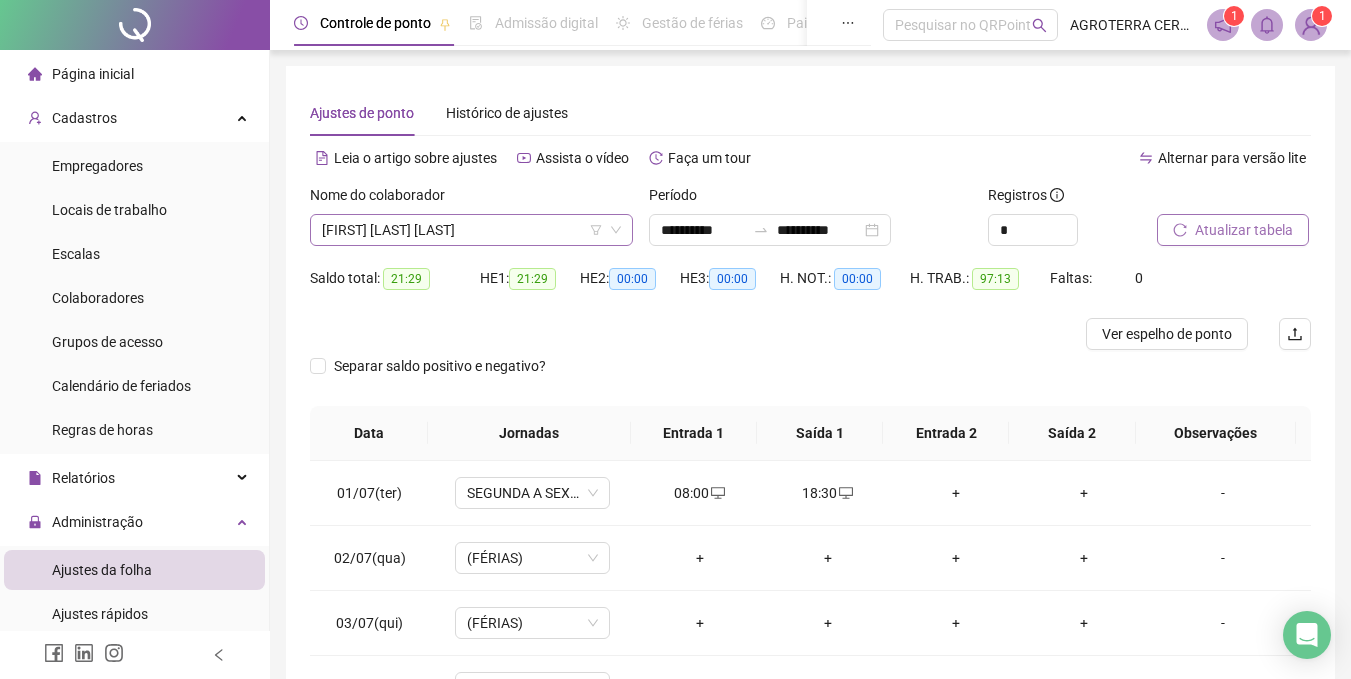 click on "[FIRST] [LAST] [LAST]" at bounding box center [471, 230] 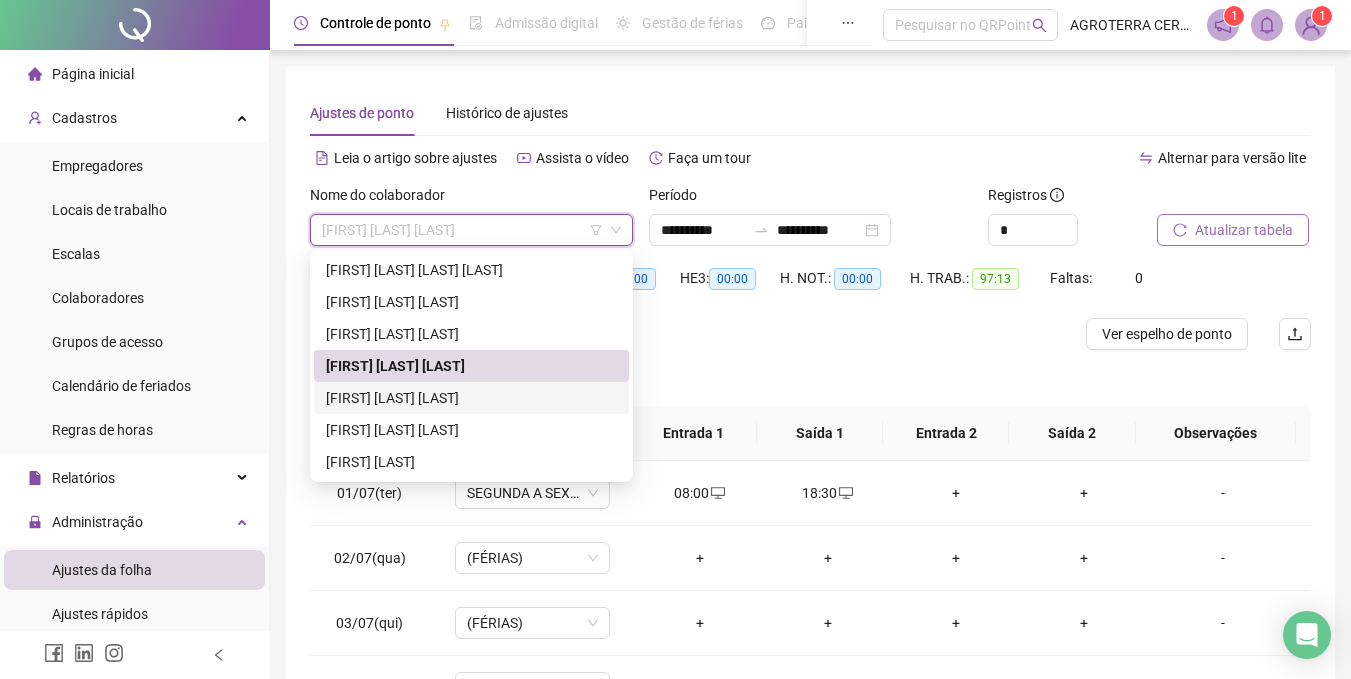 click on "[FIRST] [LAST] [LAST]" at bounding box center [471, 398] 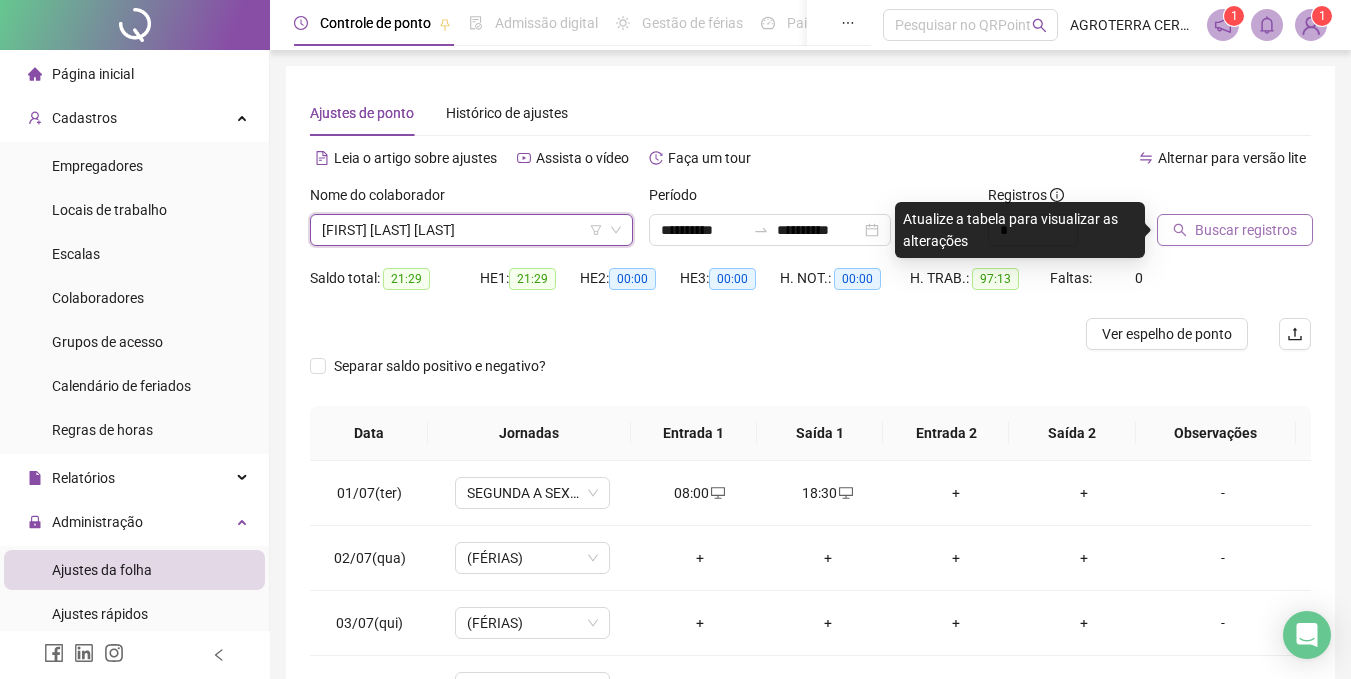 click on "Alternar para versão lite" at bounding box center [1061, 158] 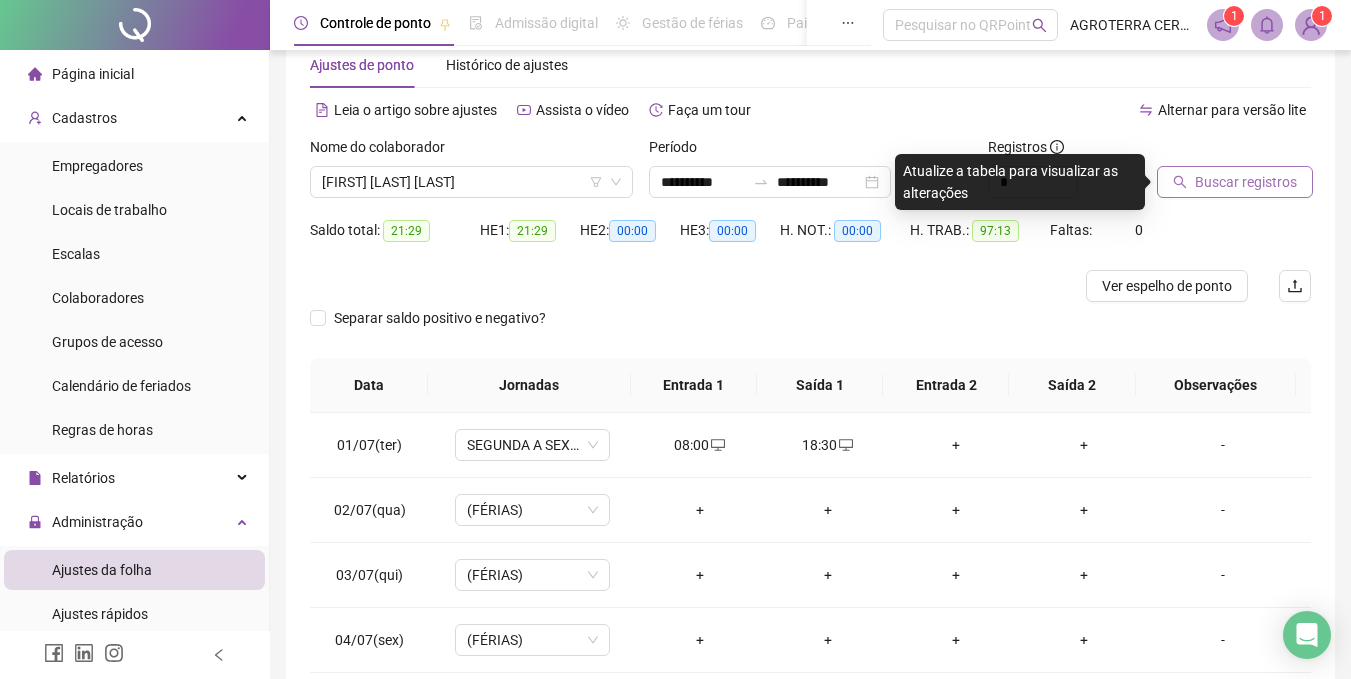 scroll, scrollTop: 0, scrollLeft: 0, axis: both 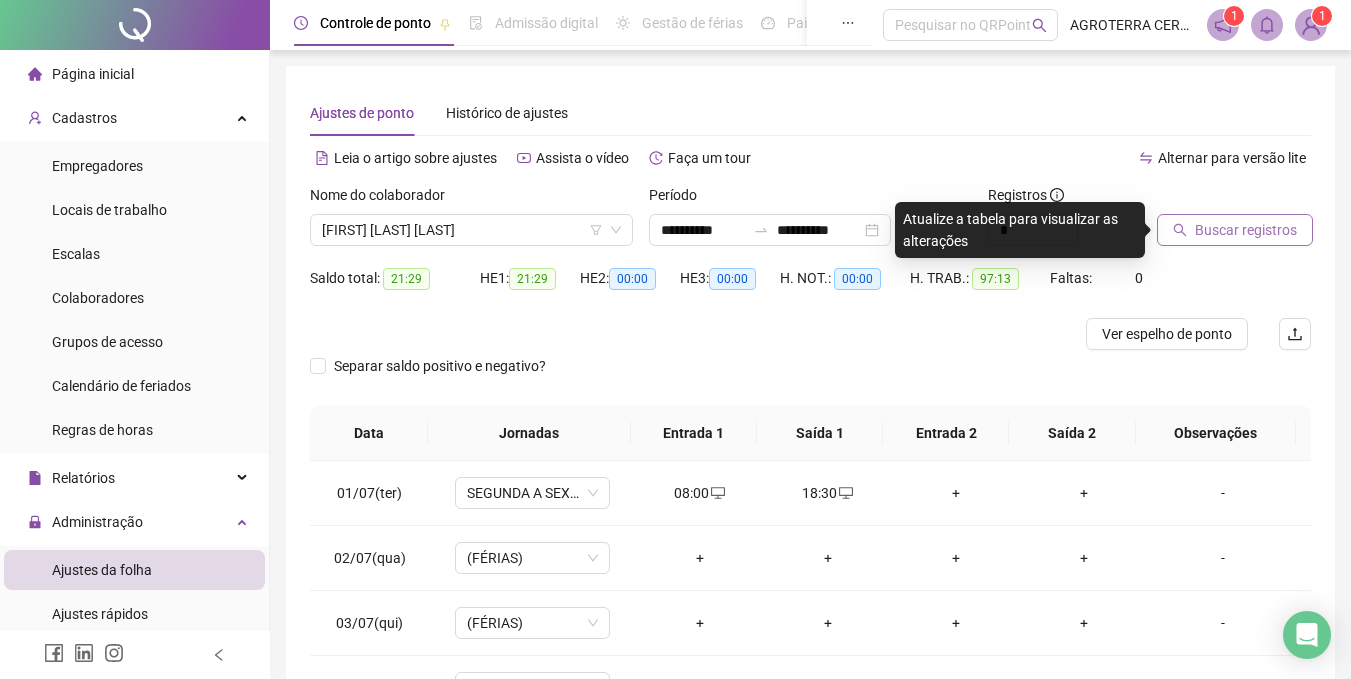 click on "Buscar registros" at bounding box center (1246, 230) 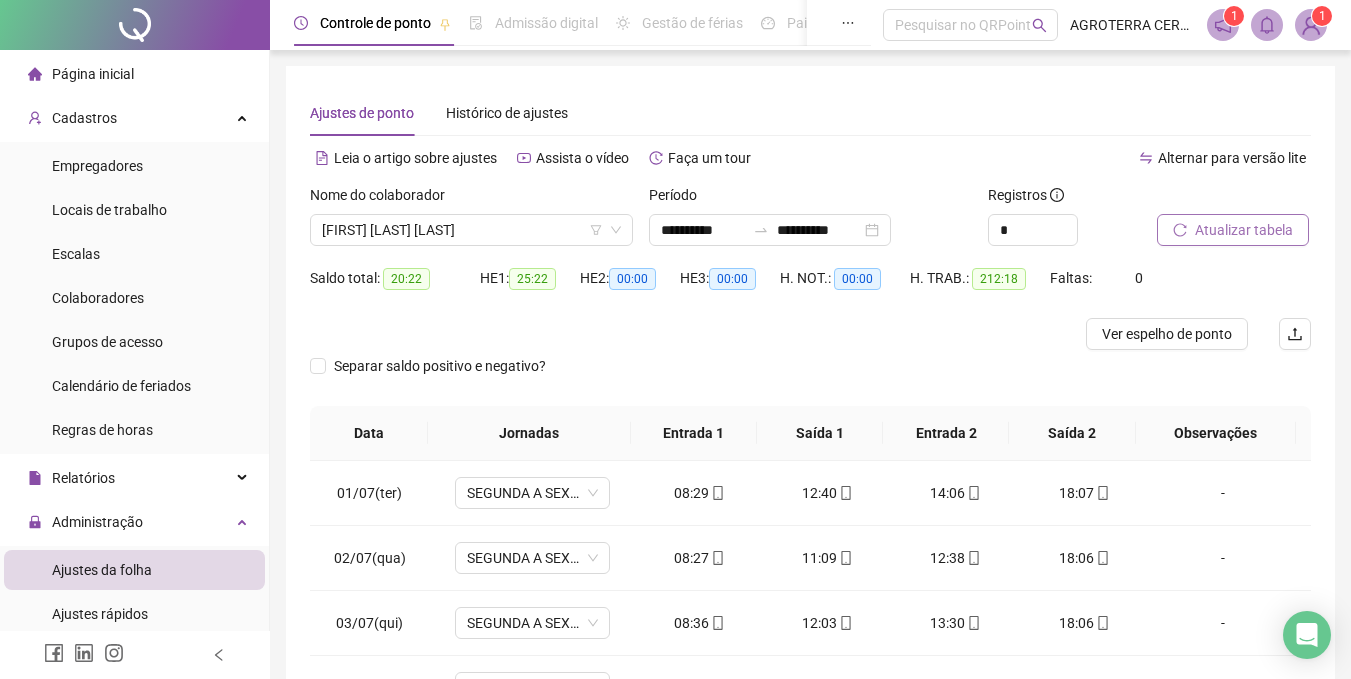 click at bounding box center [685, 334] 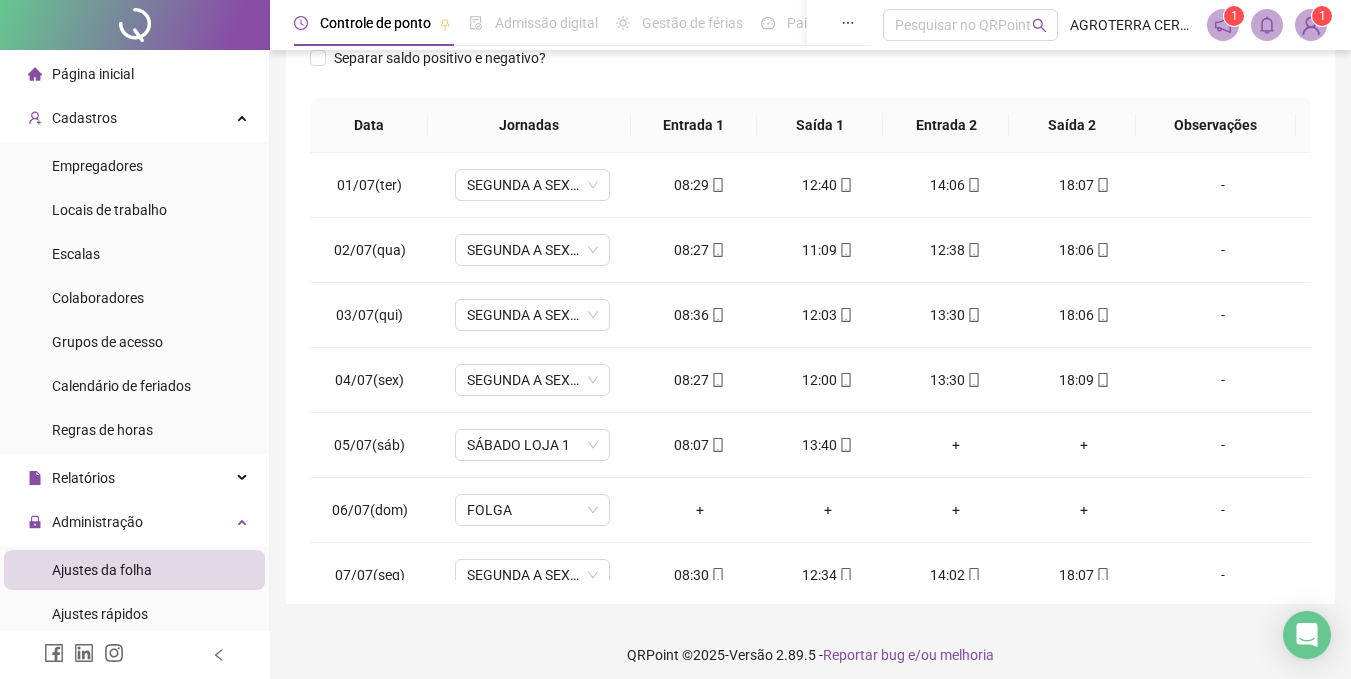 scroll, scrollTop: 319, scrollLeft: 0, axis: vertical 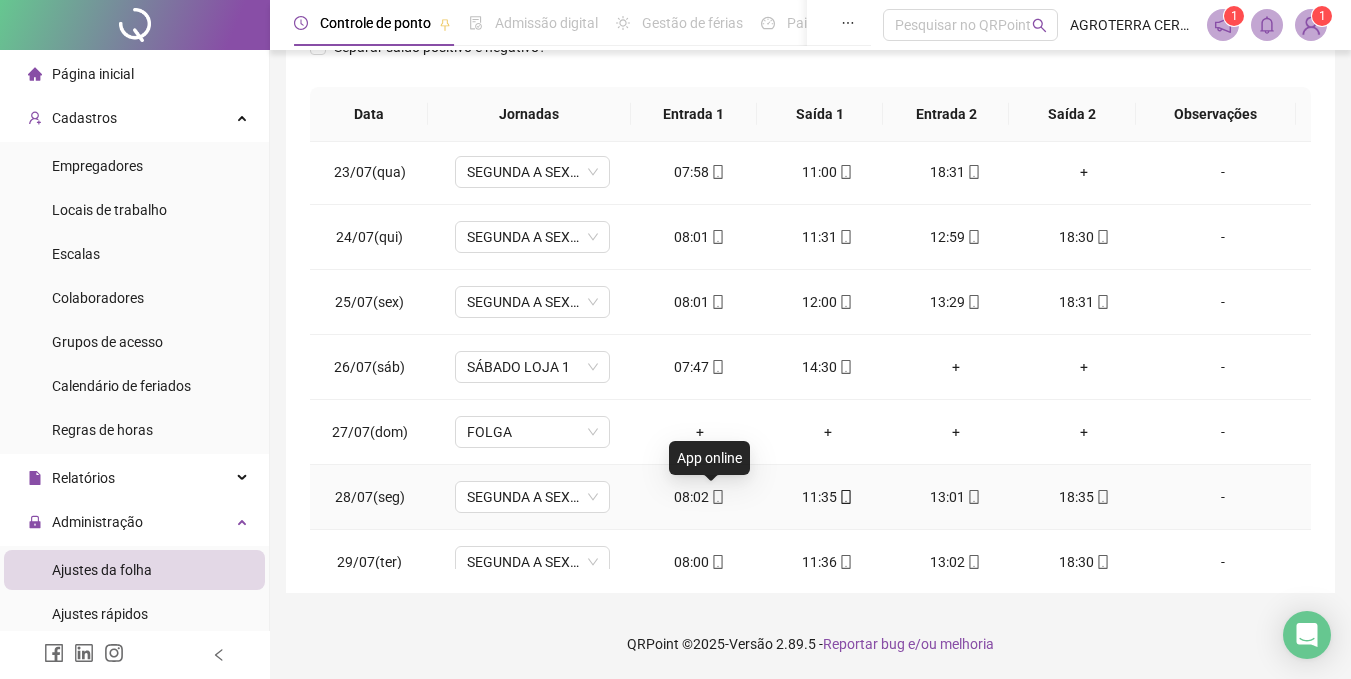 click 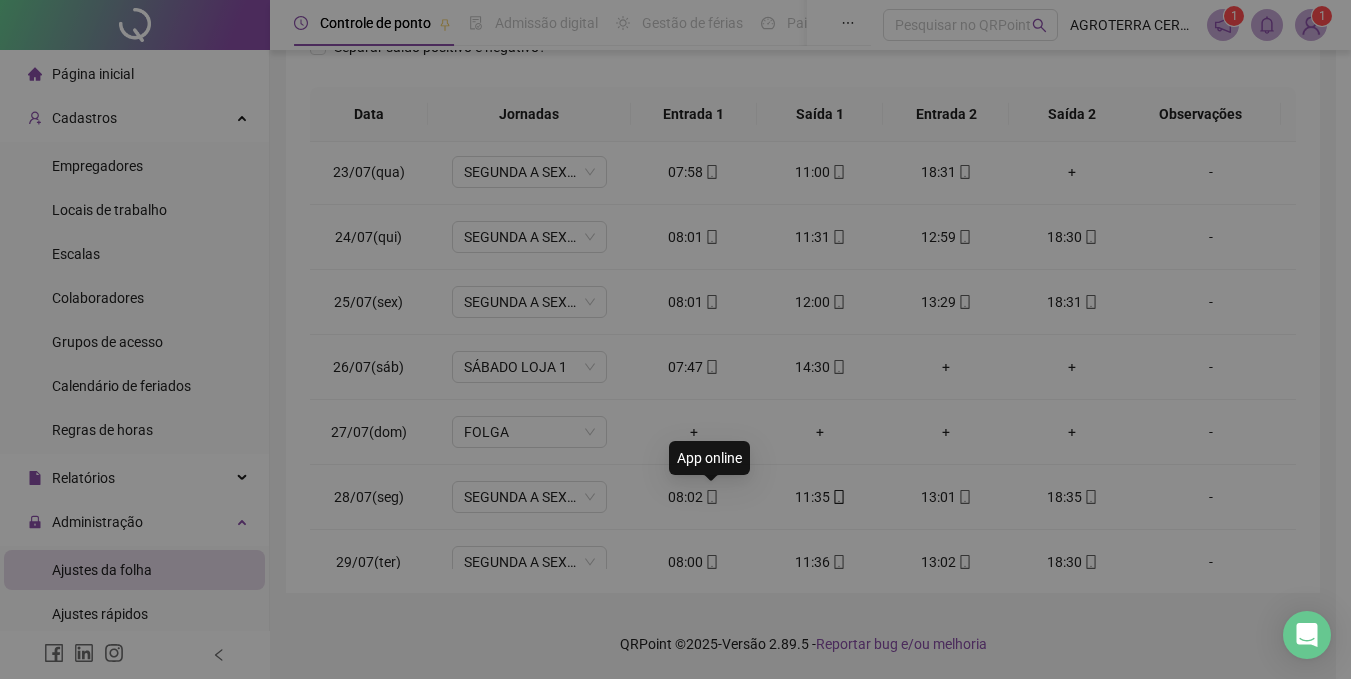 type on "**********" 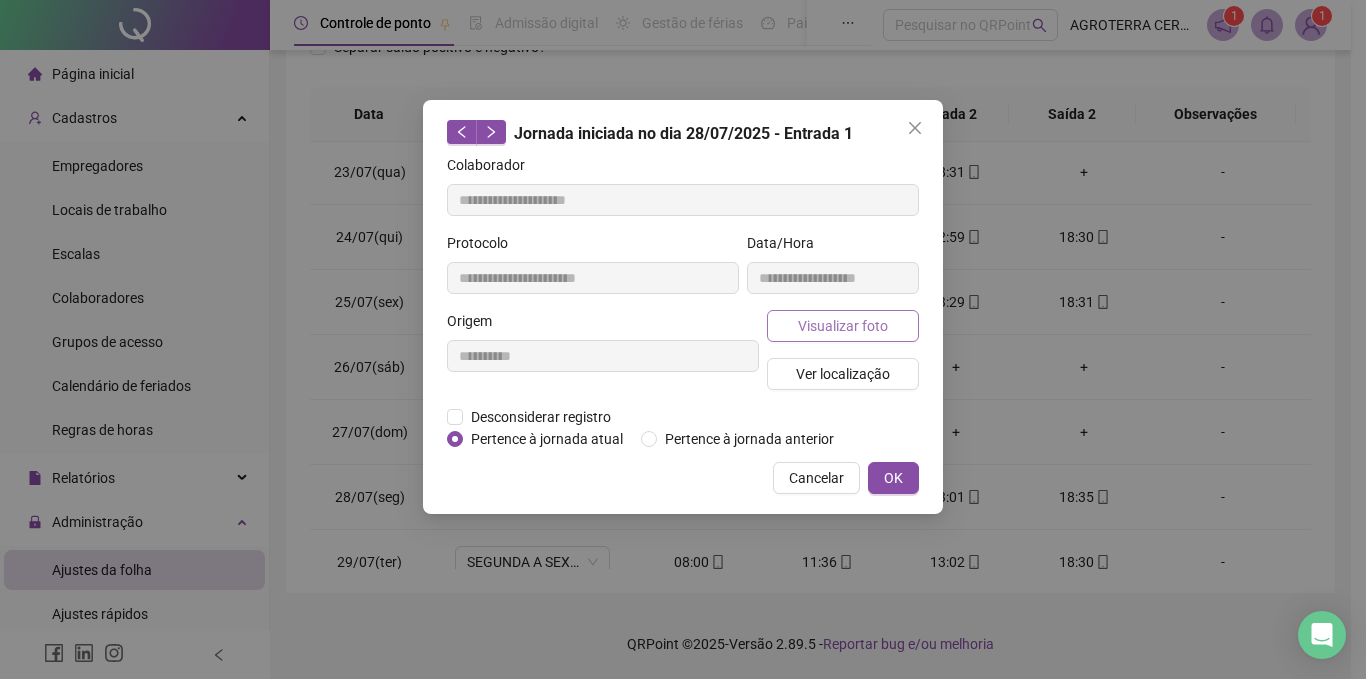 click on "Visualizar foto" at bounding box center (843, 326) 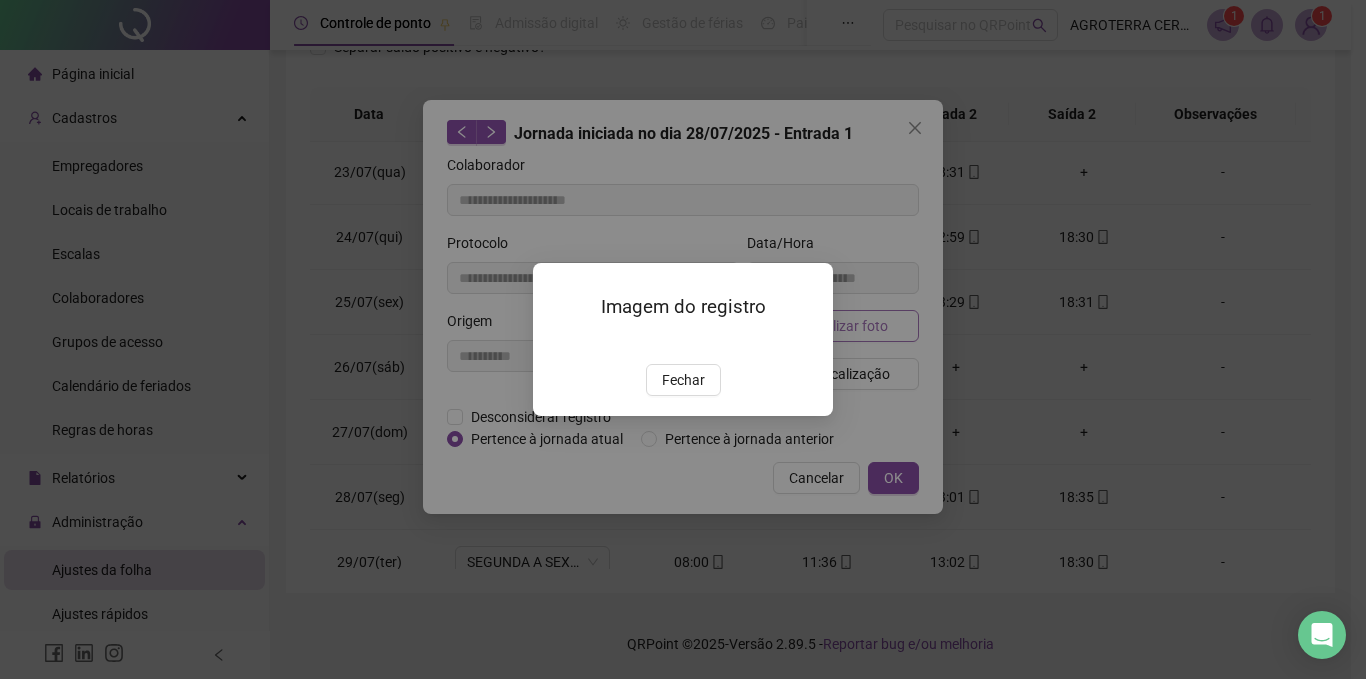 click on "Imagem do registro Fechar" at bounding box center (683, 339) 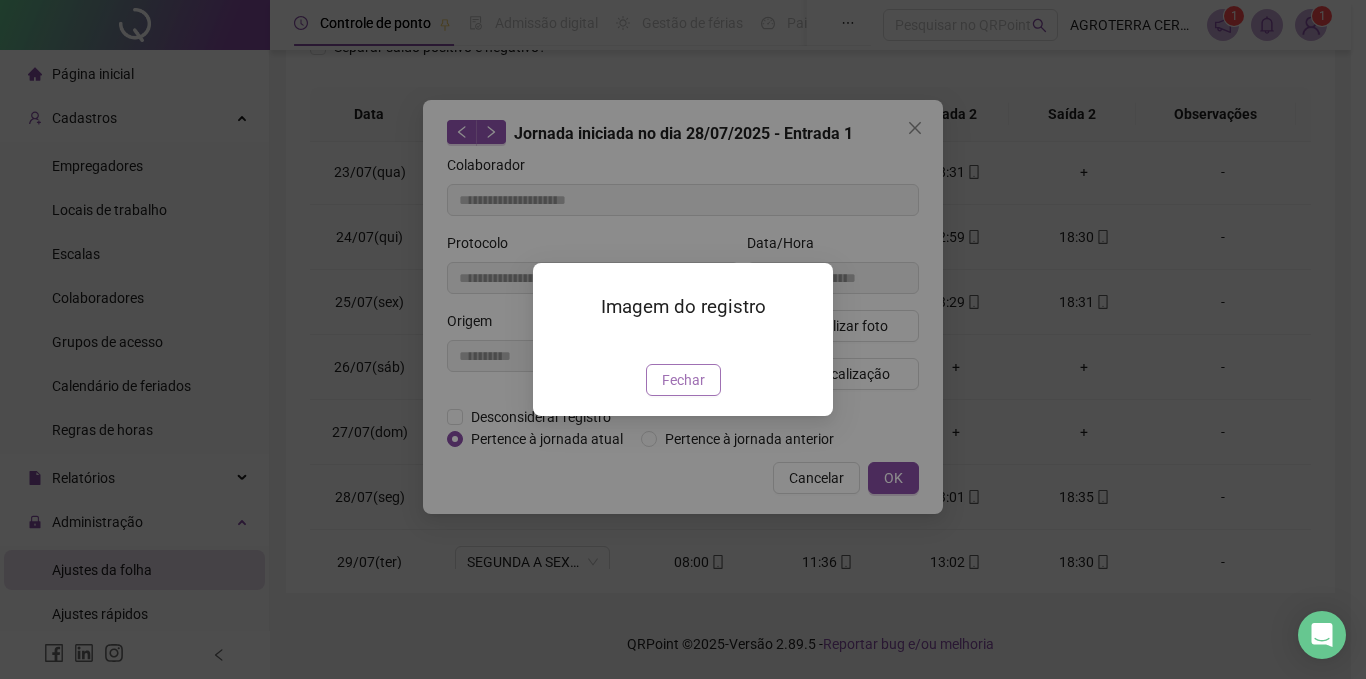 click on "Fechar" at bounding box center [683, 380] 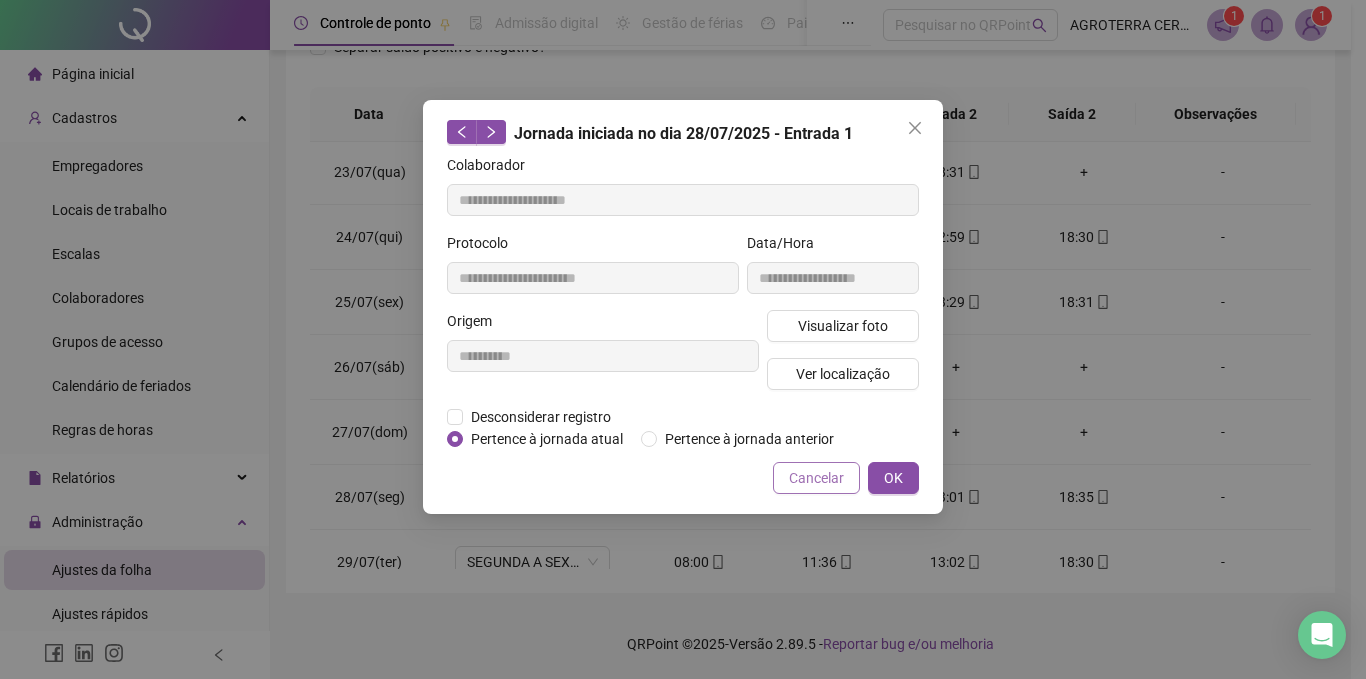 click on "Cancelar" at bounding box center [816, 478] 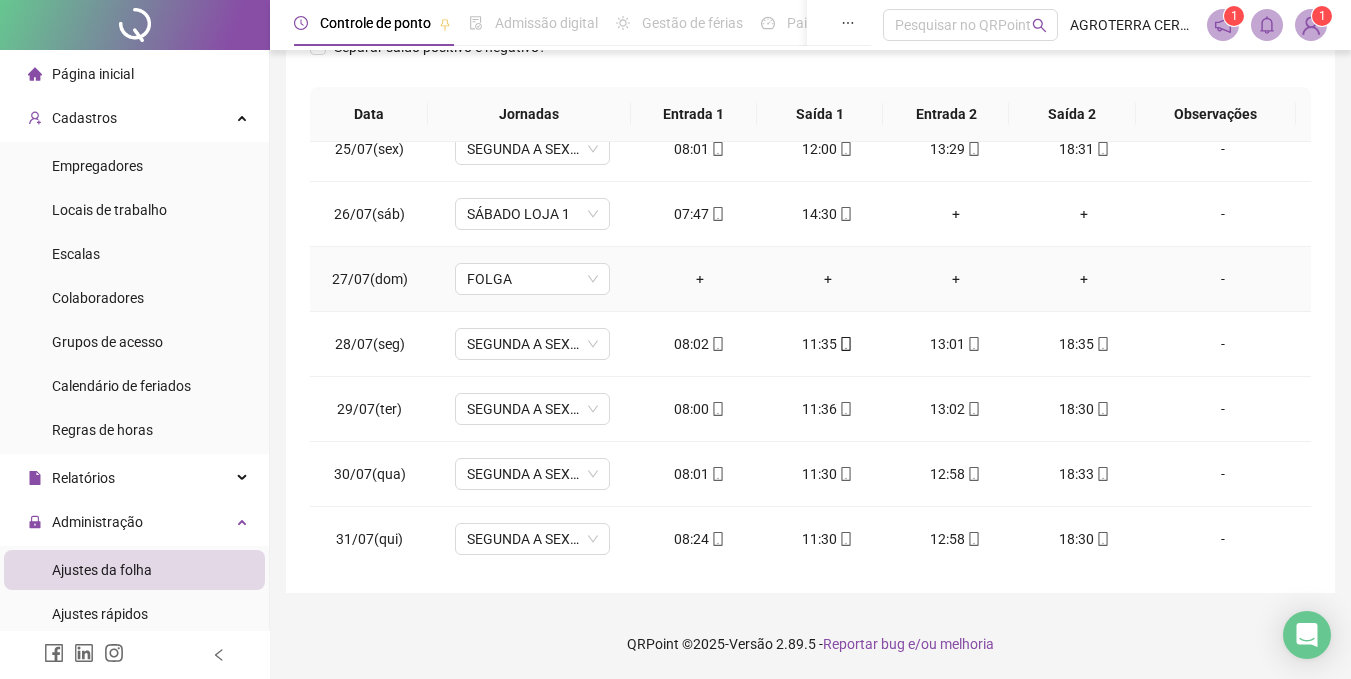 scroll, scrollTop: 1588, scrollLeft: 0, axis: vertical 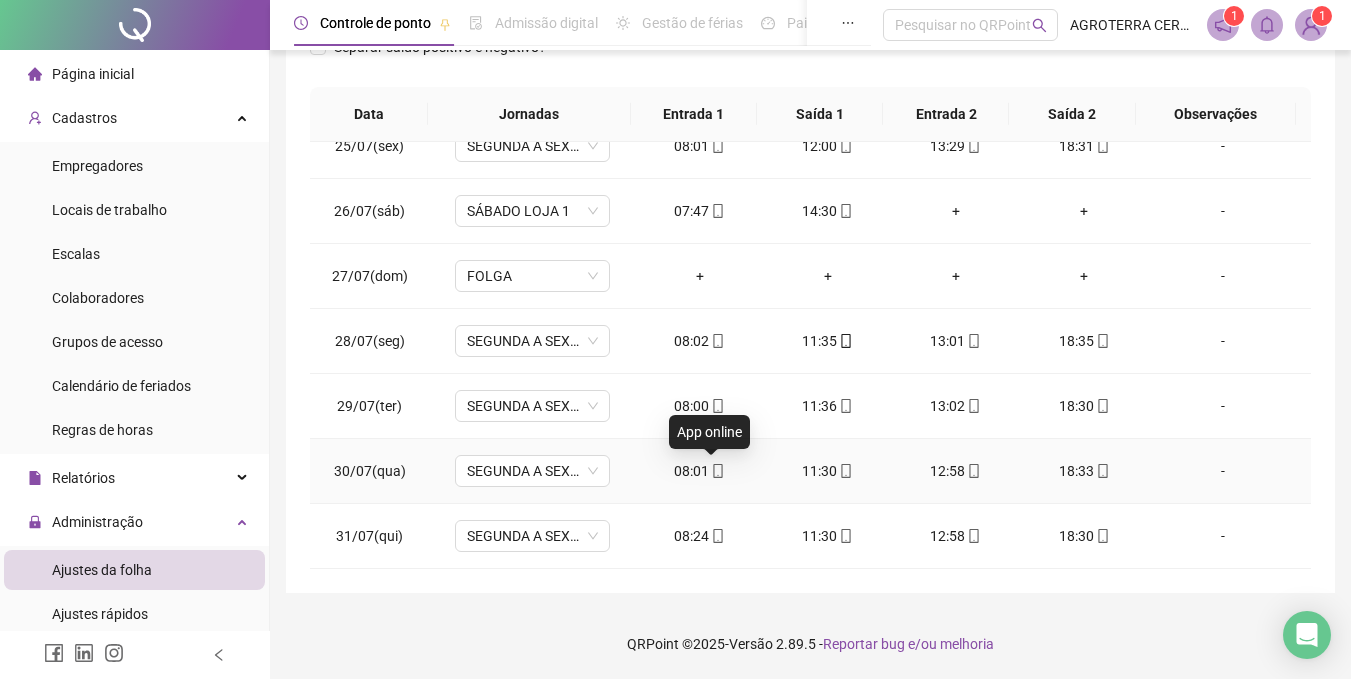 click 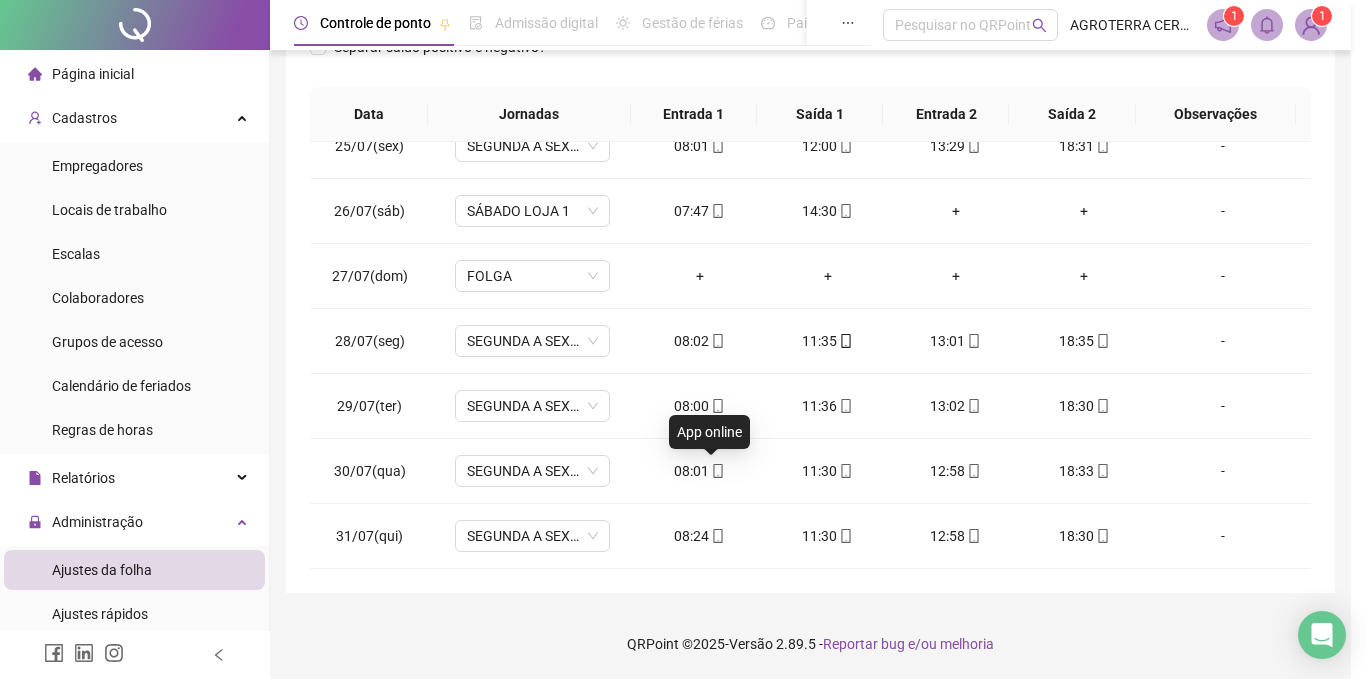 type on "**********" 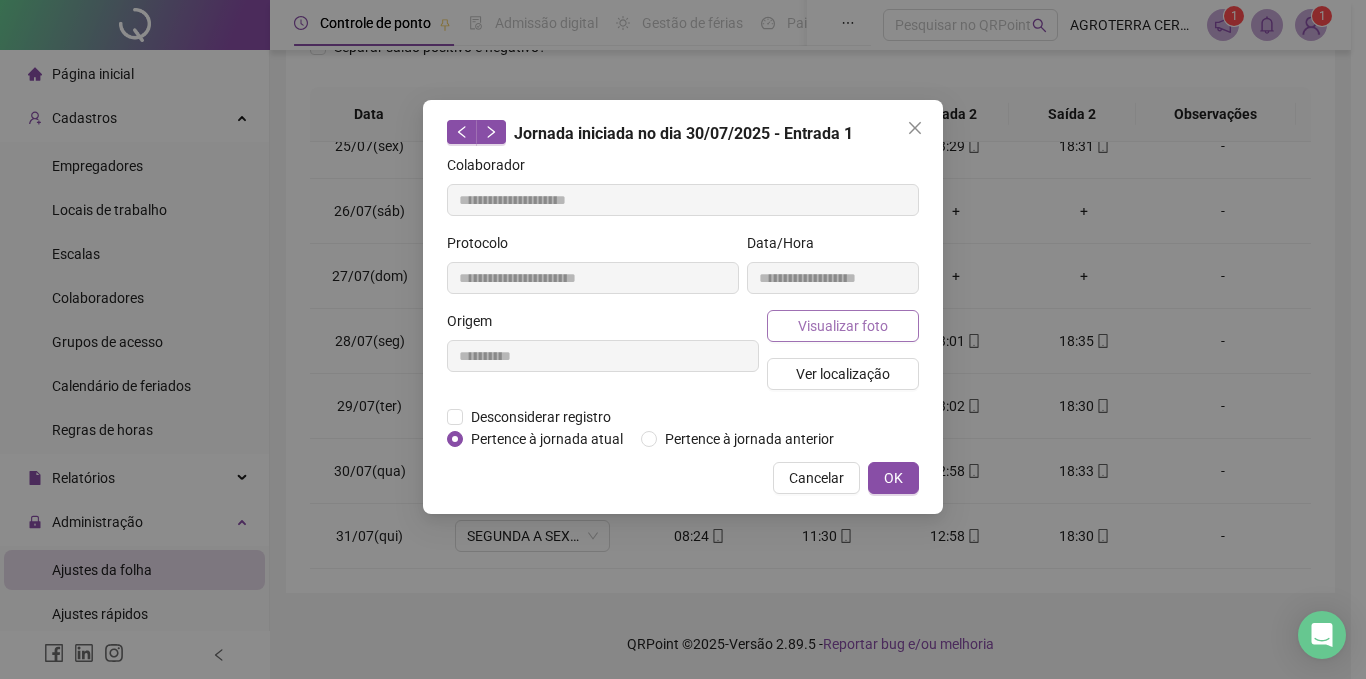click on "Visualizar foto" at bounding box center [843, 326] 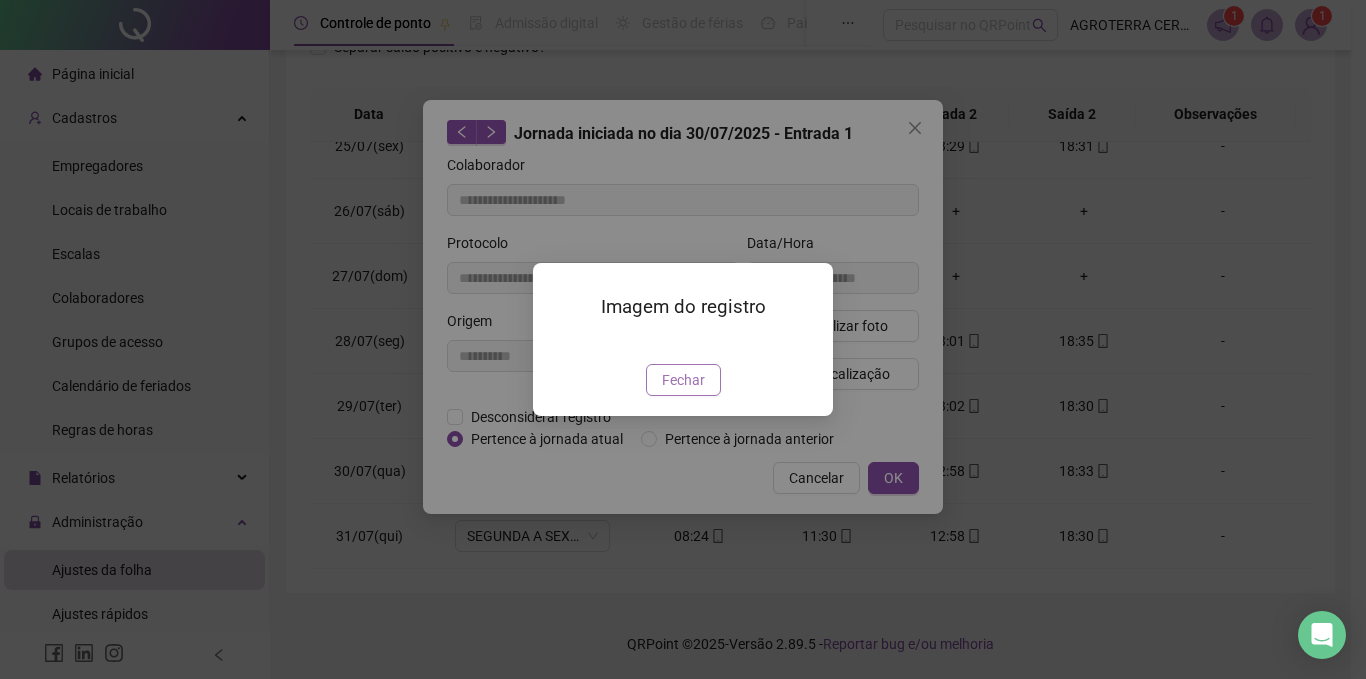 click on "Fechar" at bounding box center [683, 380] 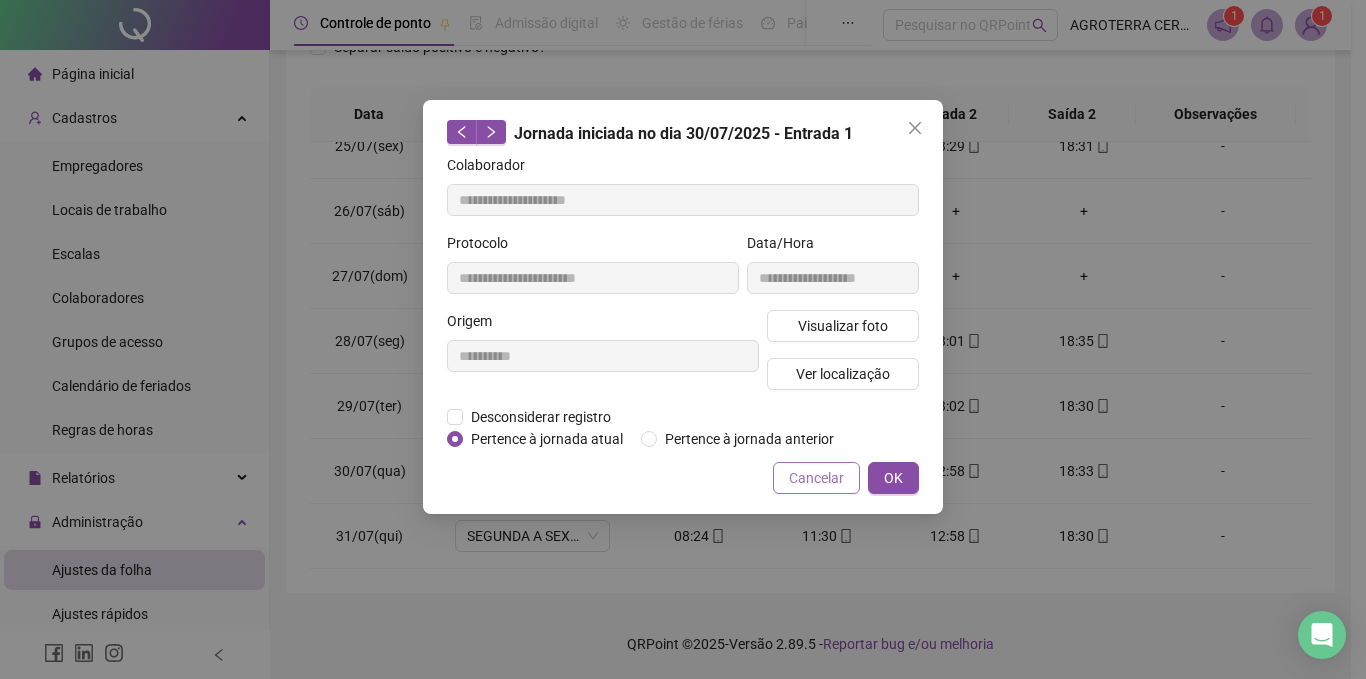click on "Cancelar" at bounding box center [816, 478] 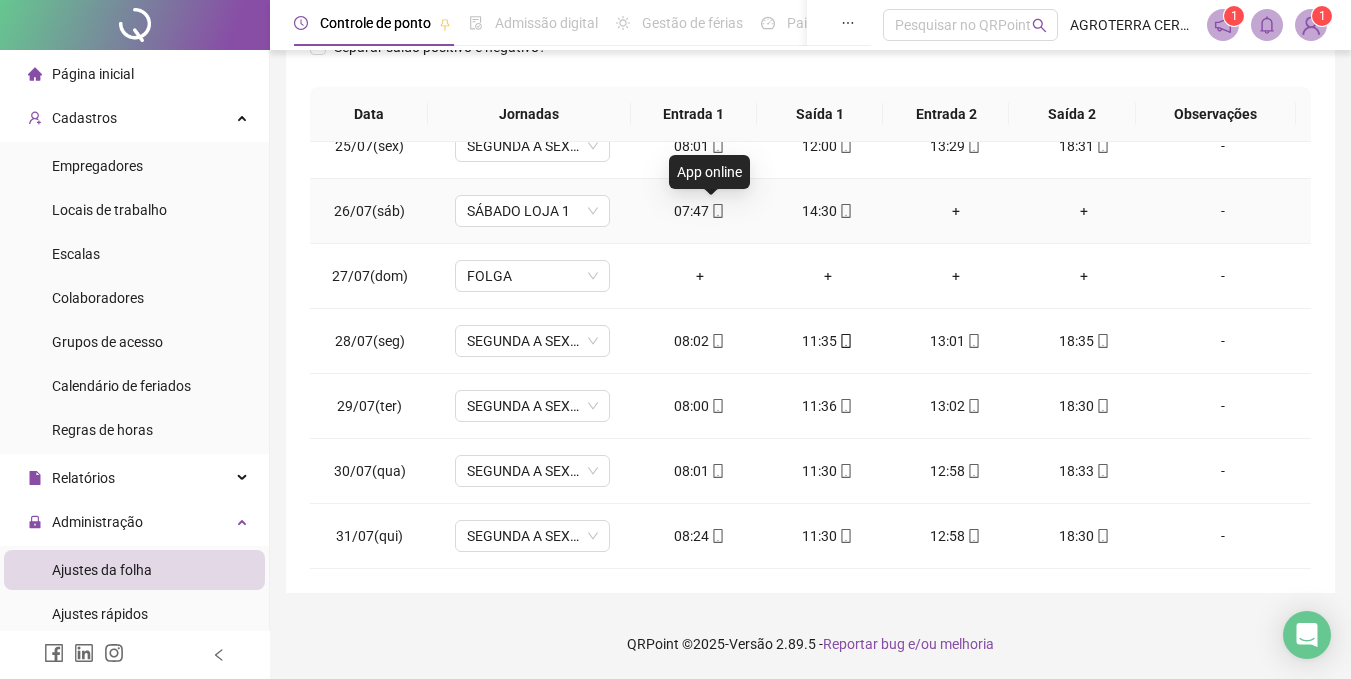 click 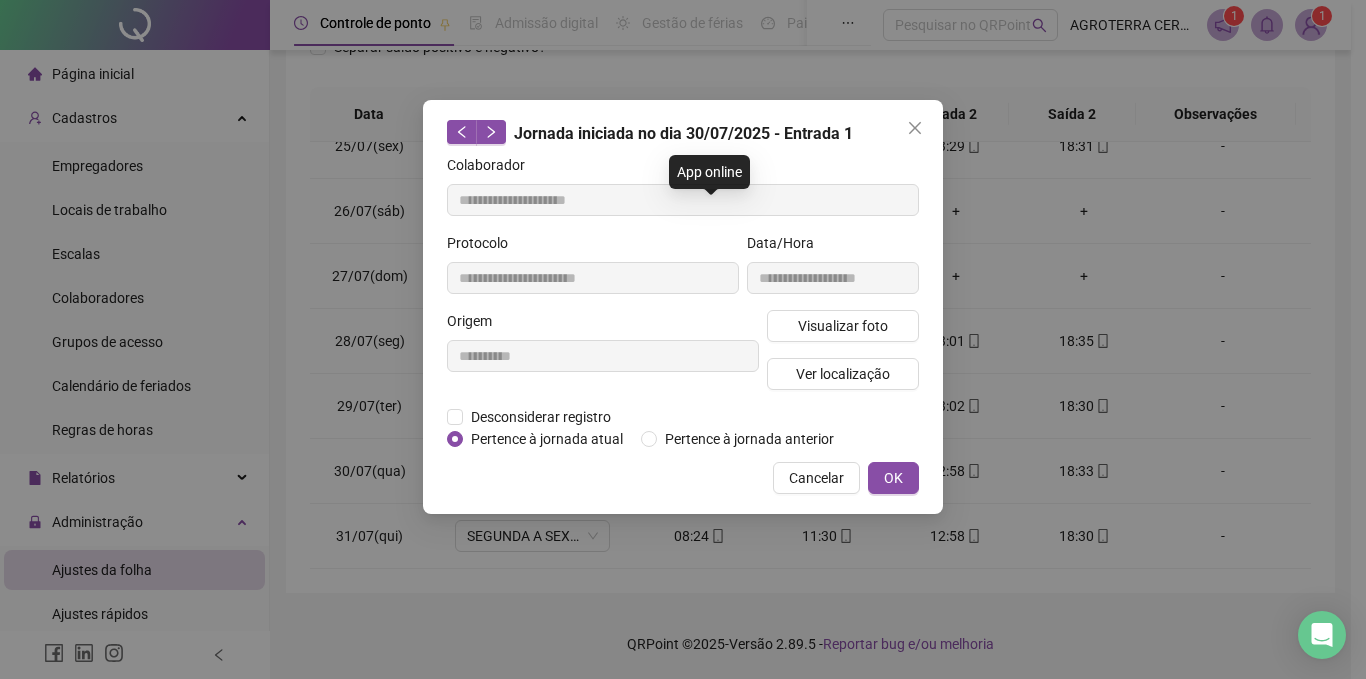 type on "**********" 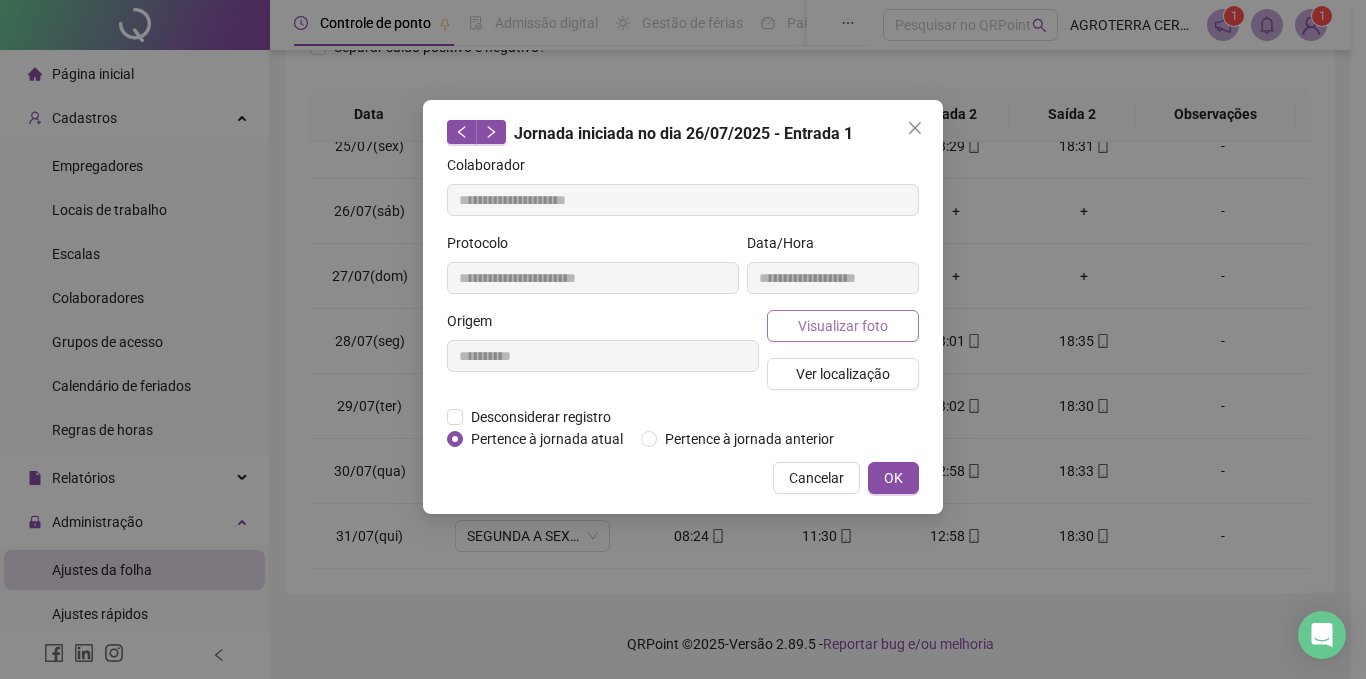 click on "Visualizar foto" at bounding box center (843, 326) 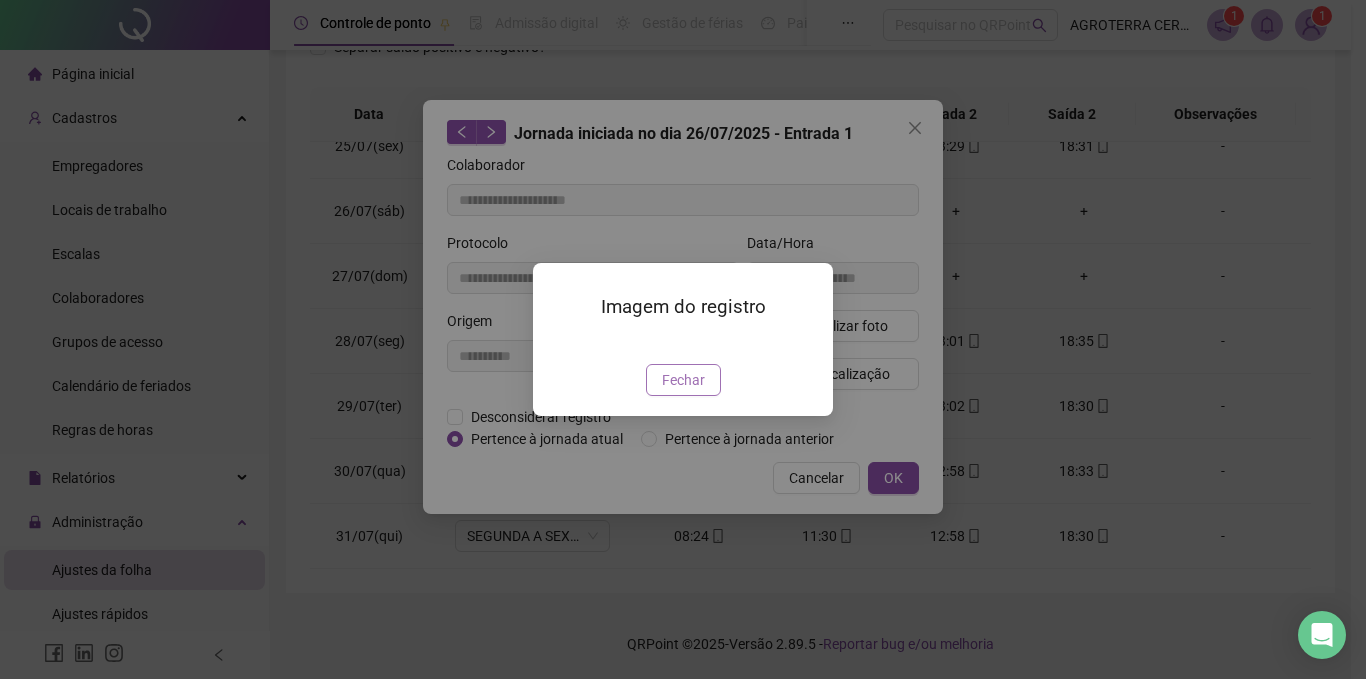 click on "Fechar" at bounding box center (683, 380) 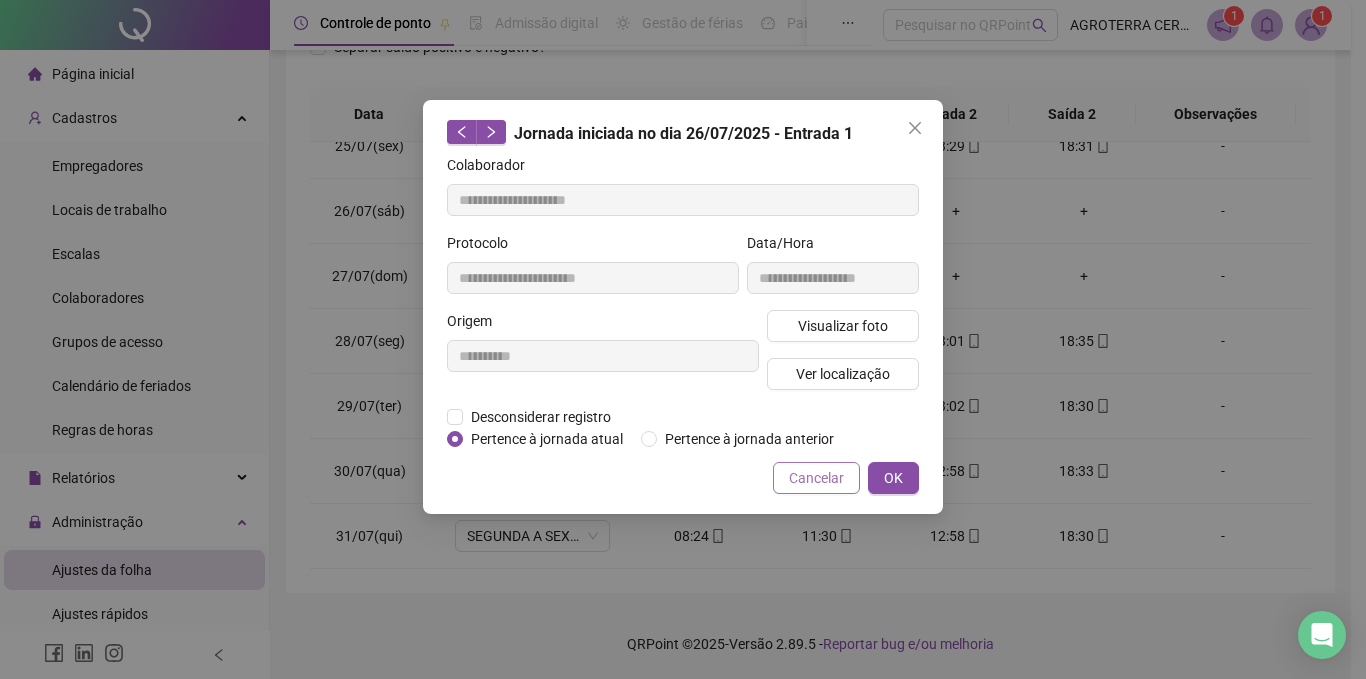 click on "Cancelar" at bounding box center [816, 478] 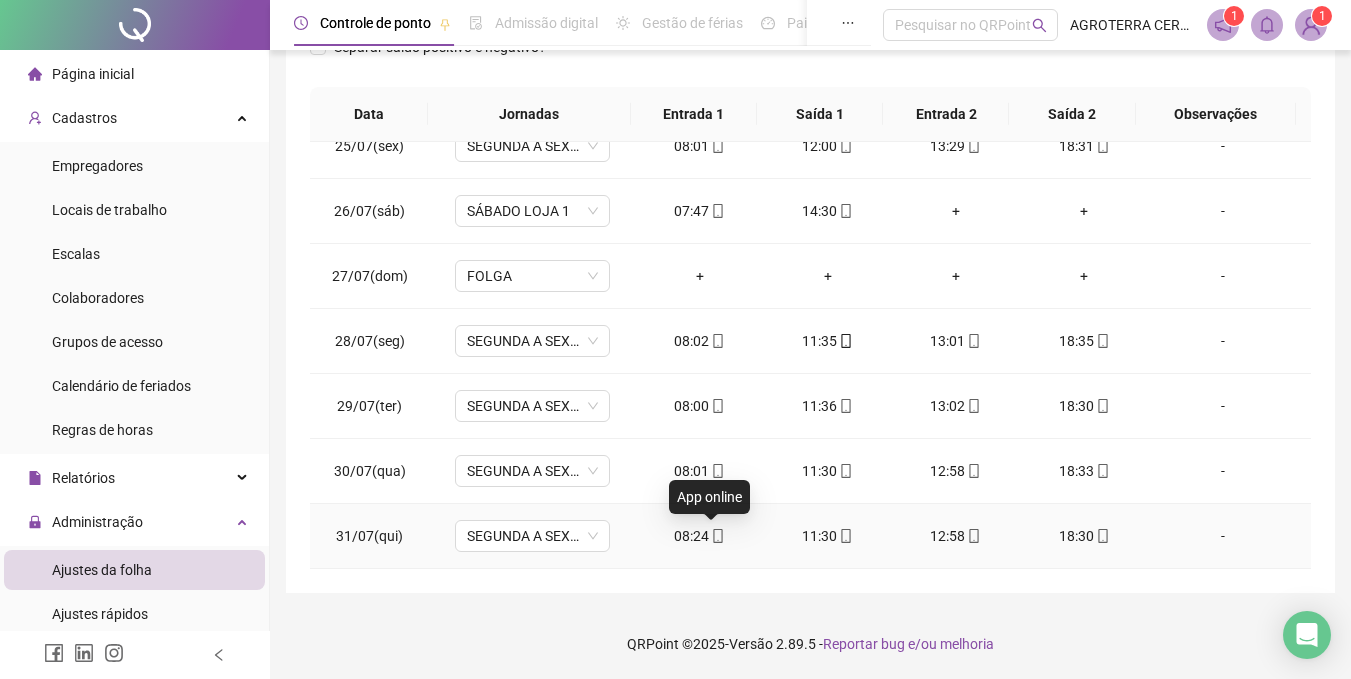 click 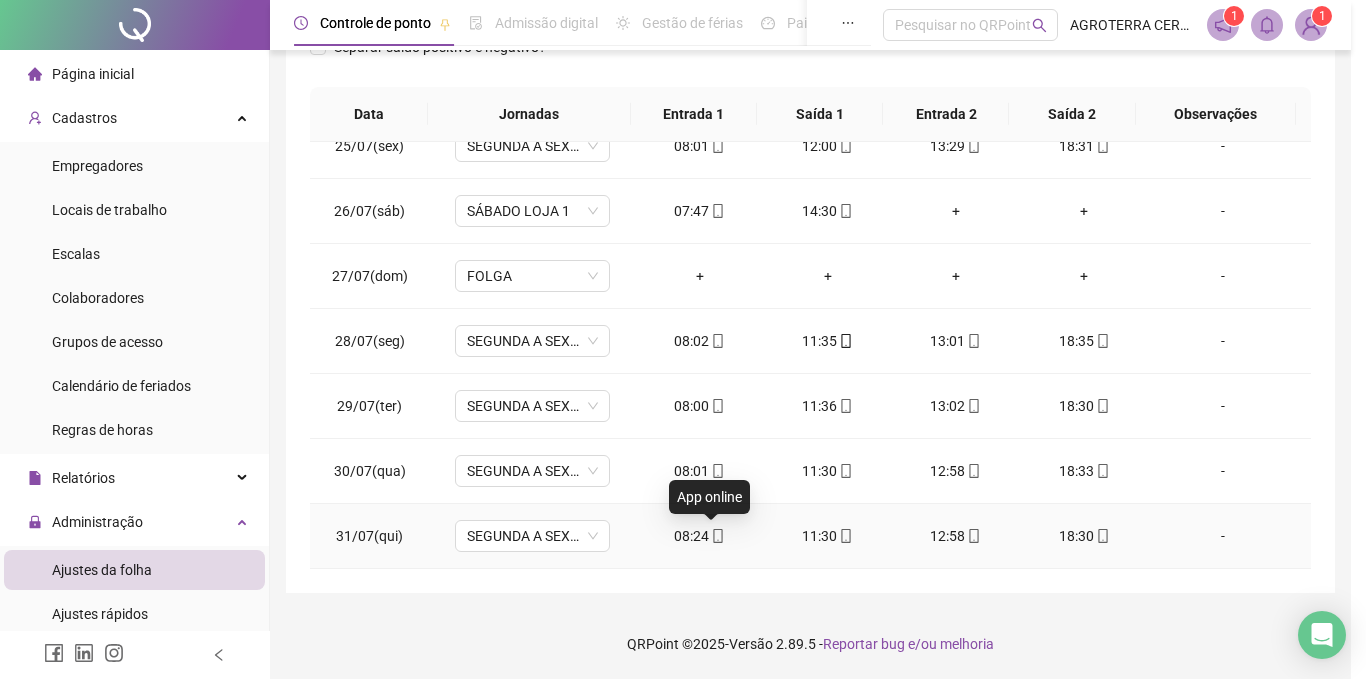 type on "**********" 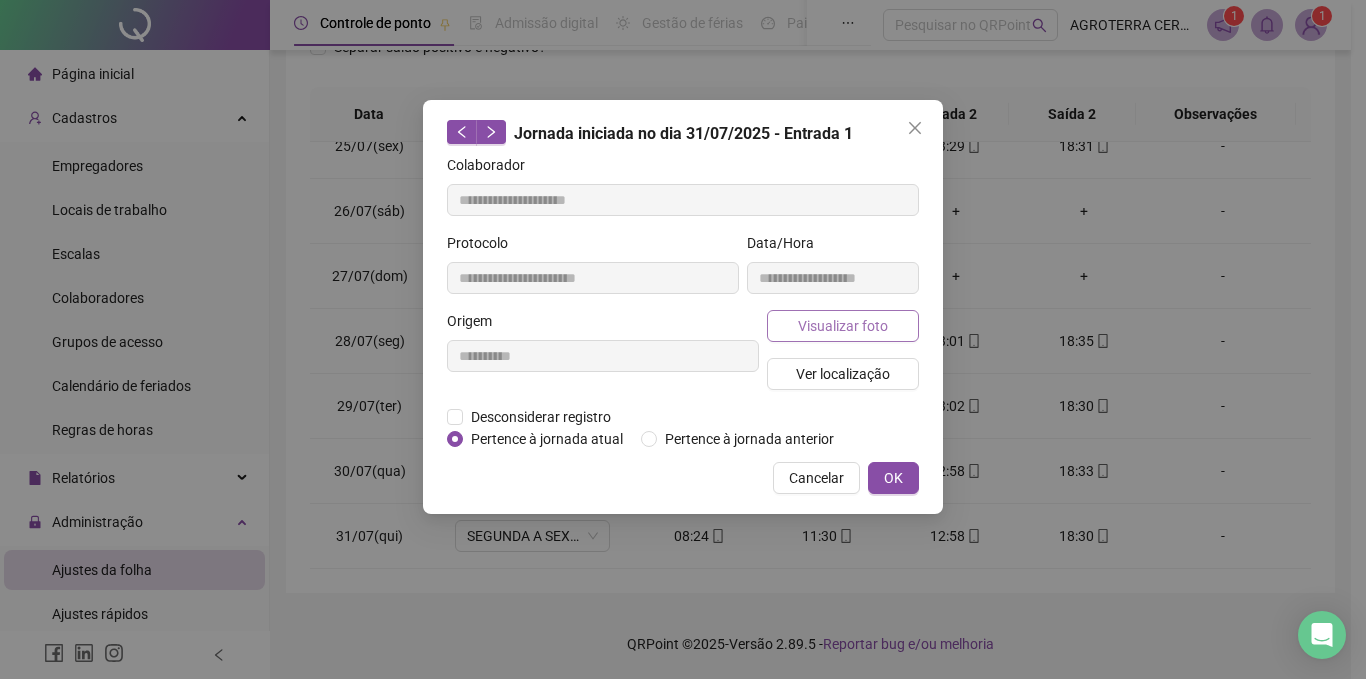click on "Visualizar foto" at bounding box center [843, 326] 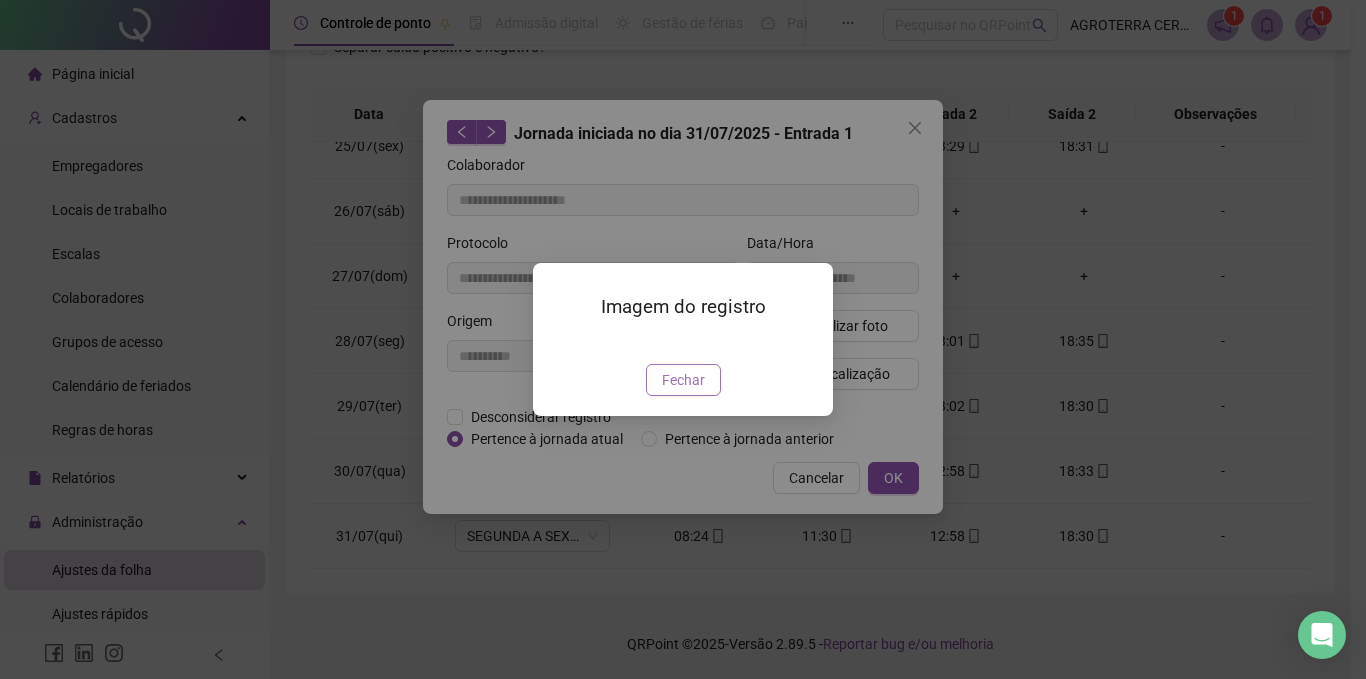 click on "Fechar" at bounding box center [683, 380] 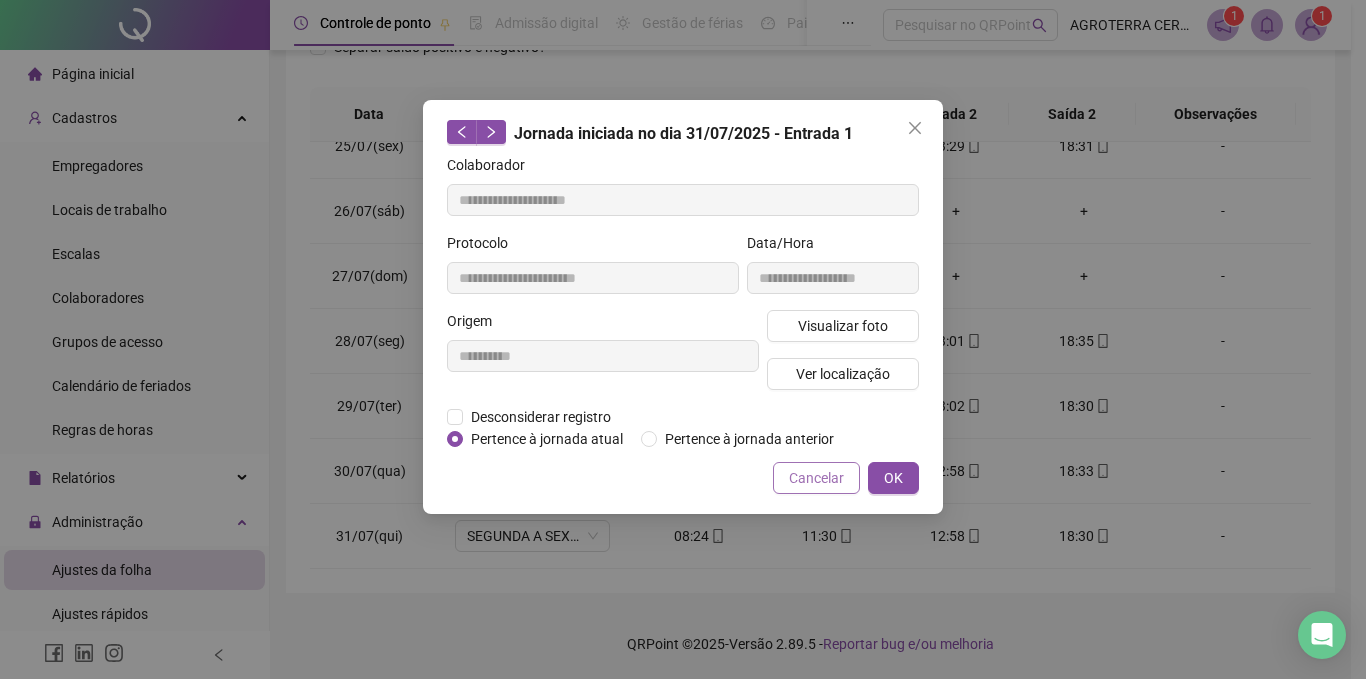 click on "Cancelar" at bounding box center [816, 478] 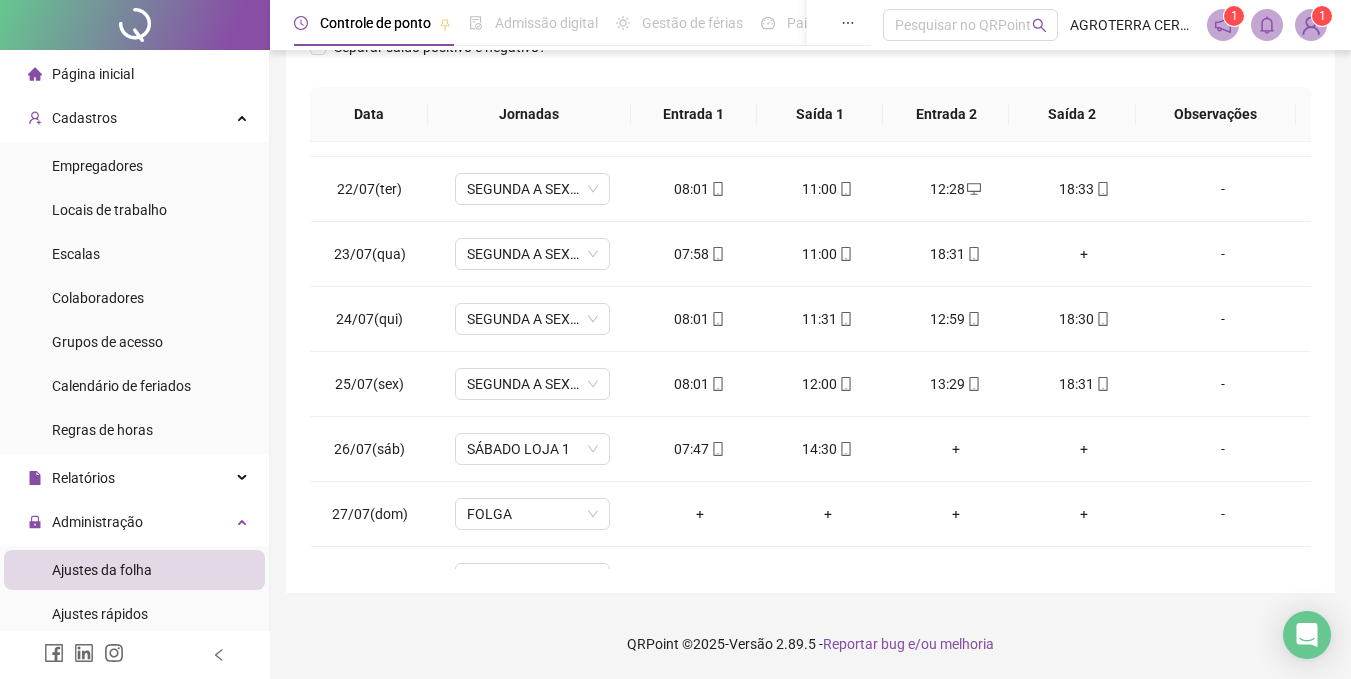 scroll, scrollTop: 1344, scrollLeft: 0, axis: vertical 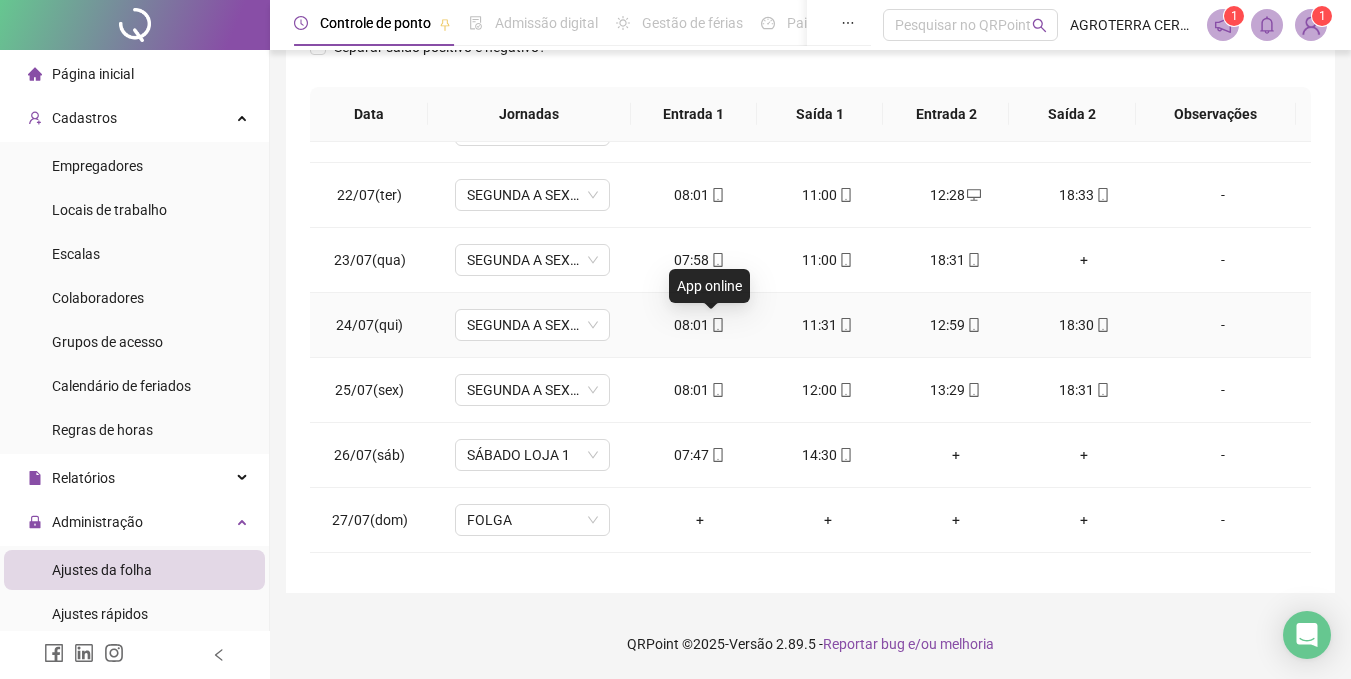 click 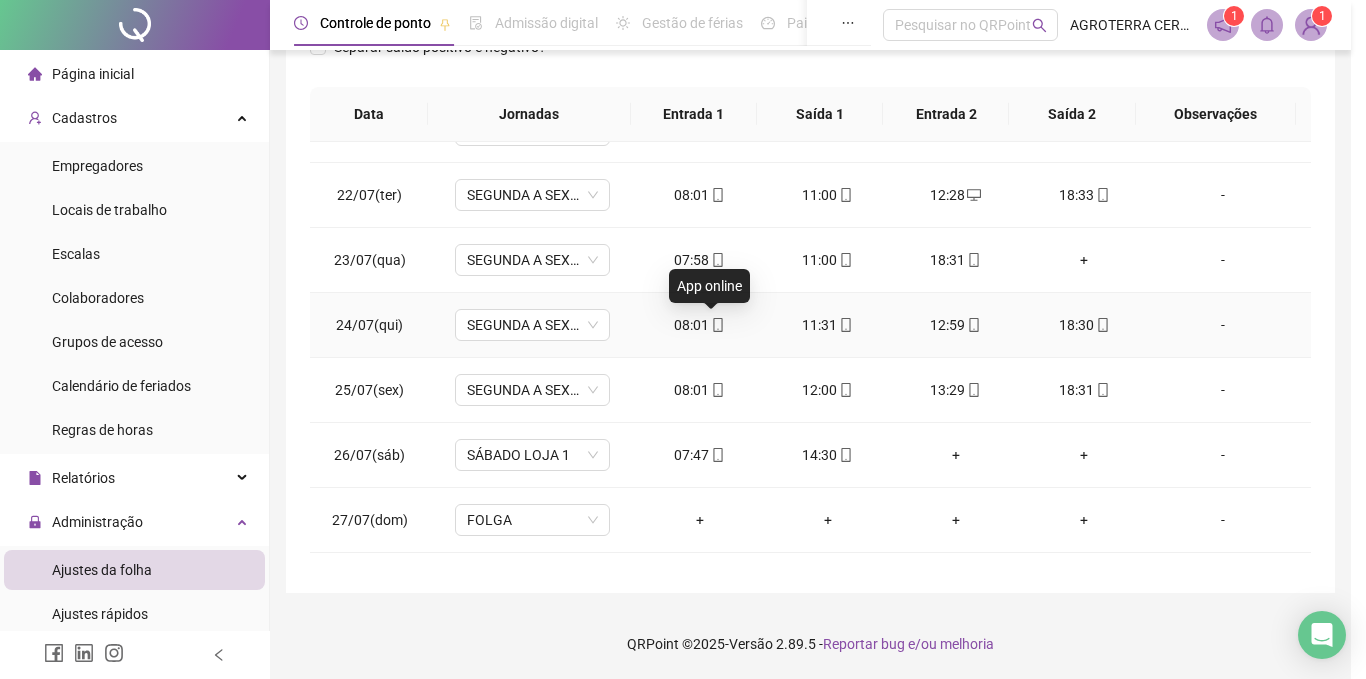 type on "**********" 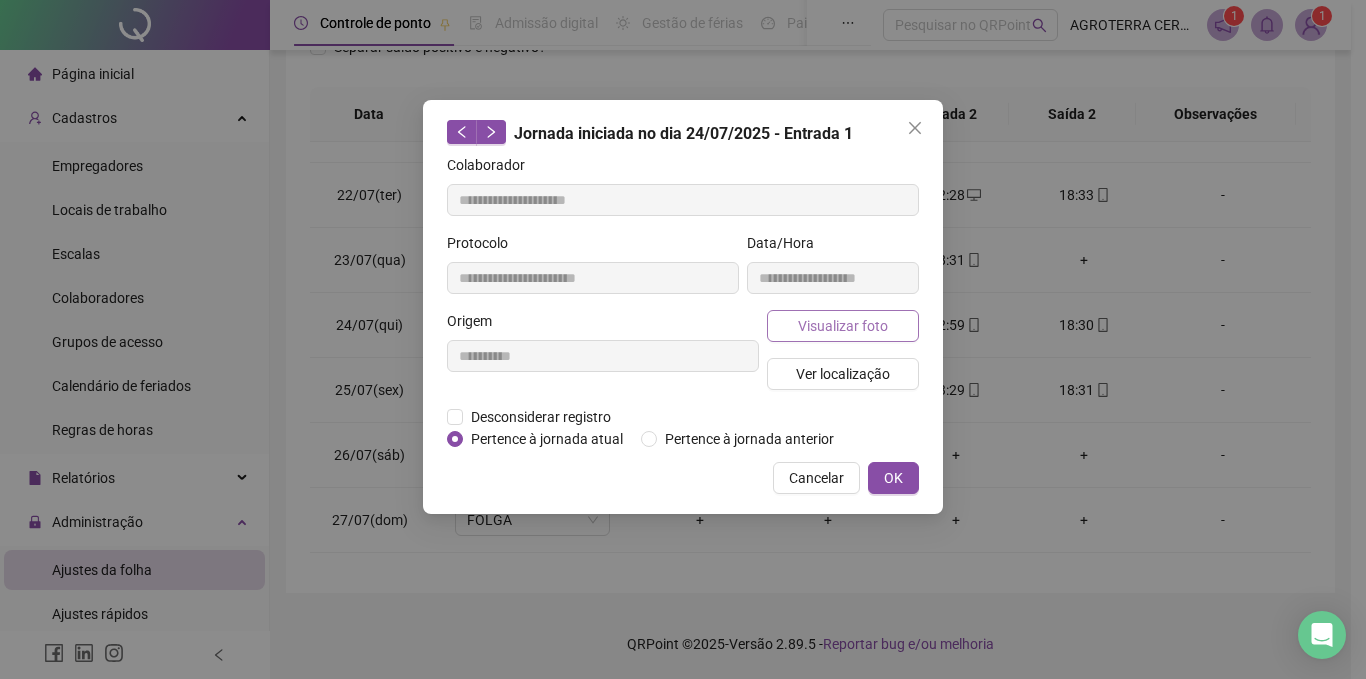 click on "Visualizar foto" at bounding box center (843, 326) 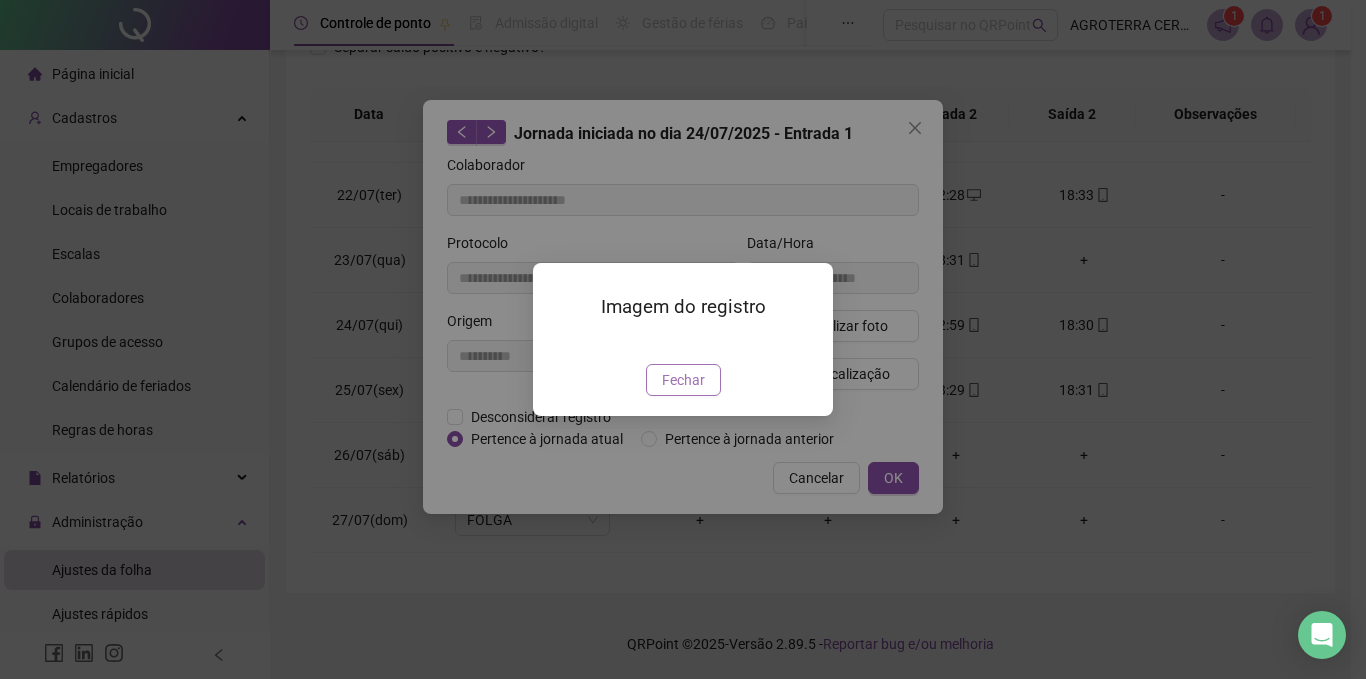 click on "Fechar" at bounding box center (683, 380) 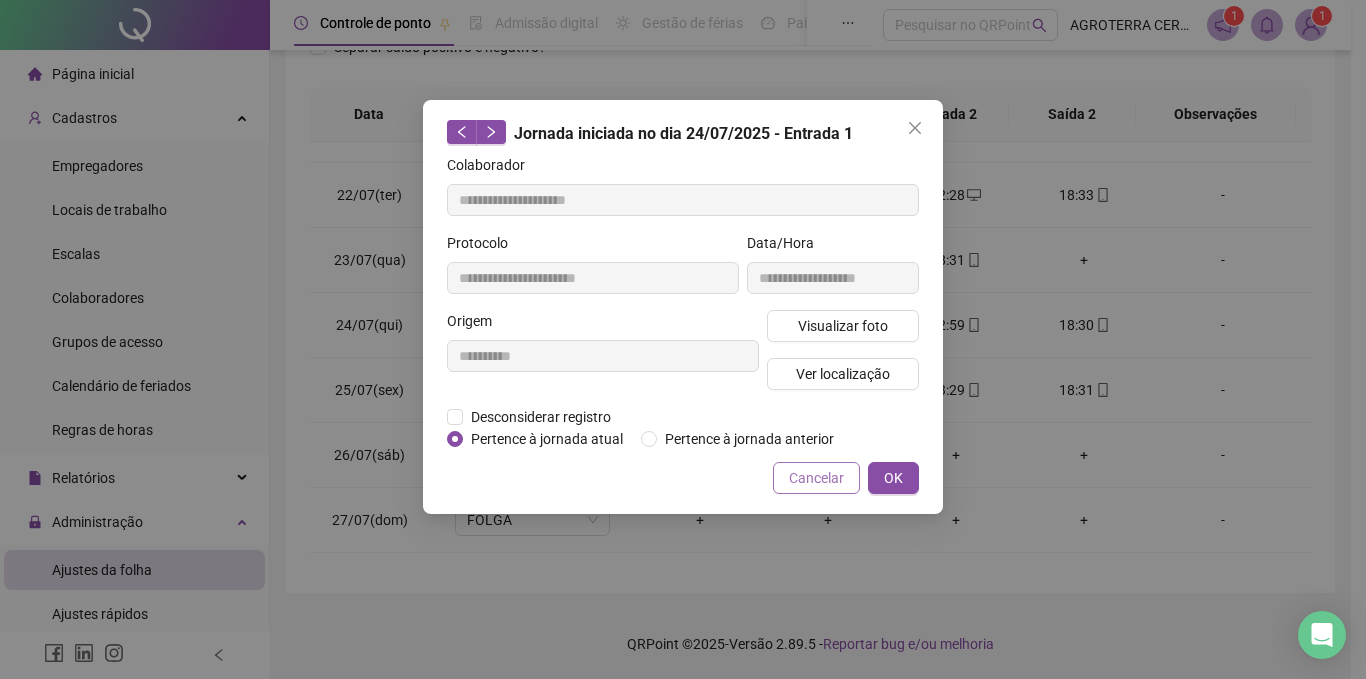 click on "Cancelar" at bounding box center (816, 478) 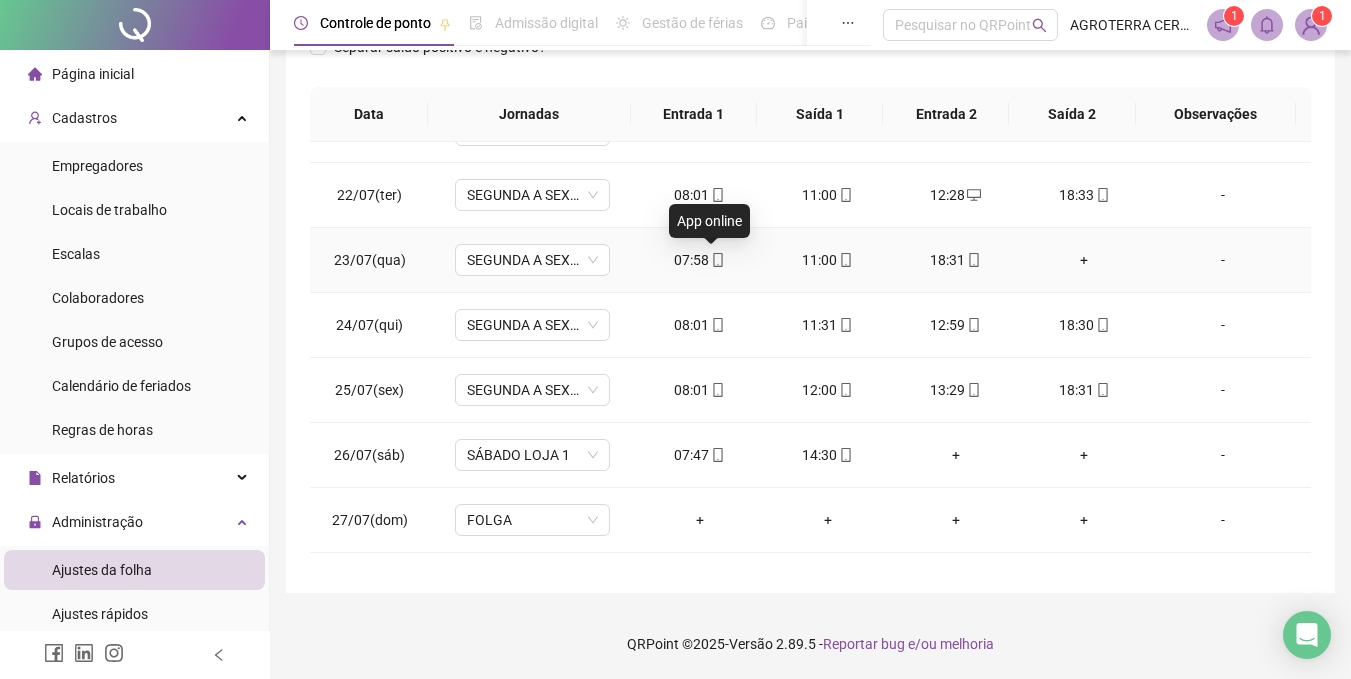 click 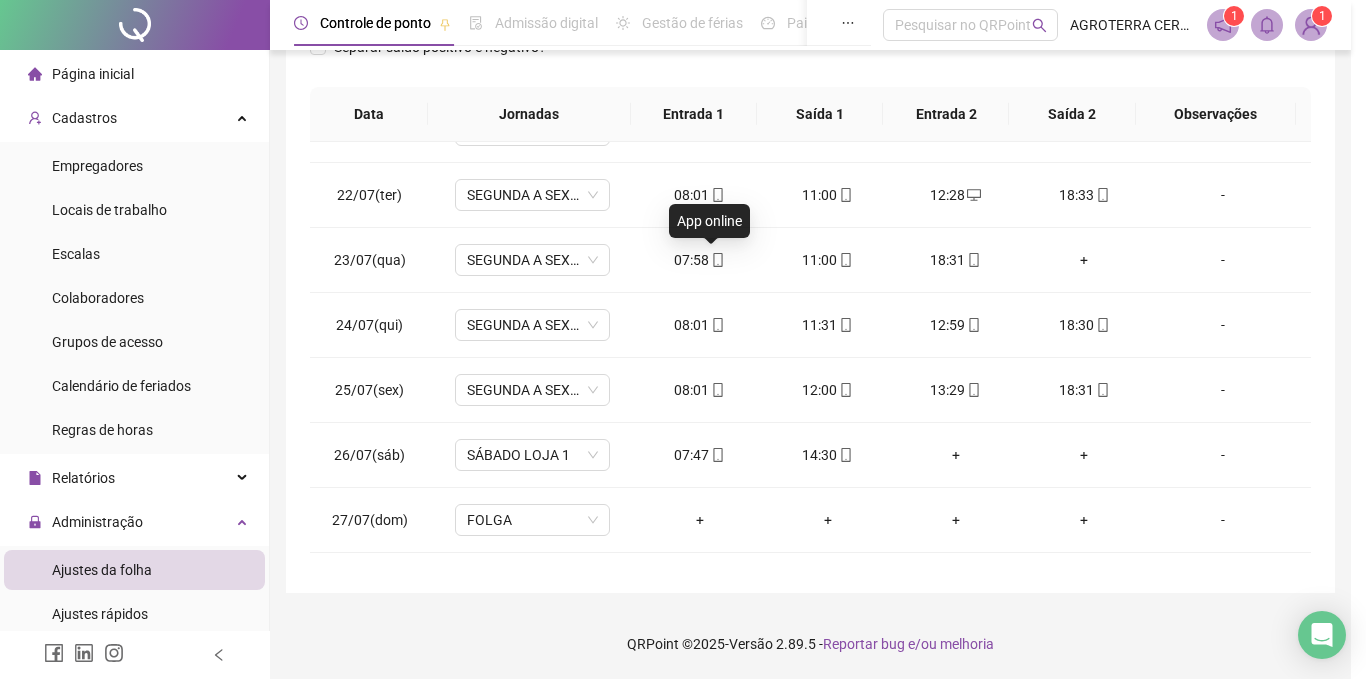 type on "**********" 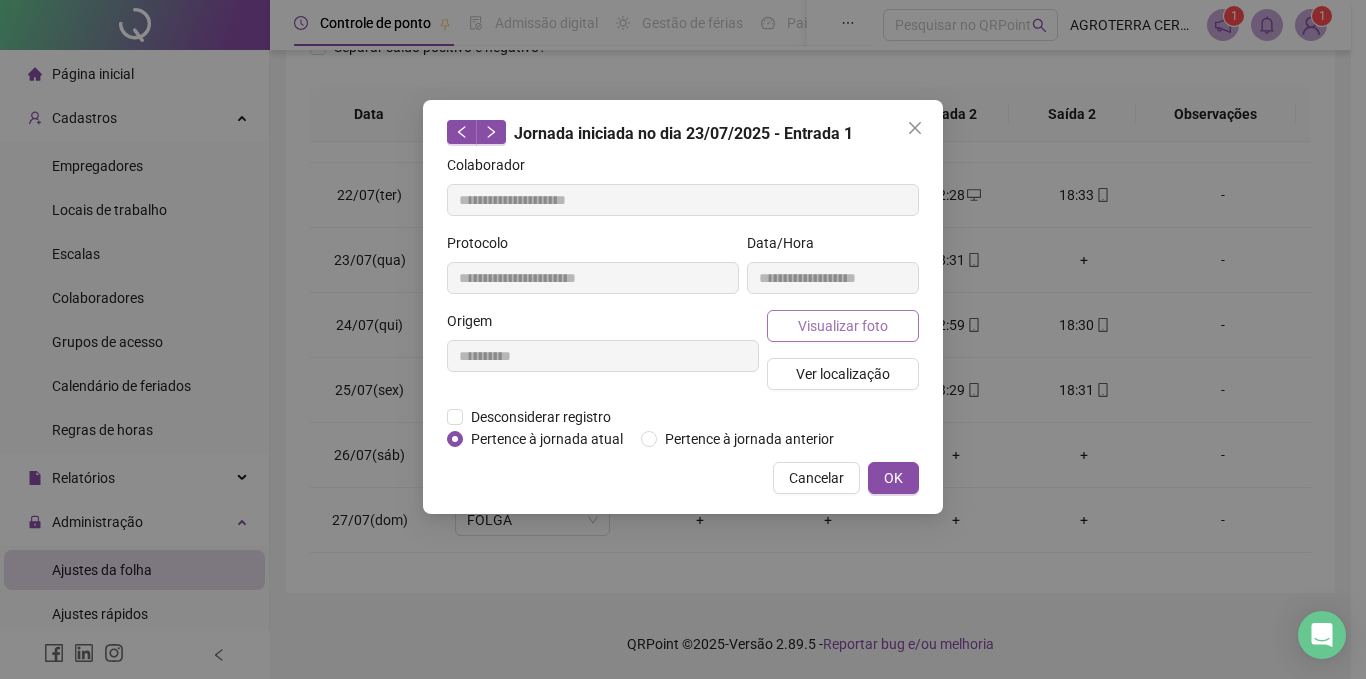 click on "Visualizar foto" at bounding box center [843, 326] 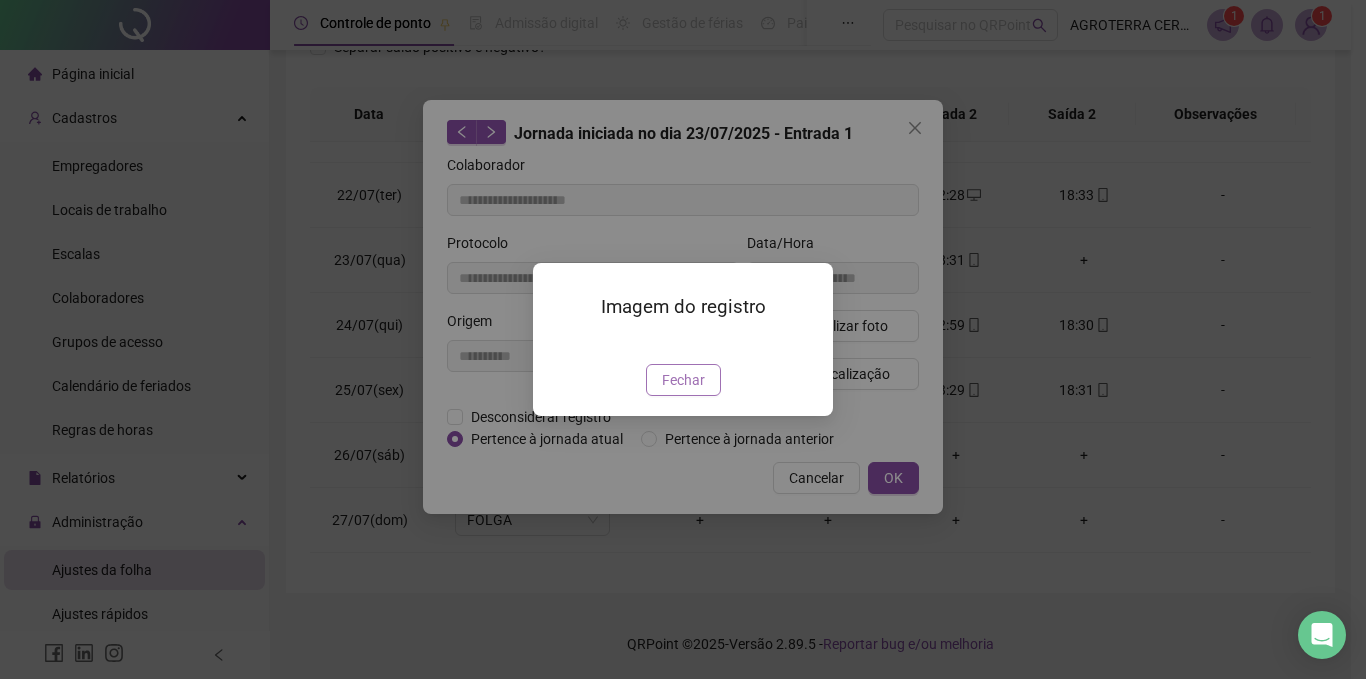 click on "Fechar" at bounding box center (683, 380) 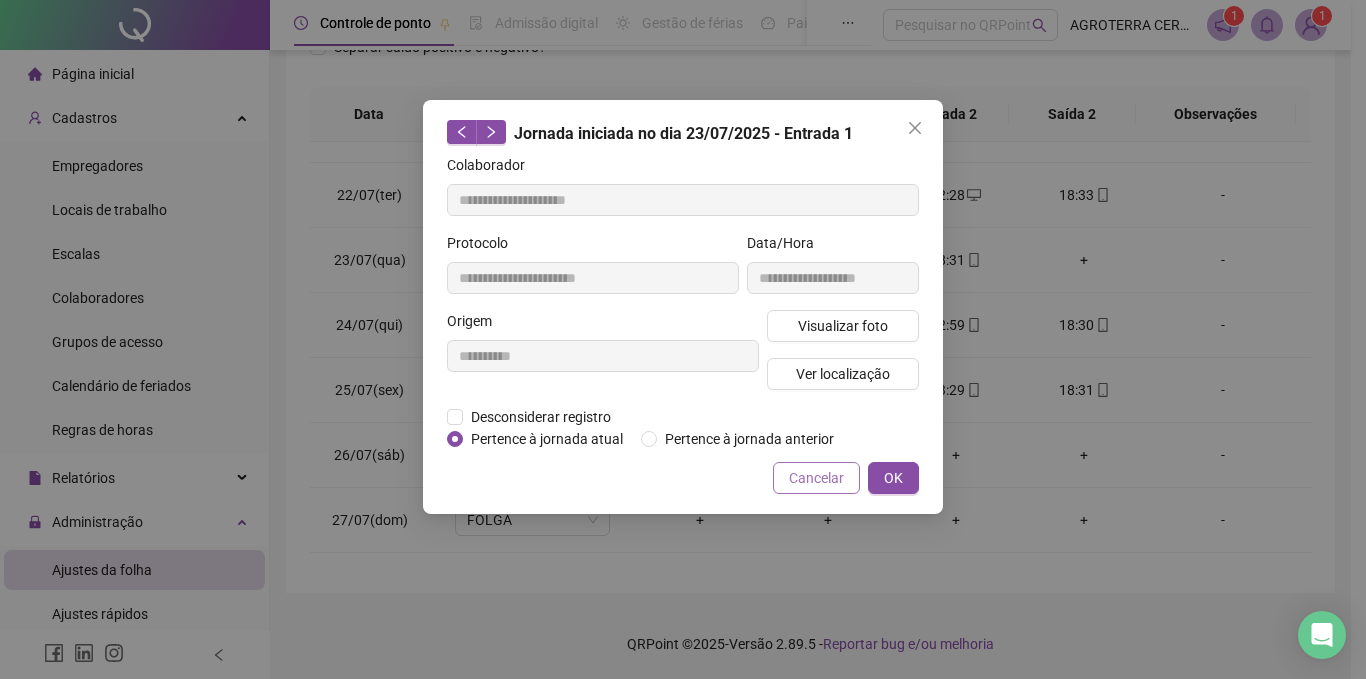 click on "Cancelar" at bounding box center (816, 478) 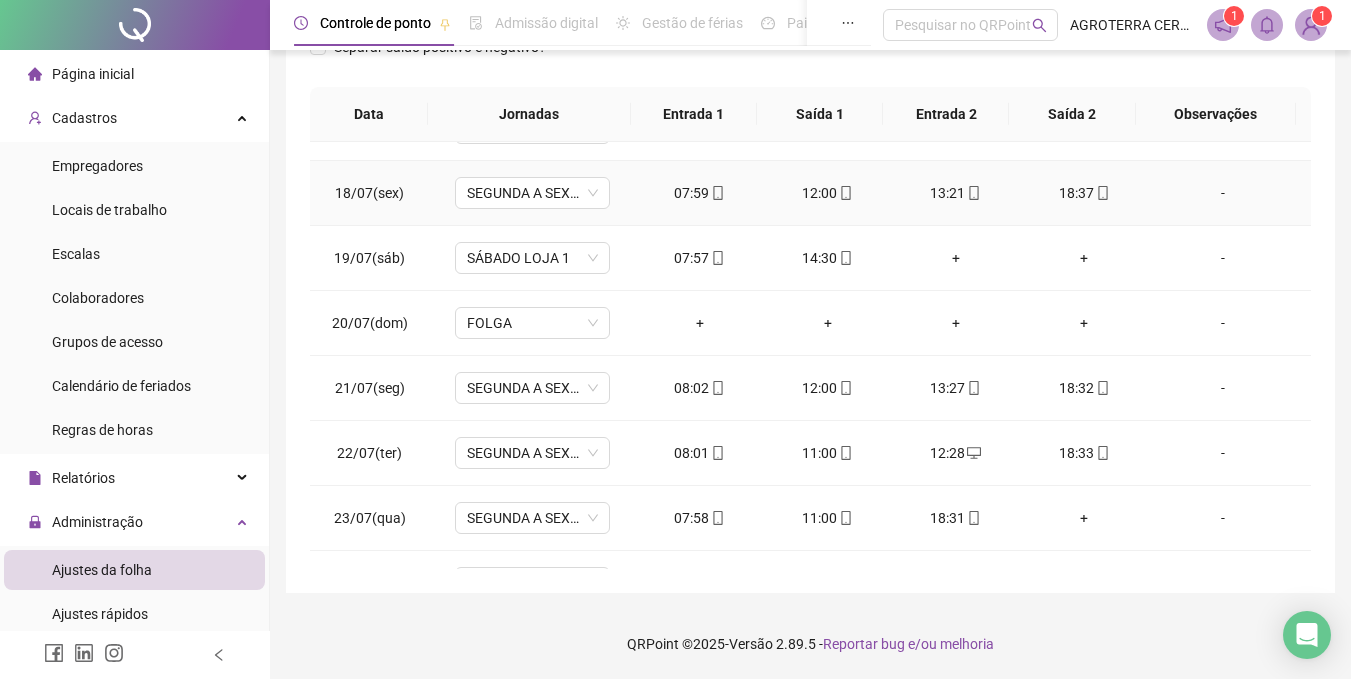 scroll, scrollTop: 1121, scrollLeft: 0, axis: vertical 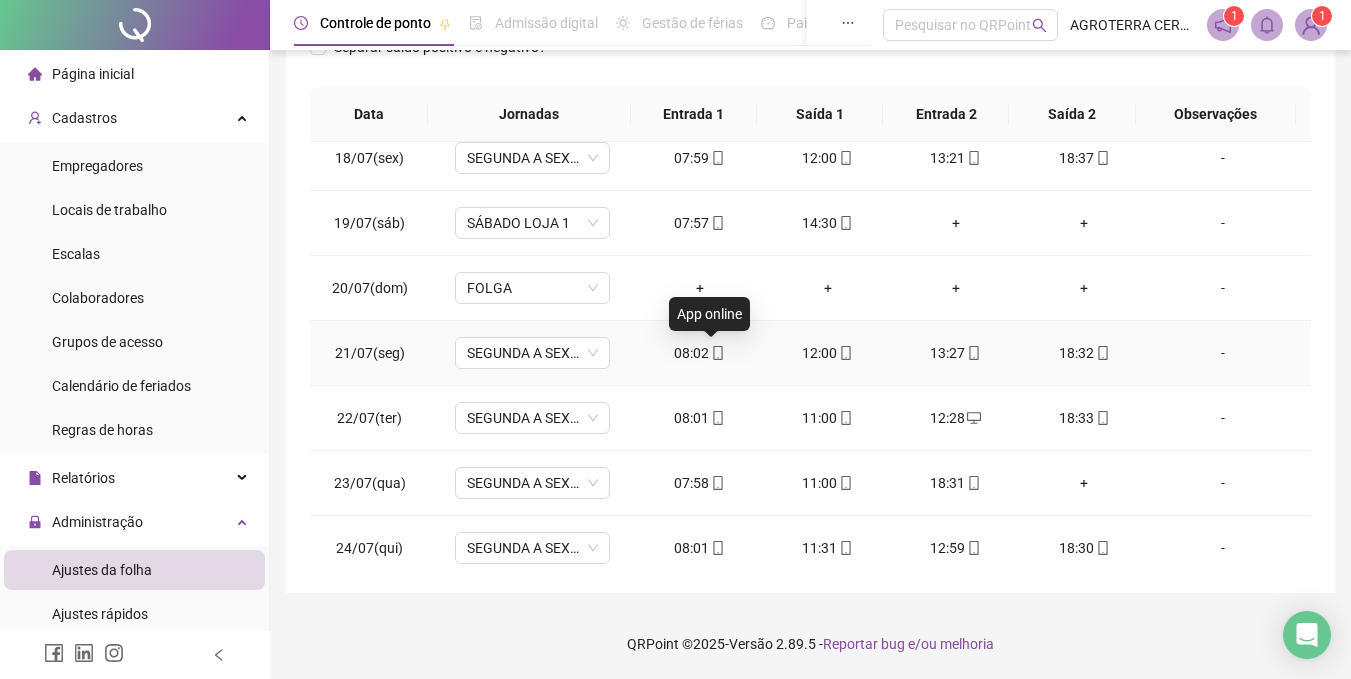 click 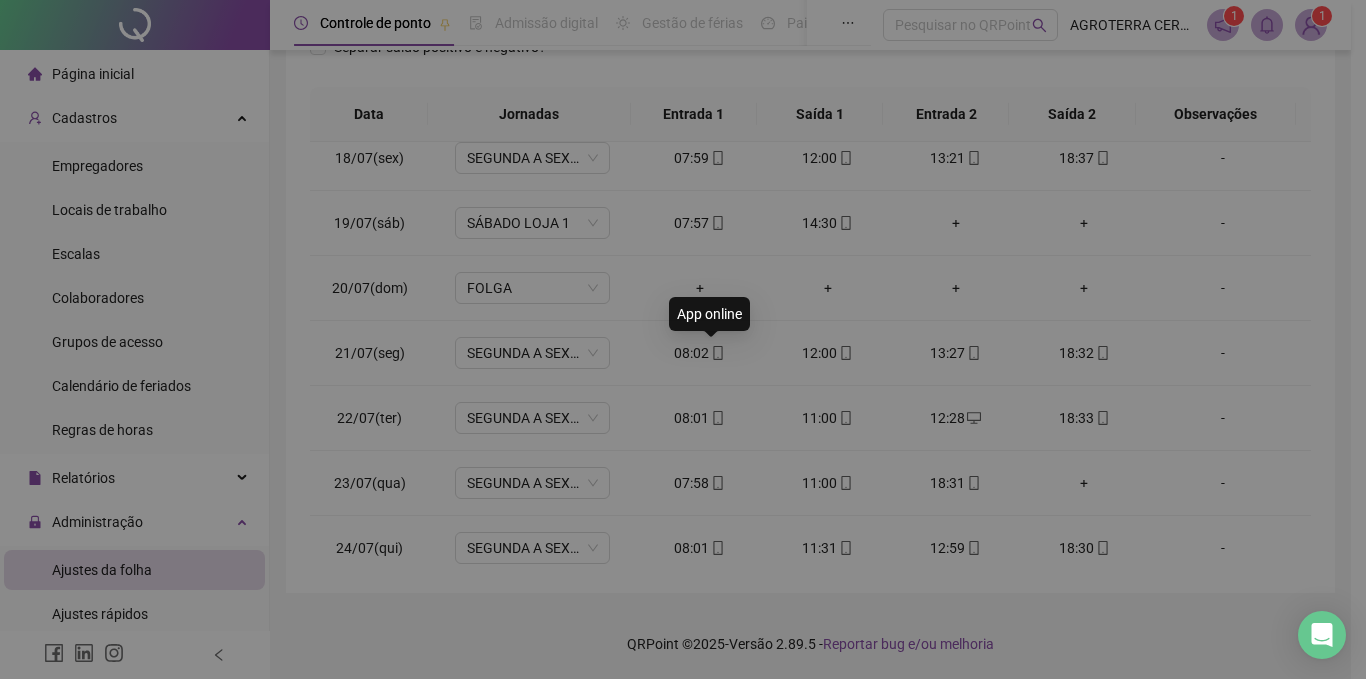 type on "**********" 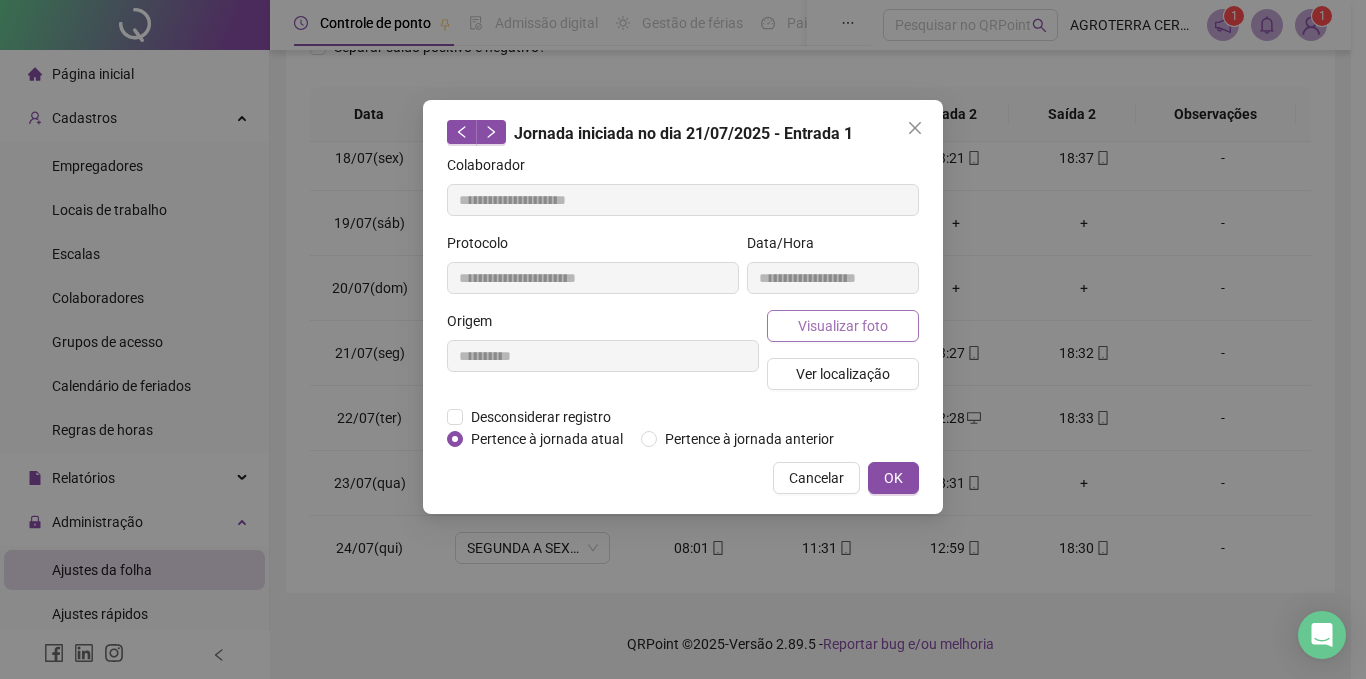 click on "Visualizar foto" at bounding box center [843, 326] 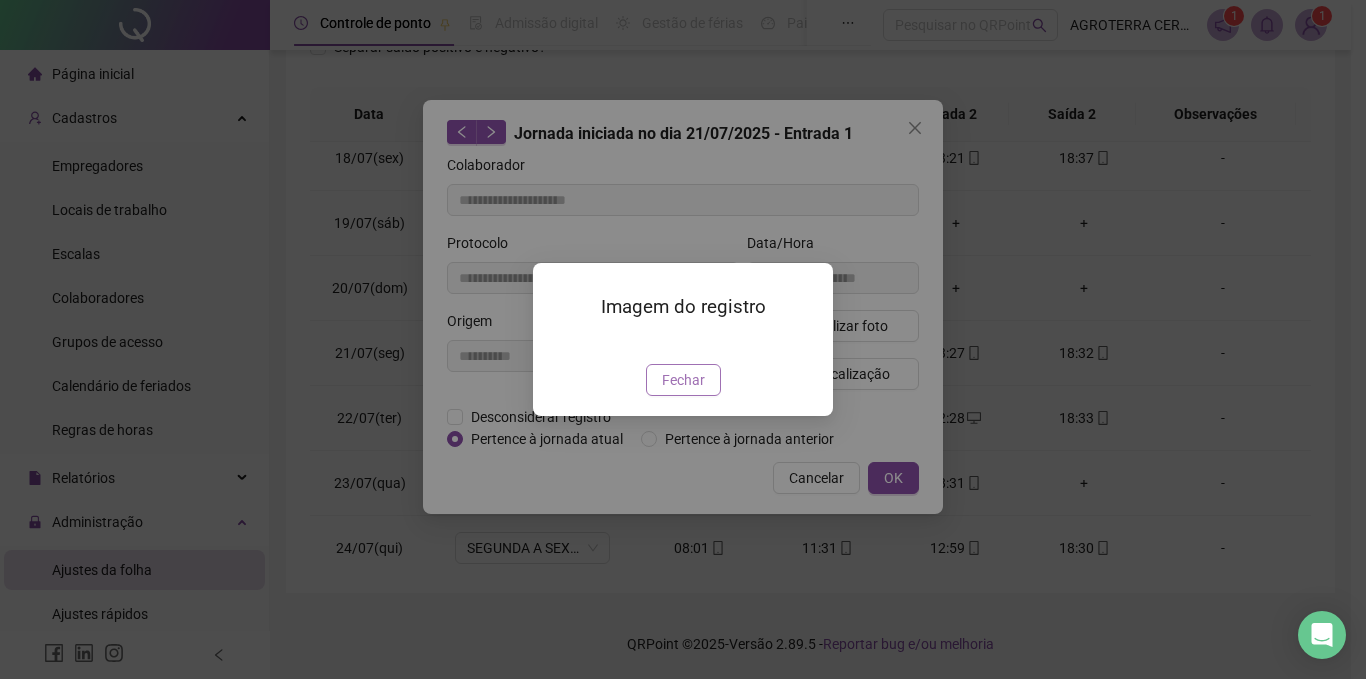 click on "Fechar" at bounding box center (683, 380) 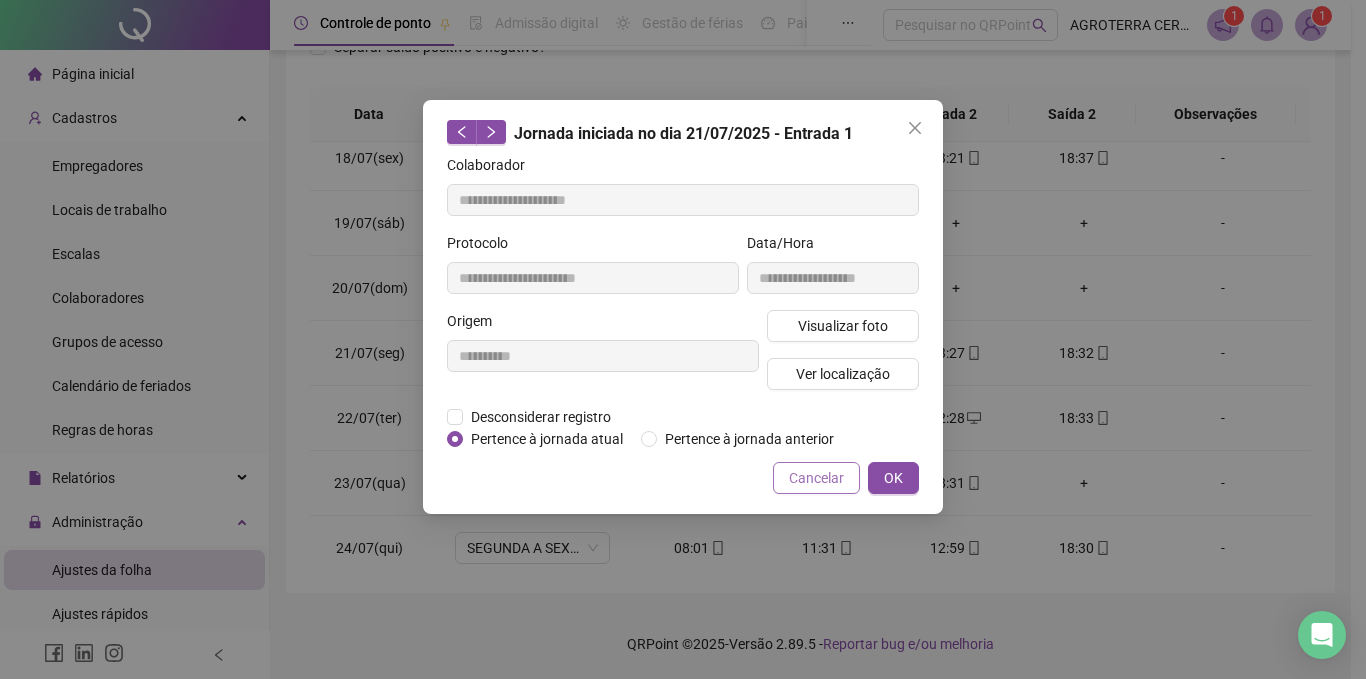 click on "Cancelar" at bounding box center (816, 478) 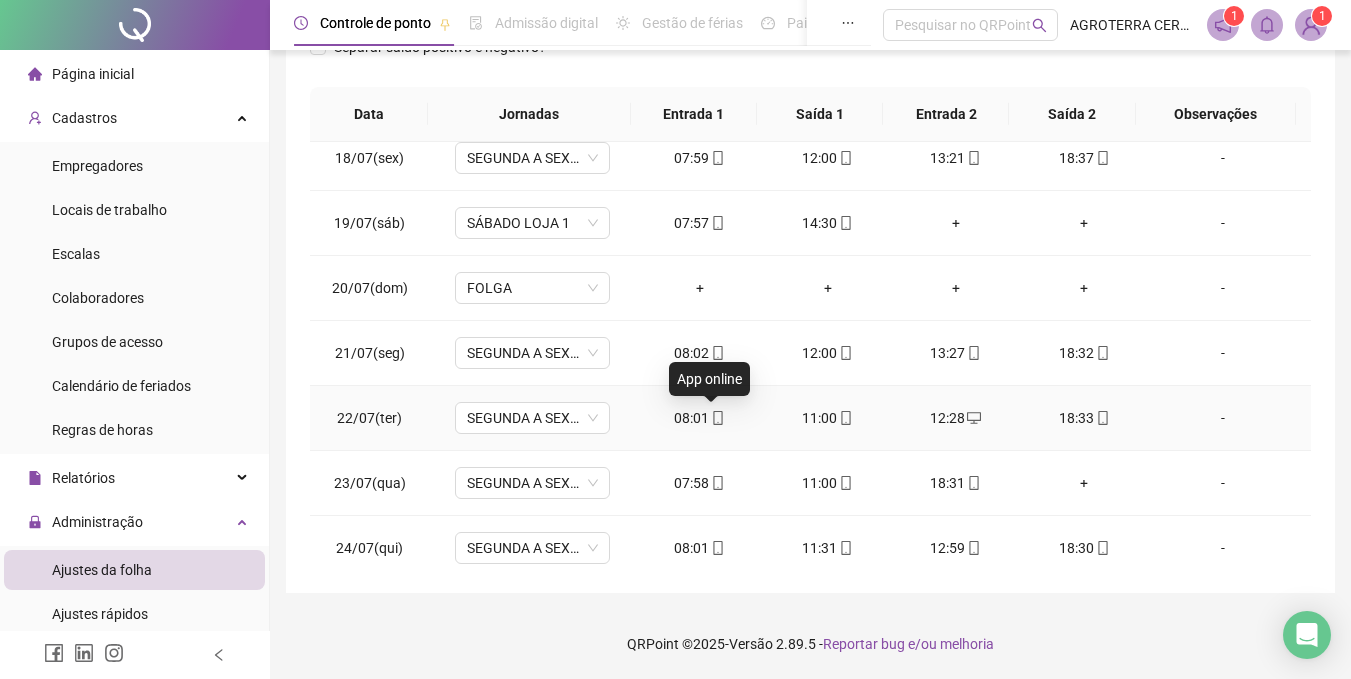 click 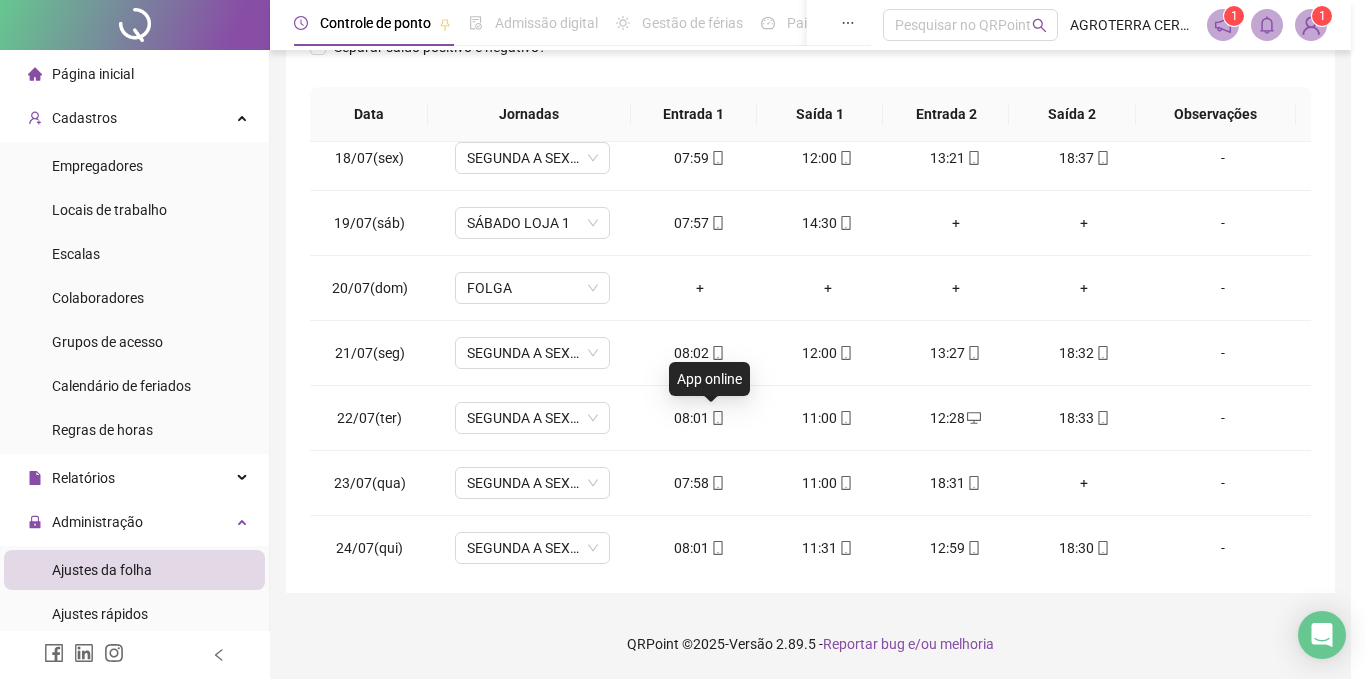 type on "**********" 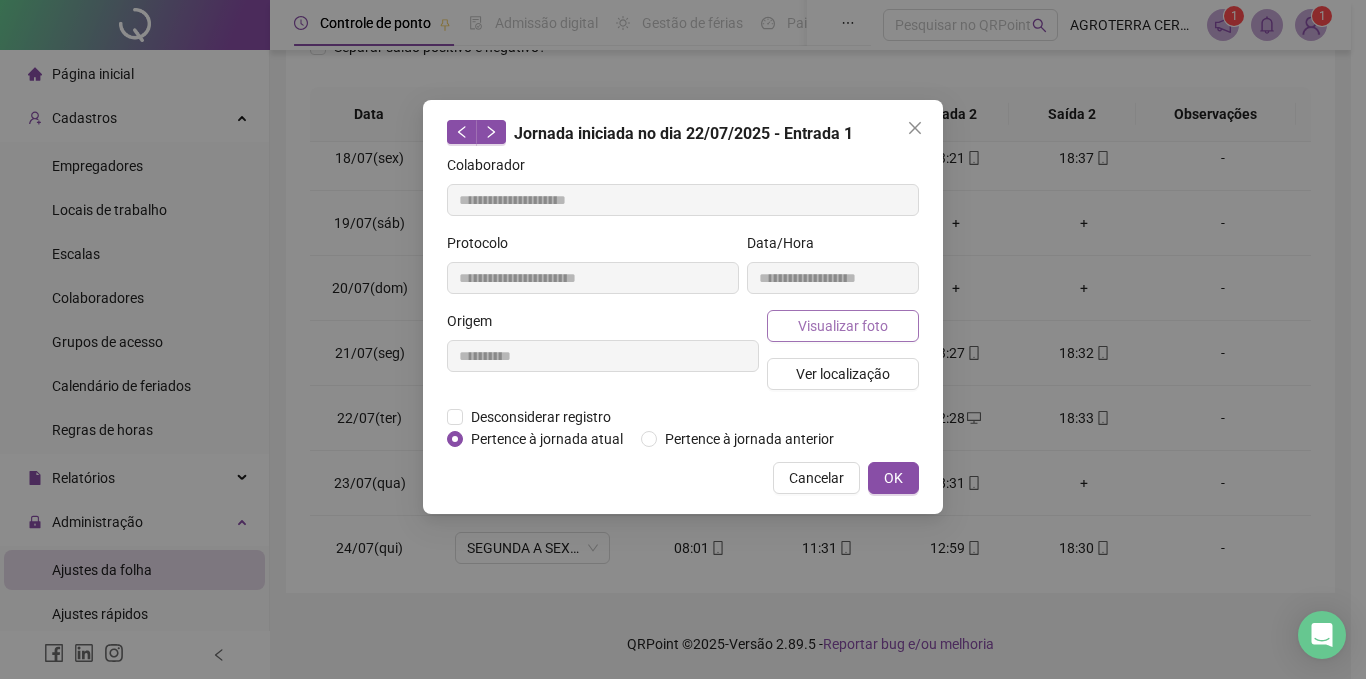 click on "Visualizar foto" at bounding box center (843, 326) 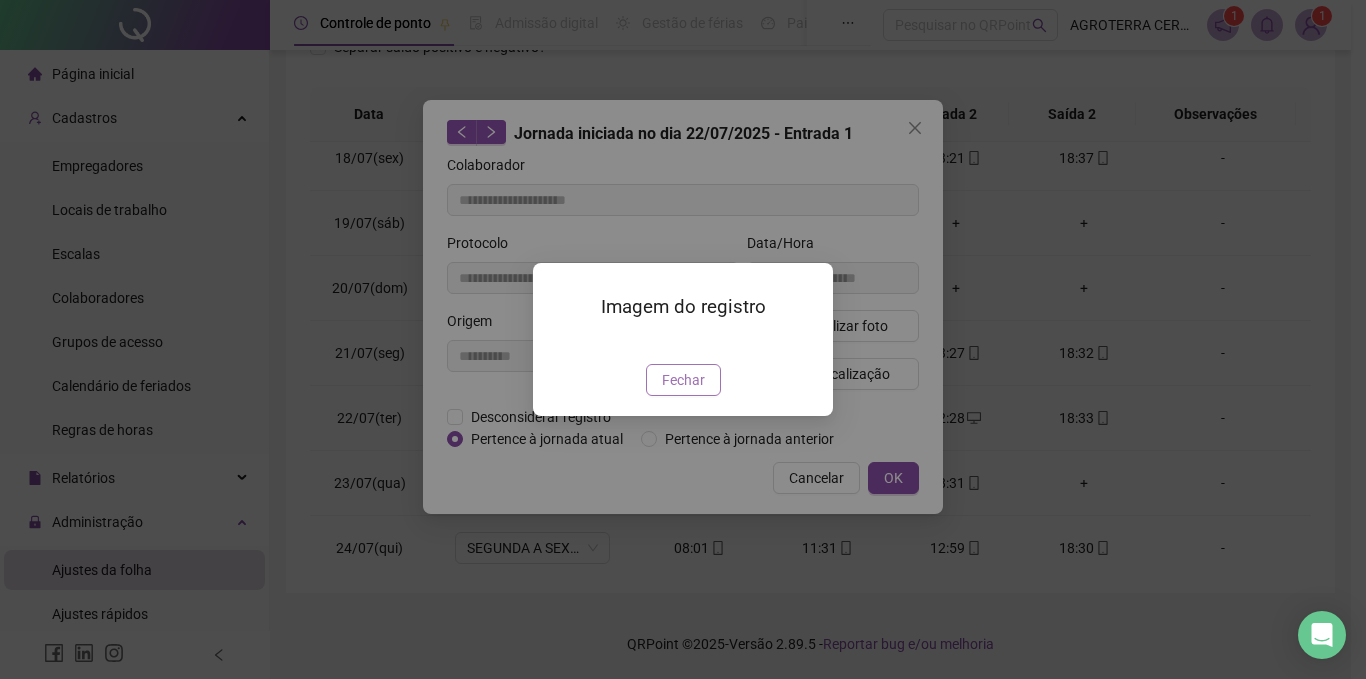 click on "Fechar" at bounding box center [683, 380] 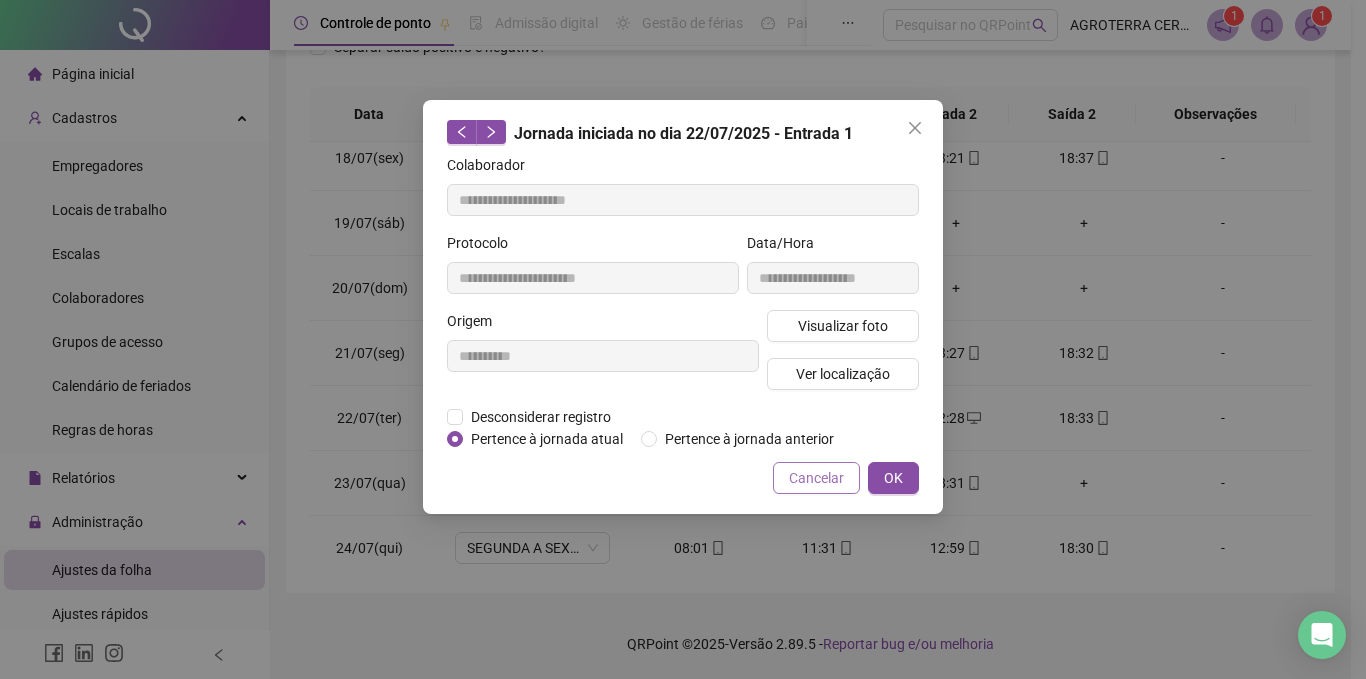 click on "Cancelar" at bounding box center [816, 478] 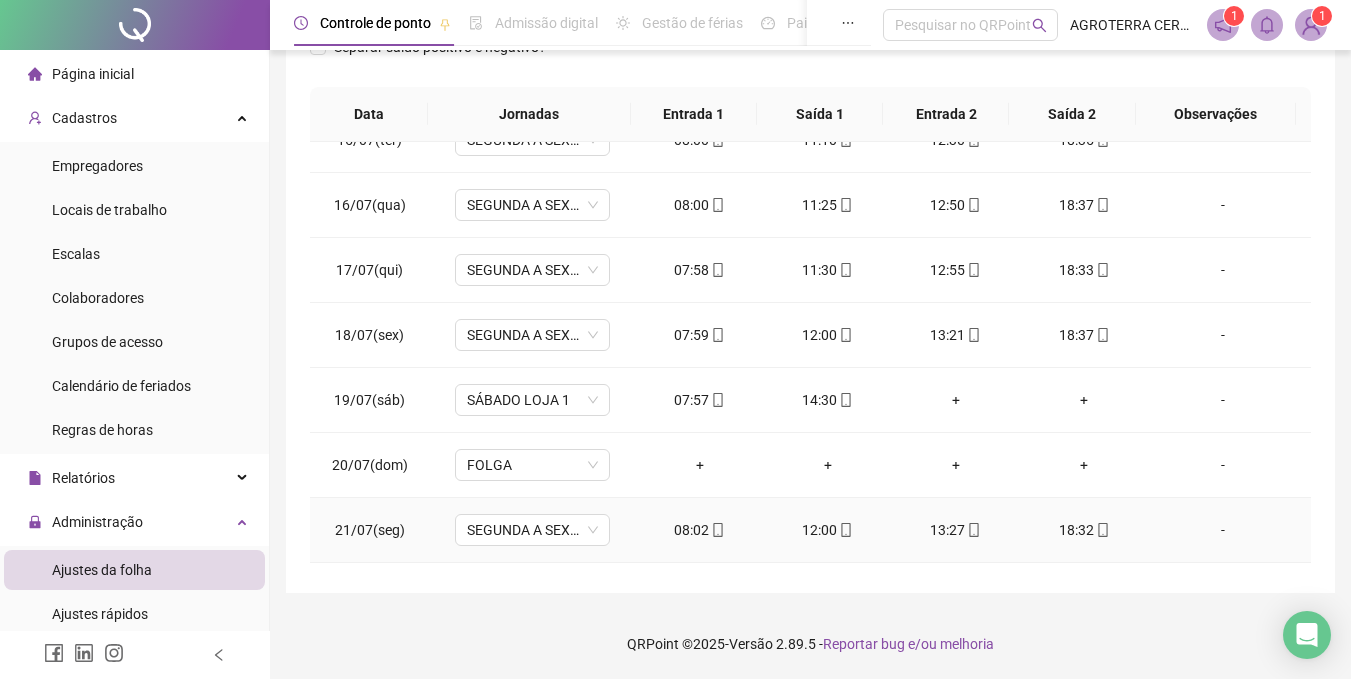 scroll, scrollTop: 921, scrollLeft: 0, axis: vertical 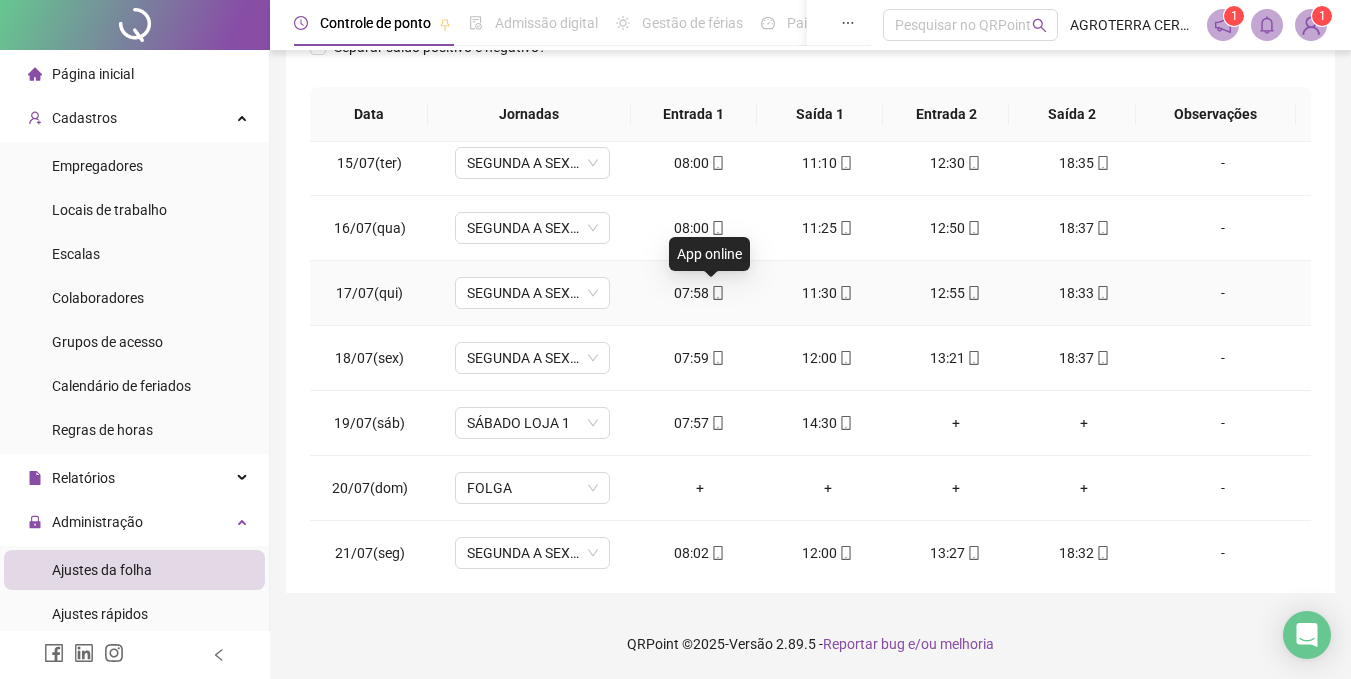 click 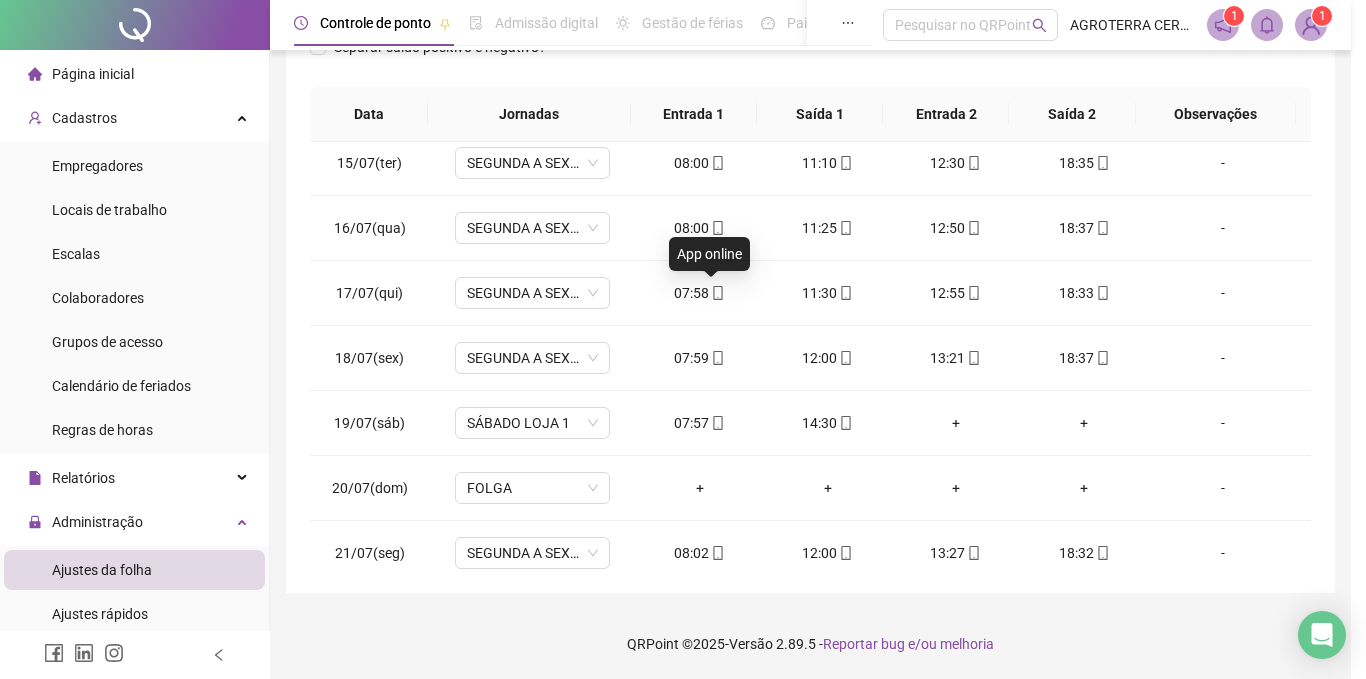 type on "**********" 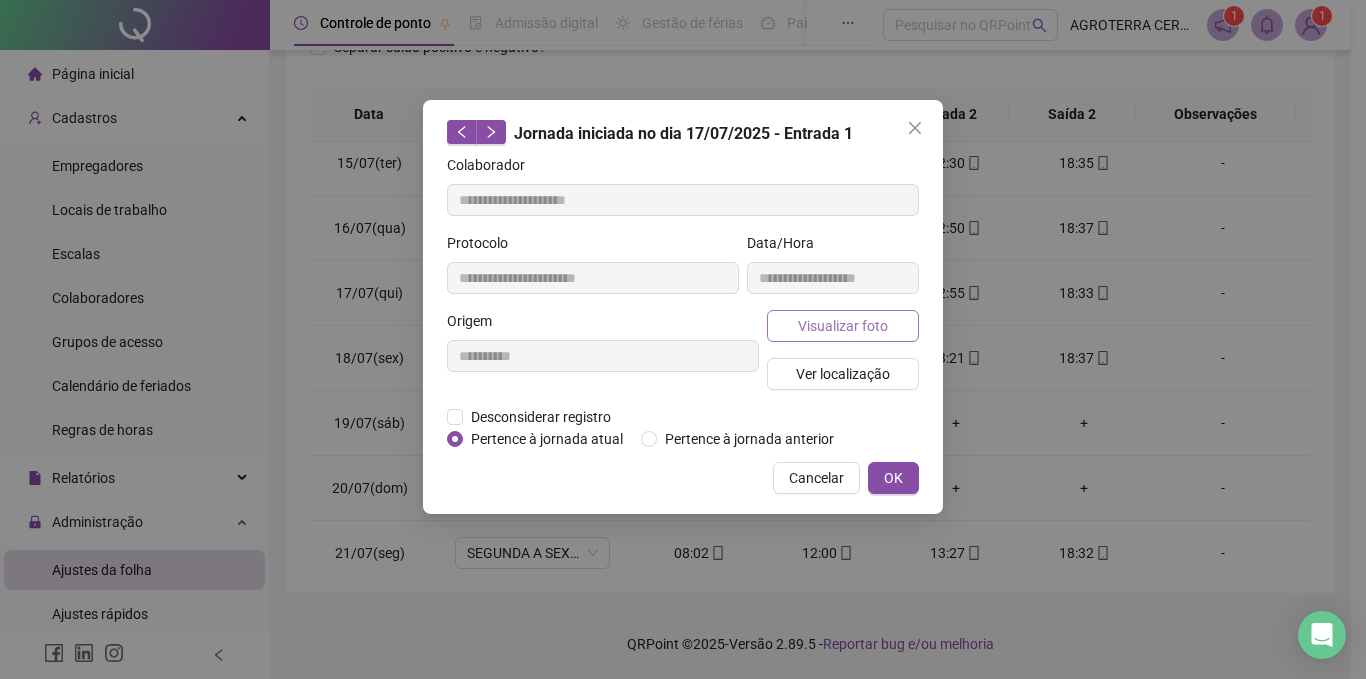 click on "Visualizar foto" at bounding box center (843, 326) 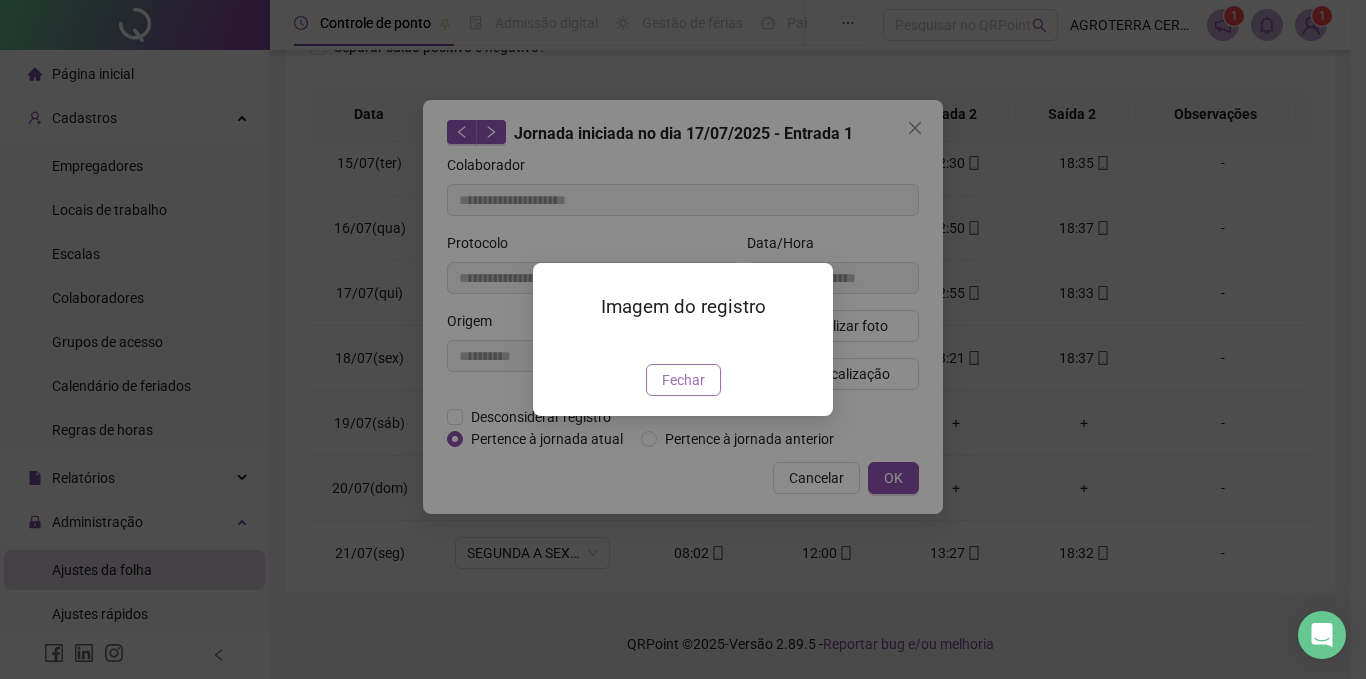 click on "Fechar" at bounding box center (683, 380) 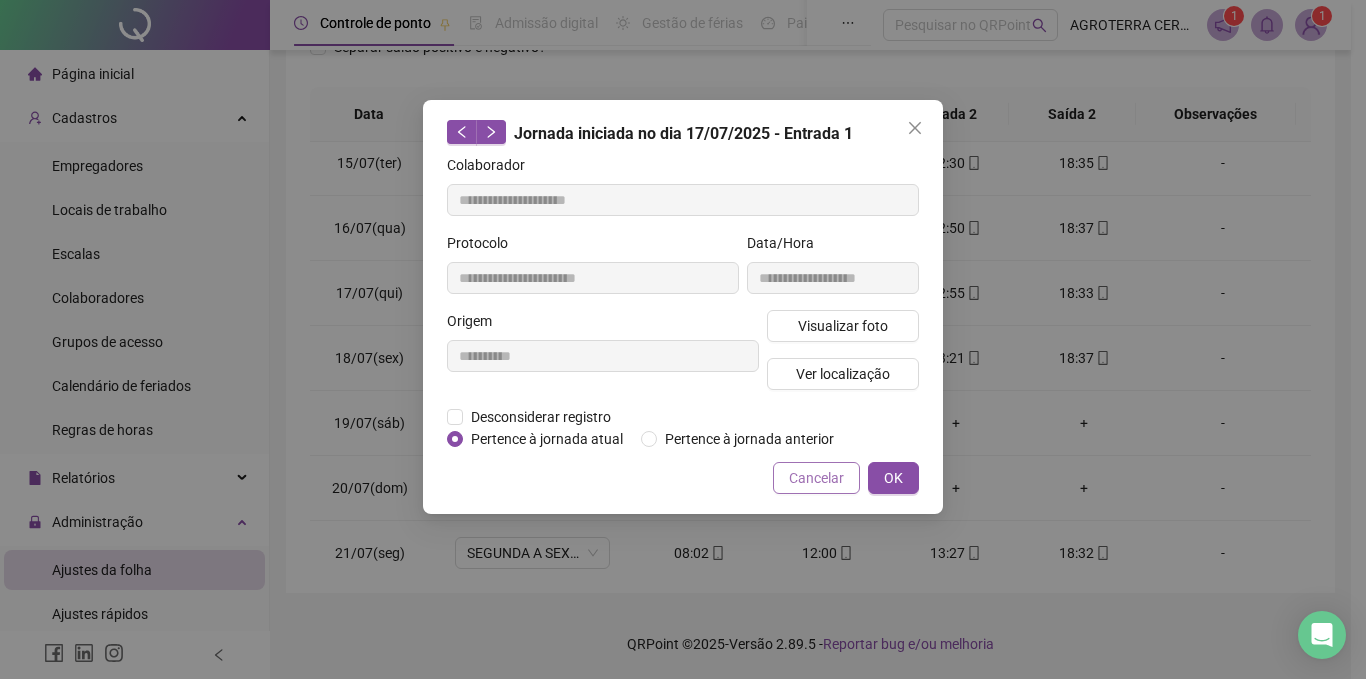 click on "Cancelar" at bounding box center (816, 478) 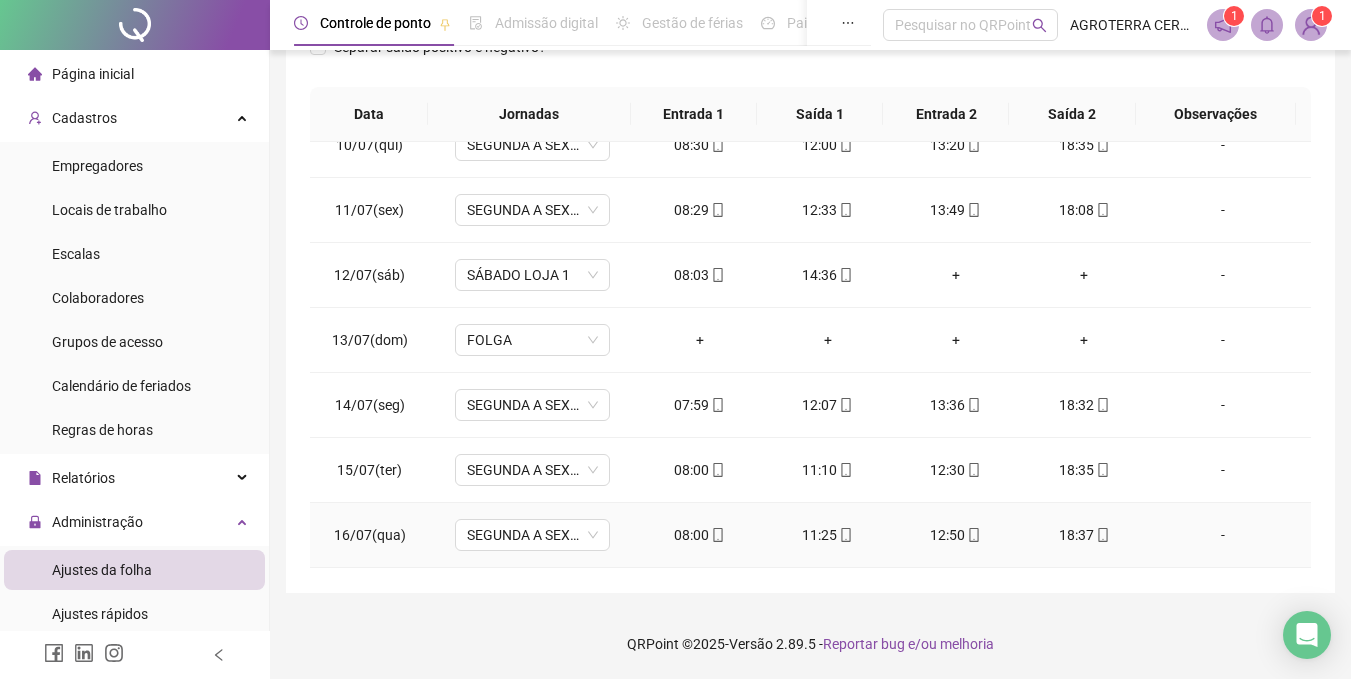 scroll, scrollTop: 610, scrollLeft: 0, axis: vertical 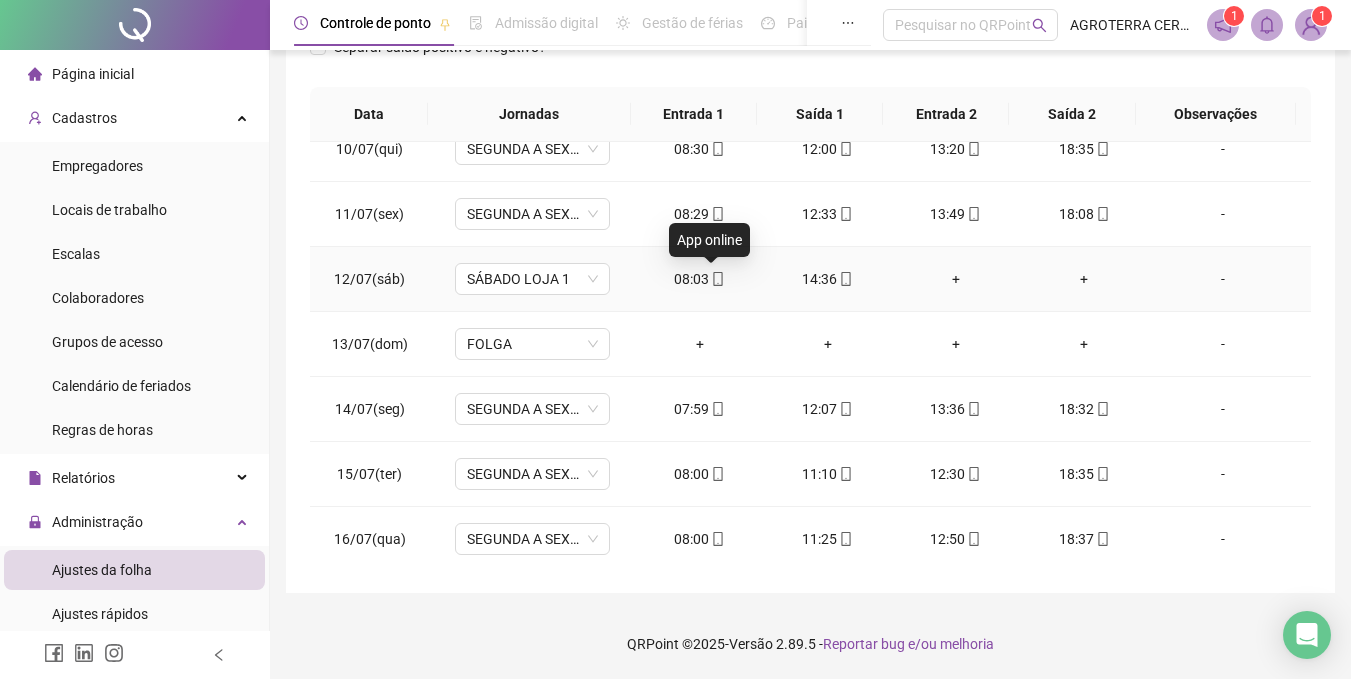 click at bounding box center (717, 279) 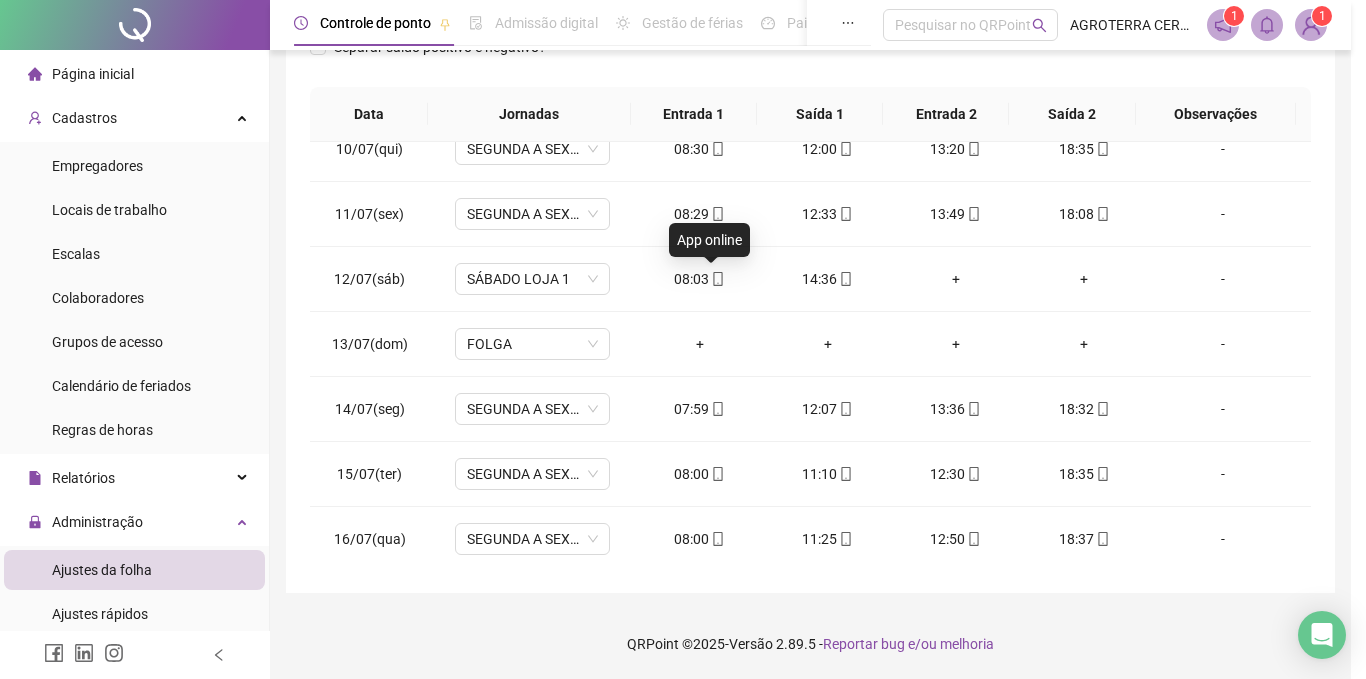 type on "**********" 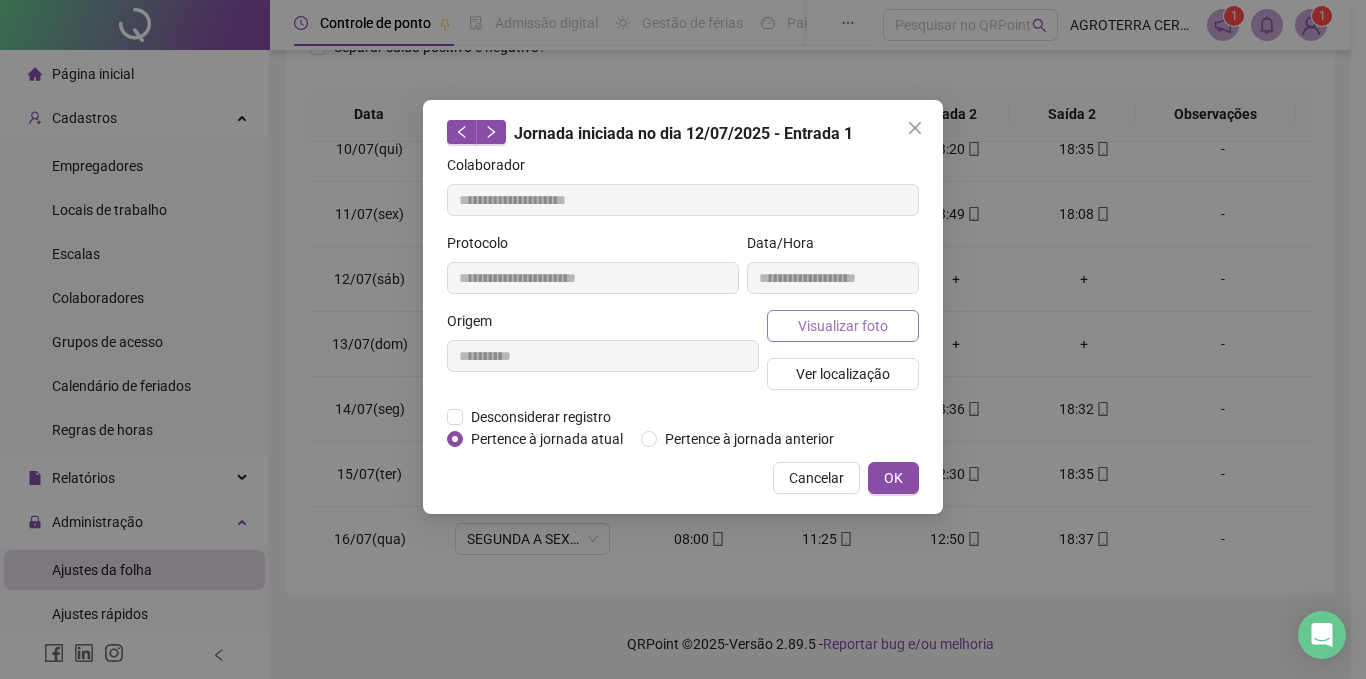 click on "Visualizar foto" at bounding box center (843, 326) 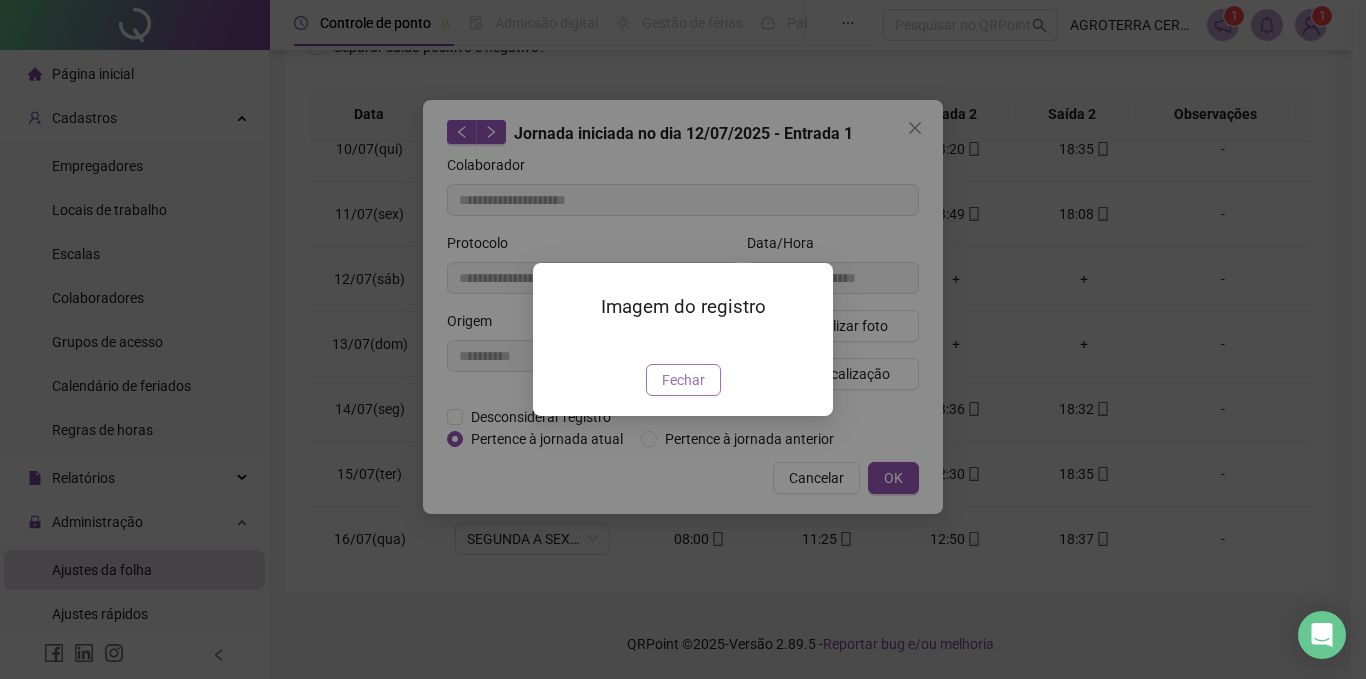click on "Fechar" at bounding box center (683, 380) 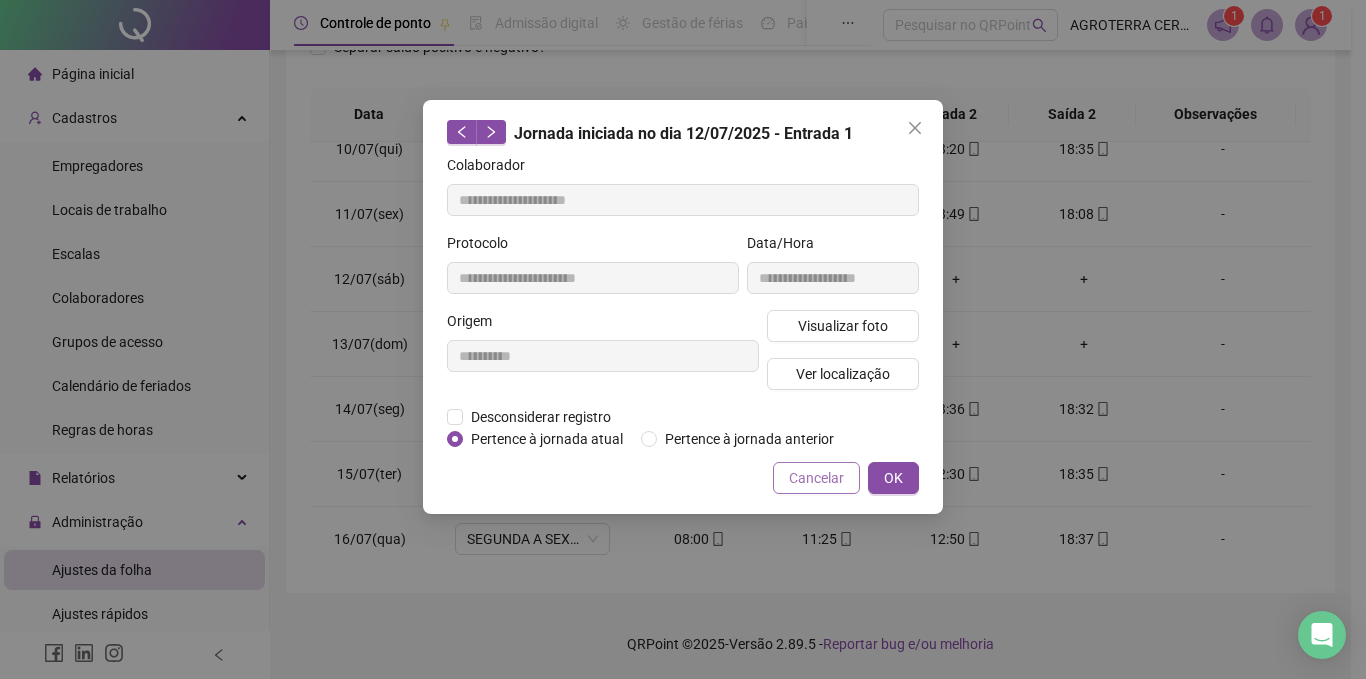 click on "Cancelar" at bounding box center [816, 478] 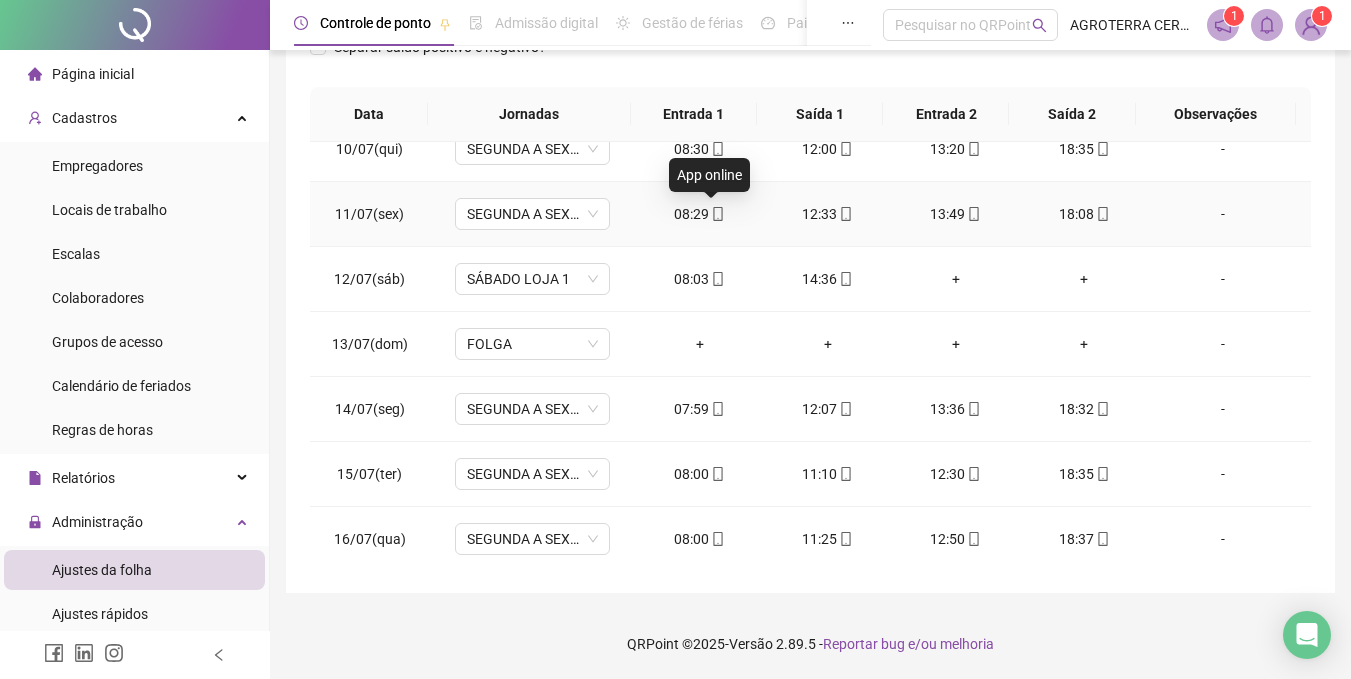 click 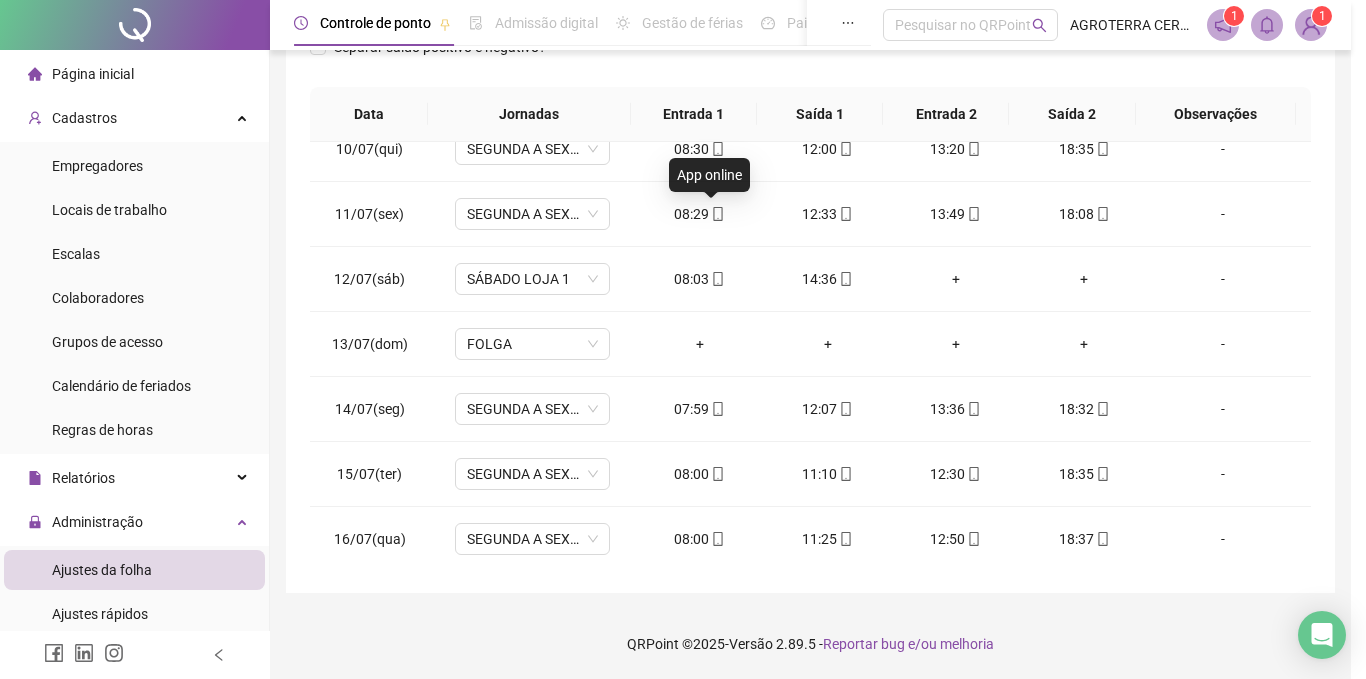 type on "**********" 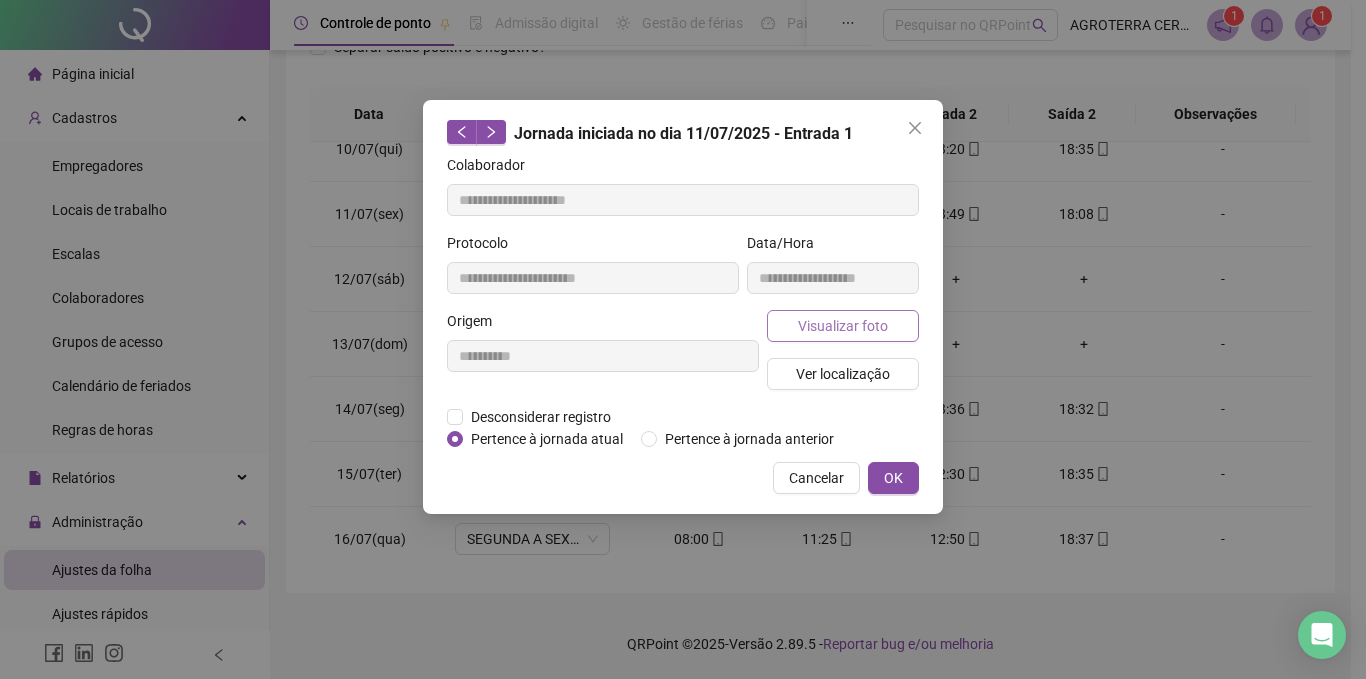 click on "Visualizar foto" at bounding box center [843, 326] 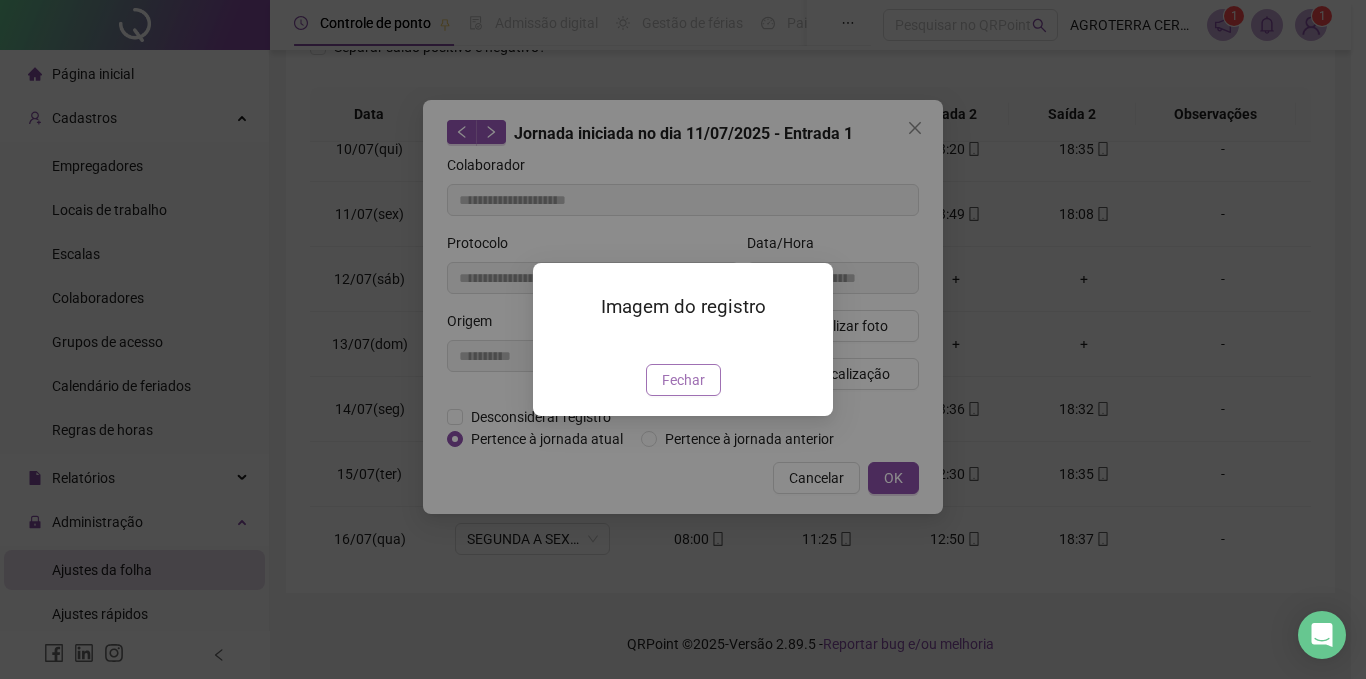 click on "Fechar" at bounding box center [683, 380] 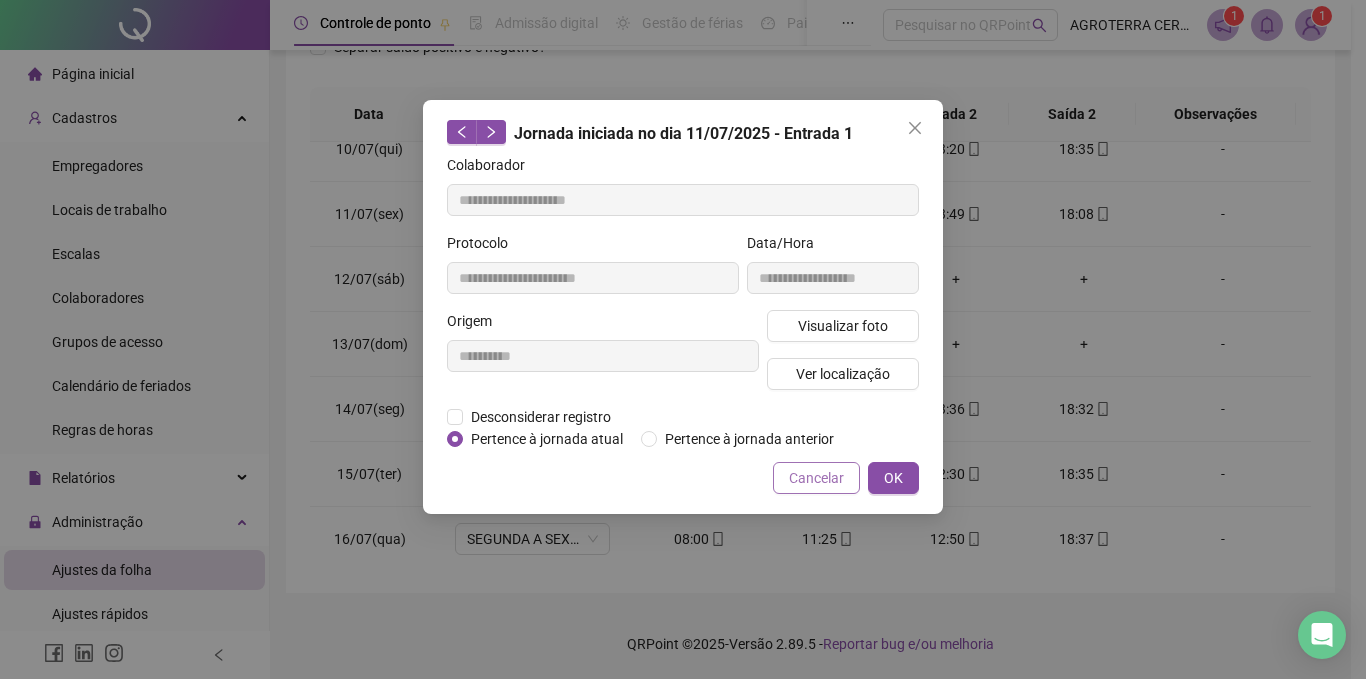 click on "Cancelar" at bounding box center [816, 478] 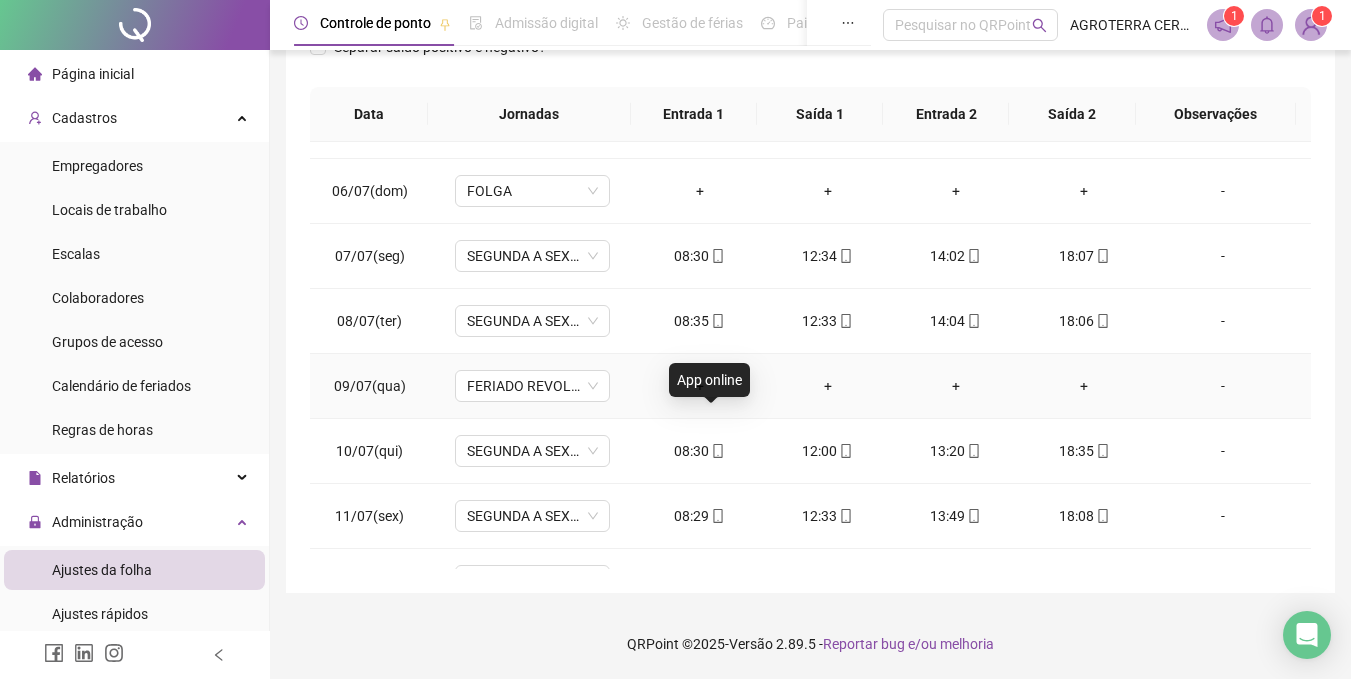 scroll, scrollTop: 299, scrollLeft: 0, axis: vertical 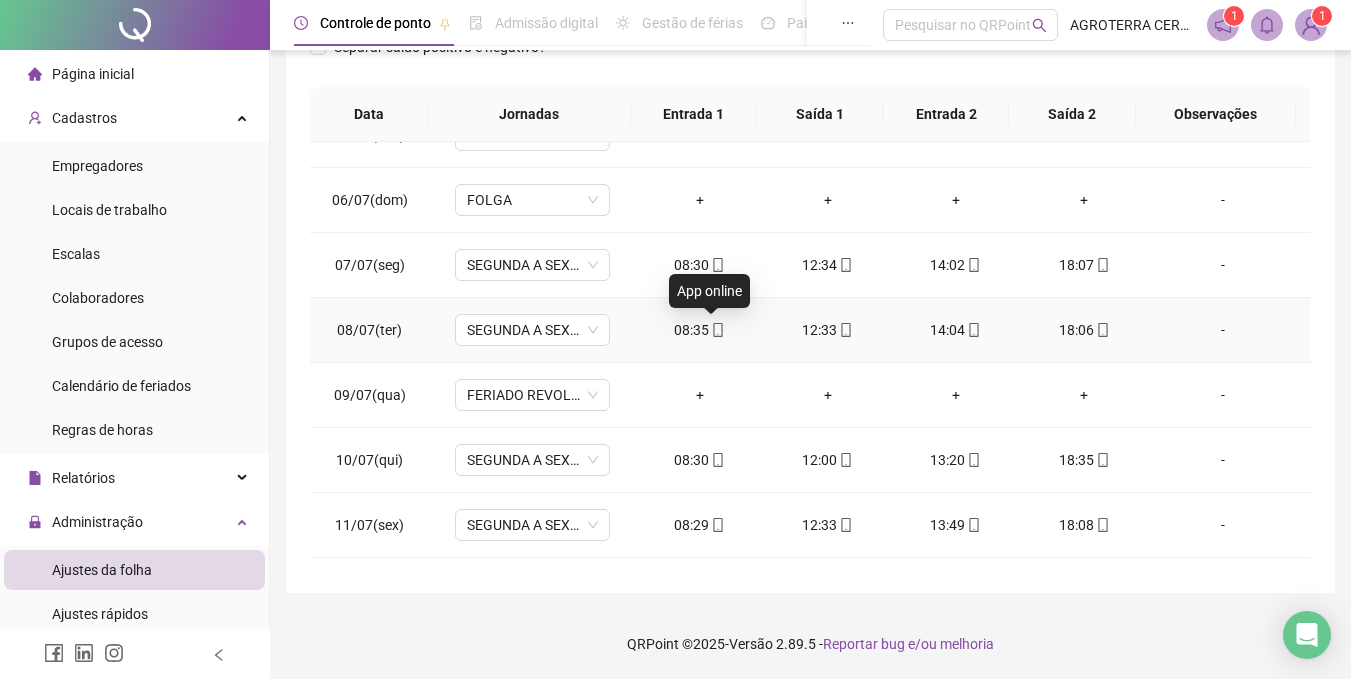click 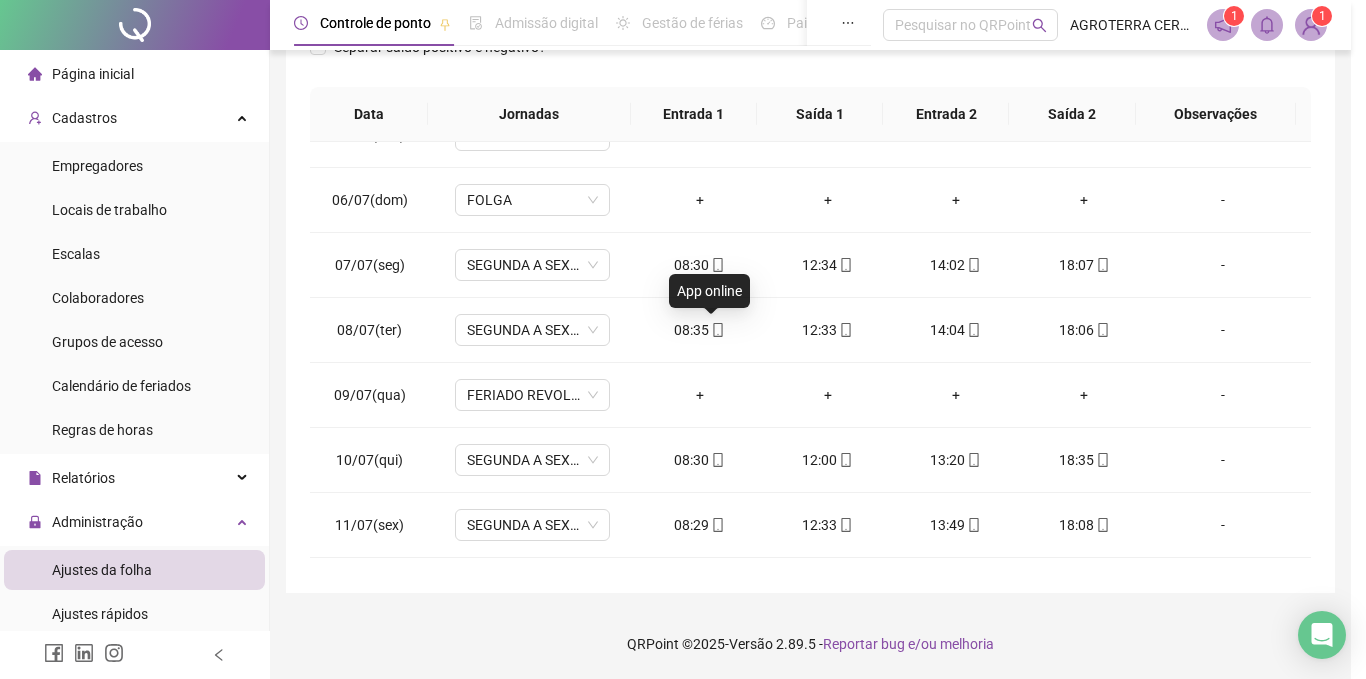 type on "**********" 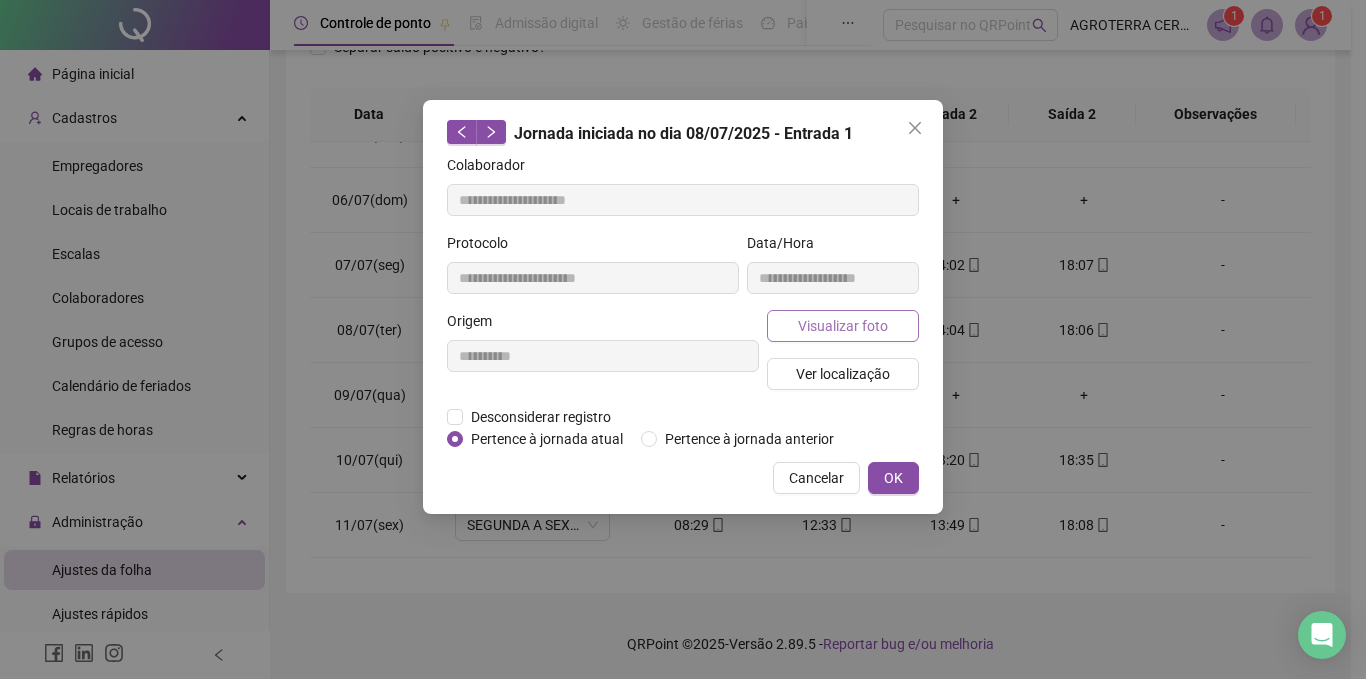 click on "Visualizar foto" at bounding box center [843, 326] 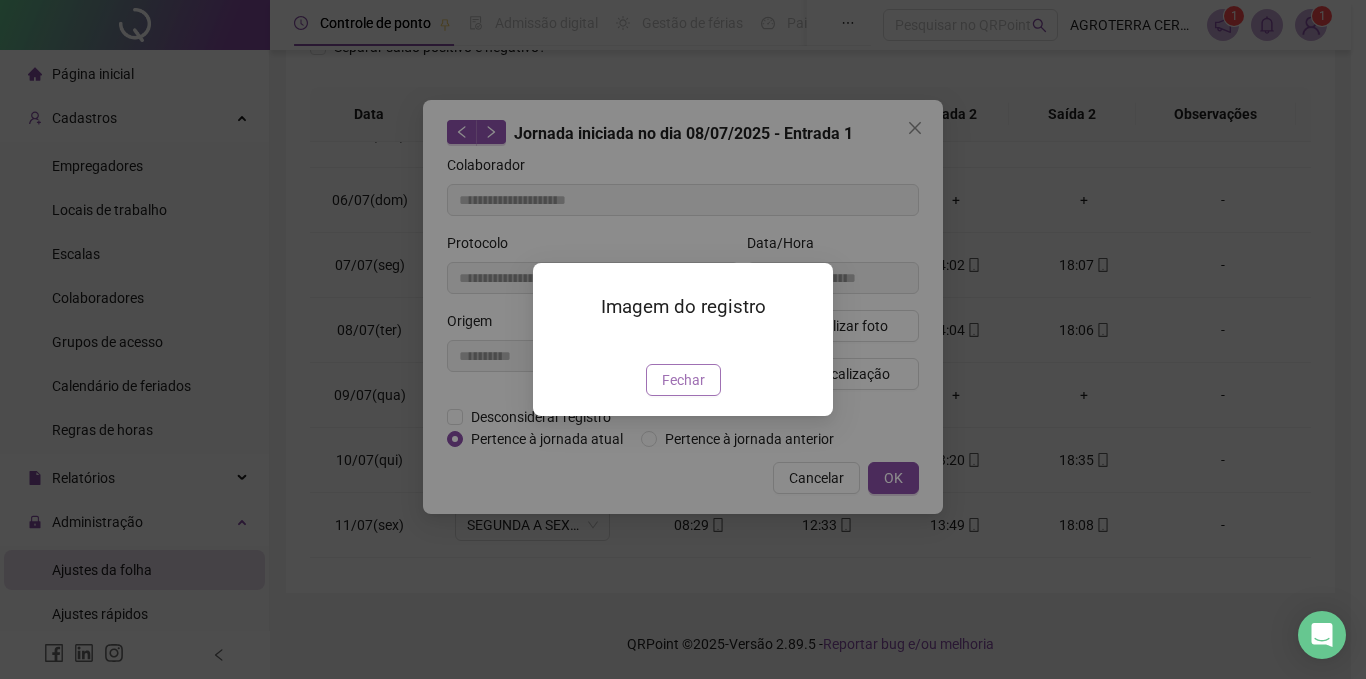 click on "Fechar" at bounding box center [683, 380] 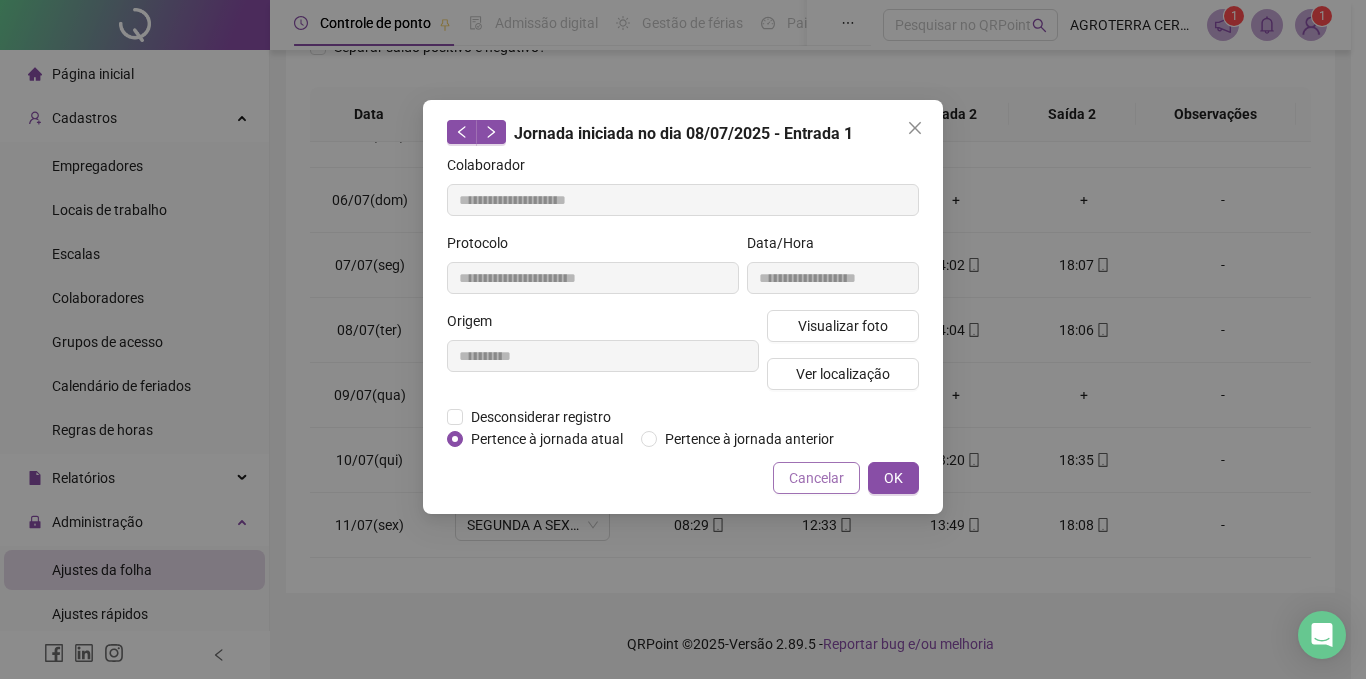 click on "Cancelar" at bounding box center (816, 478) 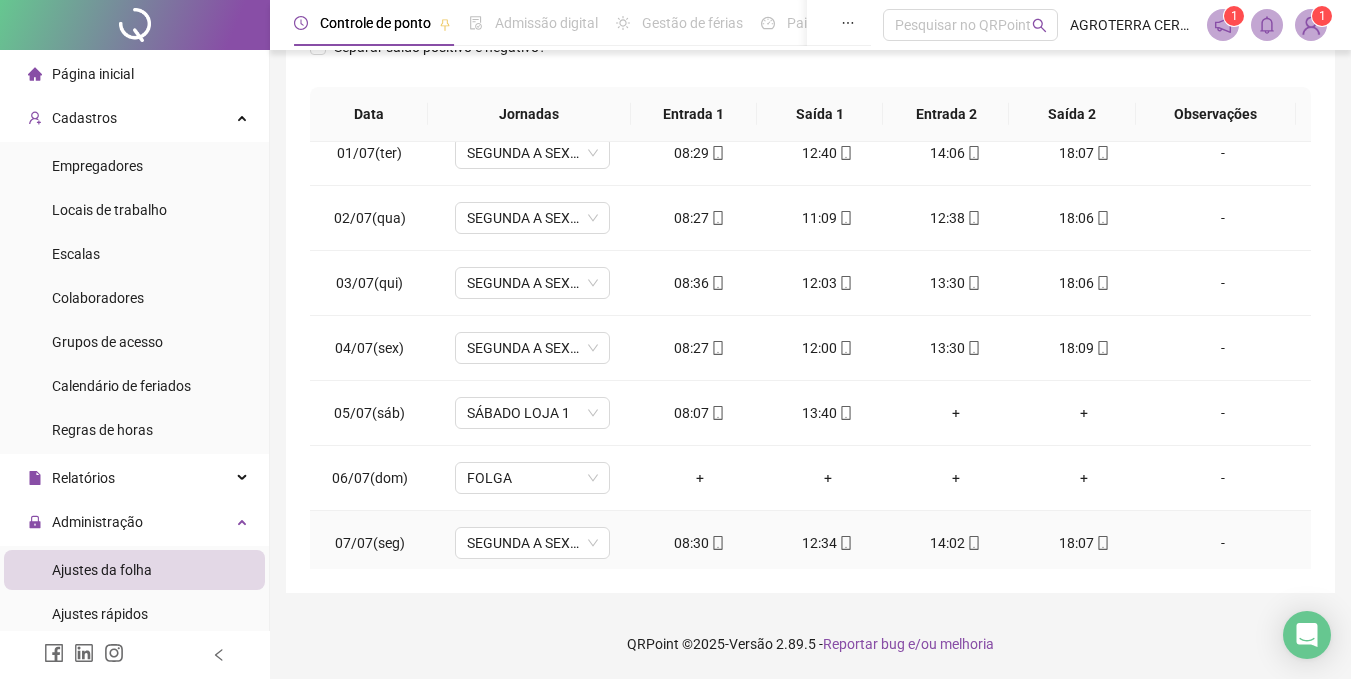 scroll, scrollTop: 0, scrollLeft: 0, axis: both 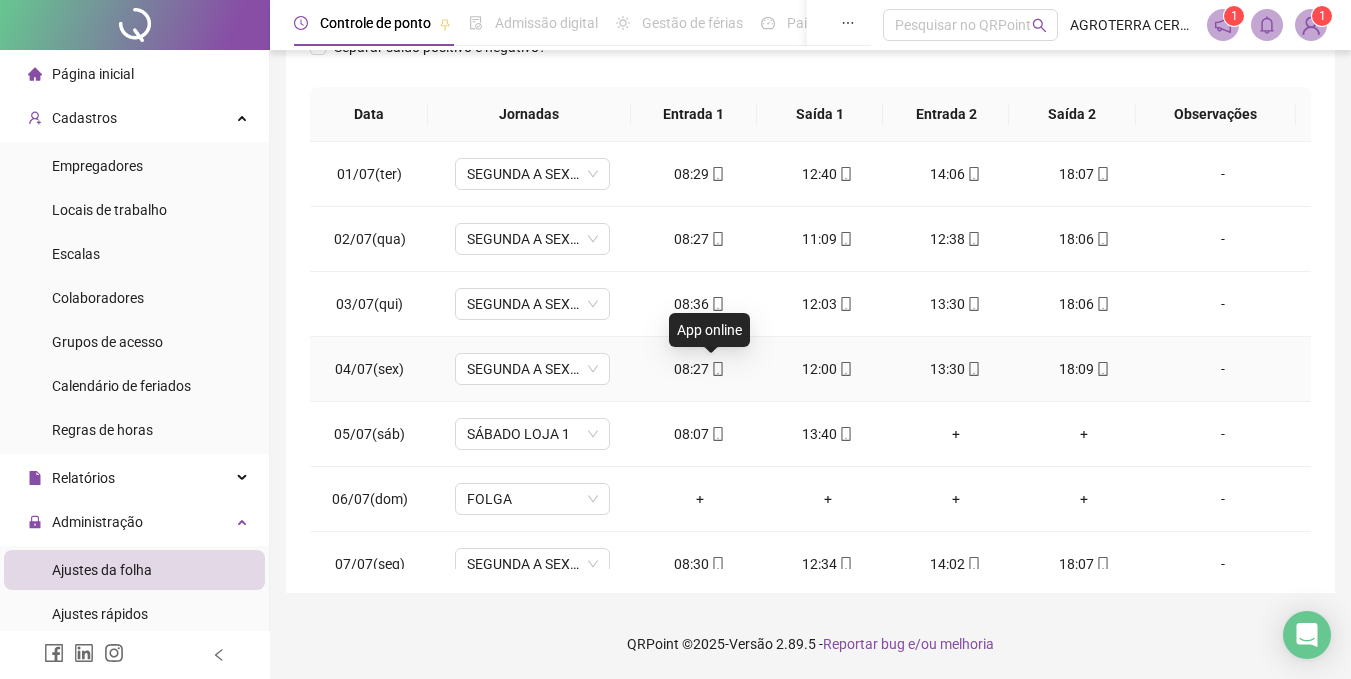 click at bounding box center [717, 369] 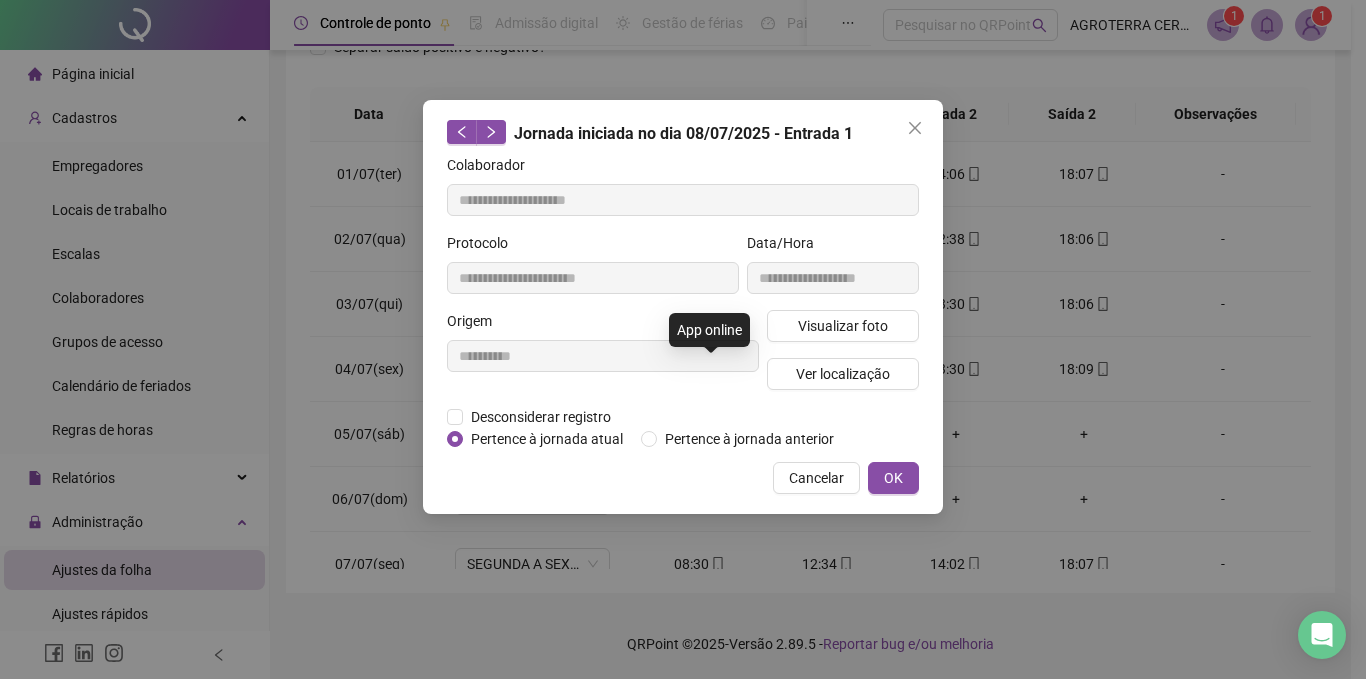 type on "**********" 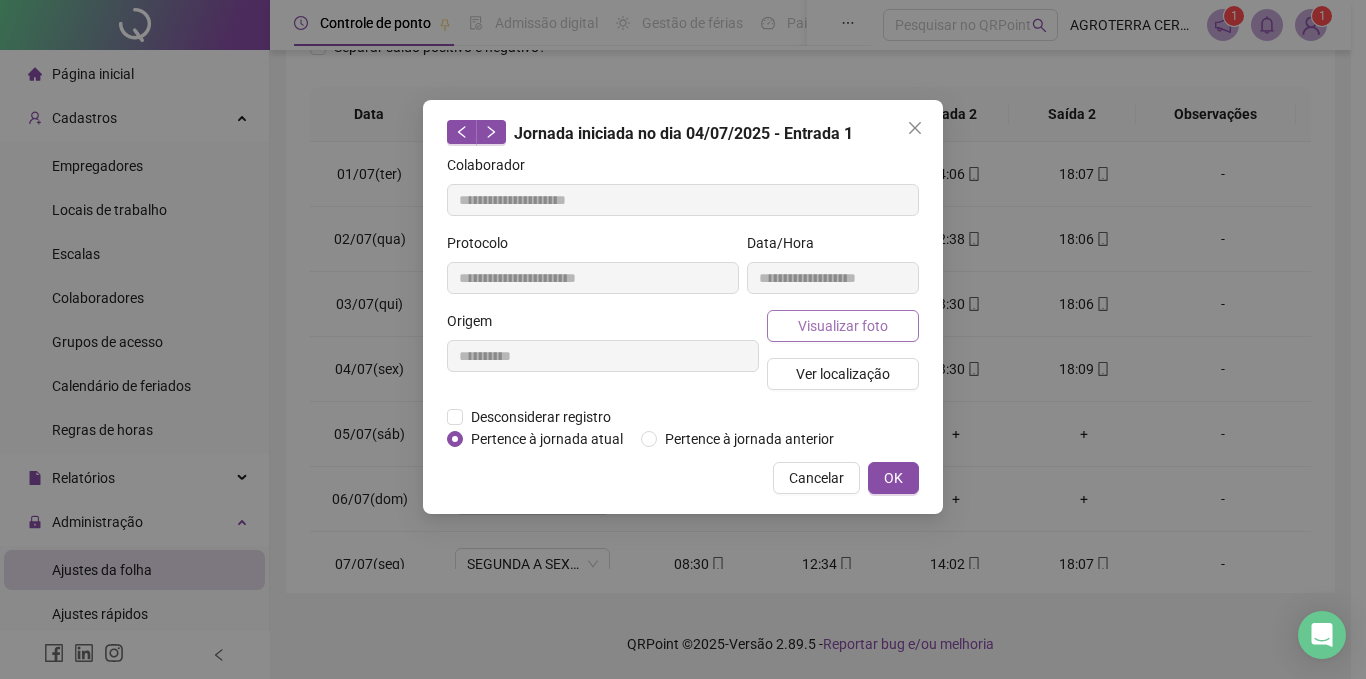 click on "Visualizar foto" at bounding box center (843, 326) 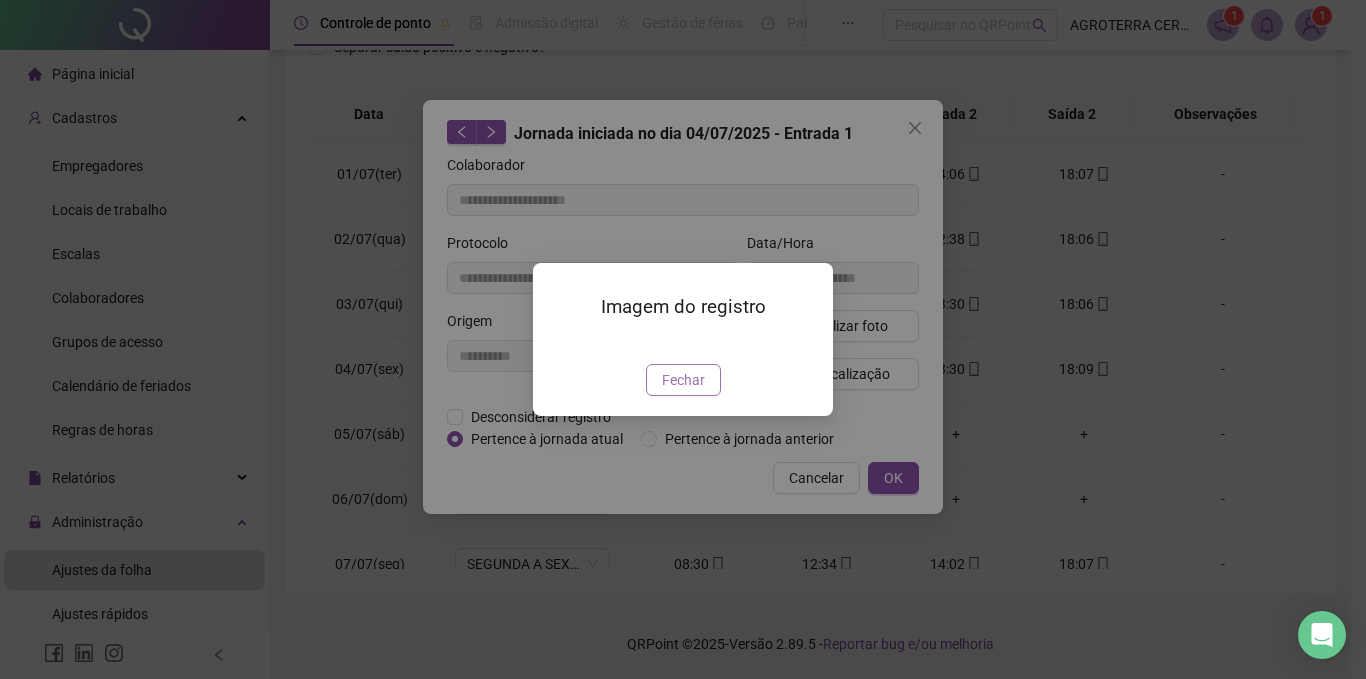 click on "Fechar" at bounding box center (683, 380) 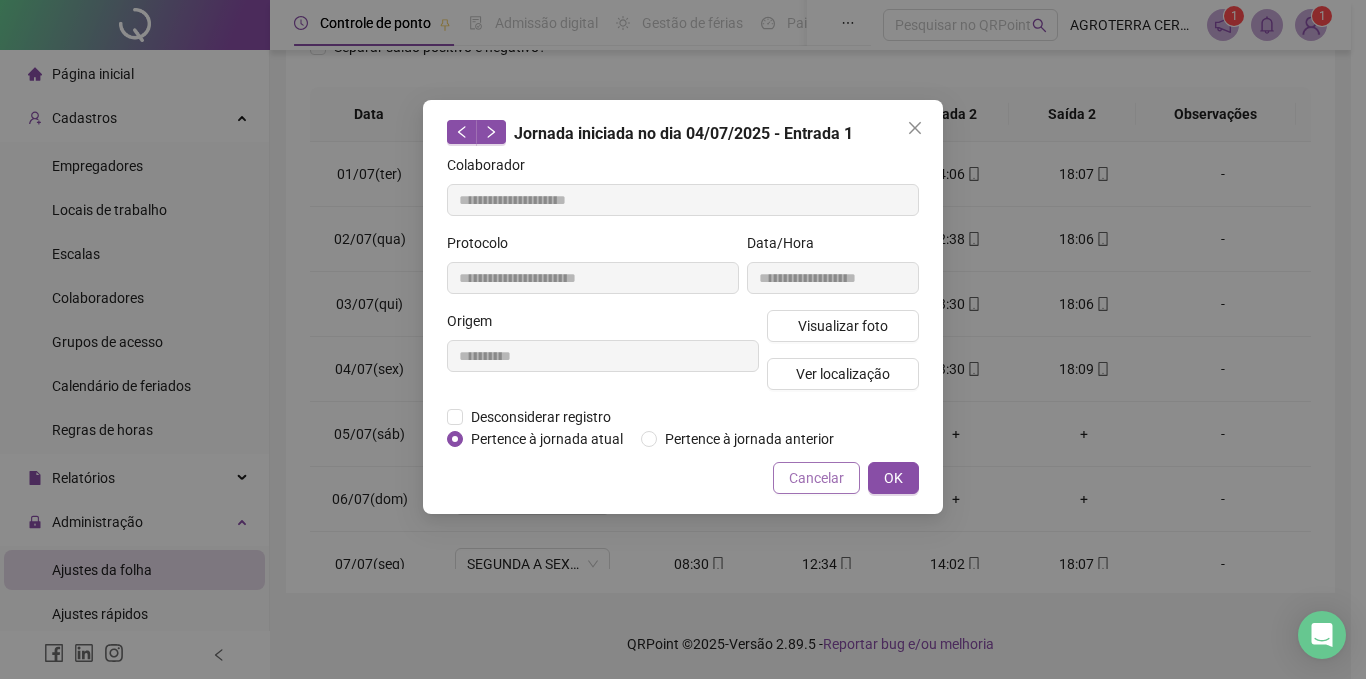 click on "Cancelar" at bounding box center [816, 478] 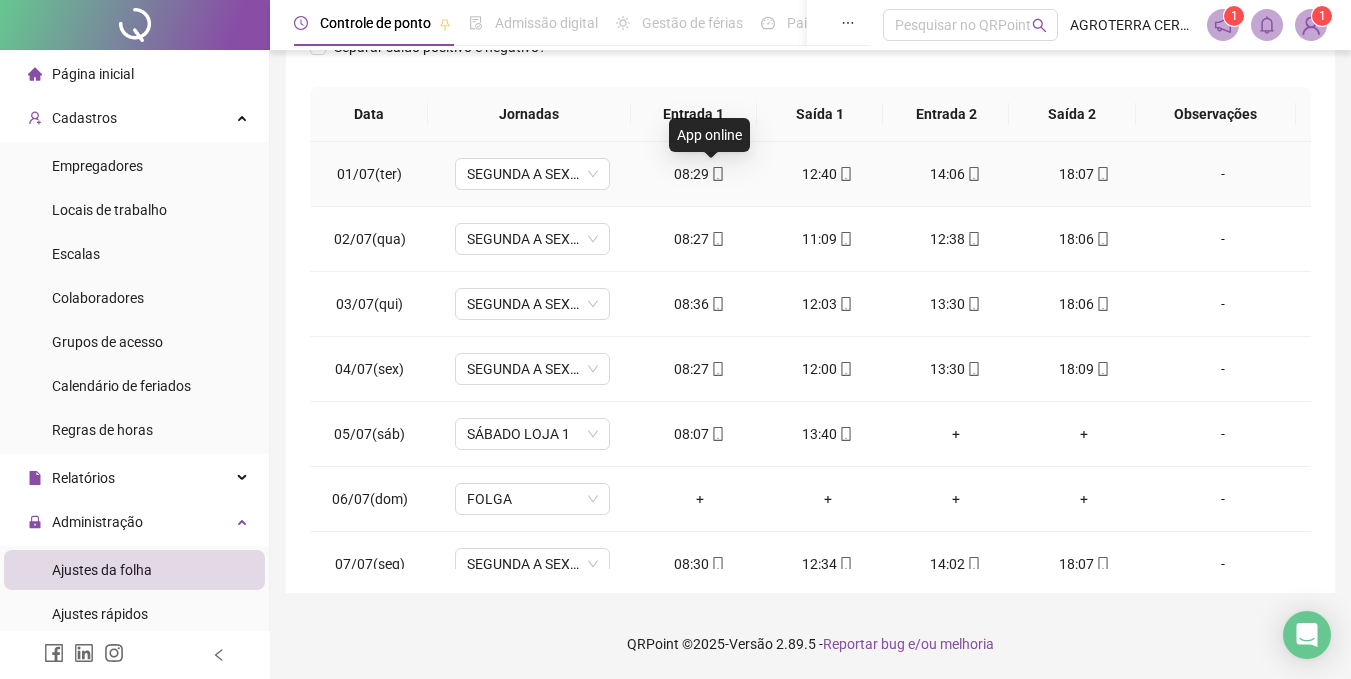 click 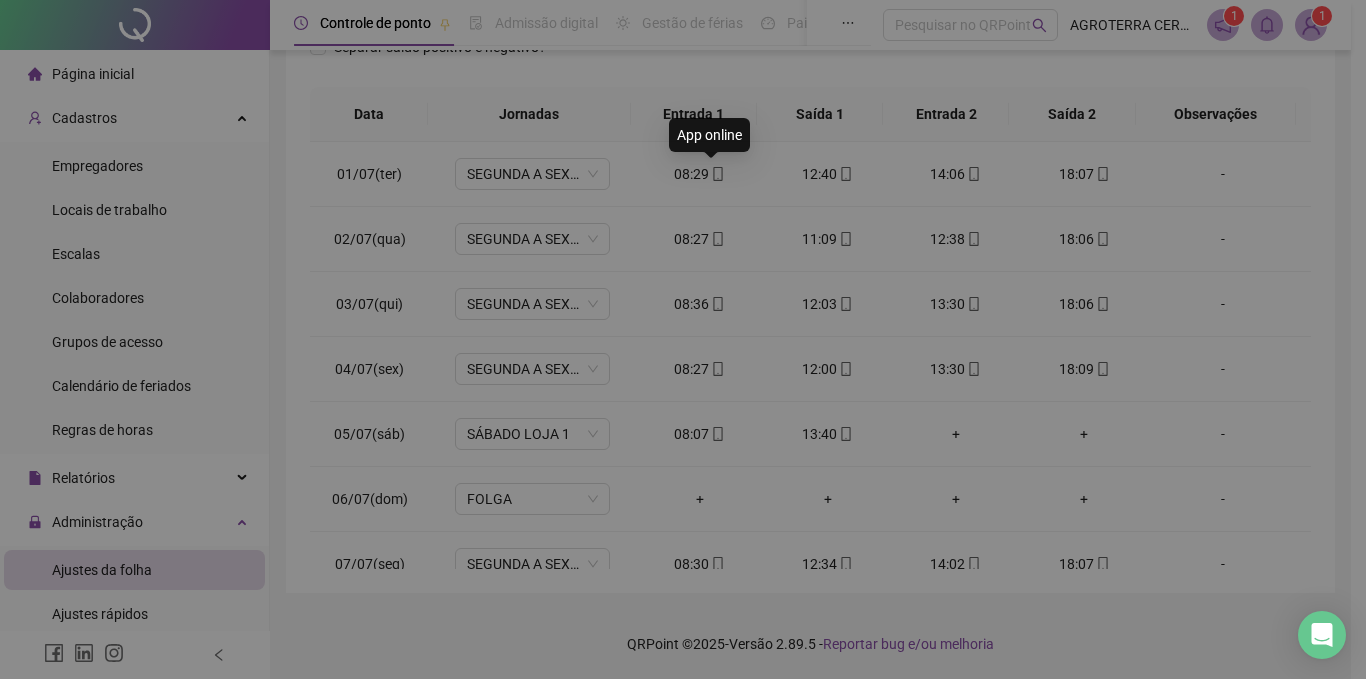 type on "**********" 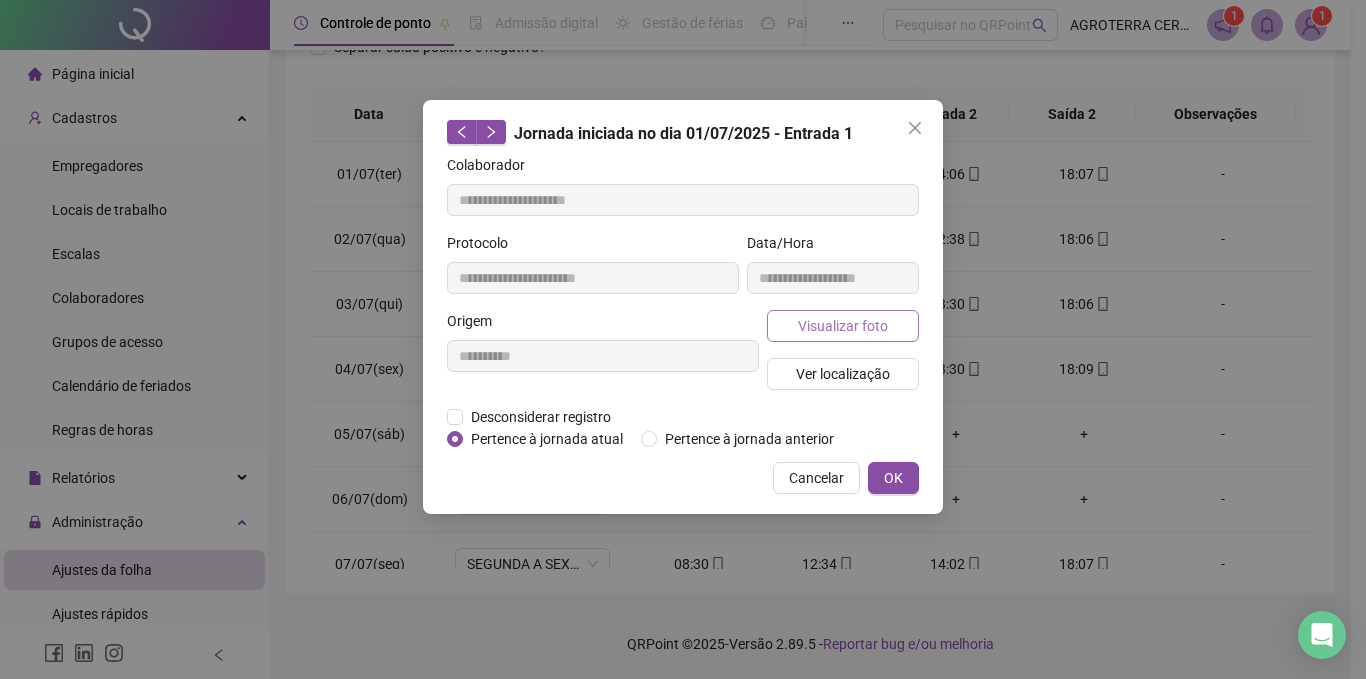 click on "Visualizar foto" at bounding box center [843, 326] 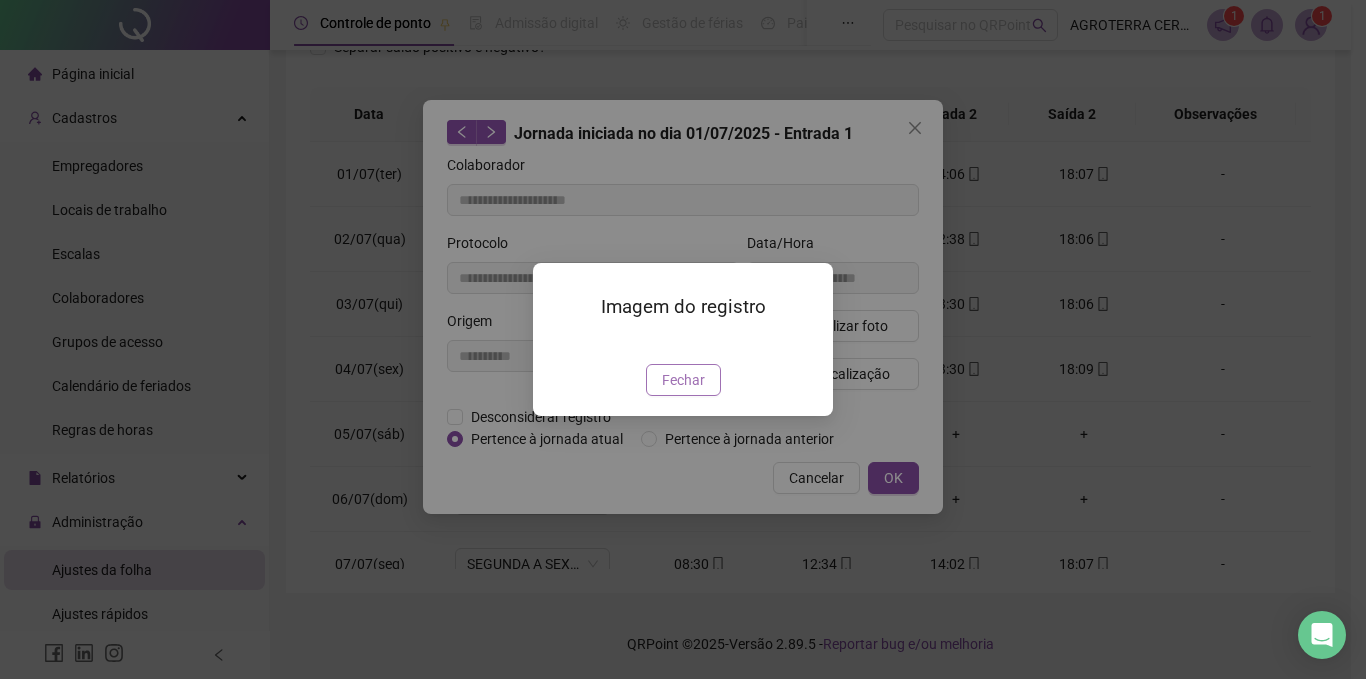 click on "Fechar" at bounding box center (683, 380) 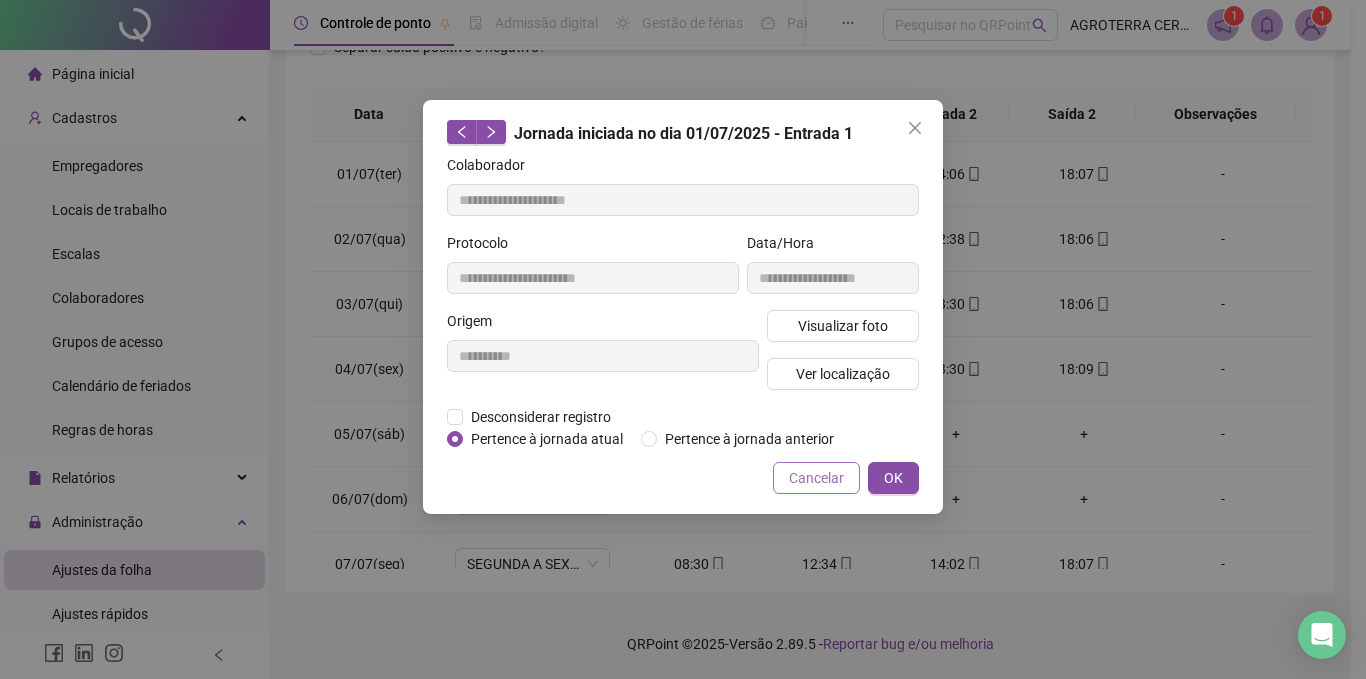 click on "Cancelar" at bounding box center [816, 478] 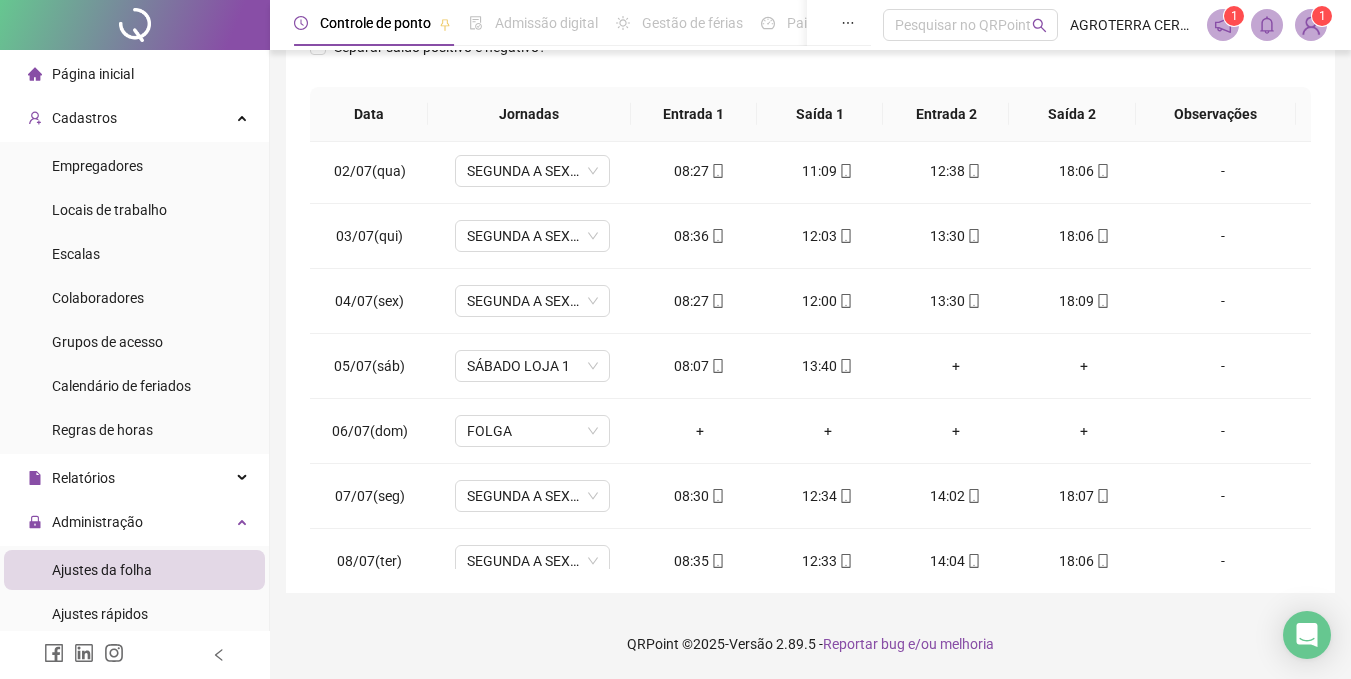 scroll, scrollTop: 0, scrollLeft: 0, axis: both 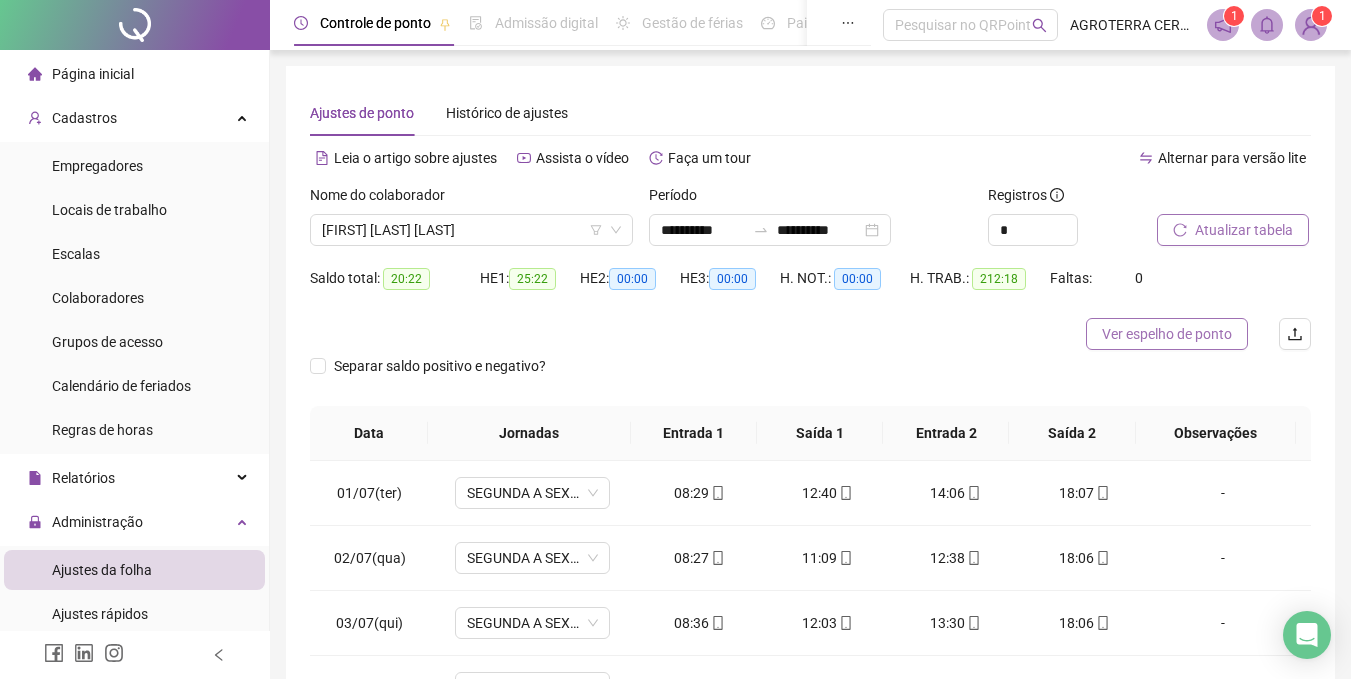 click on "Ver espelho de ponto" at bounding box center [1167, 334] 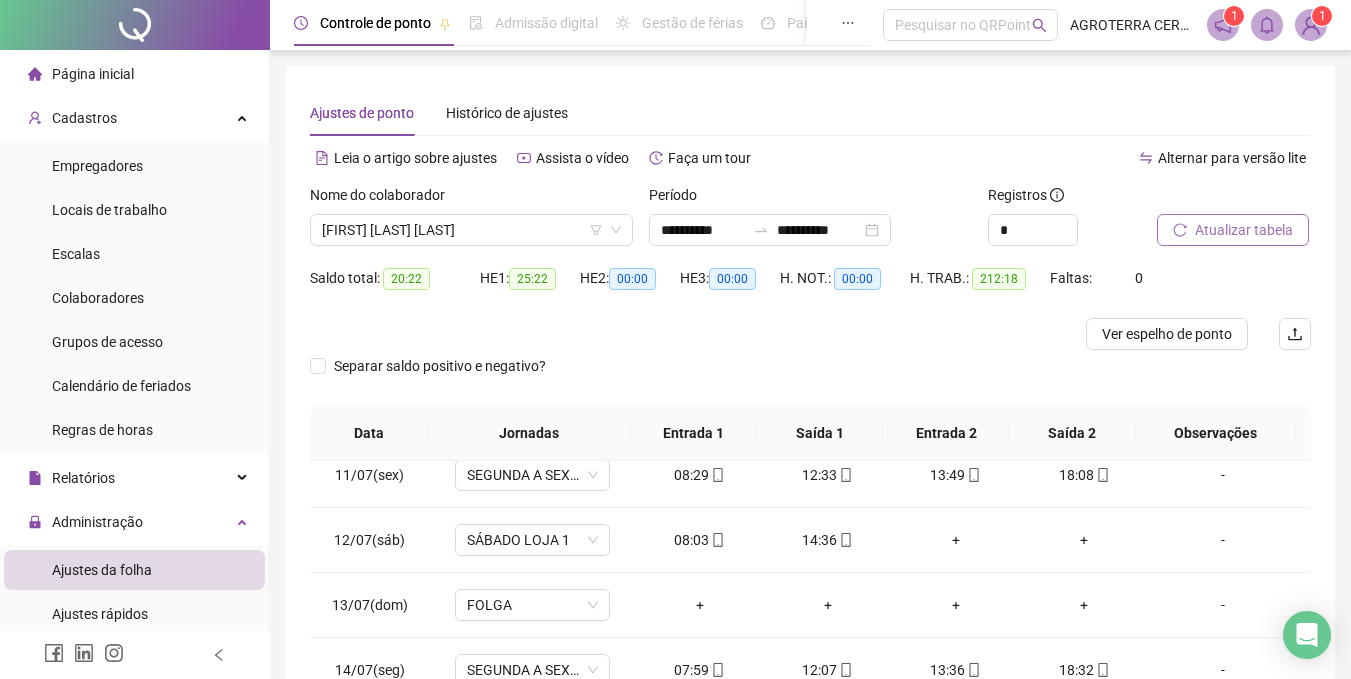 scroll, scrollTop: 689, scrollLeft: 0, axis: vertical 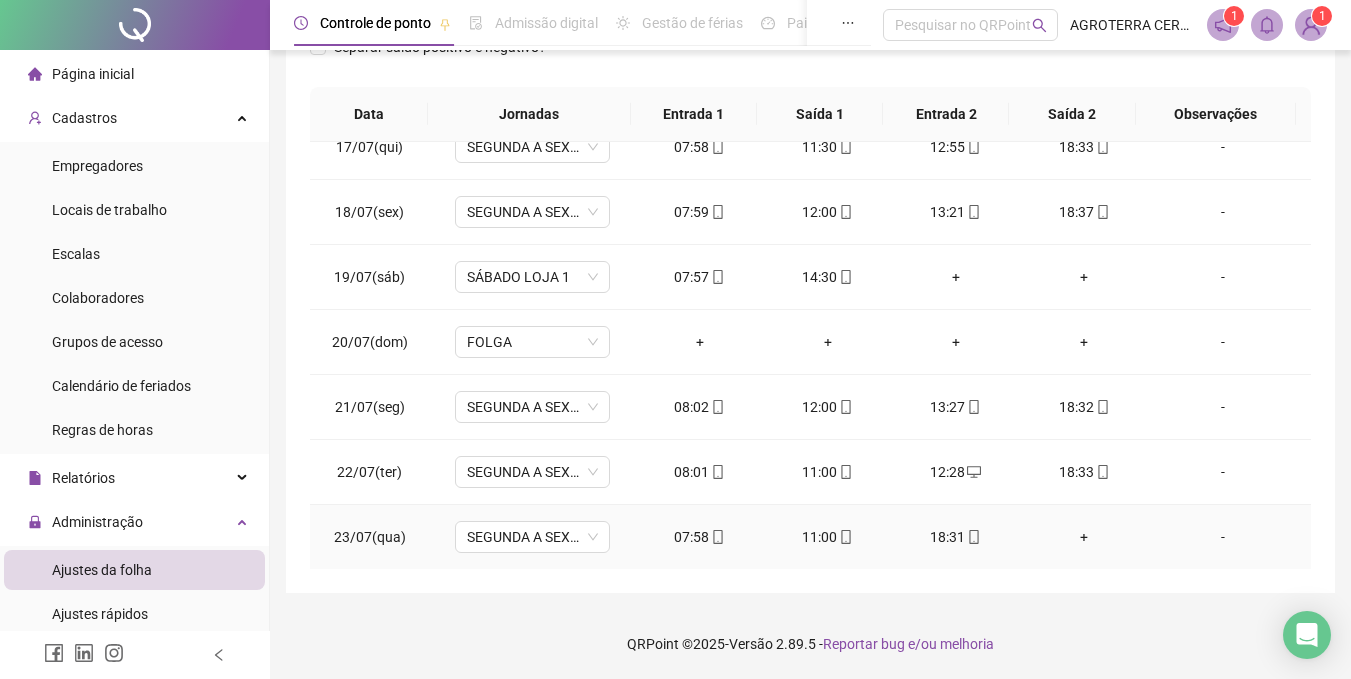 click on "+" at bounding box center (1084, 537) 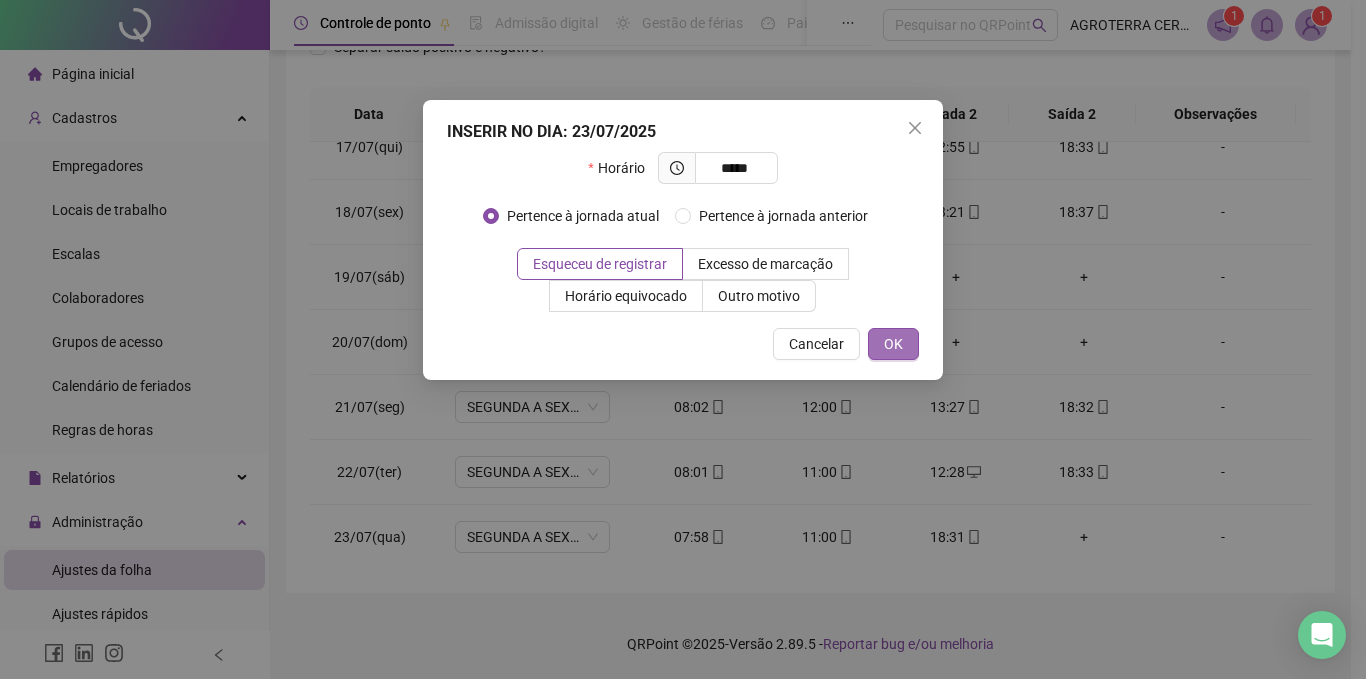 type on "*****" 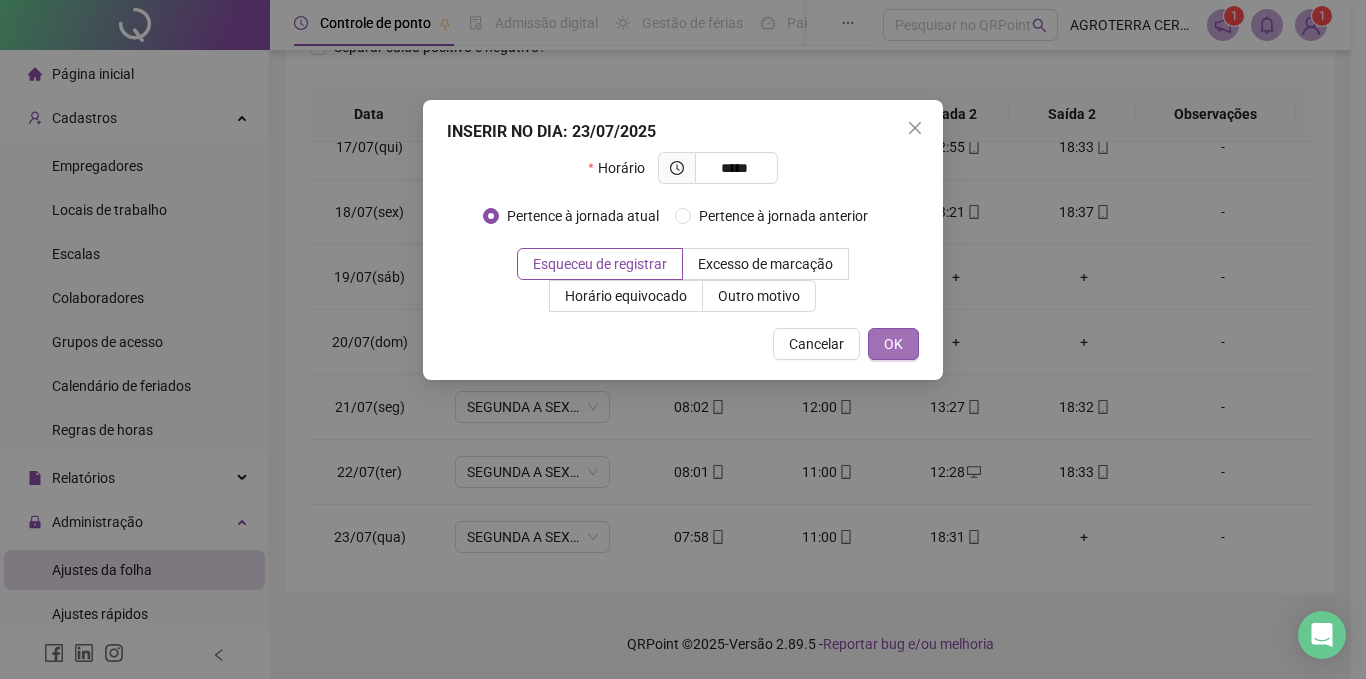 click on "OK" at bounding box center (893, 344) 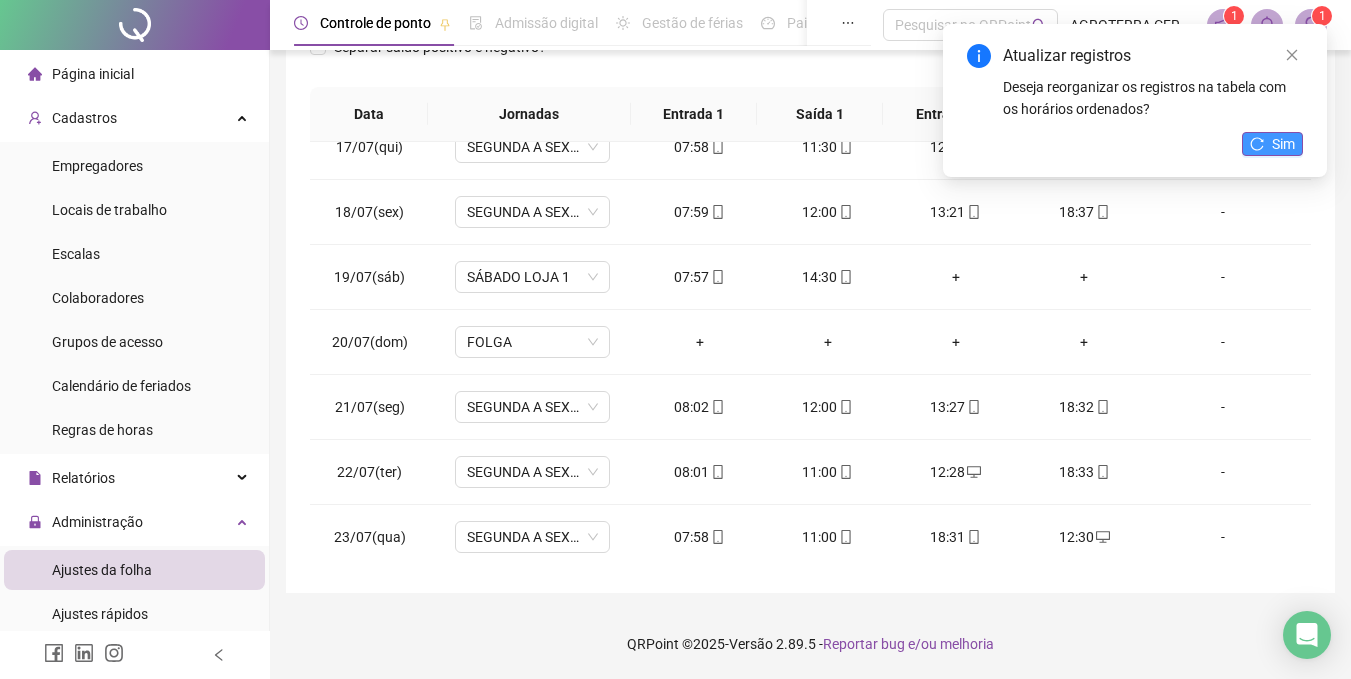 click on "Sim" at bounding box center (1283, 144) 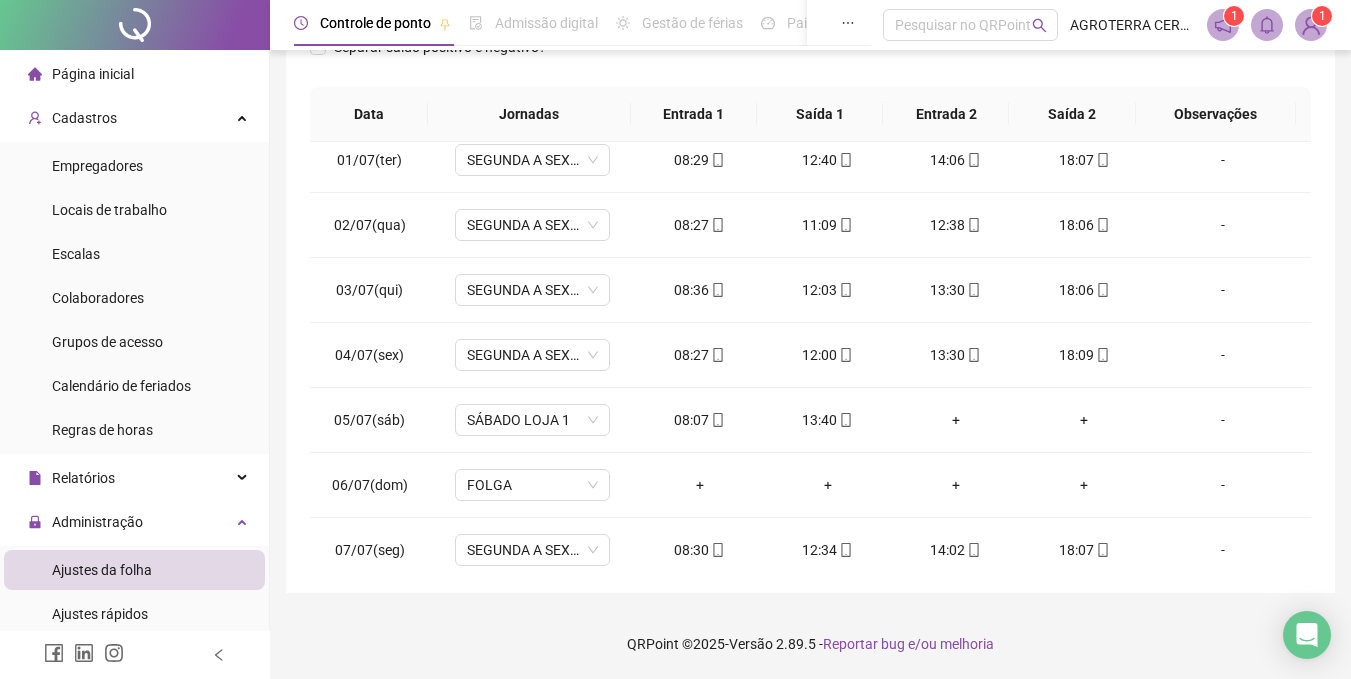 scroll, scrollTop: 0, scrollLeft: 0, axis: both 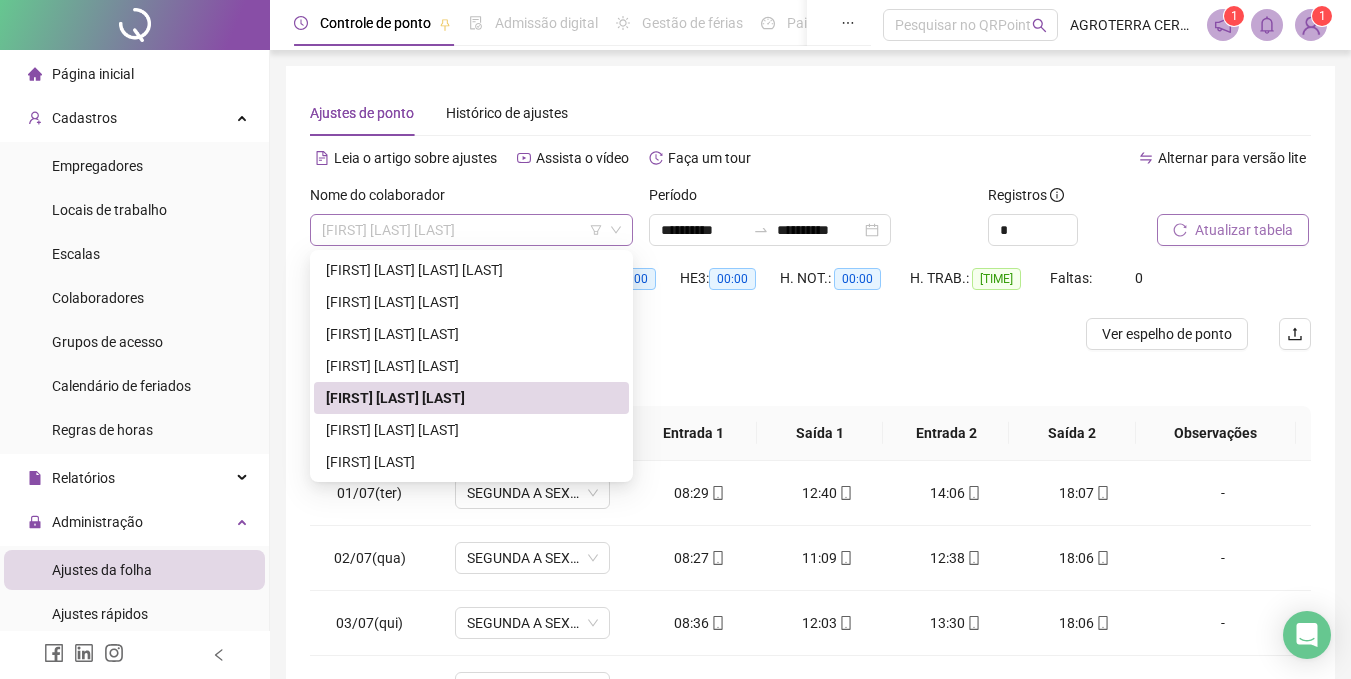 click on "[FIRST] [LAST] [LAST]" at bounding box center (471, 230) 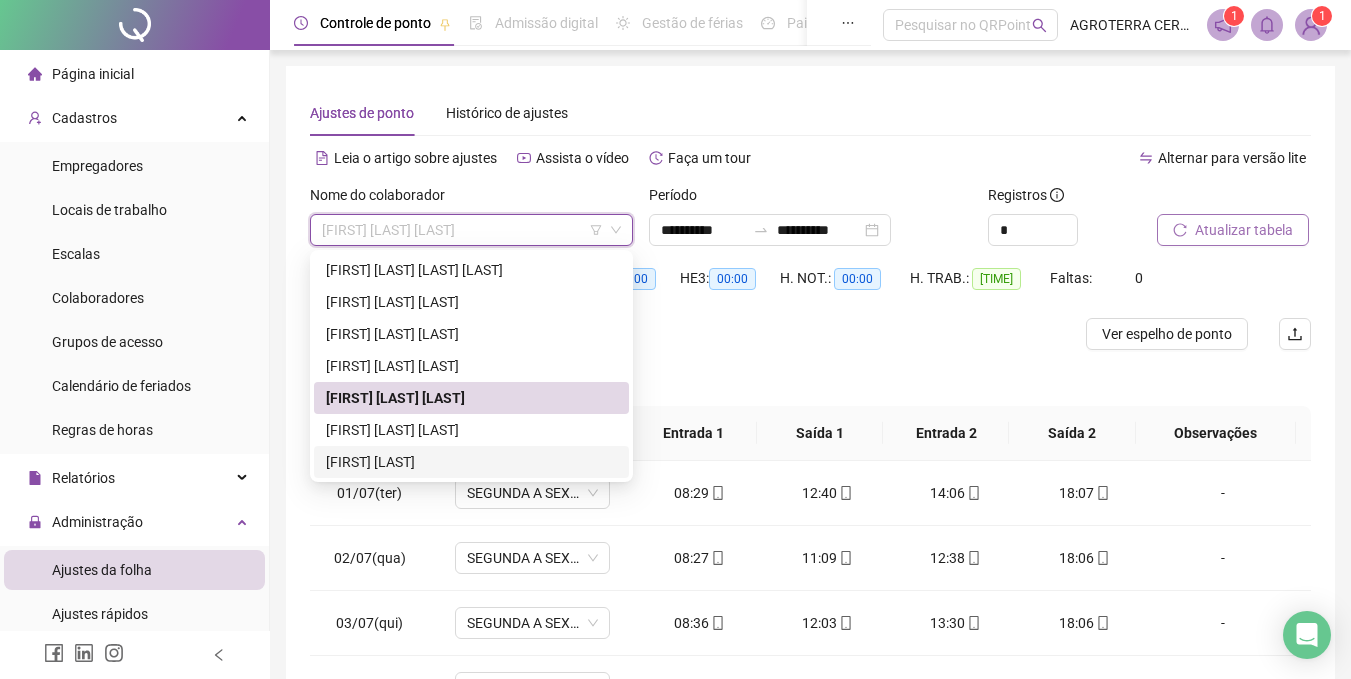 click on "[FIRST] [LAST]" at bounding box center (471, 462) 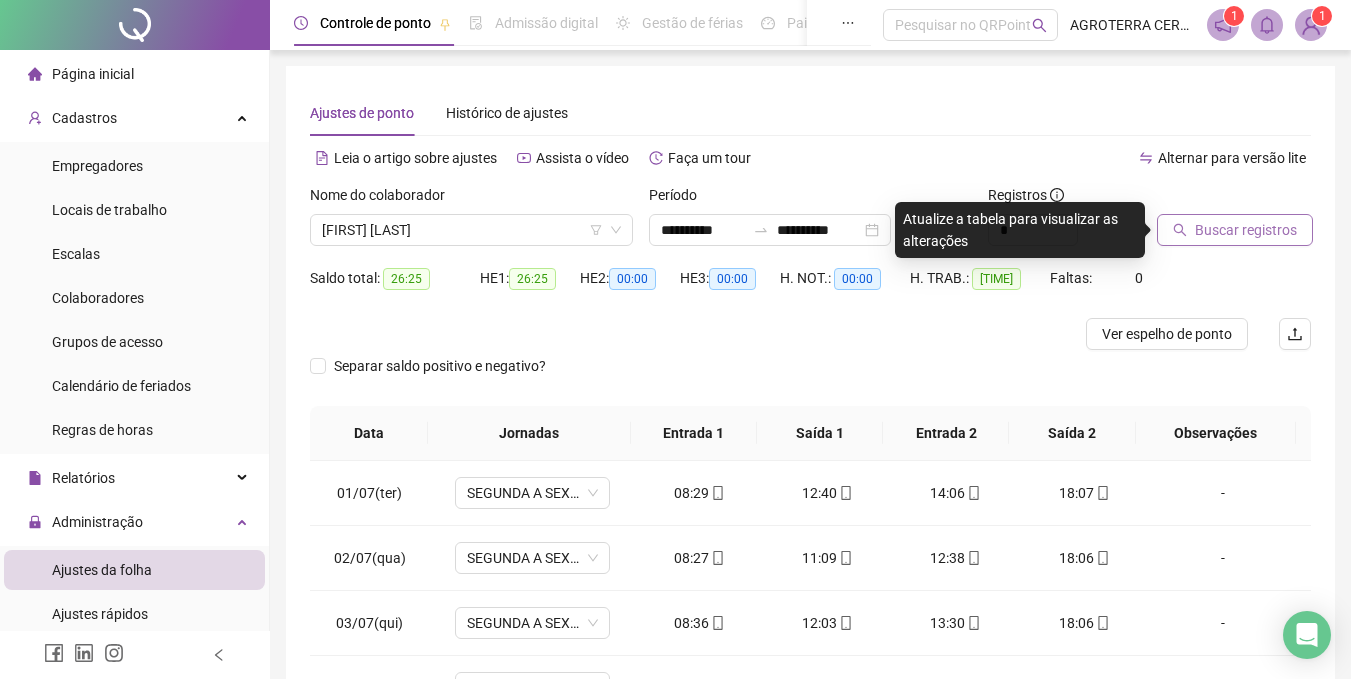 click on "Buscar registros" at bounding box center (1246, 230) 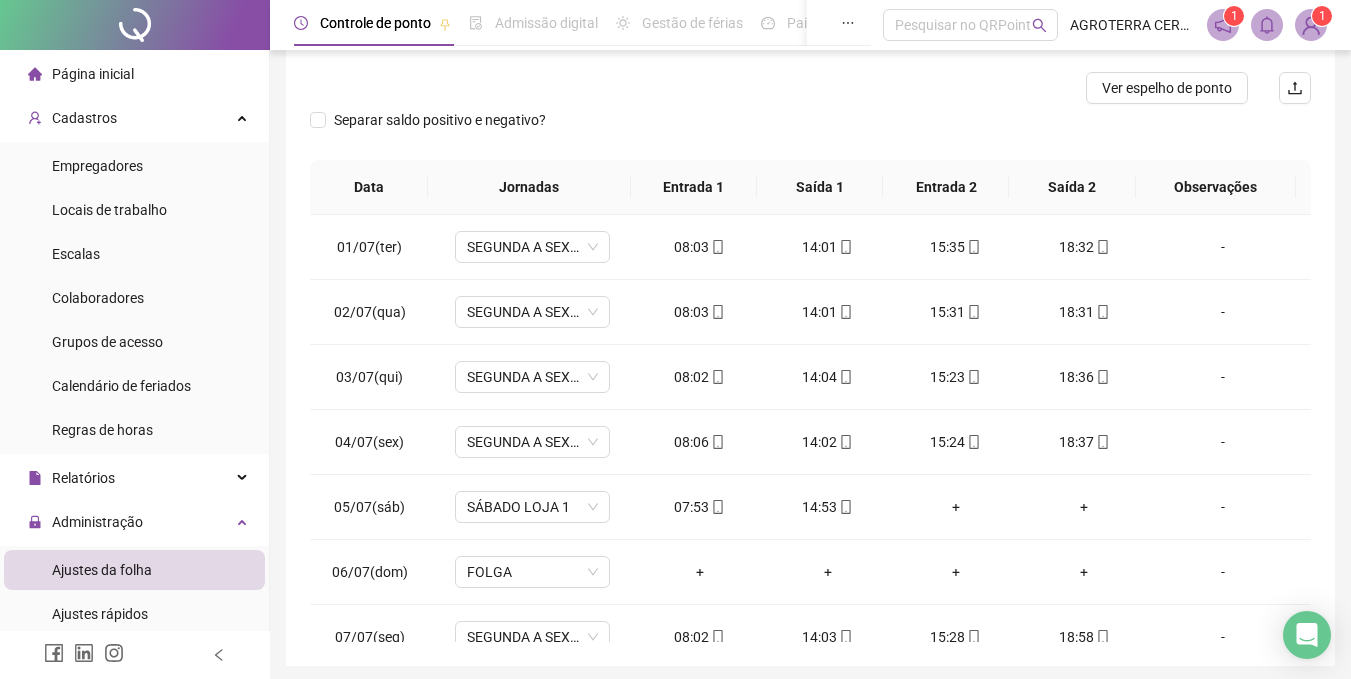 scroll, scrollTop: 289, scrollLeft: 0, axis: vertical 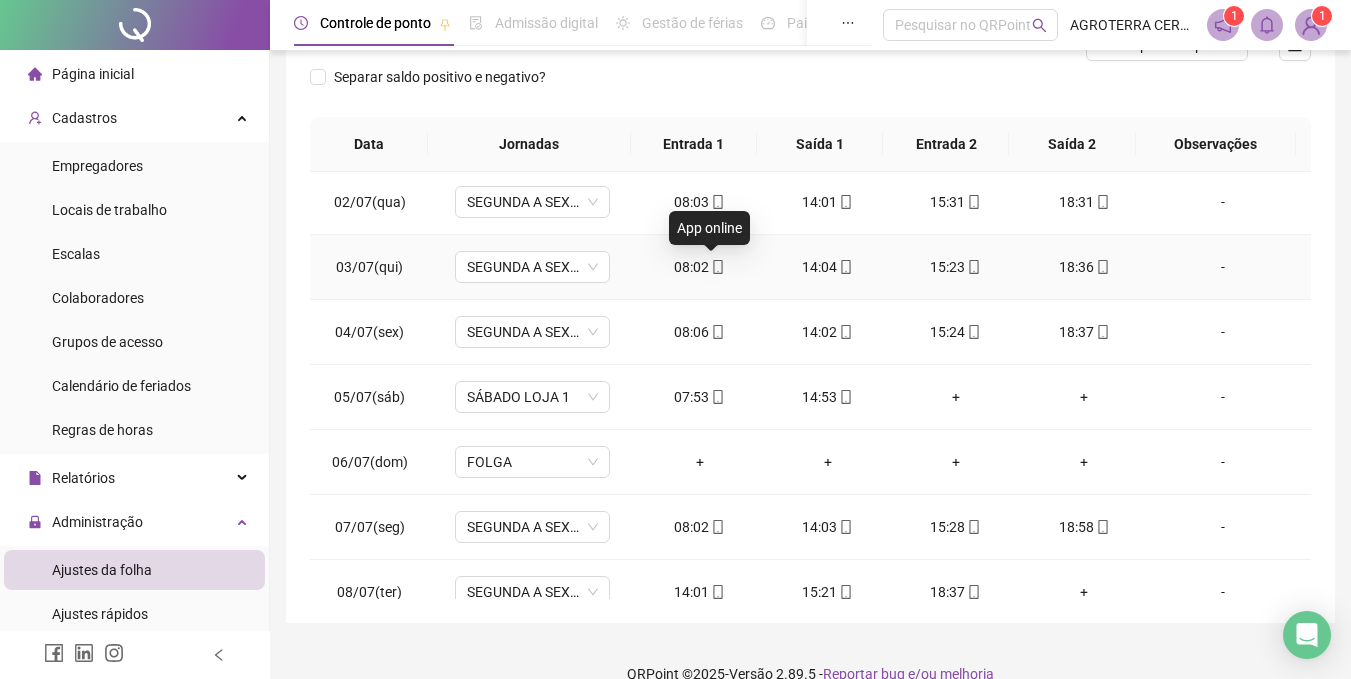 click 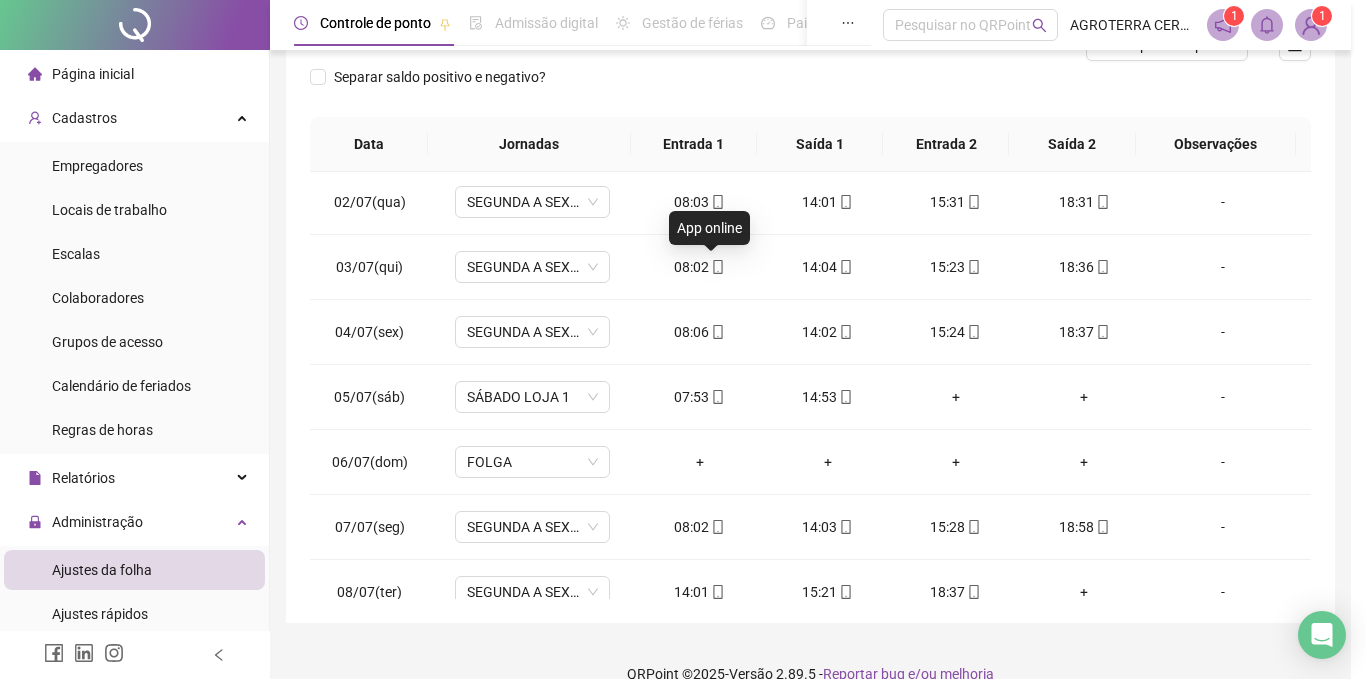 type on "**********" 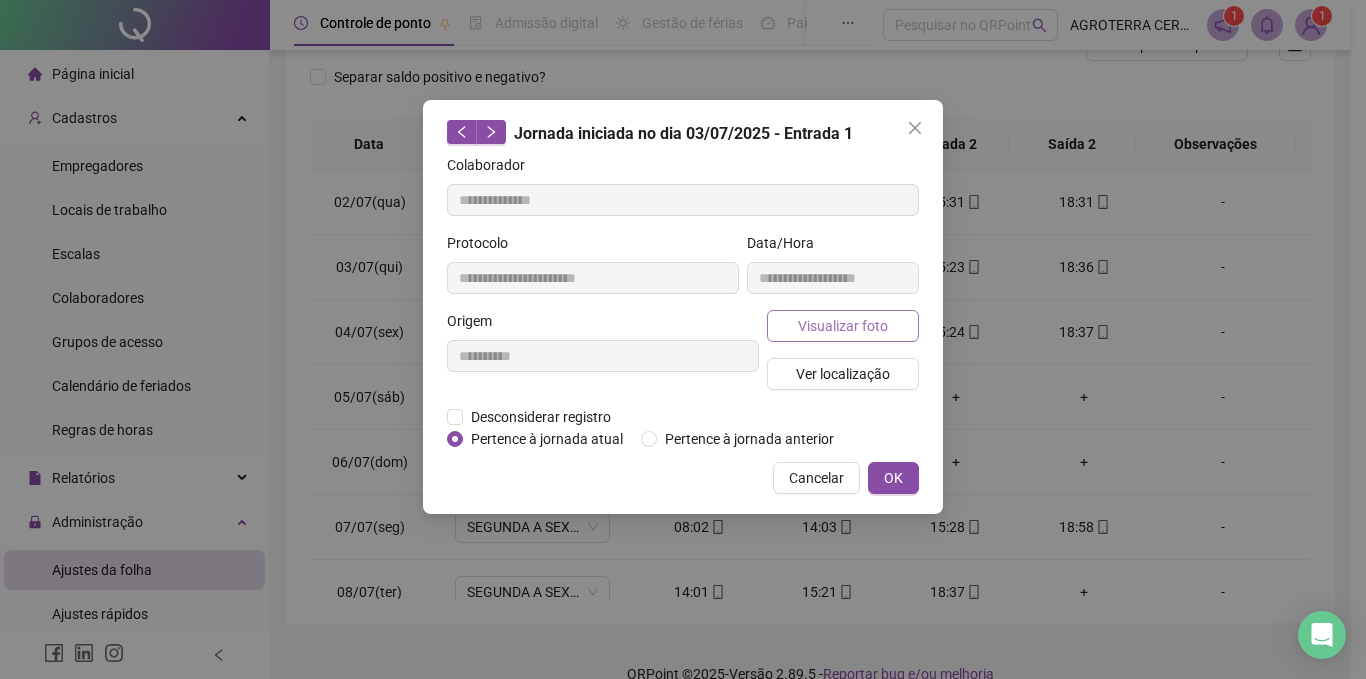 click on "Visualizar foto" at bounding box center (843, 326) 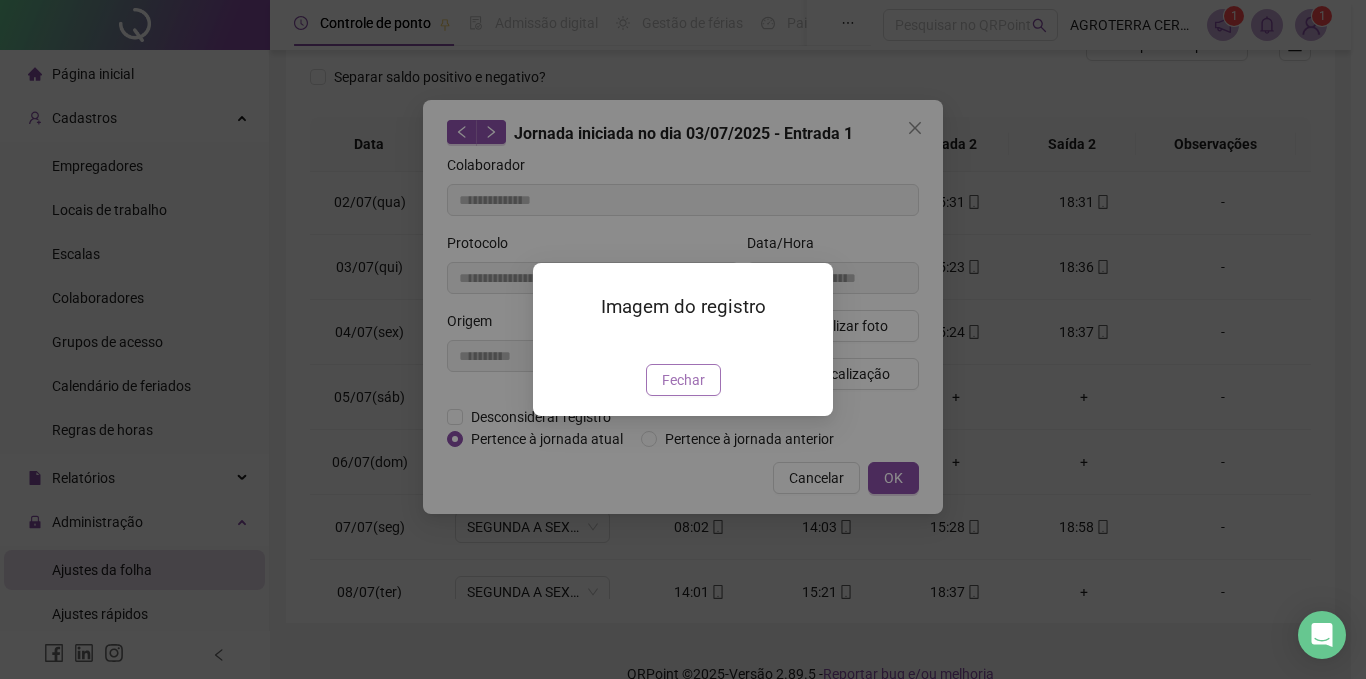 click on "Fechar" at bounding box center [683, 380] 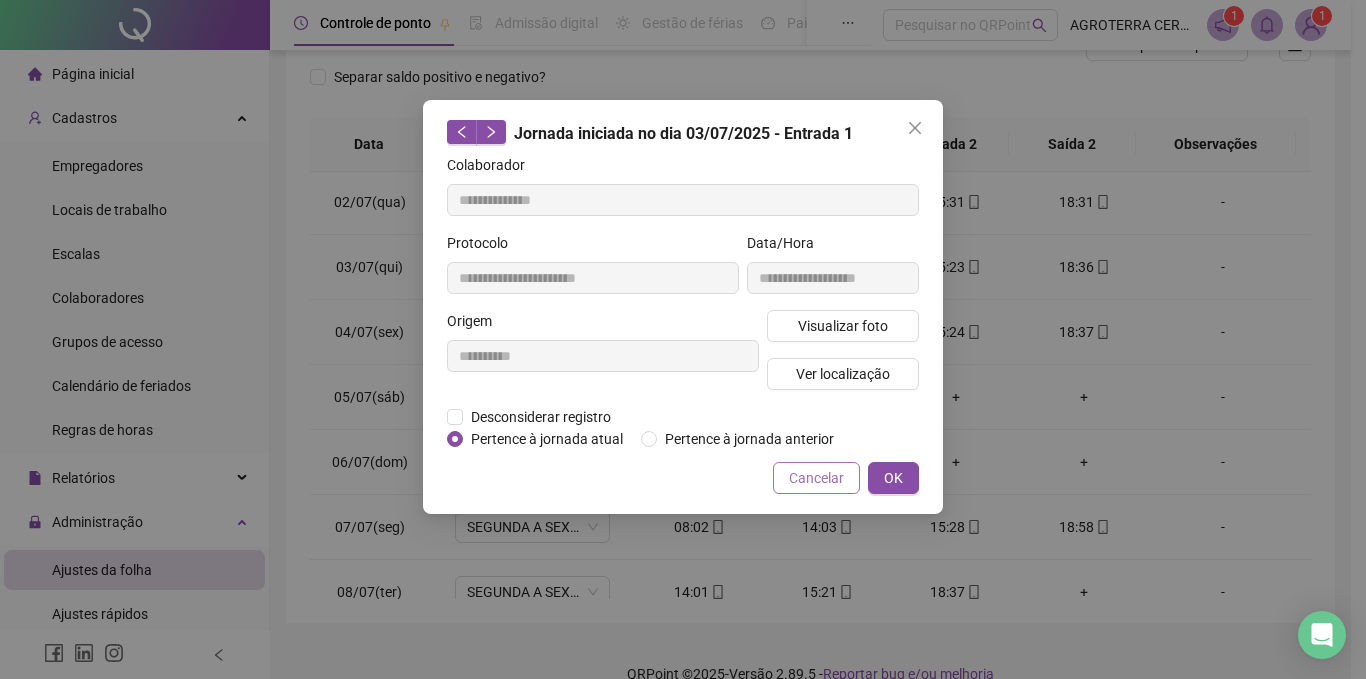click on "Cancelar" at bounding box center [816, 478] 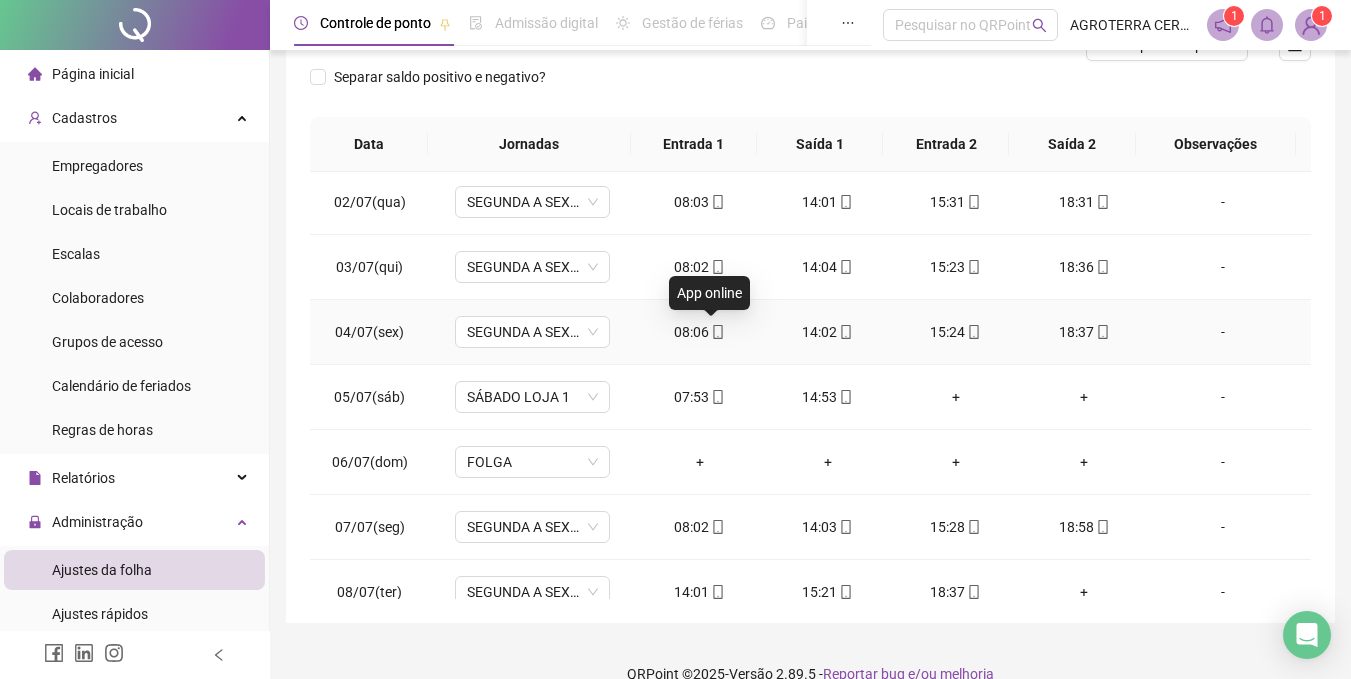 click 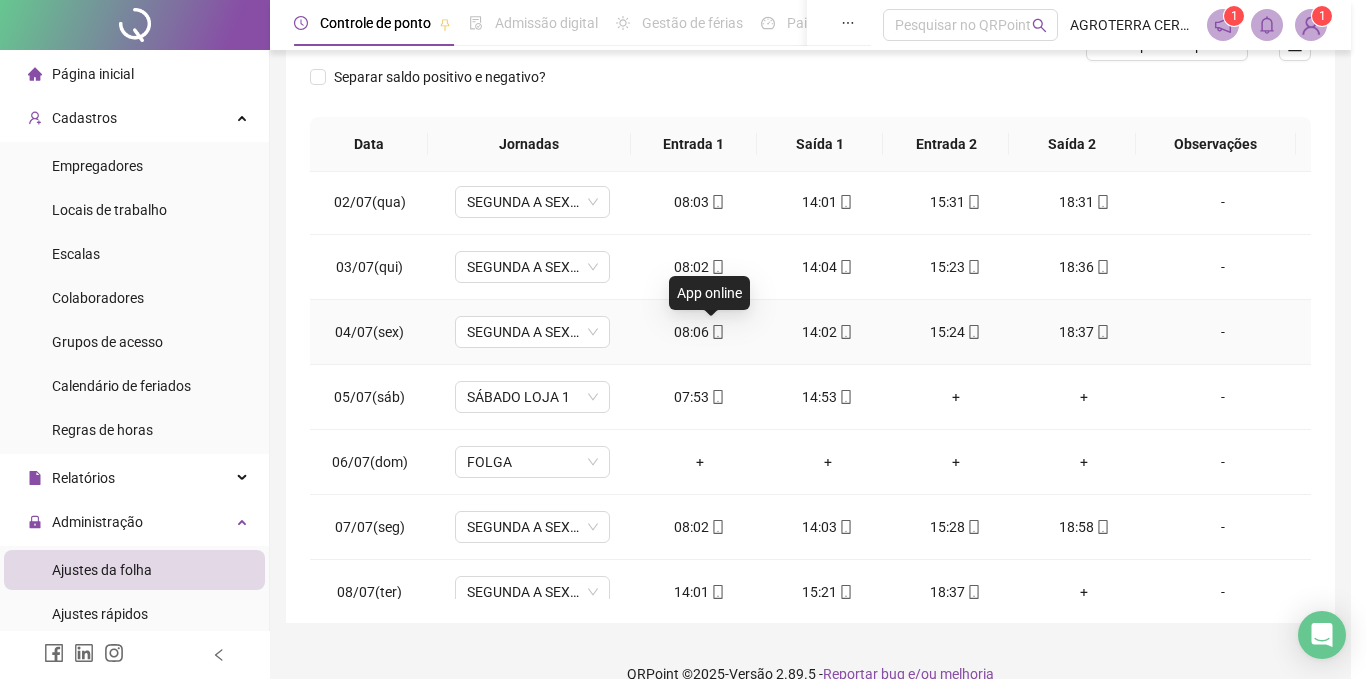 type on "**********" 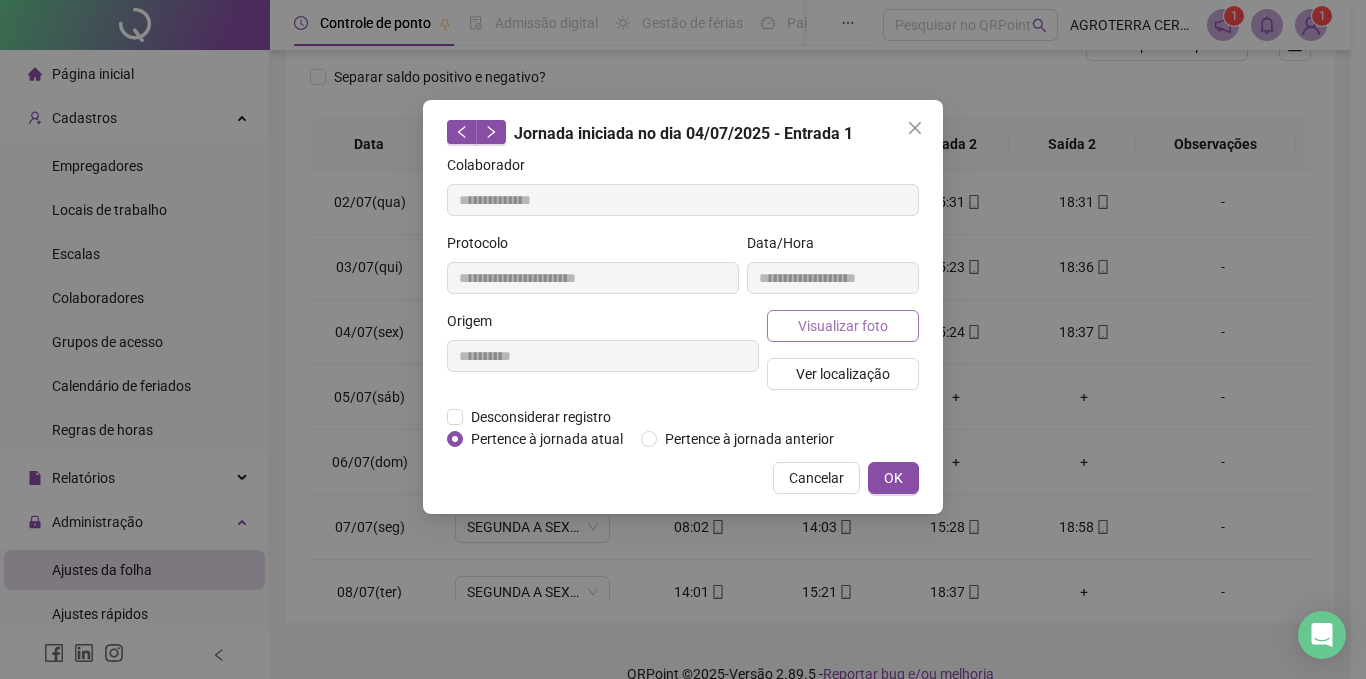 click on "Visualizar foto" at bounding box center (843, 326) 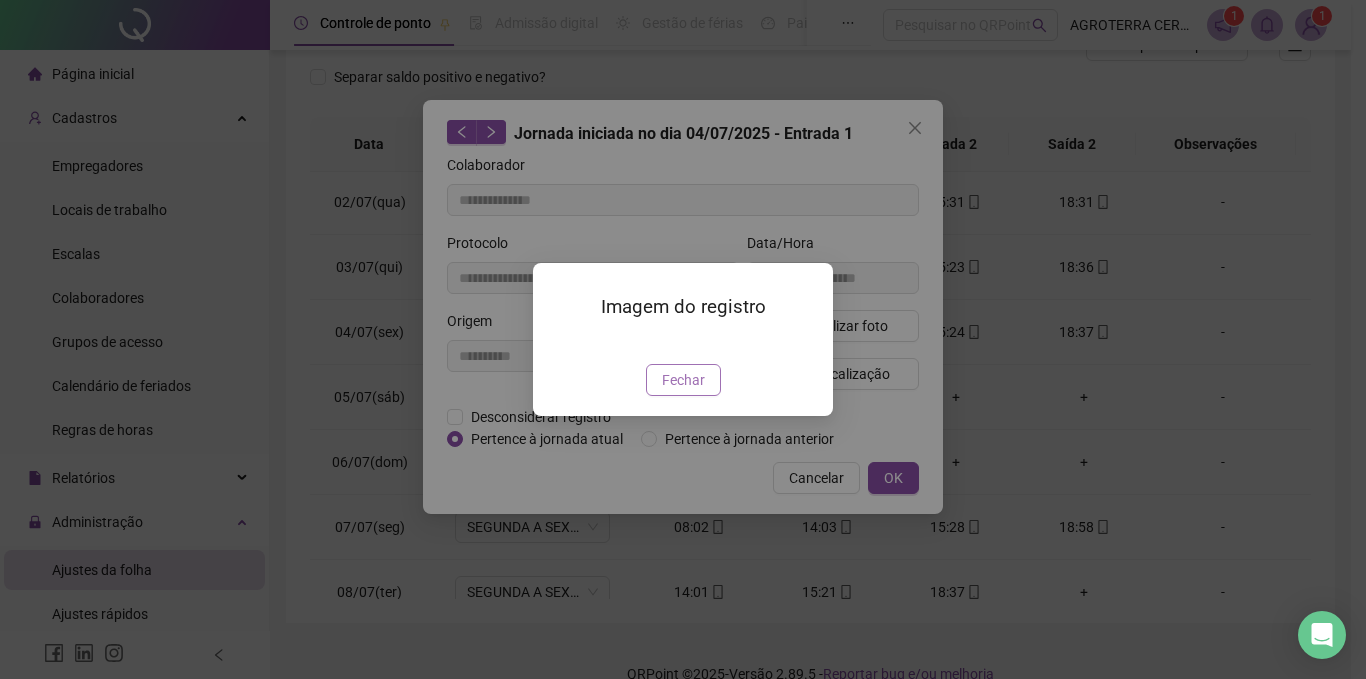 click on "Fechar" at bounding box center (683, 380) 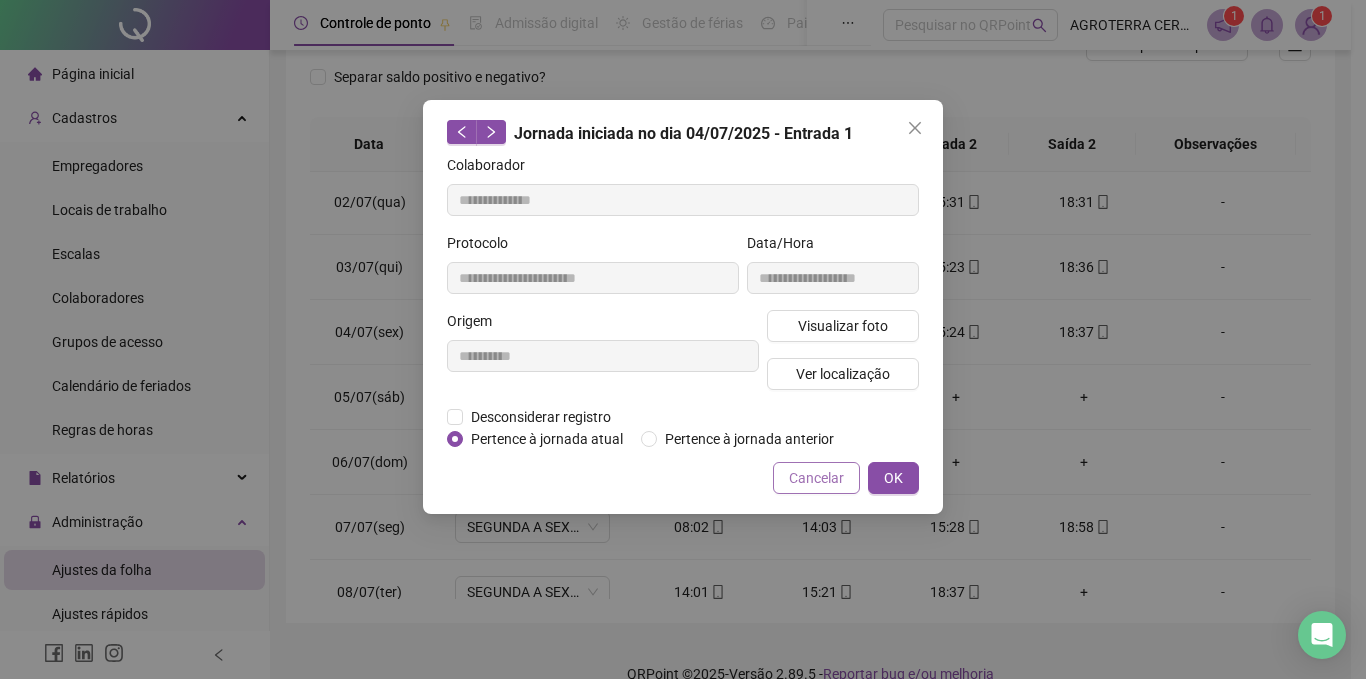 click on "Cancelar" at bounding box center [816, 478] 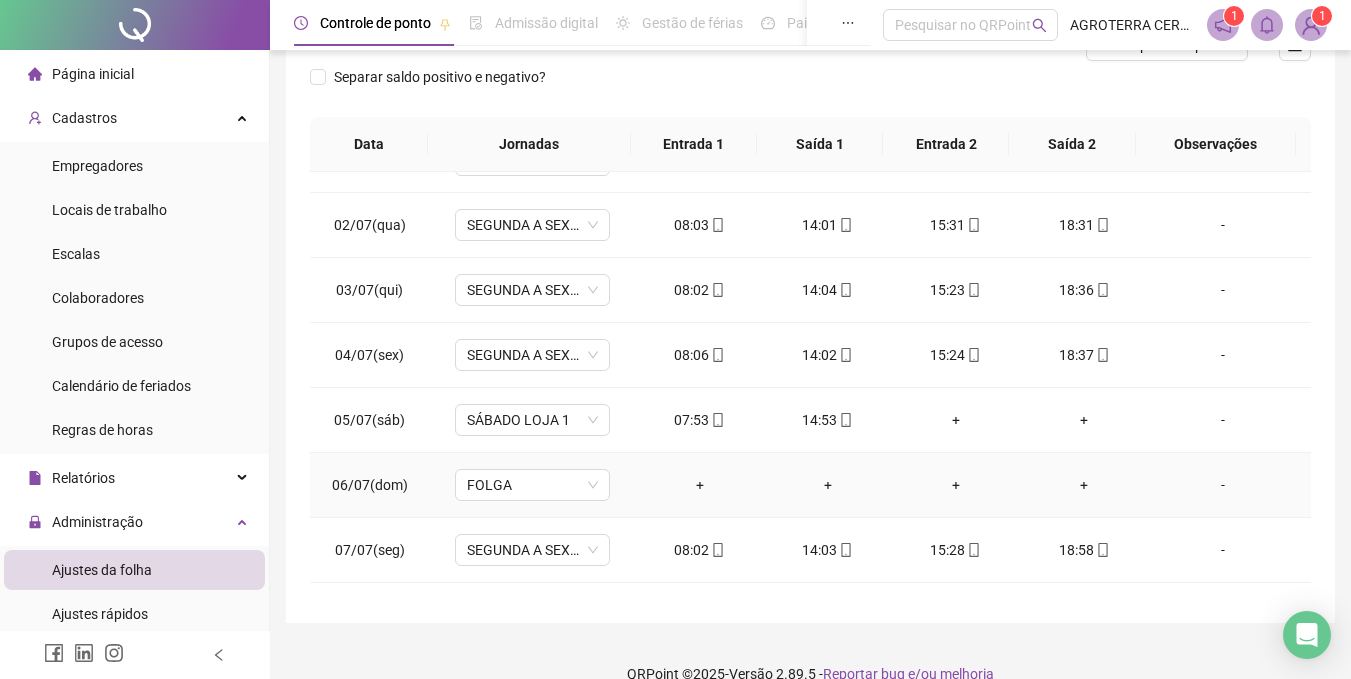 scroll, scrollTop: 0, scrollLeft: 0, axis: both 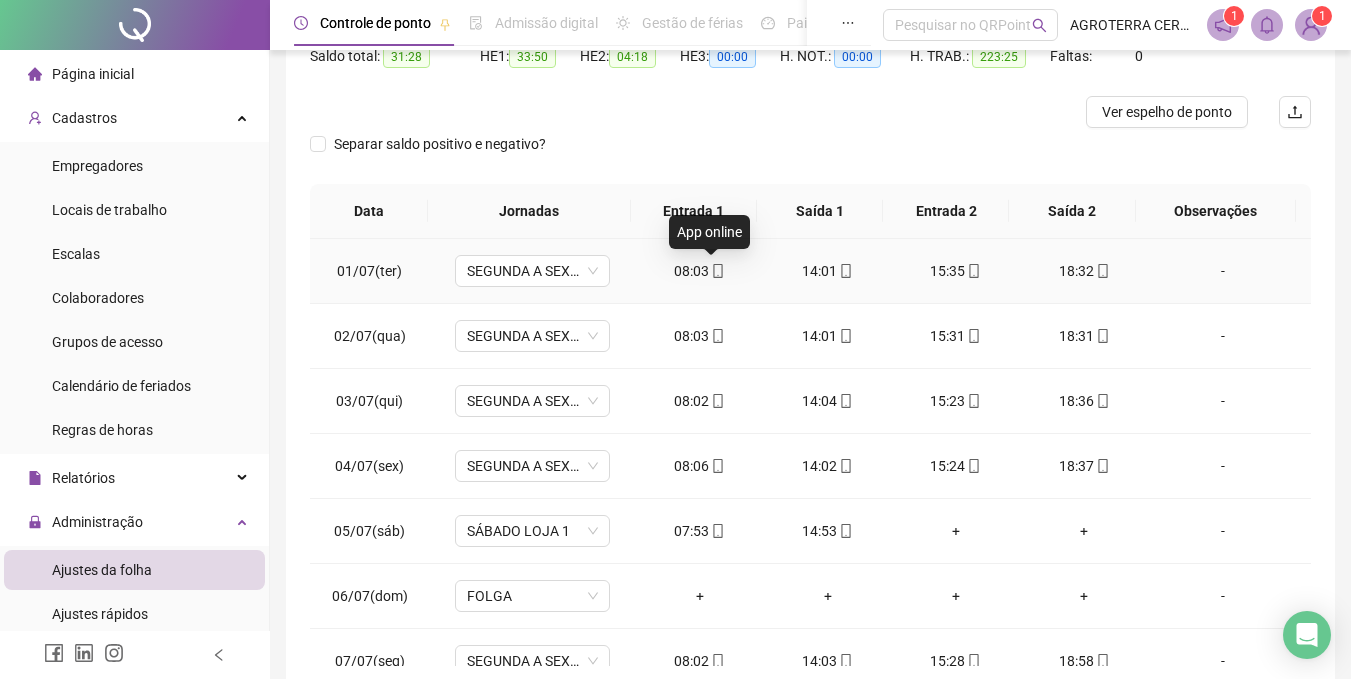 click 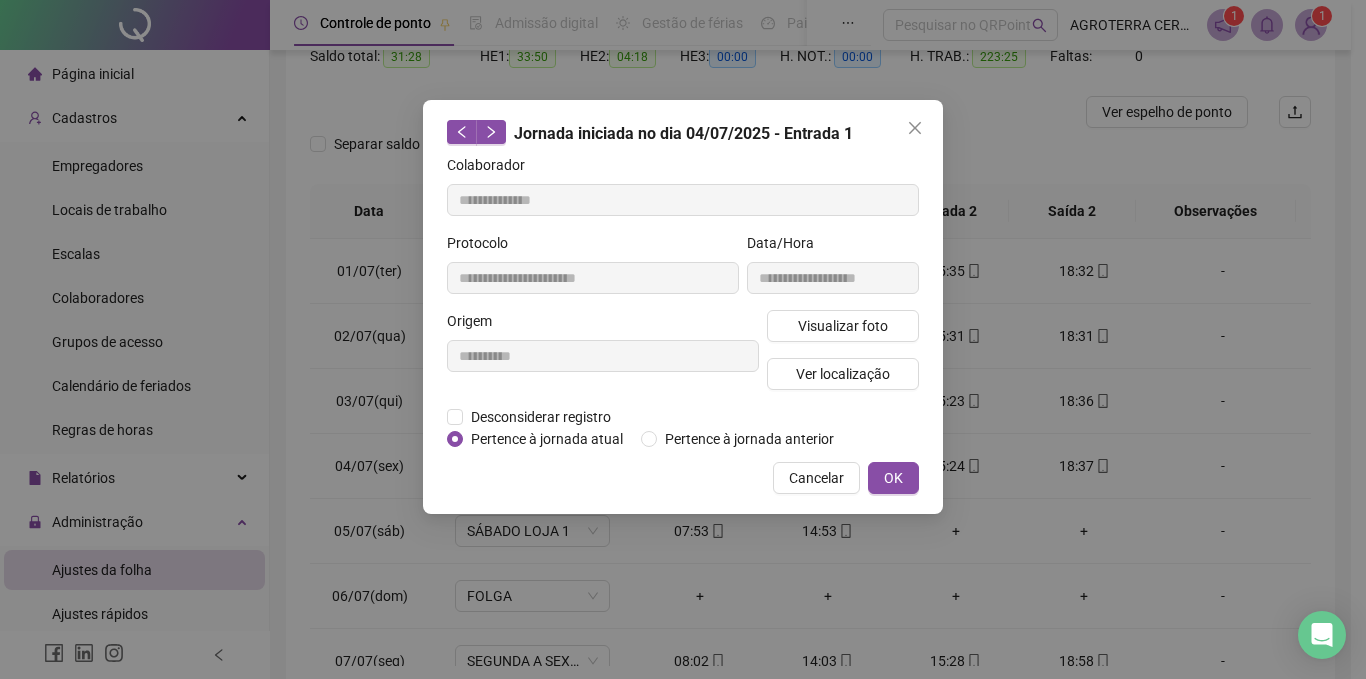type on "**********" 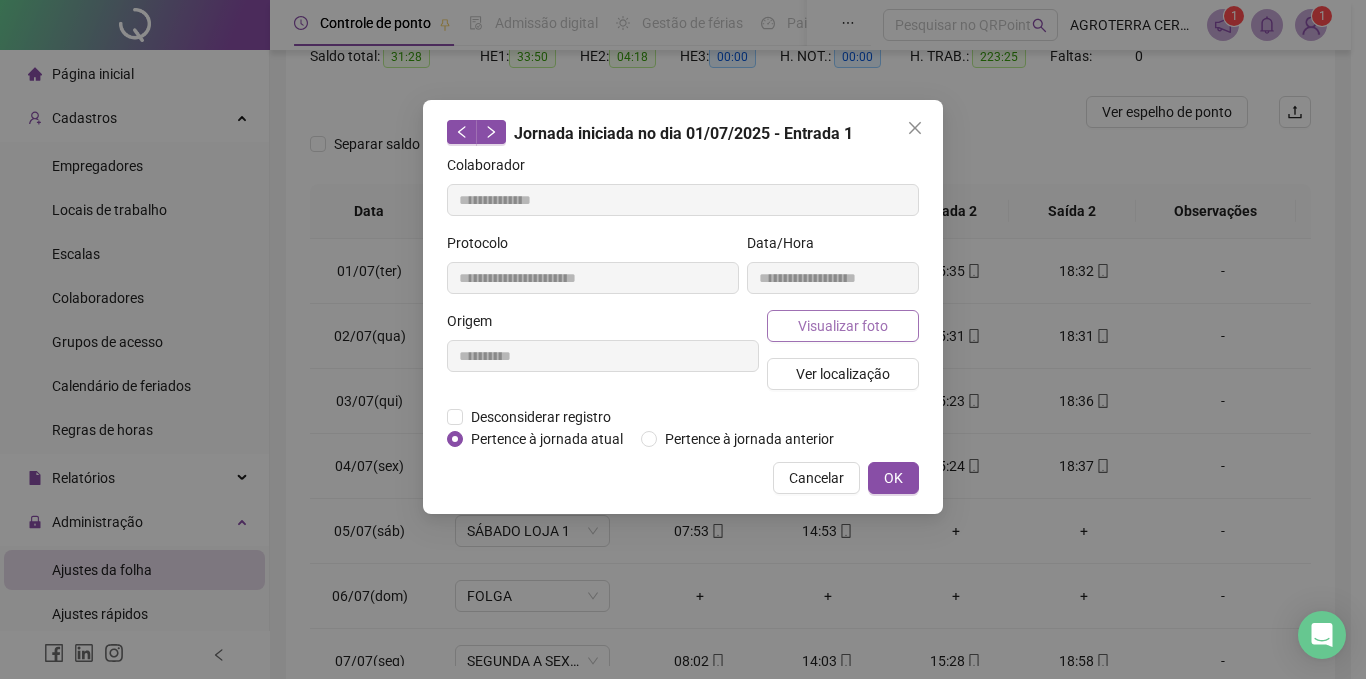 click on "Visualizar foto" at bounding box center [843, 326] 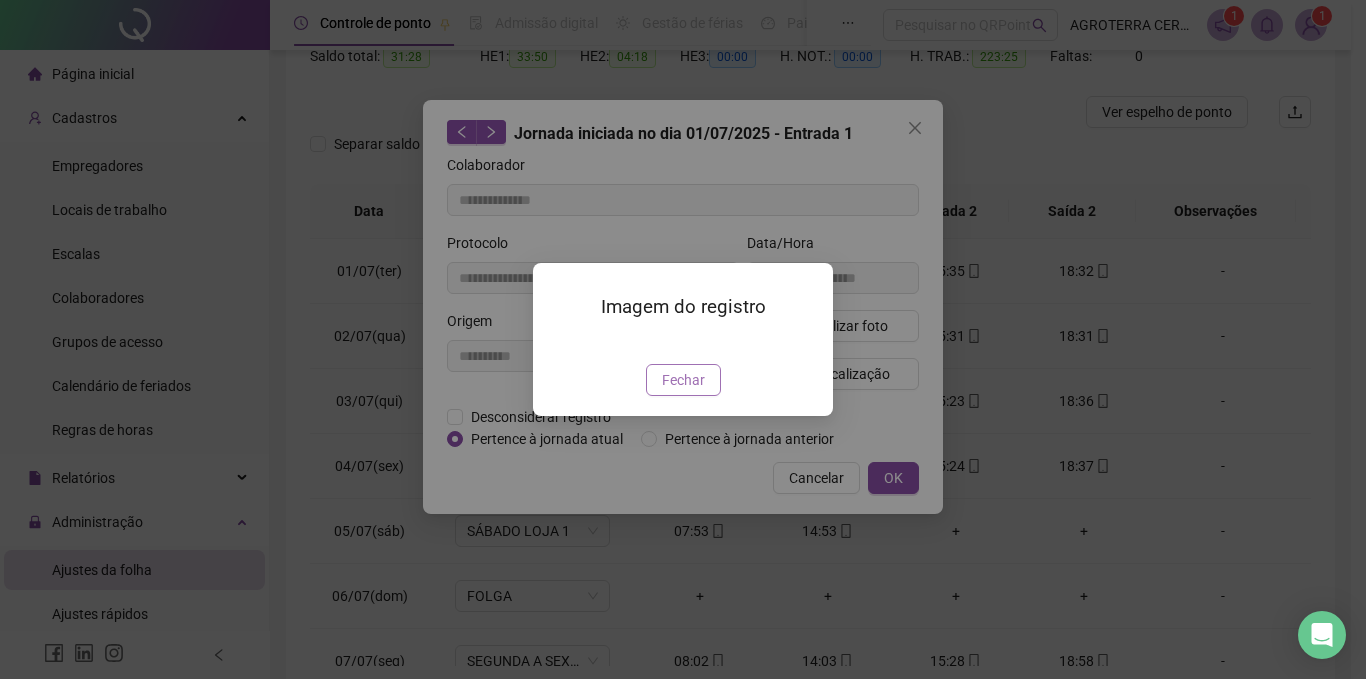 click on "Fechar" at bounding box center [683, 380] 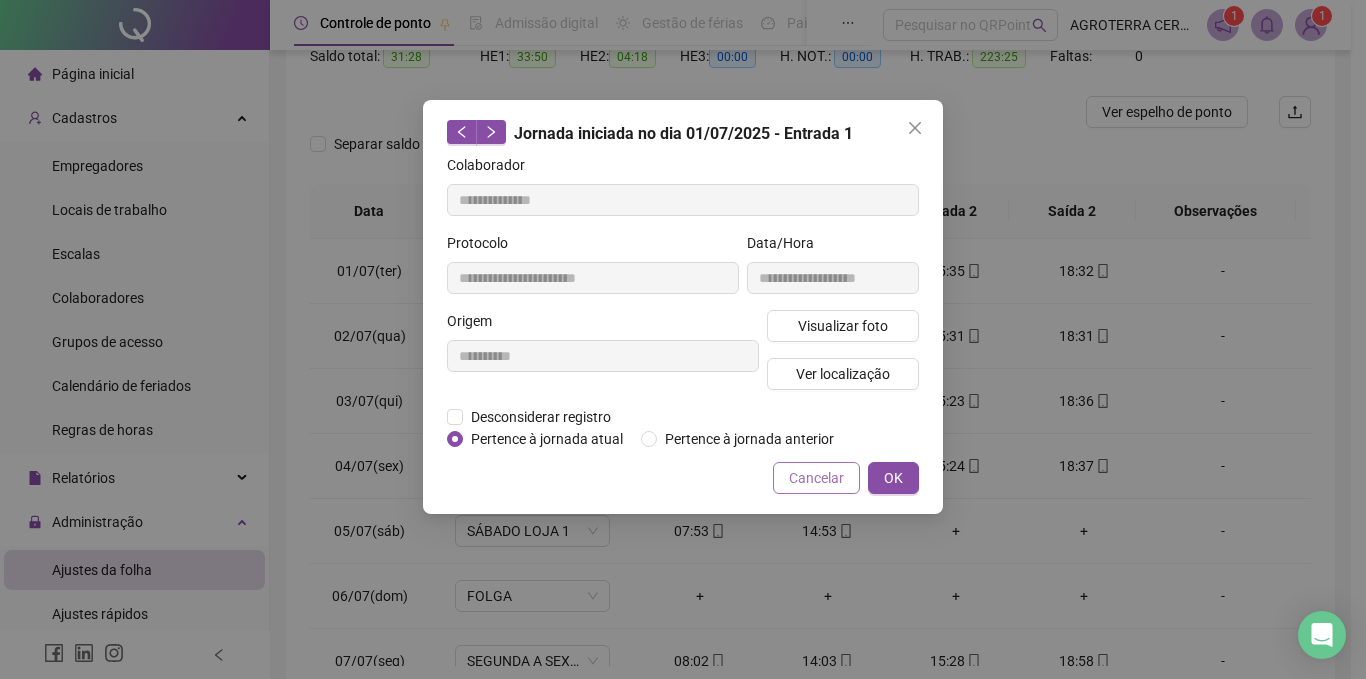 click on "Cancelar" at bounding box center (816, 478) 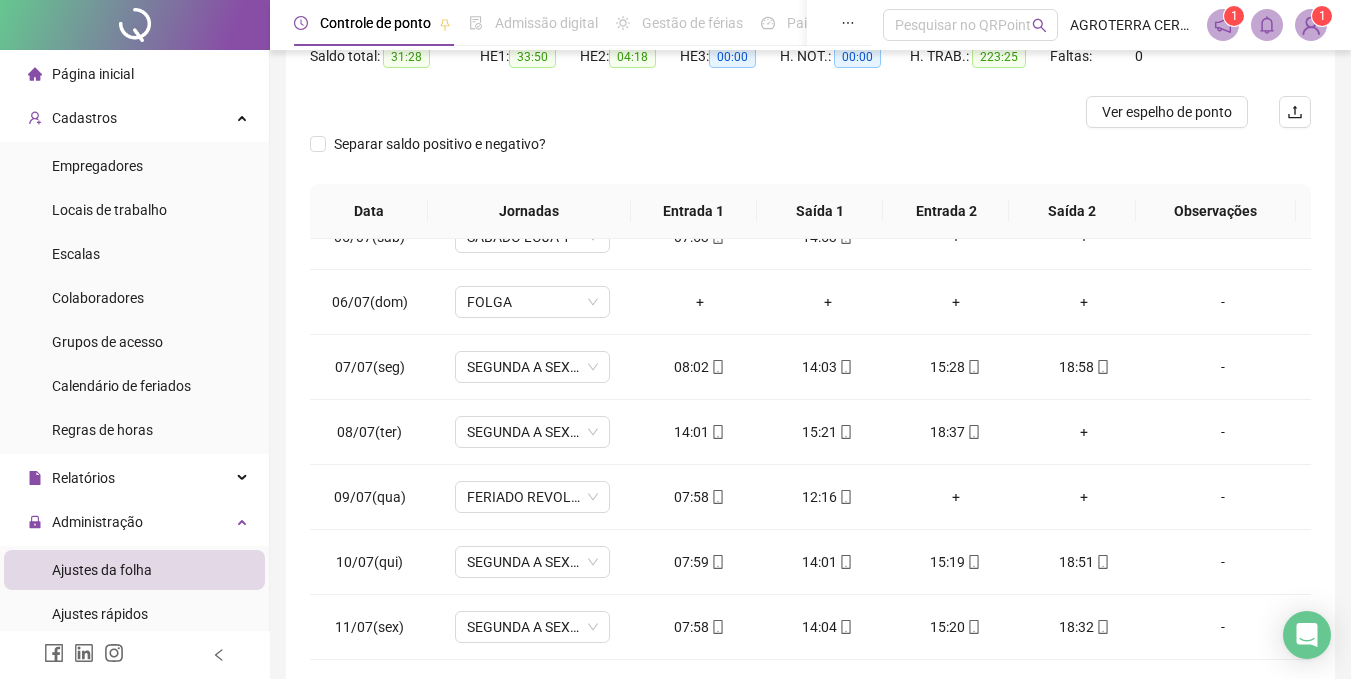 scroll, scrollTop: 278, scrollLeft: 0, axis: vertical 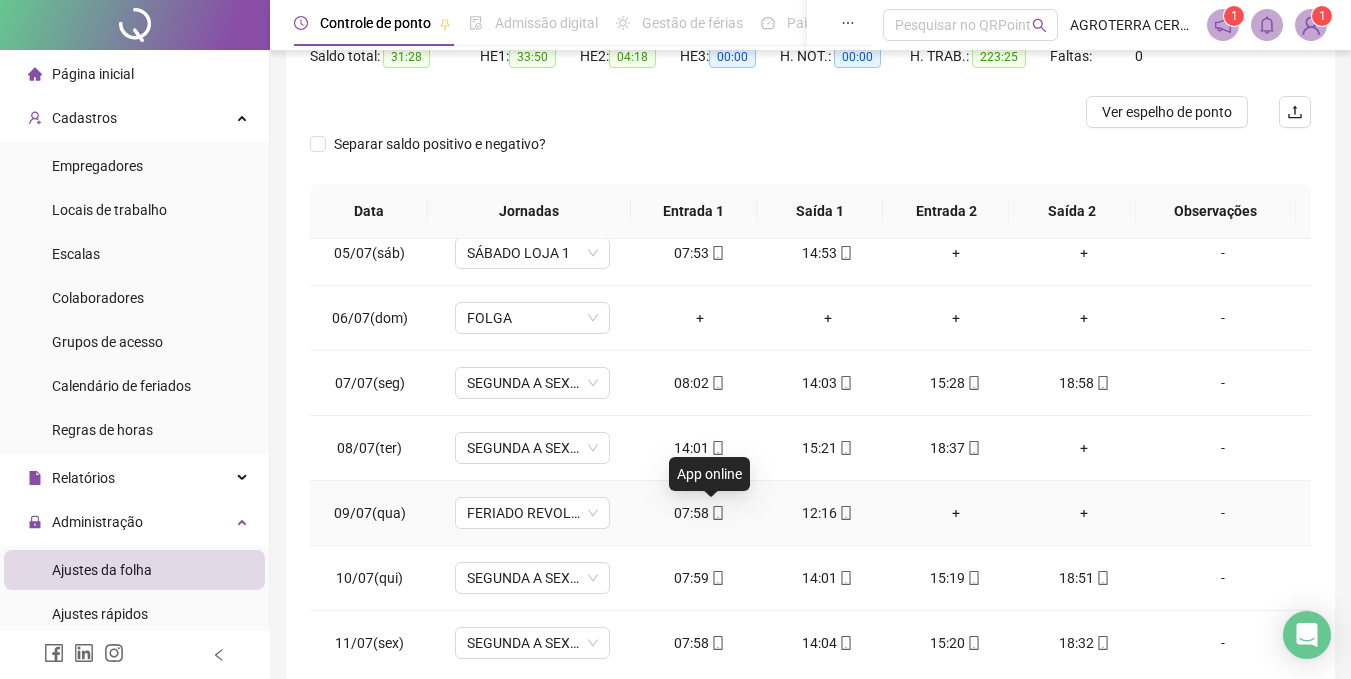 click 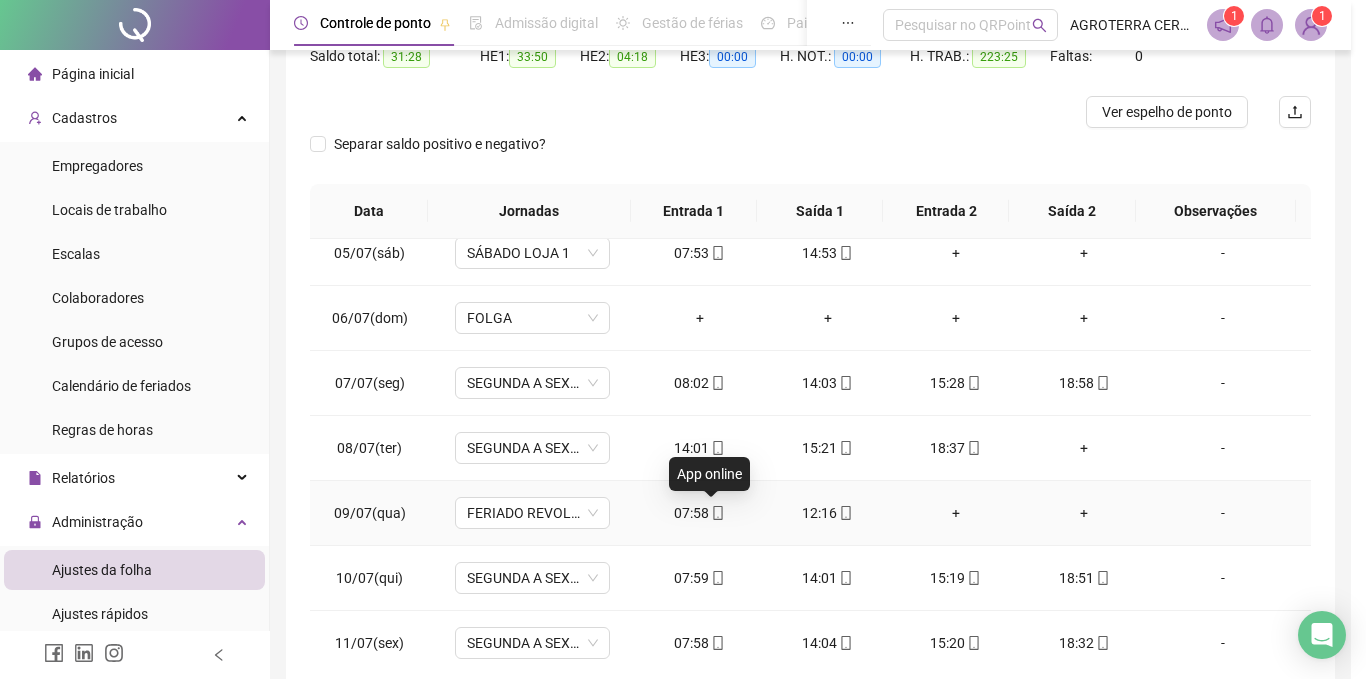 type on "**********" 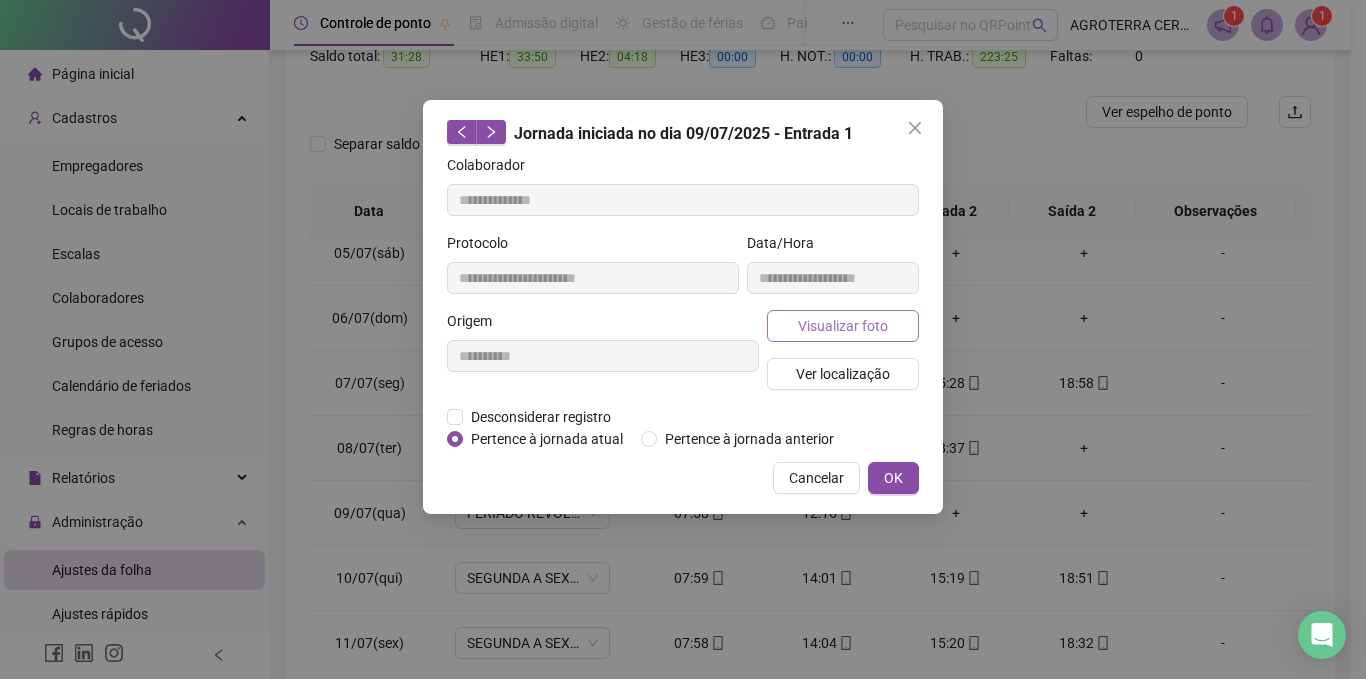 click on "Visualizar foto" at bounding box center [843, 326] 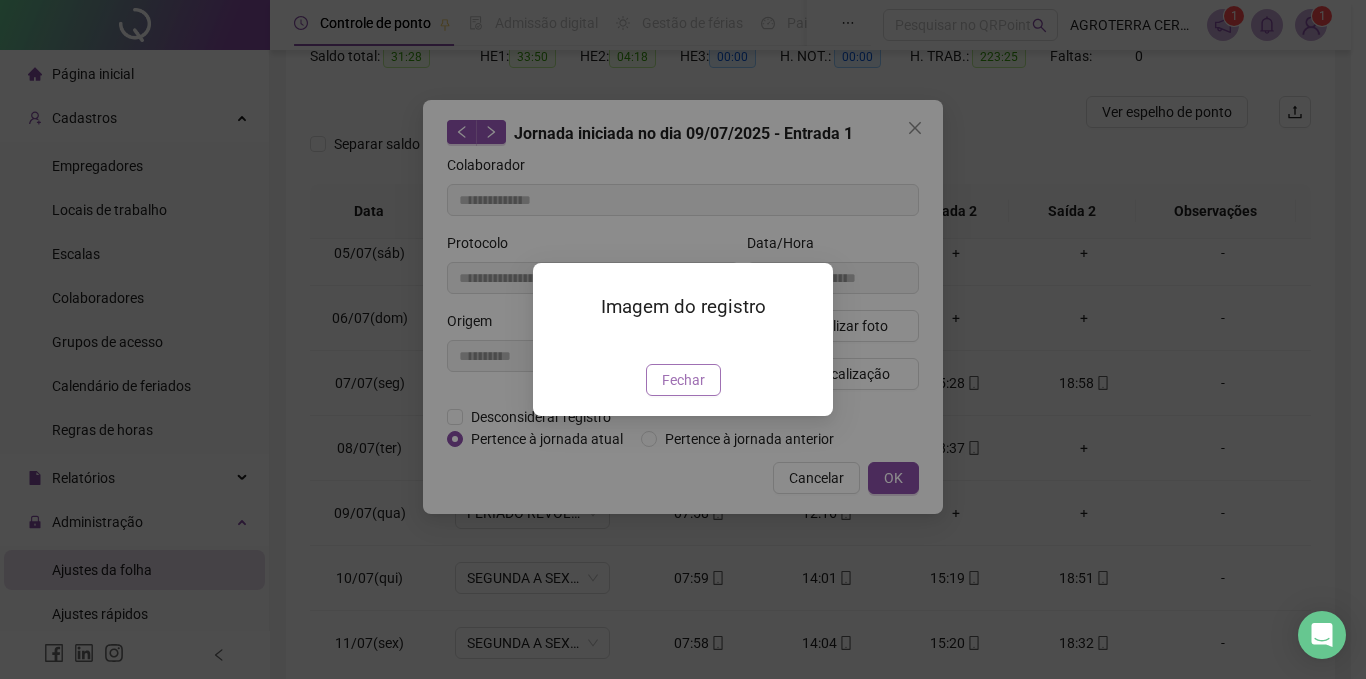 click on "Fechar" at bounding box center [683, 380] 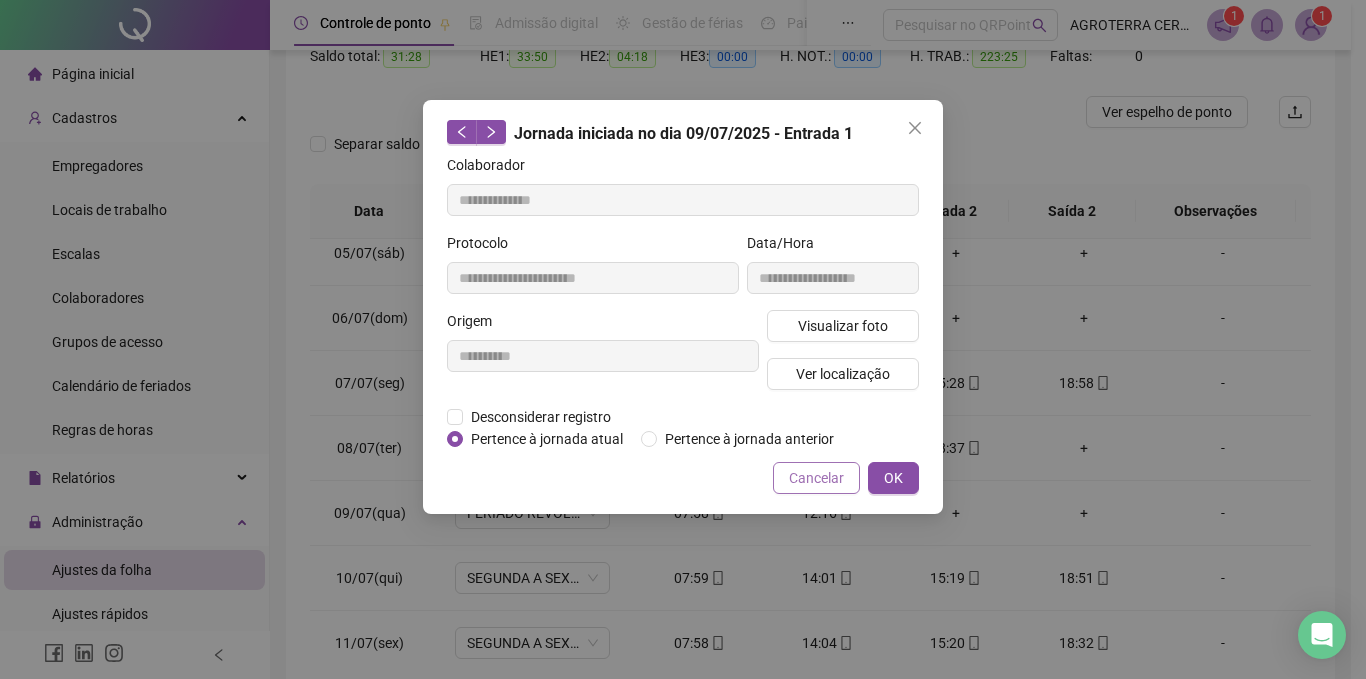 click on "Cancelar" at bounding box center [816, 478] 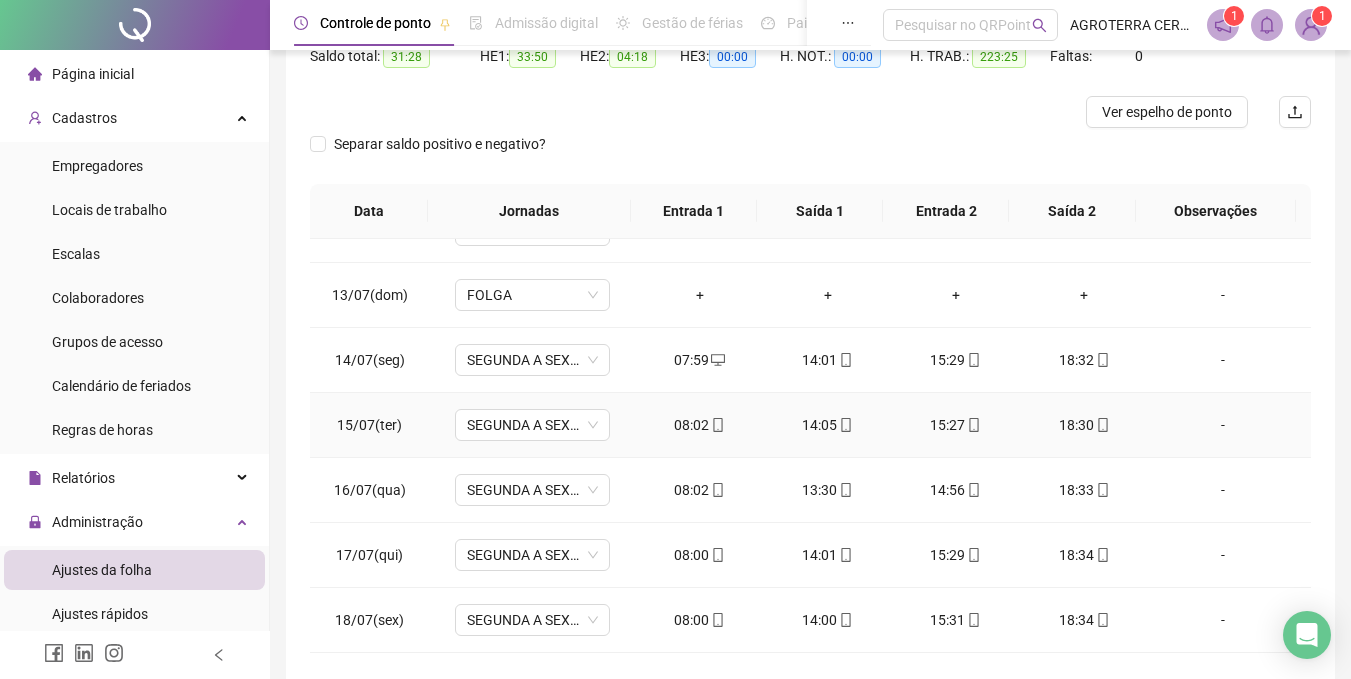 scroll, scrollTop: 800, scrollLeft: 0, axis: vertical 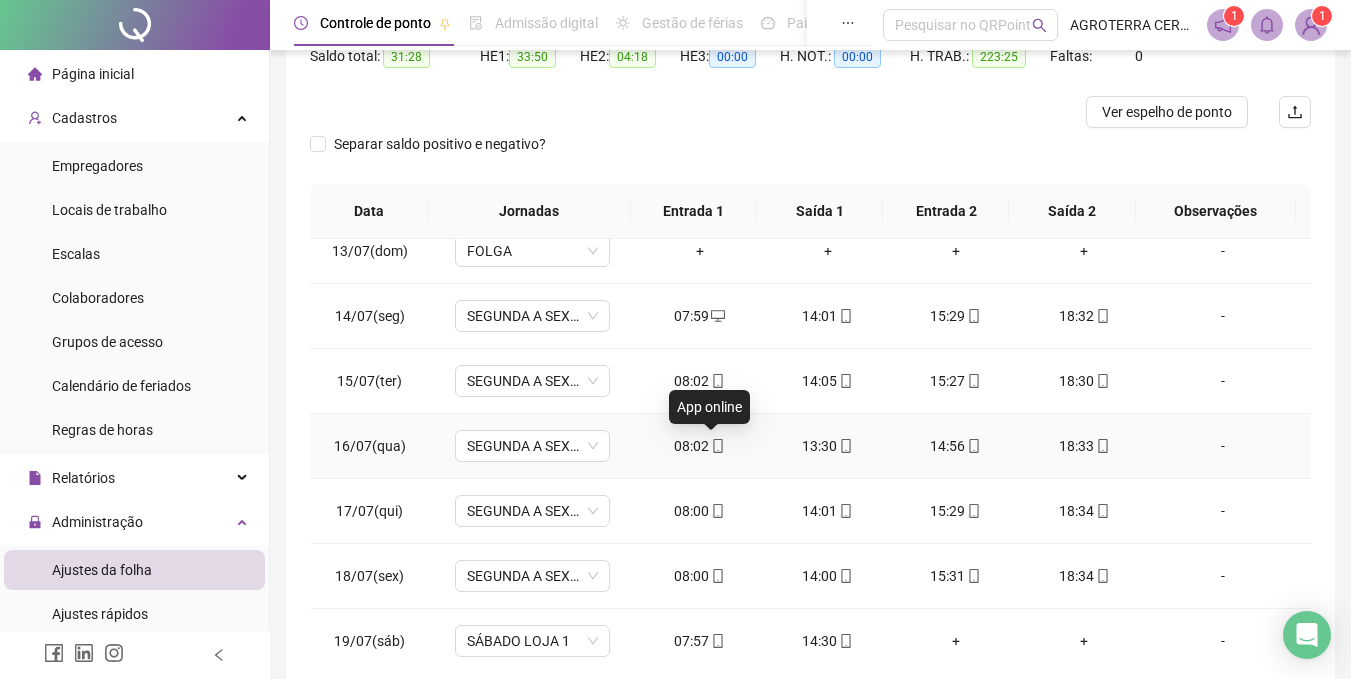 click 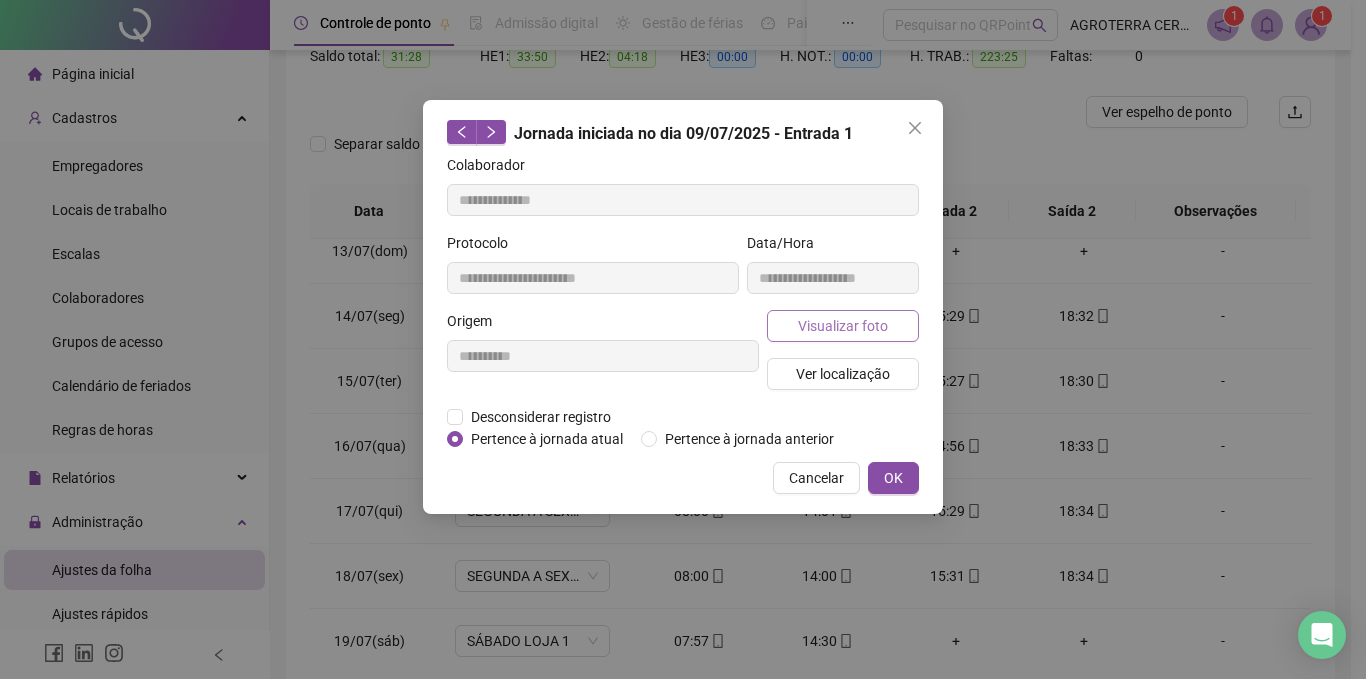 click on "Visualizar foto" at bounding box center (843, 326) 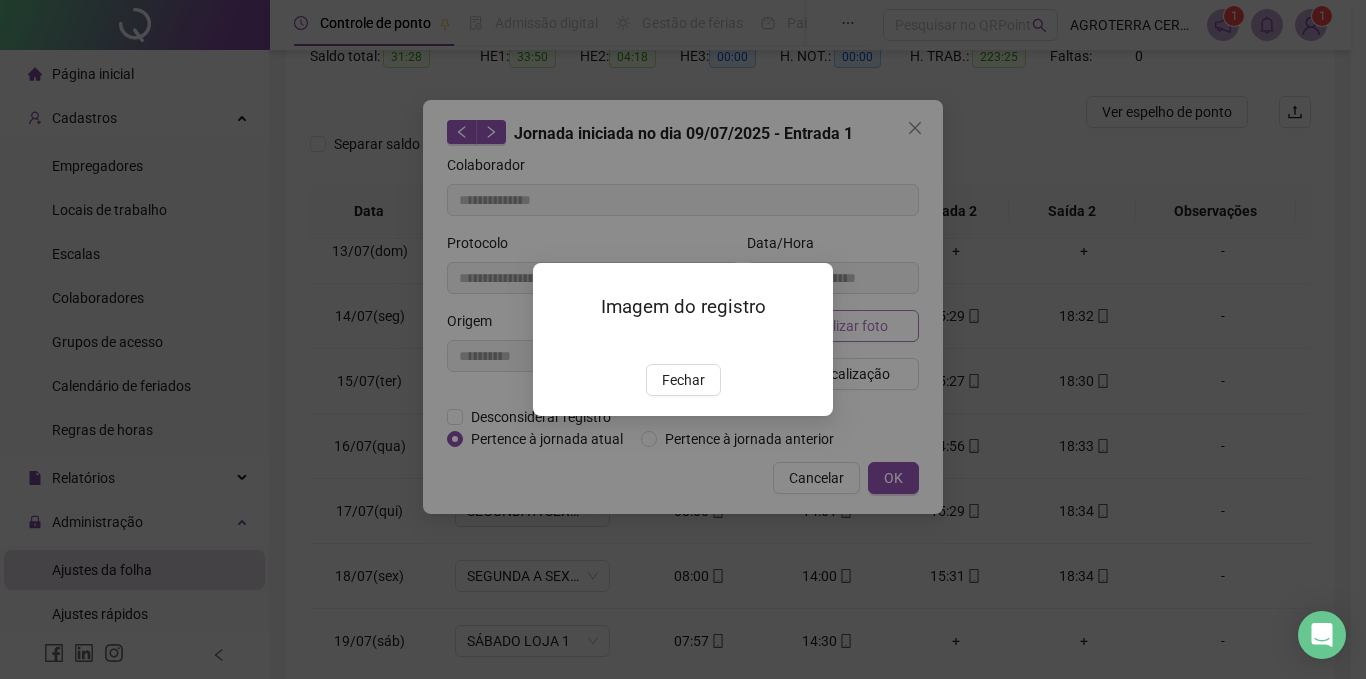 type on "**********" 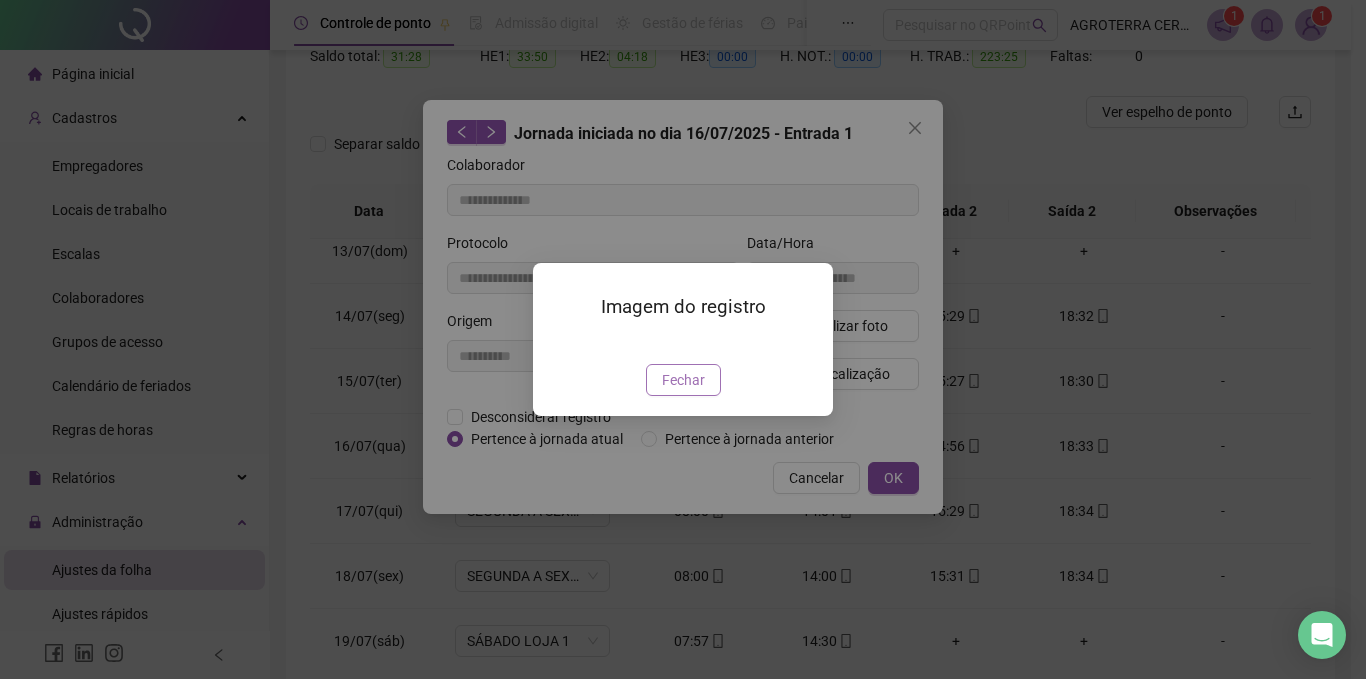 click on "Fechar" at bounding box center [683, 380] 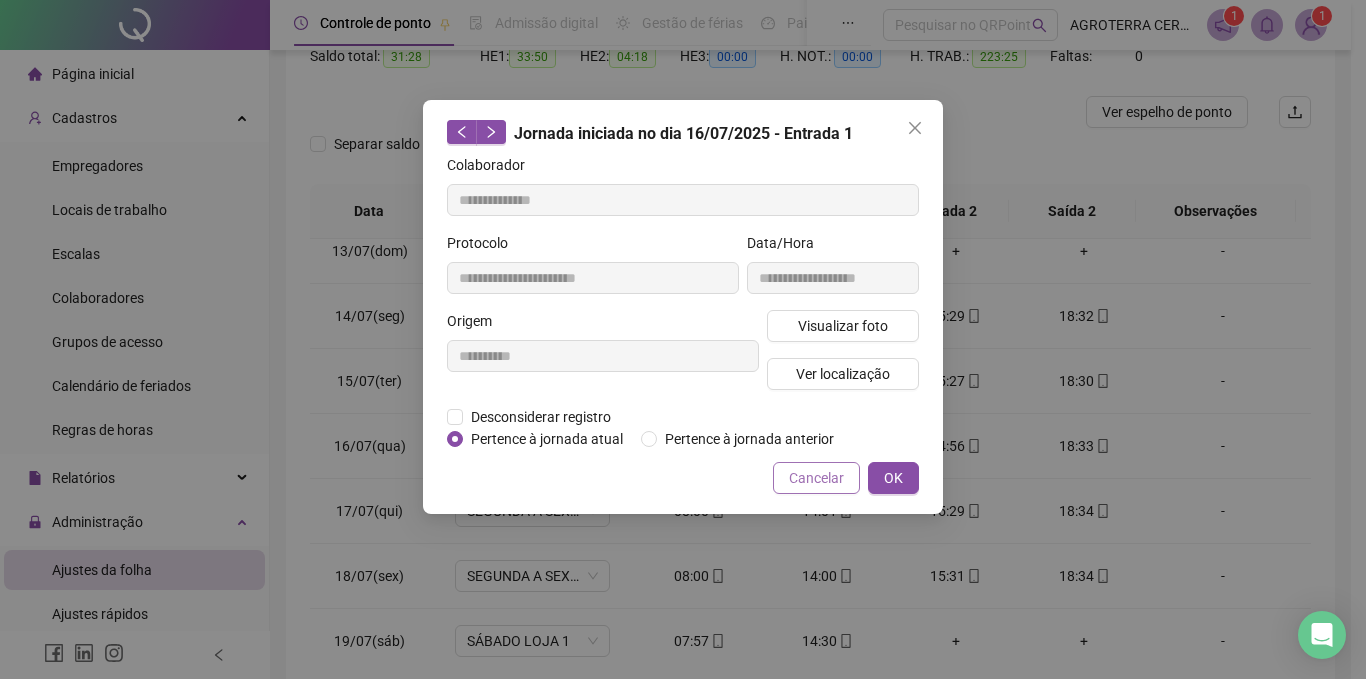 click on "Cancelar" at bounding box center [816, 478] 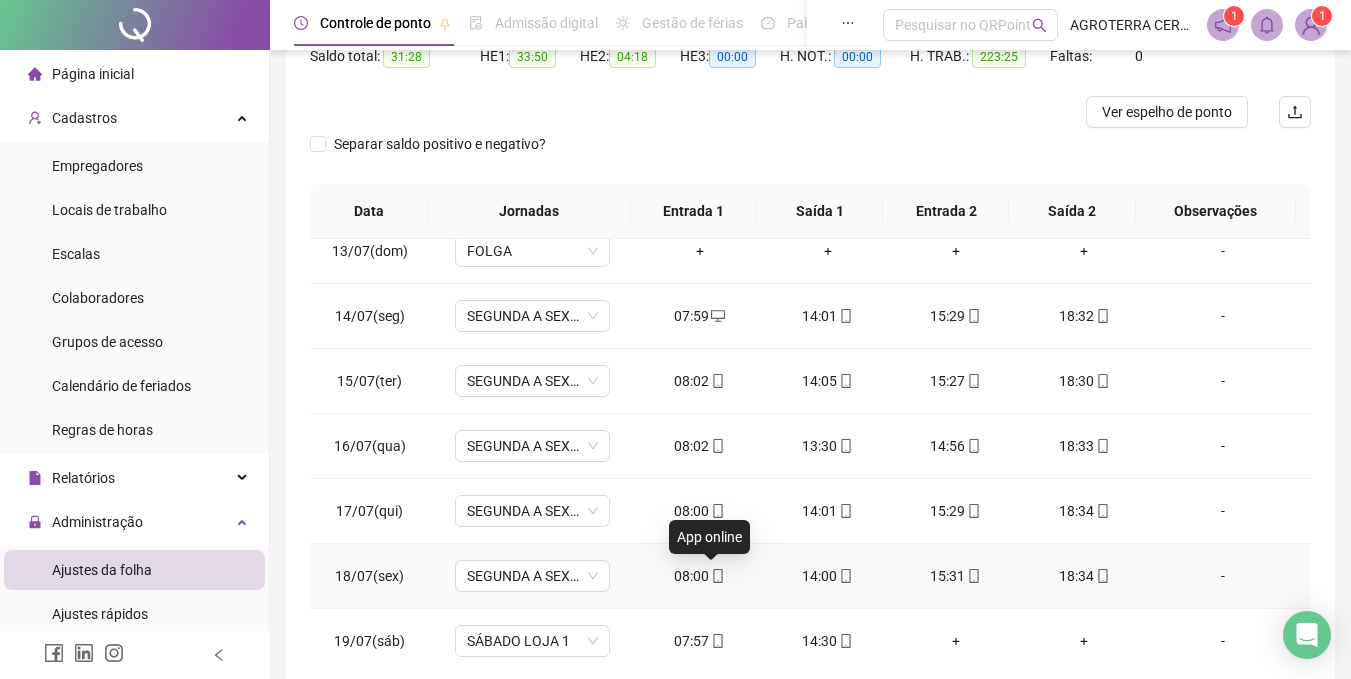 click 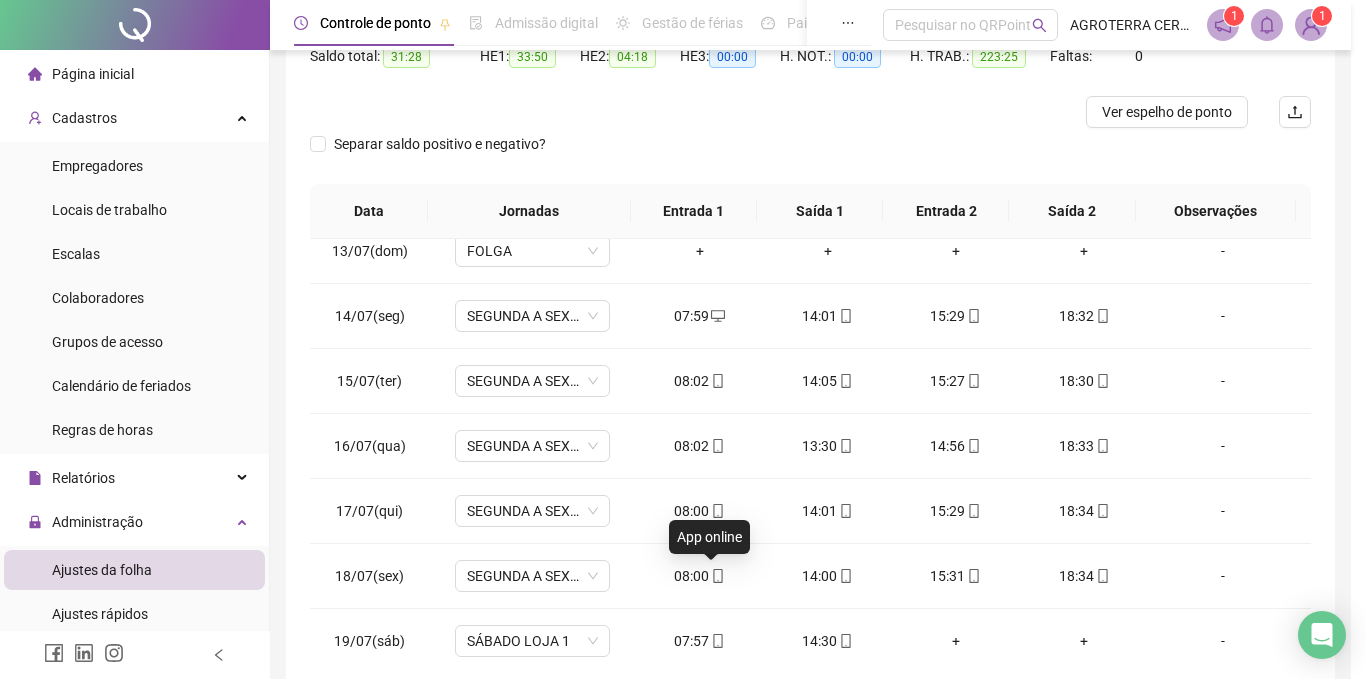 type on "**********" 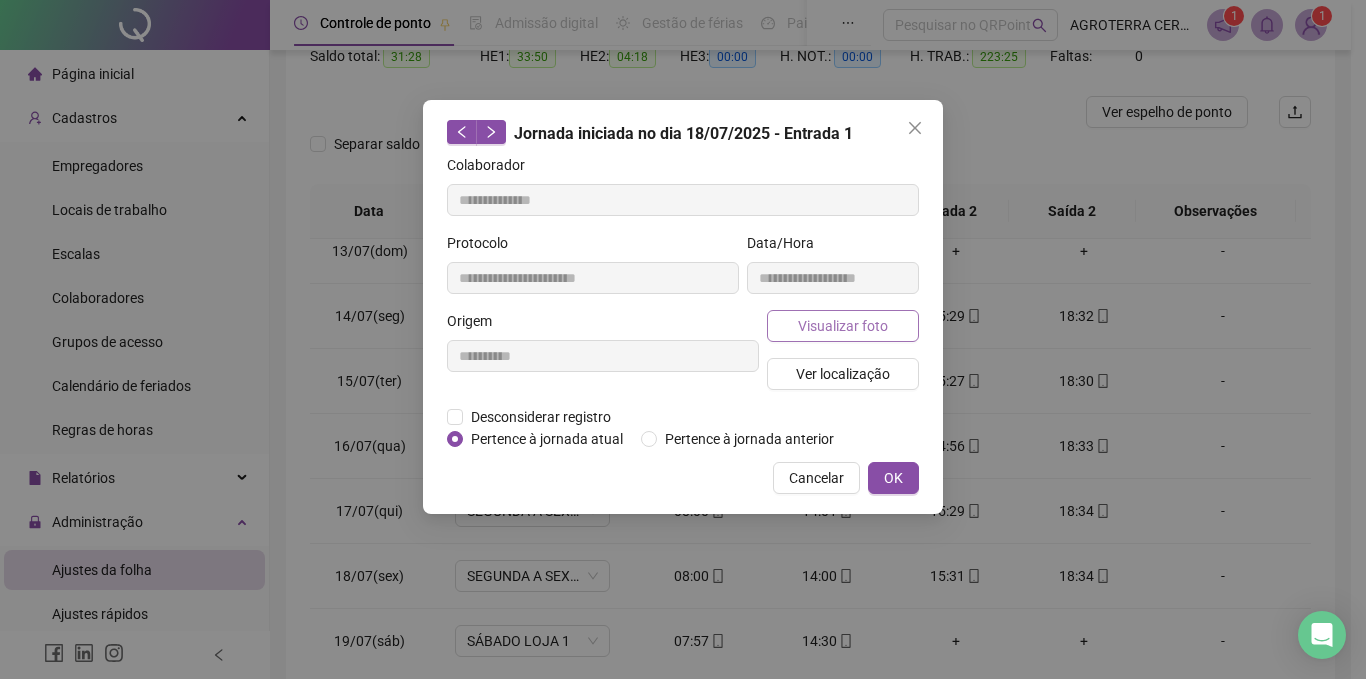 click on "Visualizar foto" at bounding box center [843, 326] 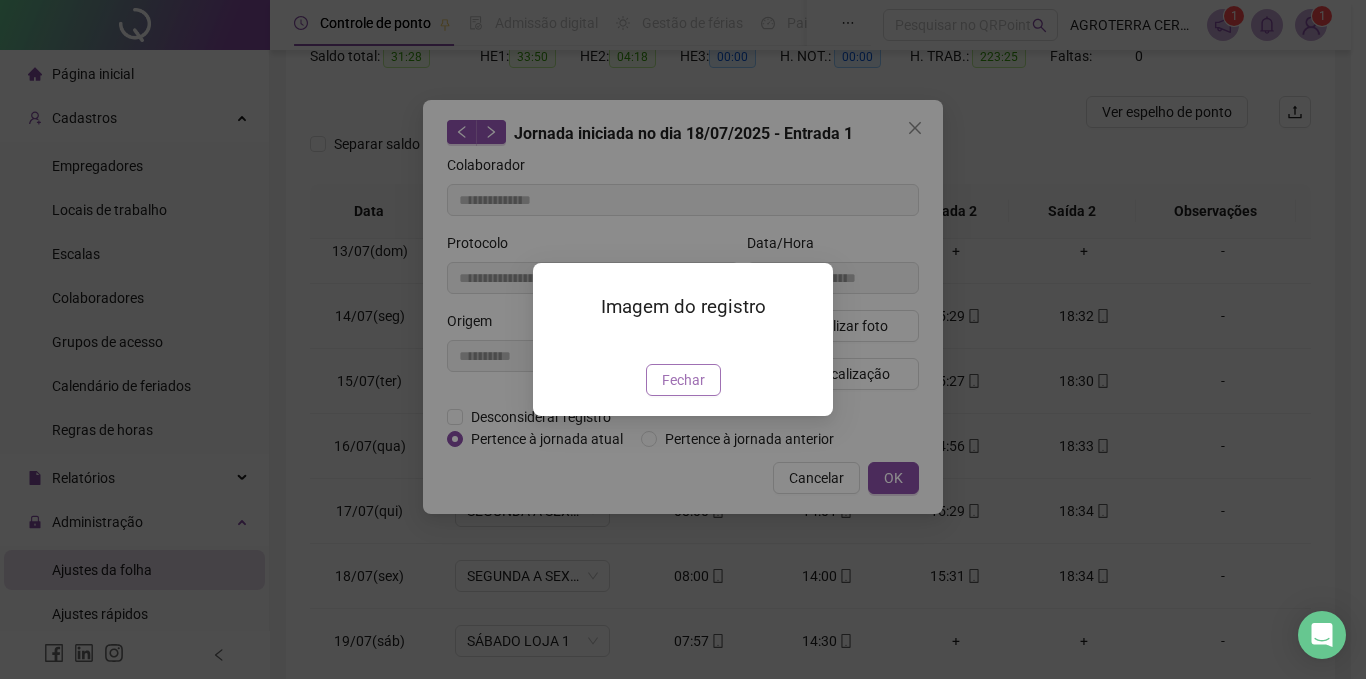 click on "Fechar" at bounding box center [683, 380] 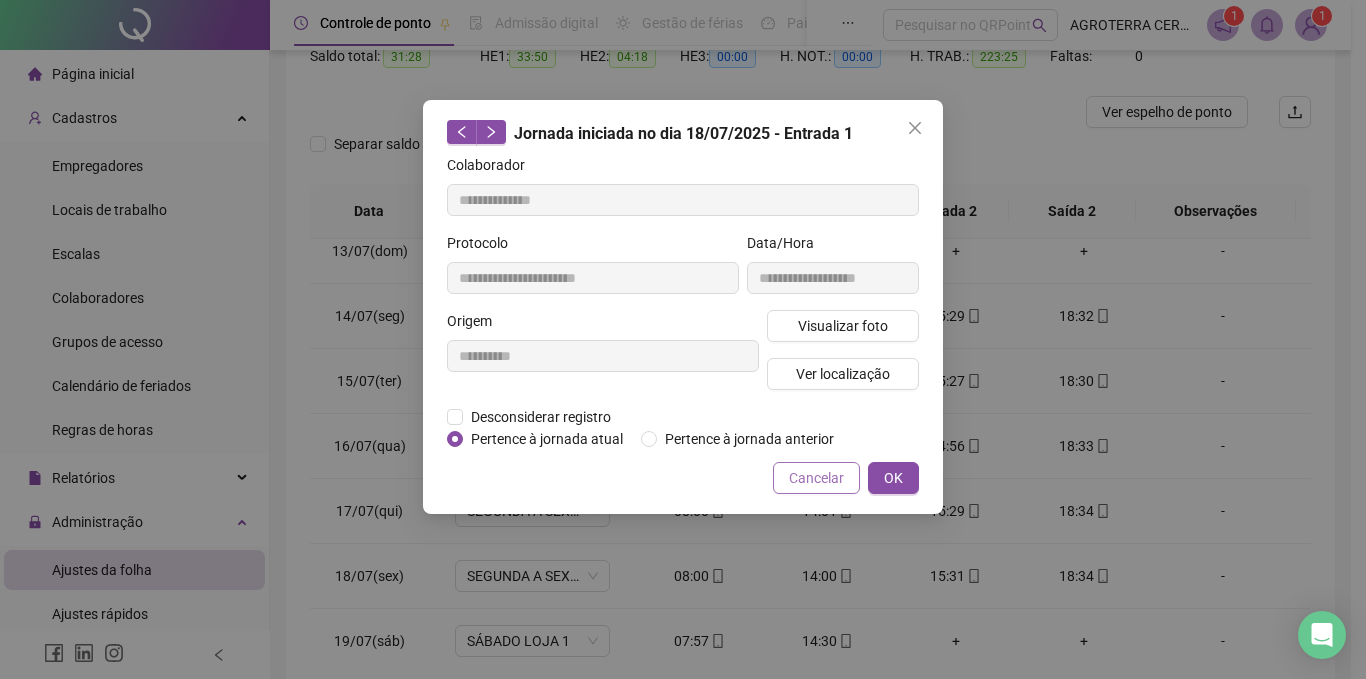 click on "Cancelar" at bounding box center [816, 478] 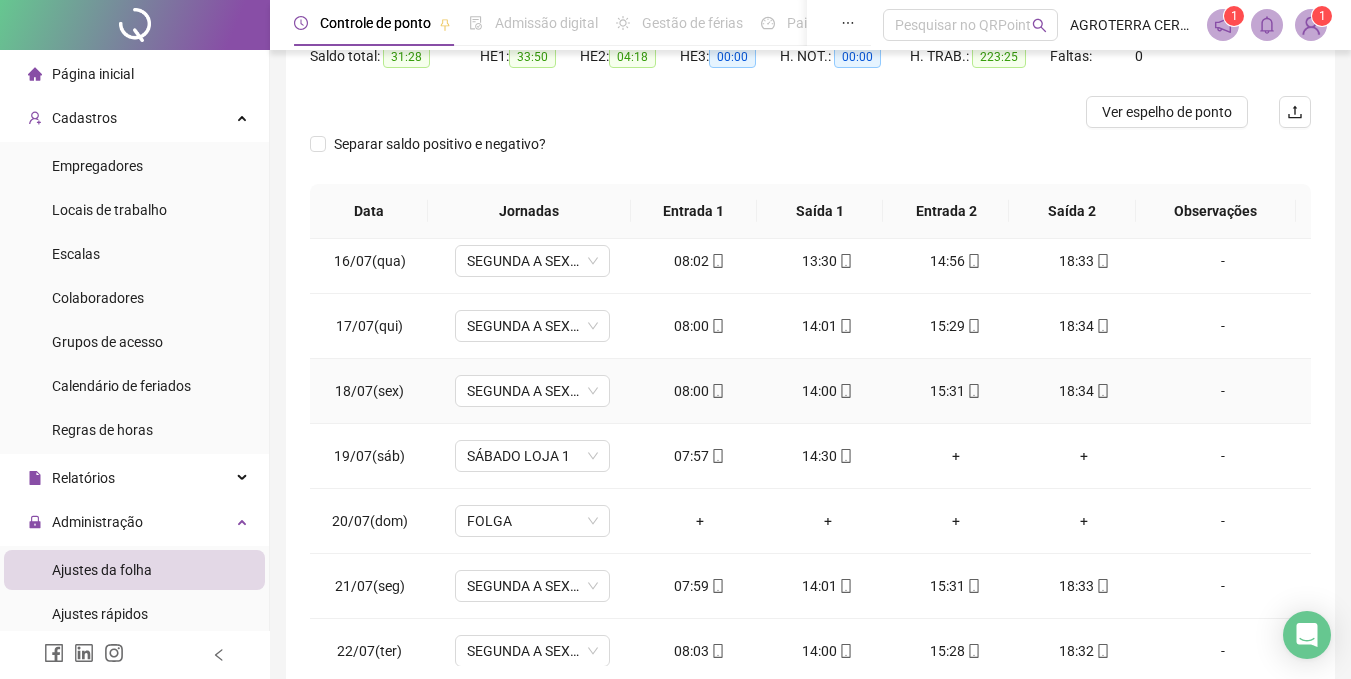 scroll, scrollTop: 1022, scrollLeft: 0, axis: vertical 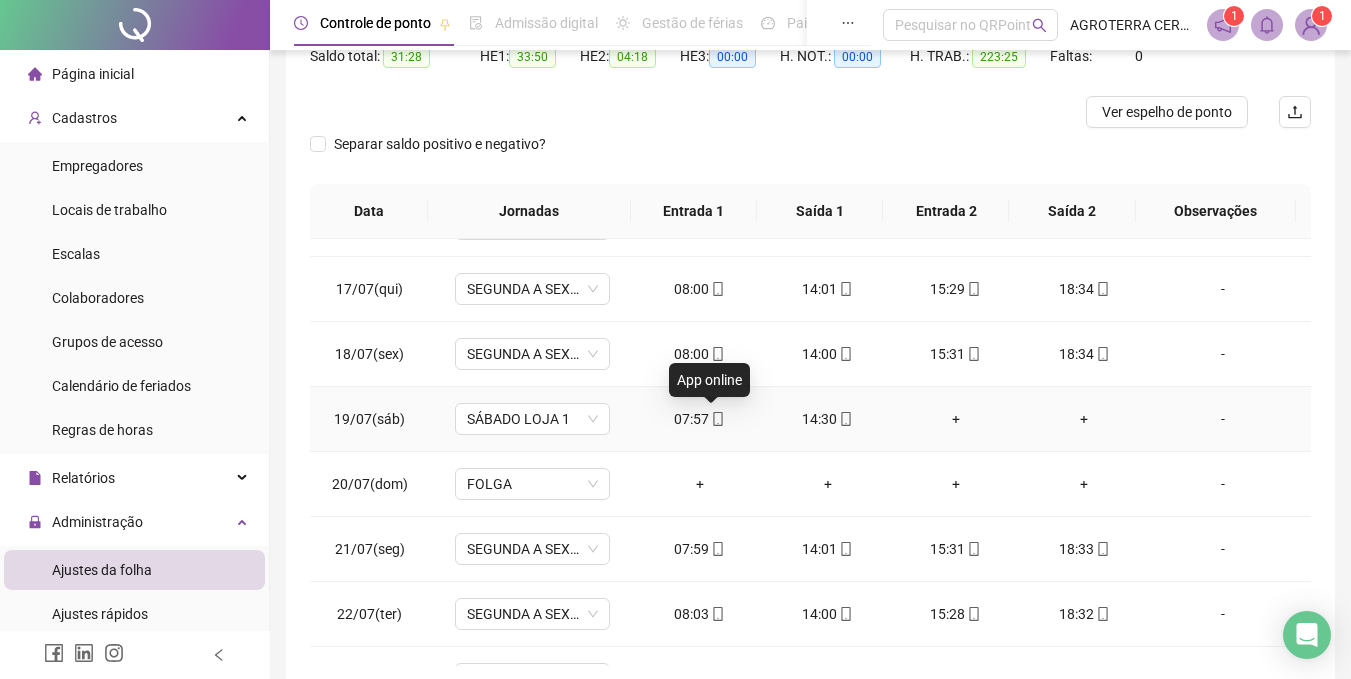 click 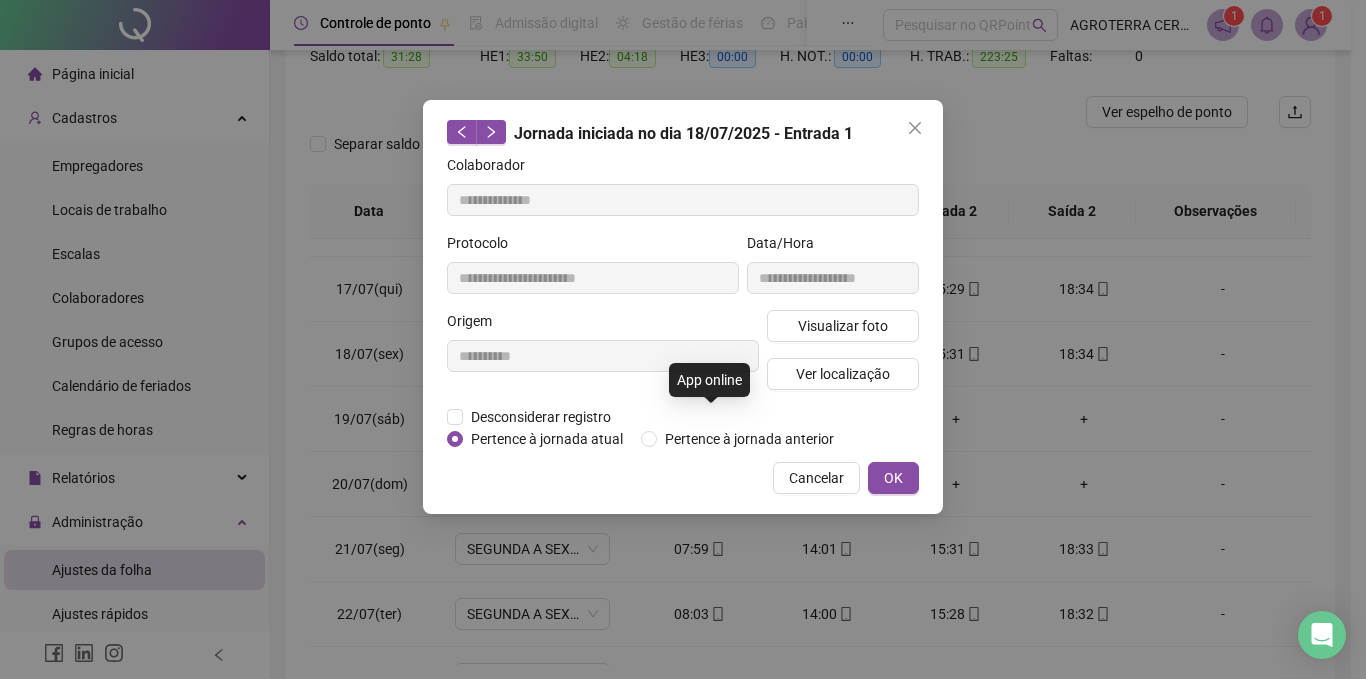 type on "**********" 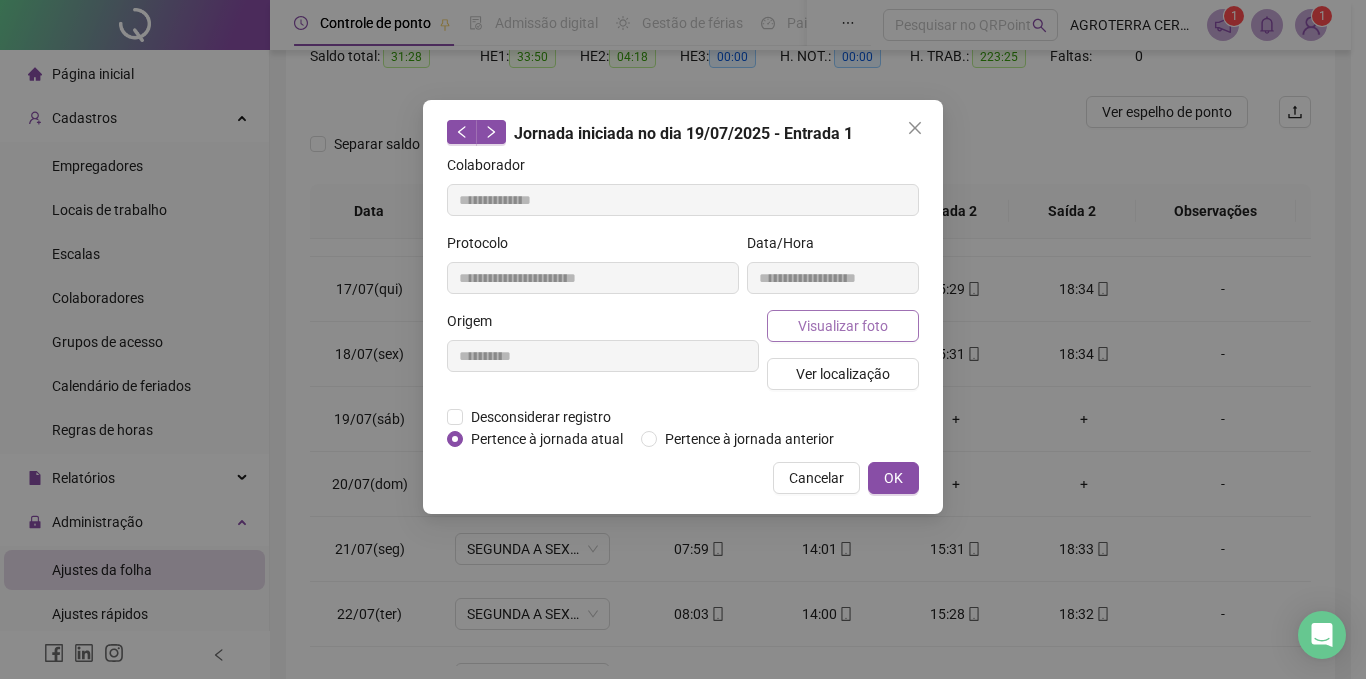 click on "Visualizar foto" at bounding box center [843, 326] 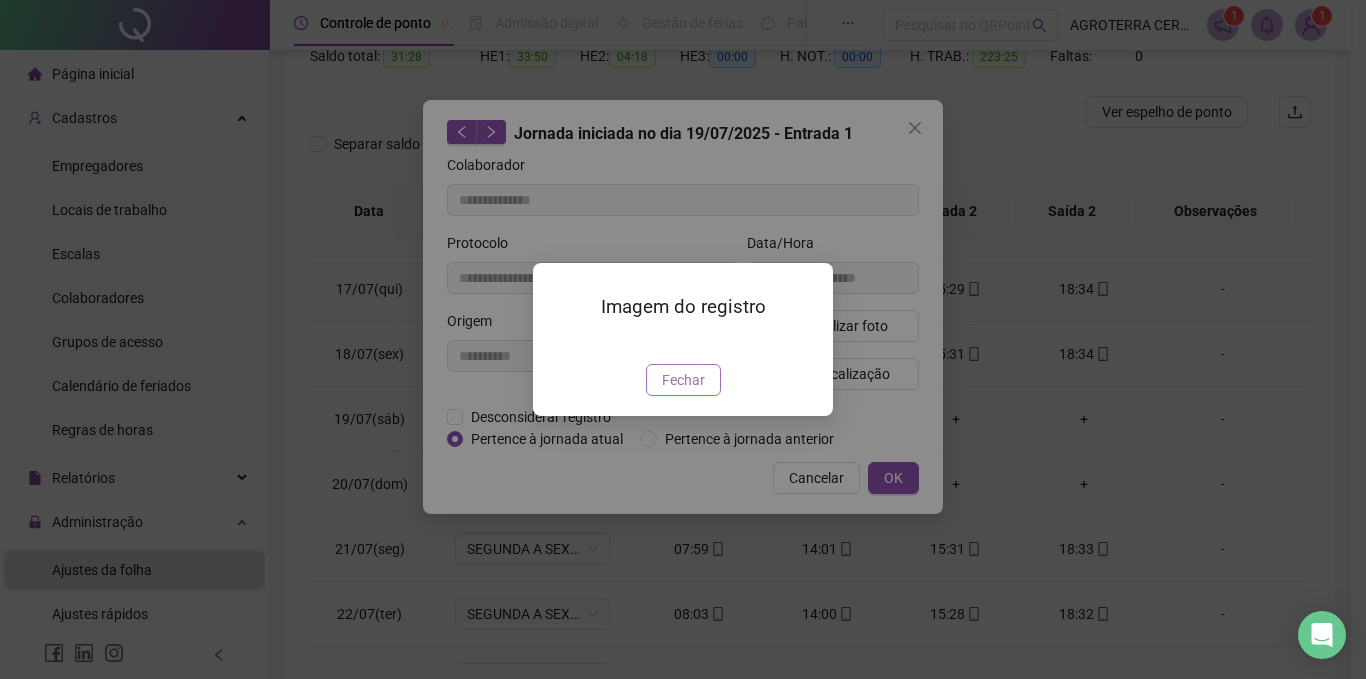 click on "Fechar" at bounding box center (683, 380) 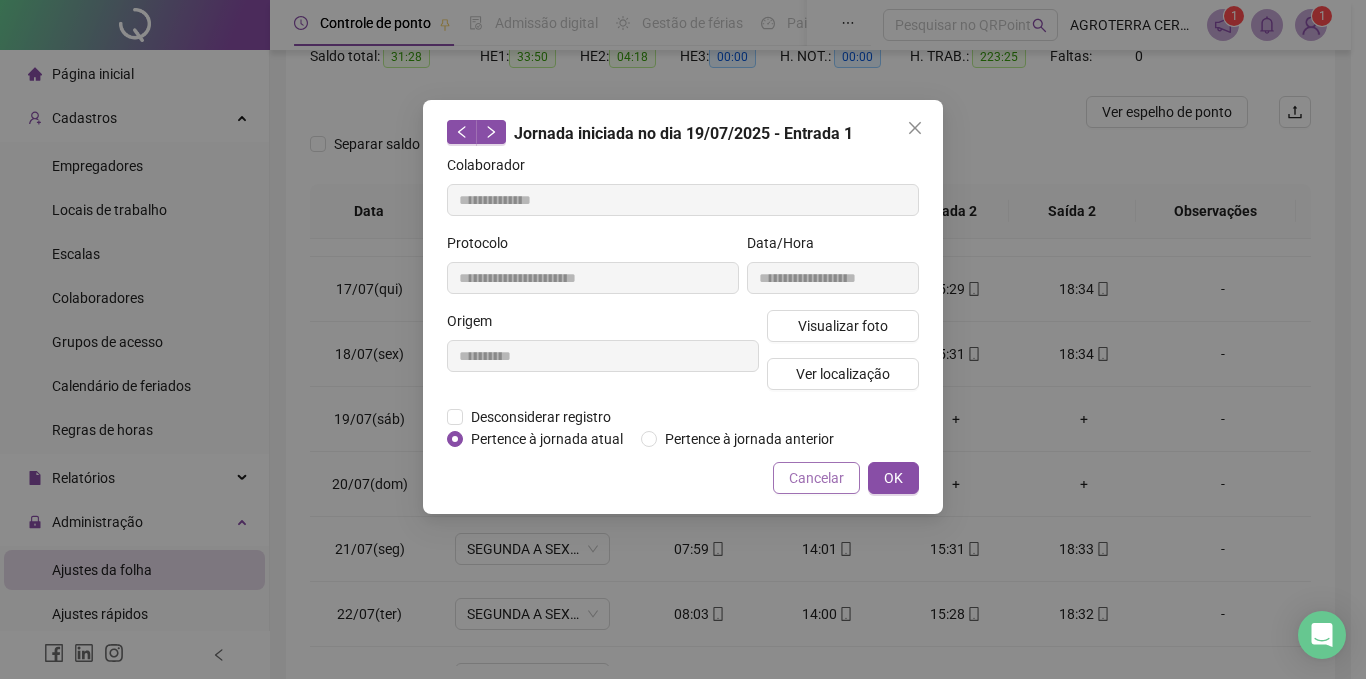 click on "Cancelar" at bounding box center (816, 478) 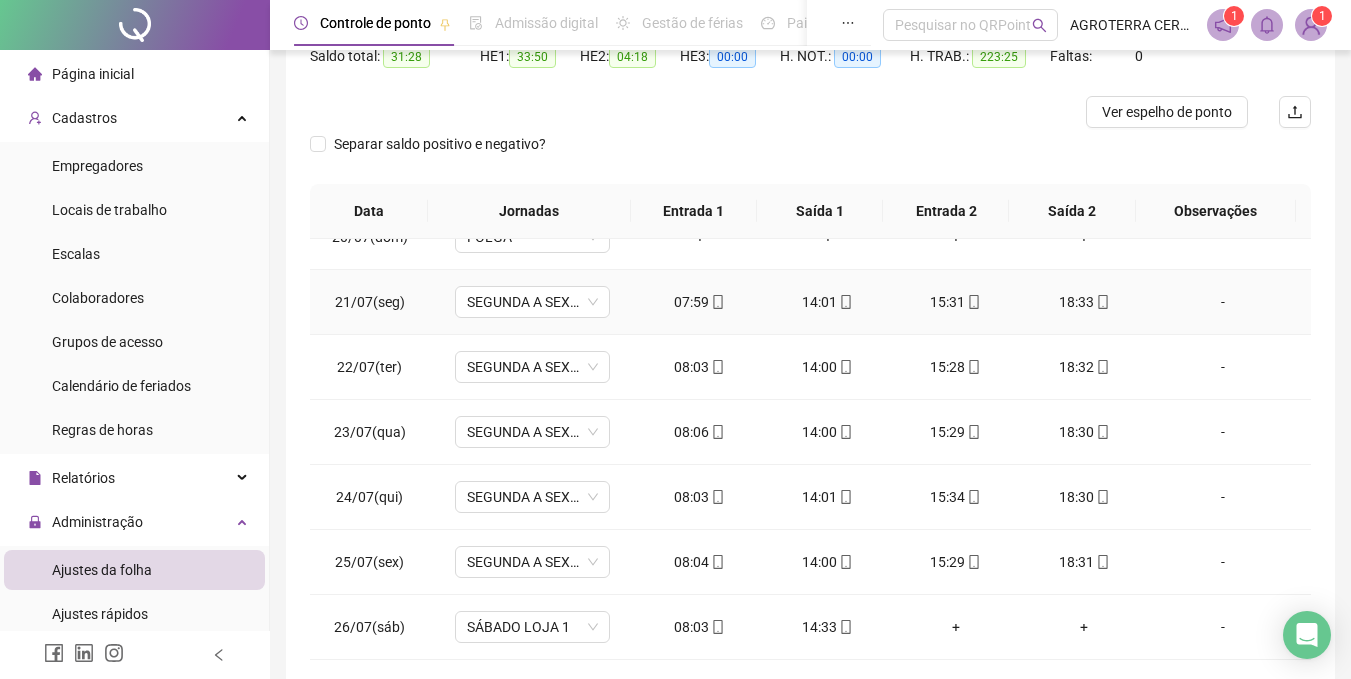 scroll, scrollTop: 1289, scrollLeft: 0, axis: vertical 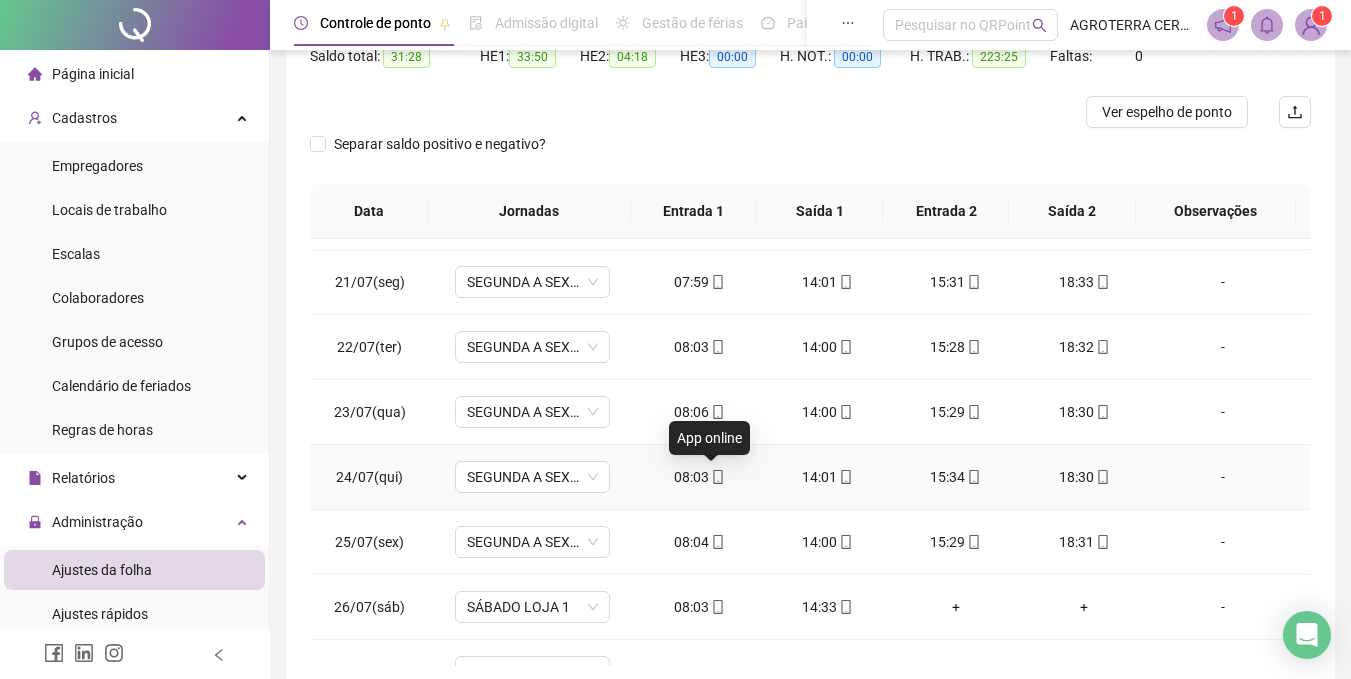 click 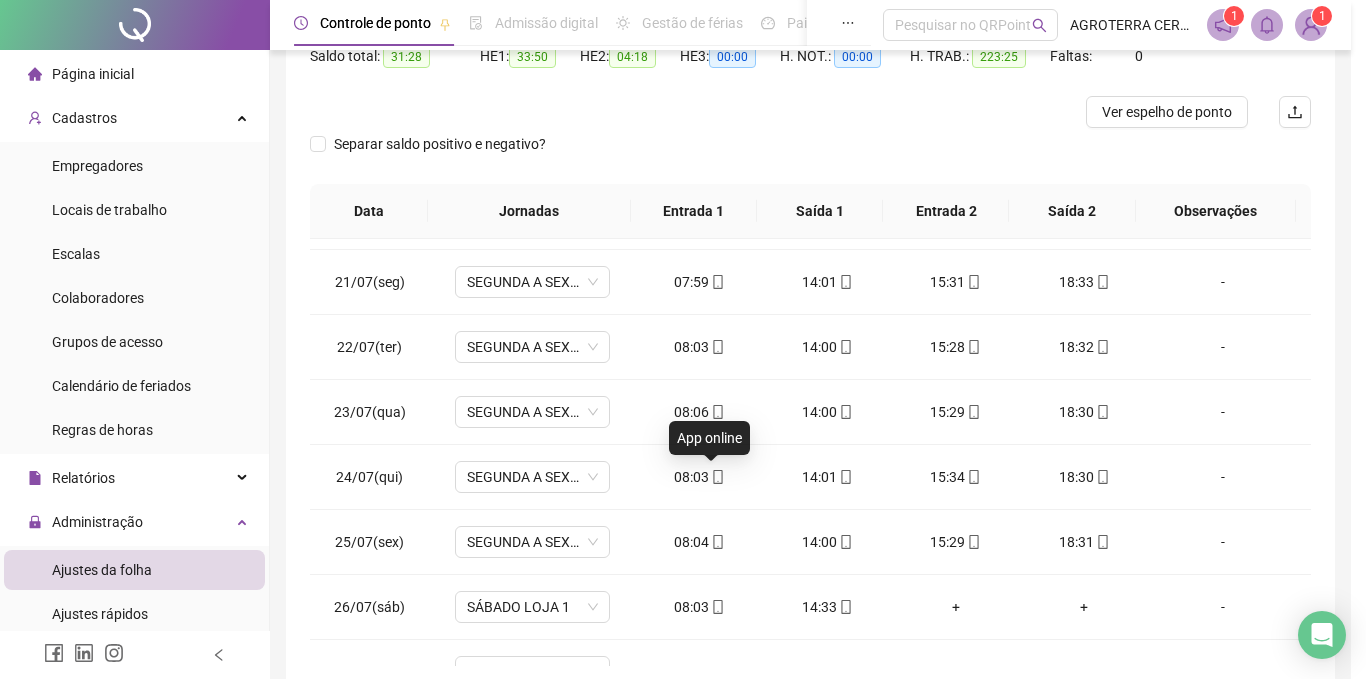 type on "**********" 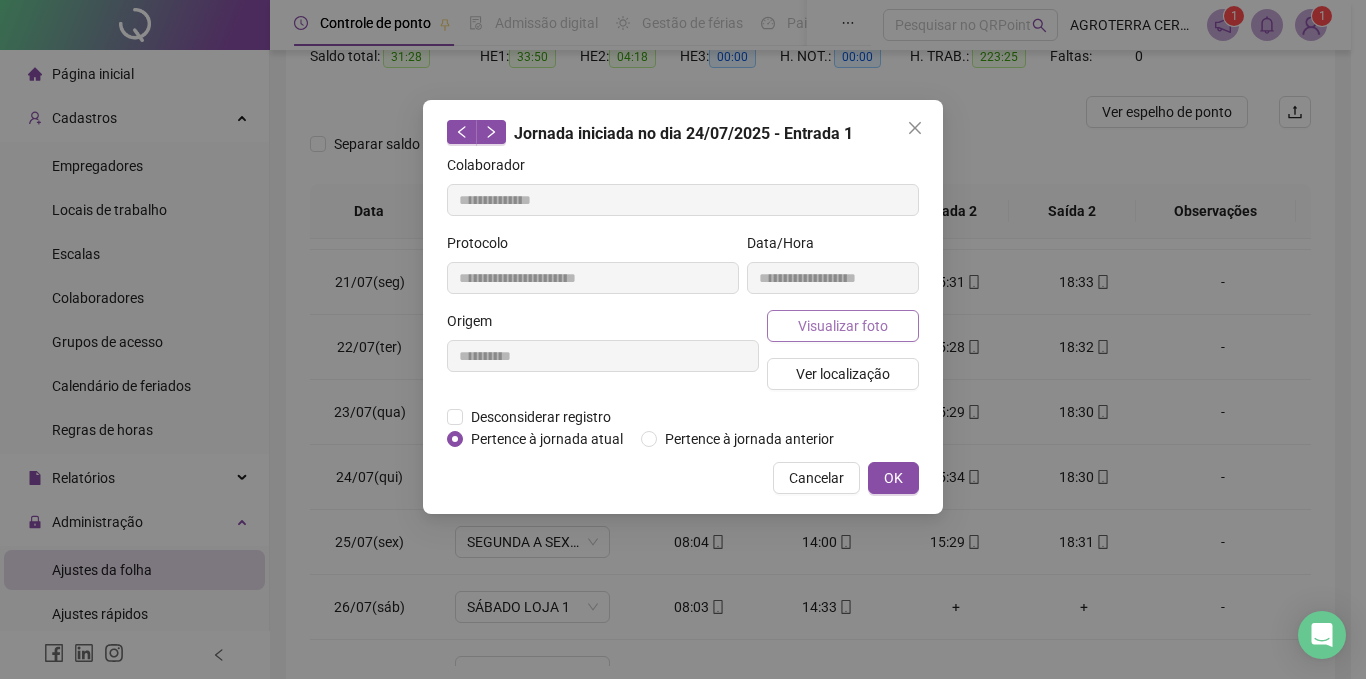 click on "Visualizar foto" at bounding box center (843, 326) 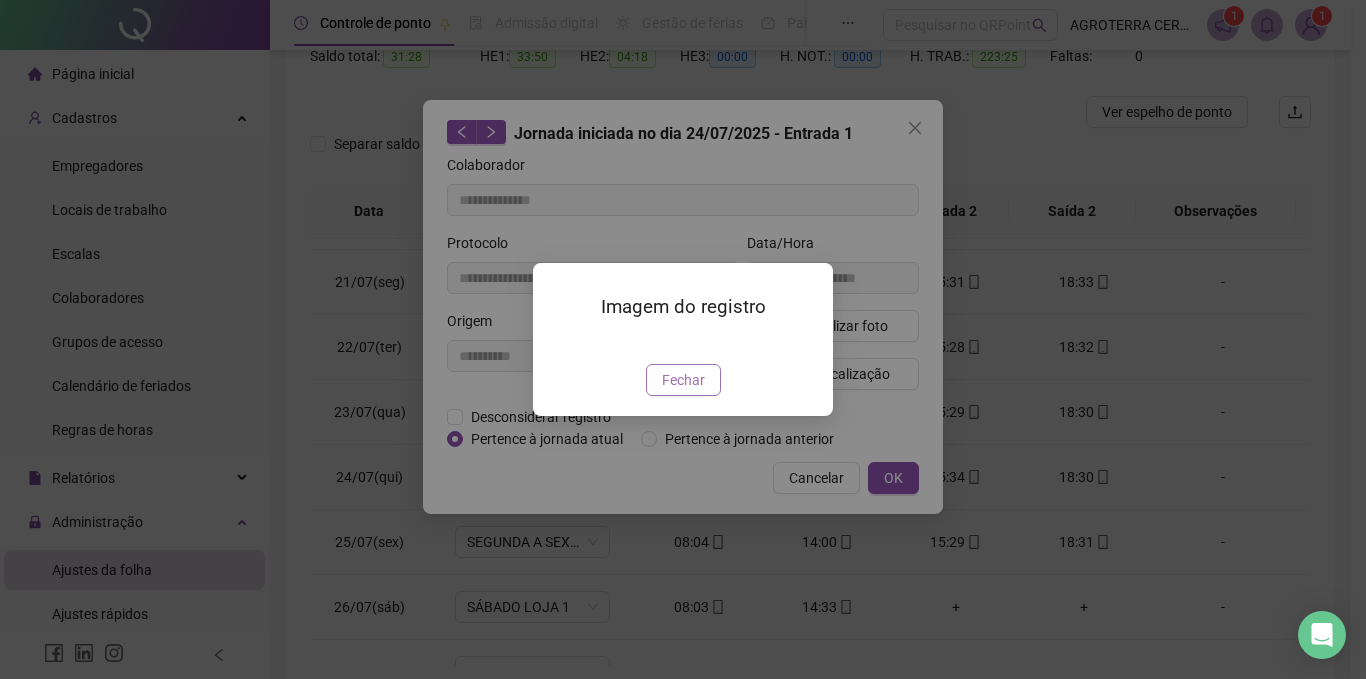click on "Fechar" at bounding box center (683, 380) 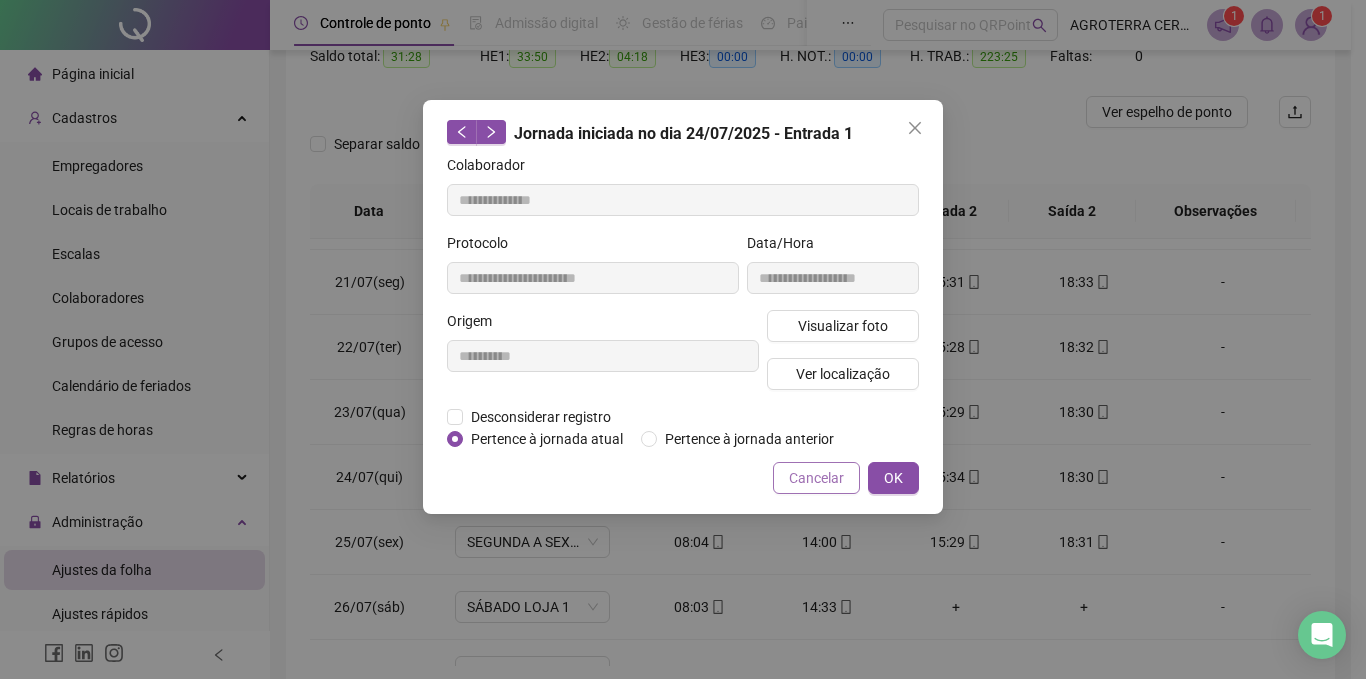 click on "Cancelar" at bounding box center (816, 478) 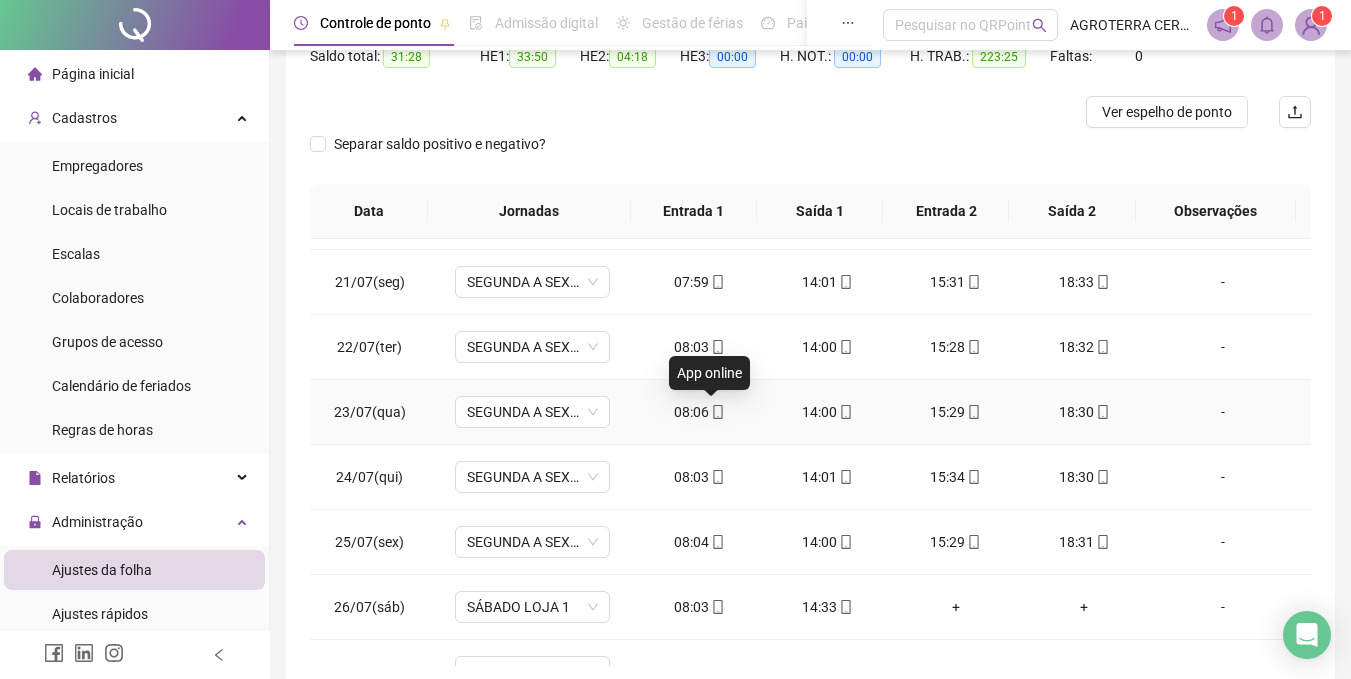 click 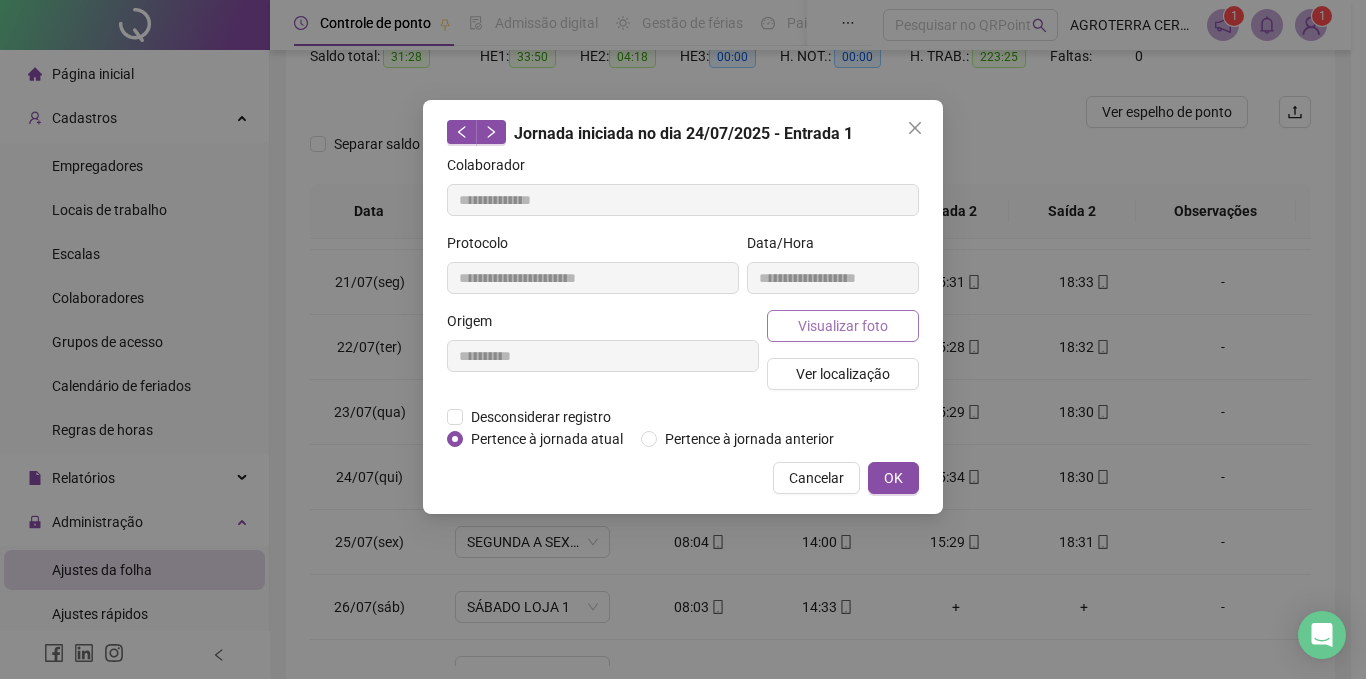 click on "Visualizar foto" at bounding box center (843, 326) 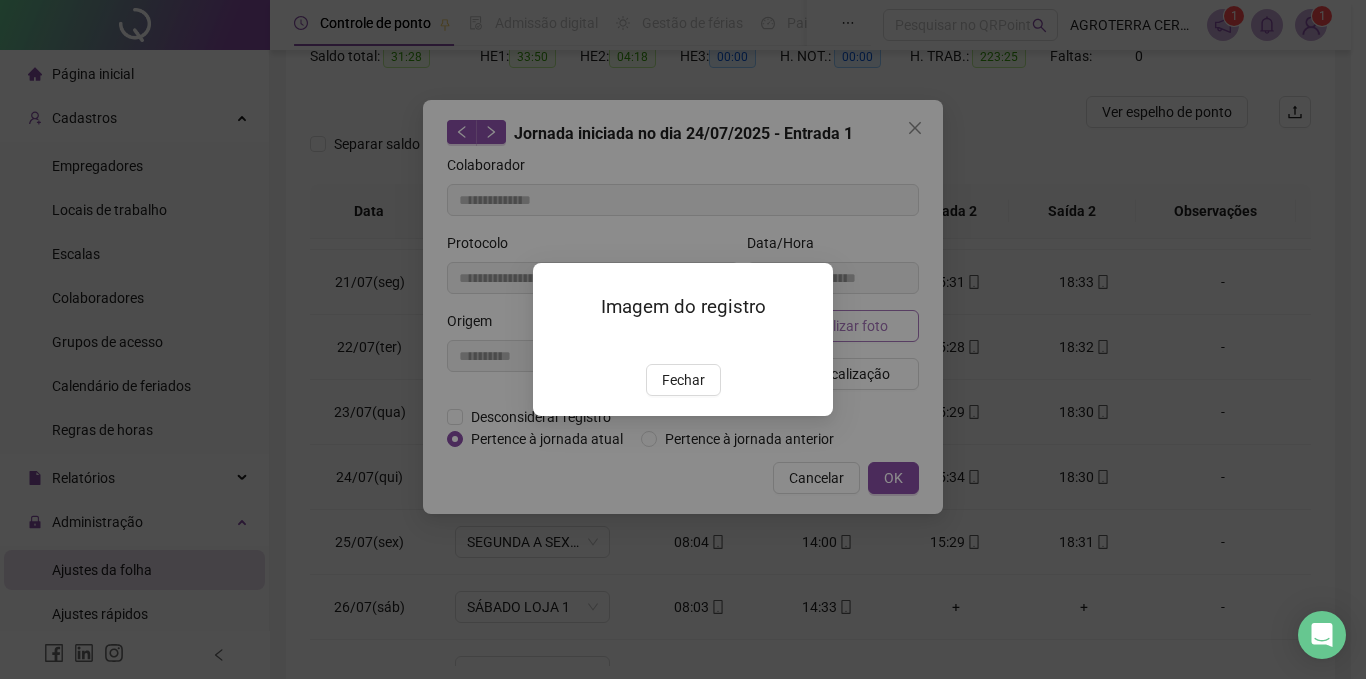 type on "**********" 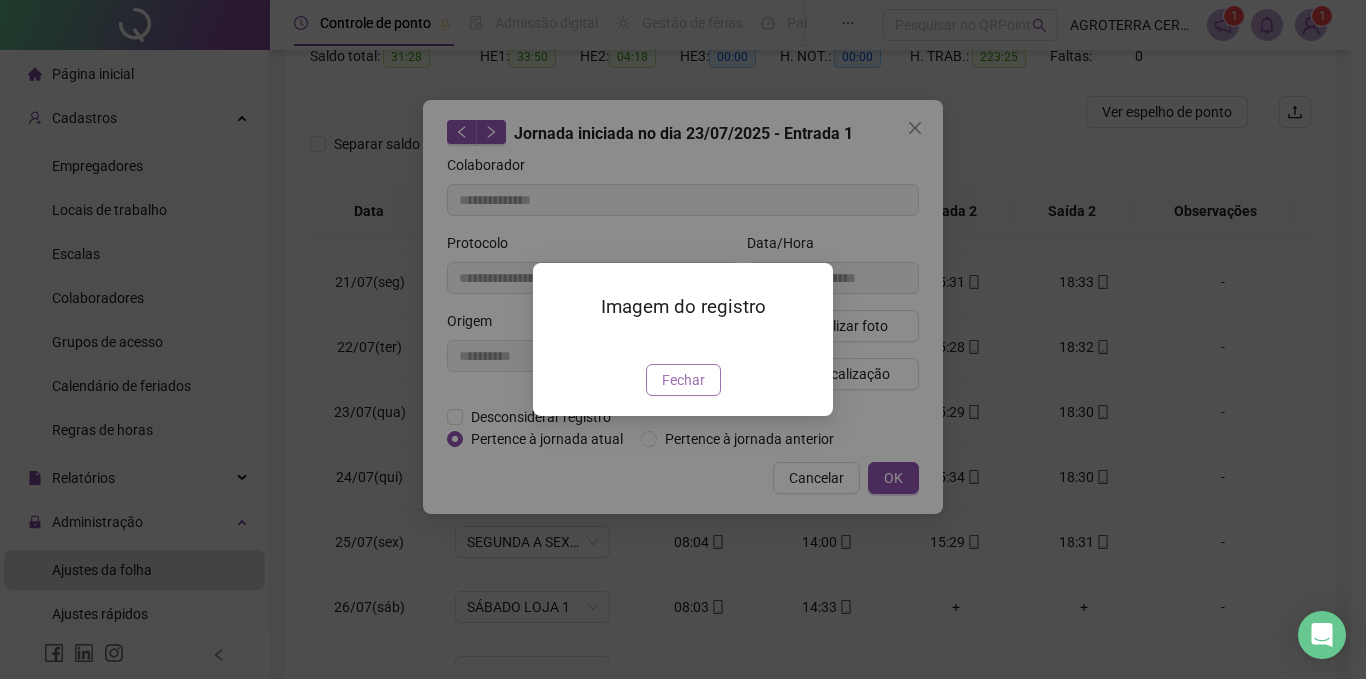 click on "Fechar" at bounding box center (683, 380) 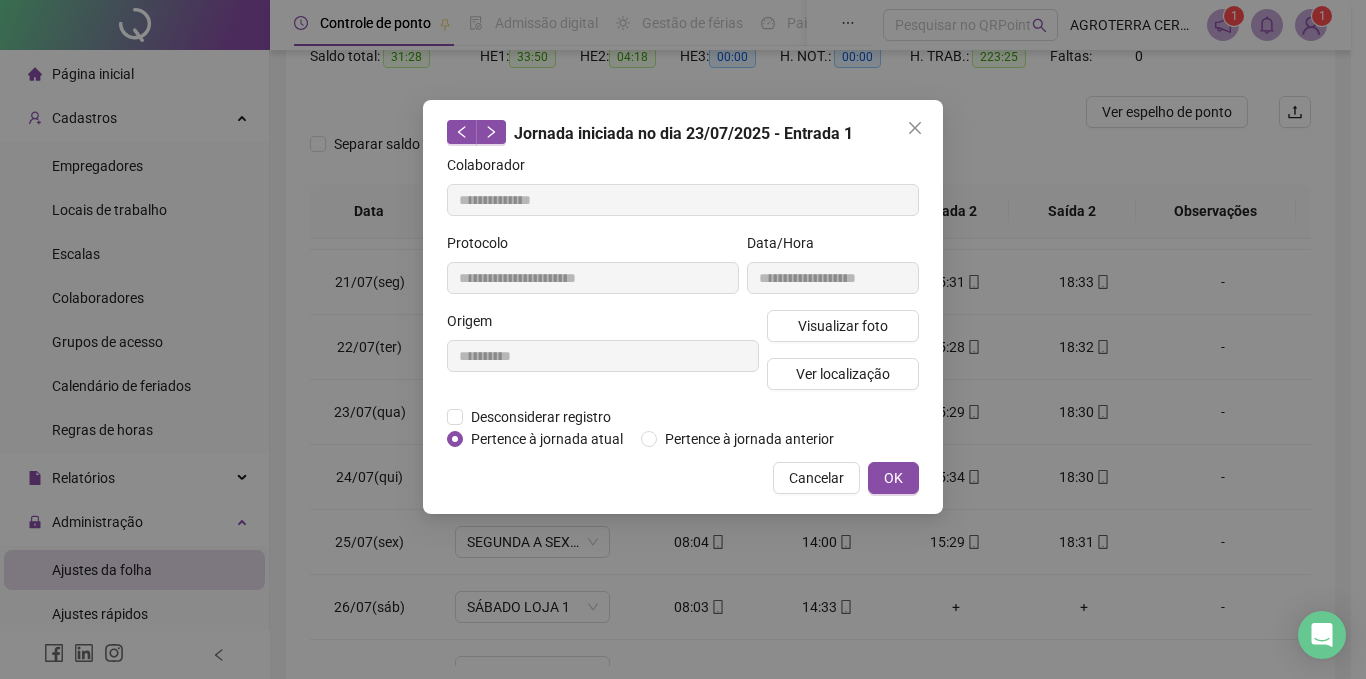click on "**********" at bounding box center (683, 307) 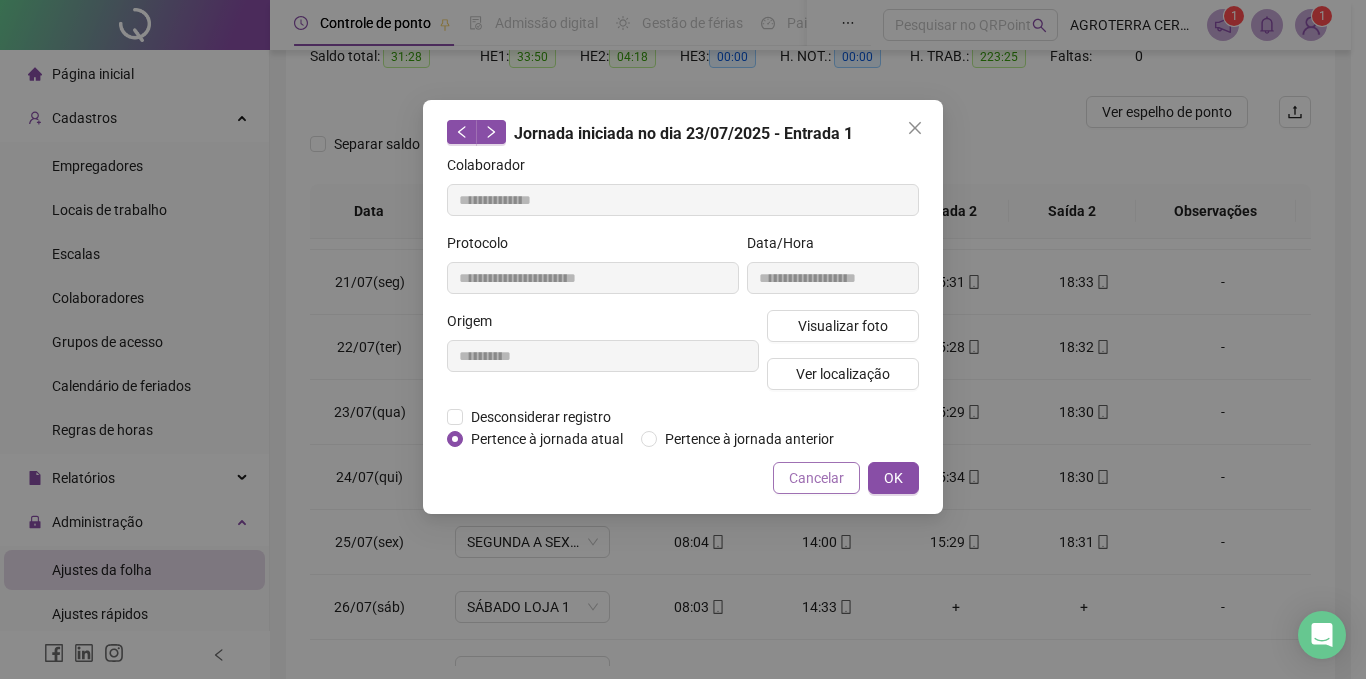 click on "Cancelar" at bounding box center [816, 478] 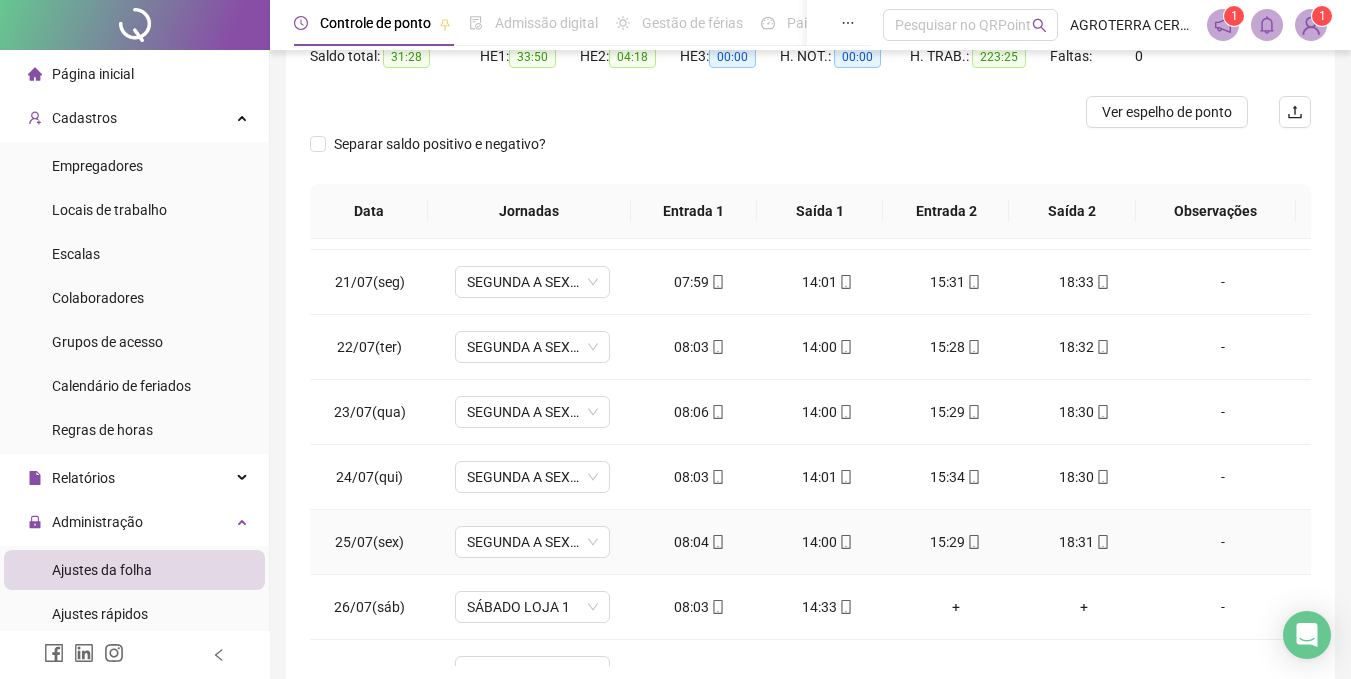scroll, scrollTop: 1588, scrollLeft: 0, axis: vertical 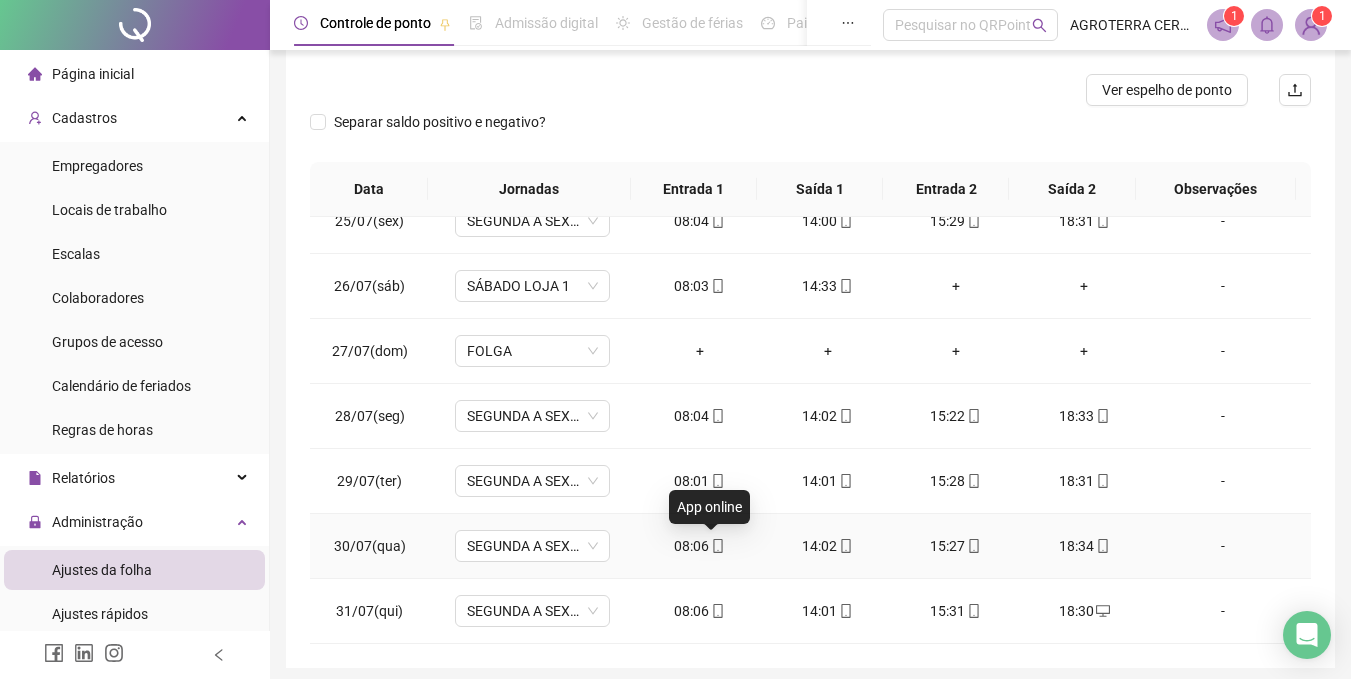 click 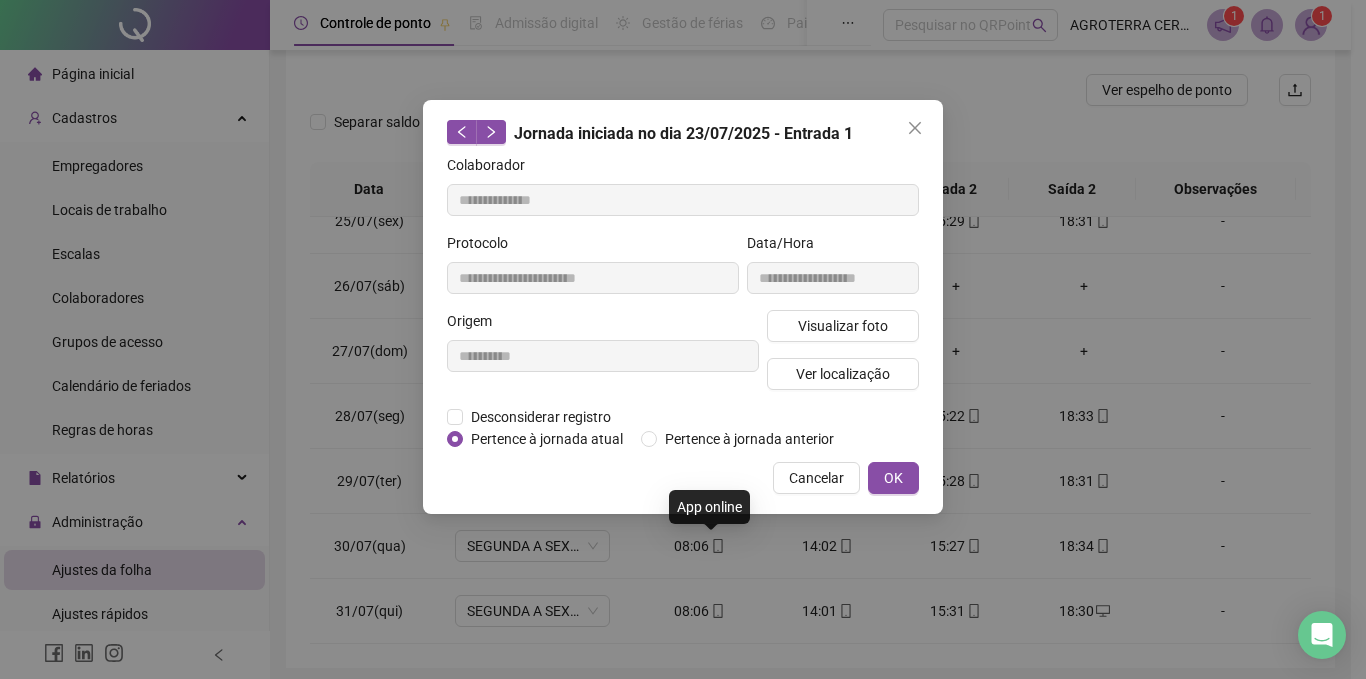 type on "**********" 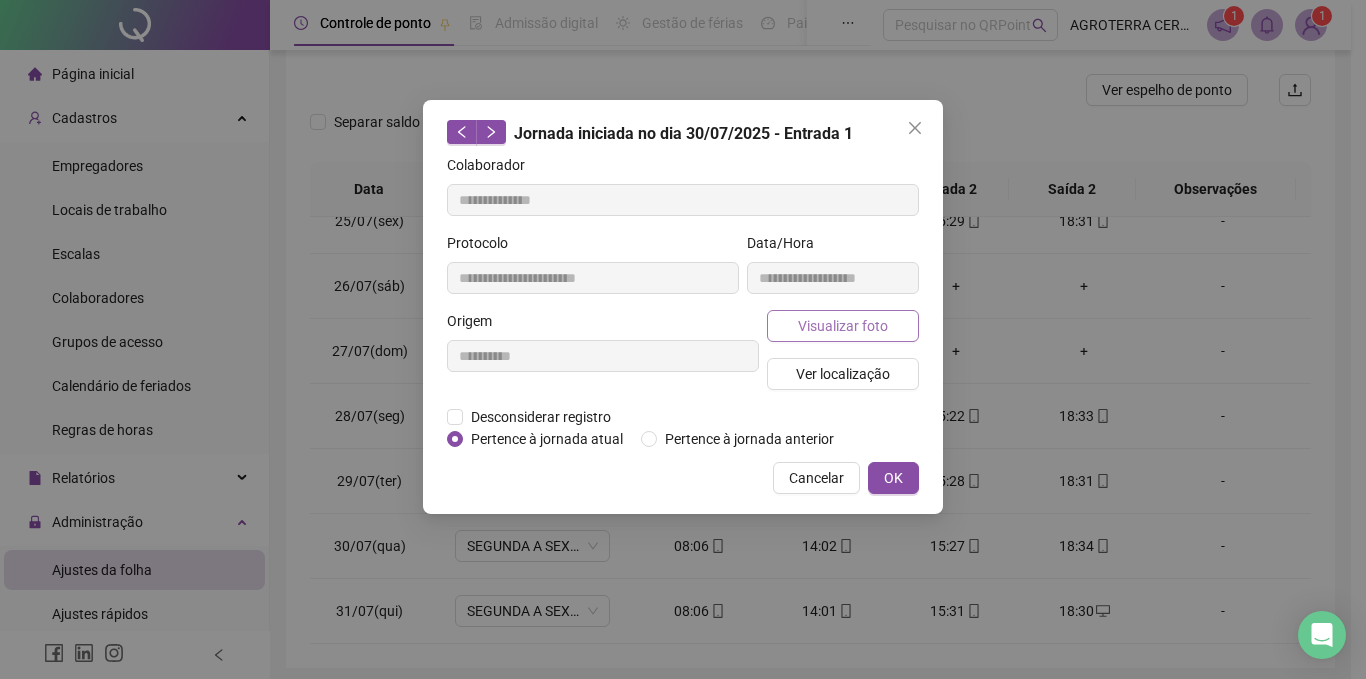click on "Visualizar foto" at bounding box center (843, 326) 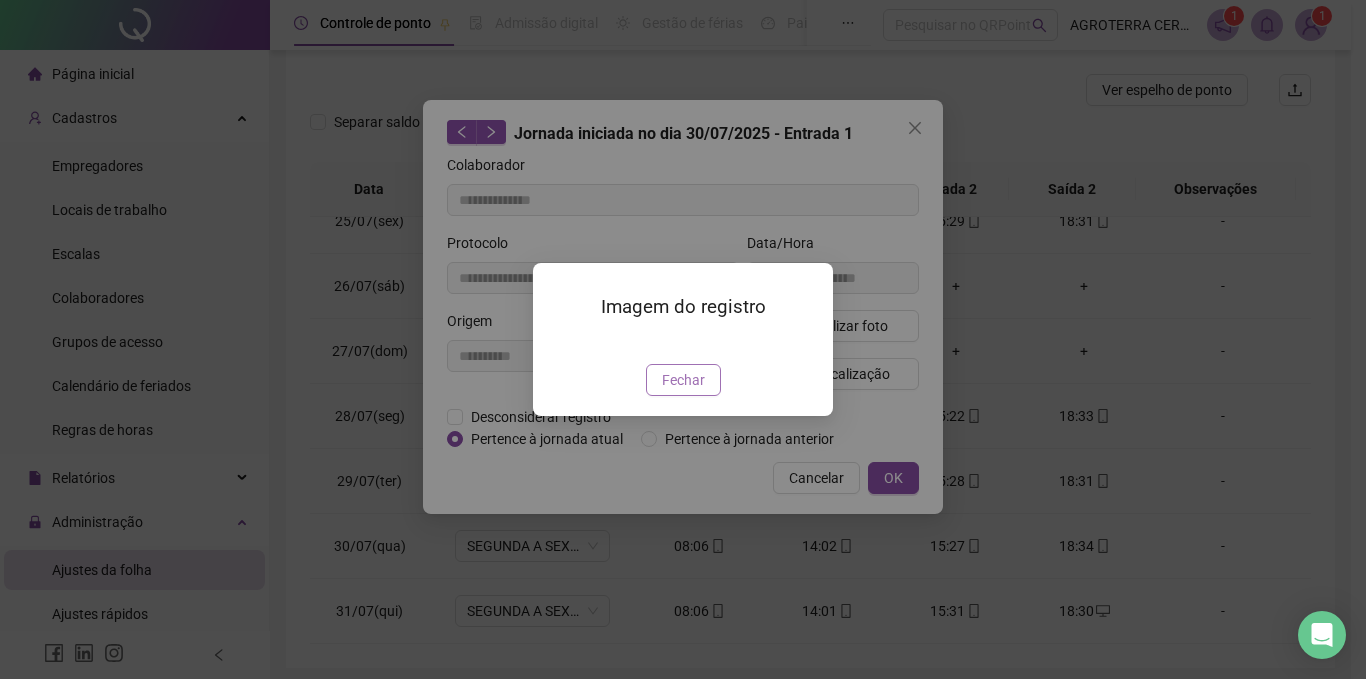 click on "Fechar" at bounding box center (683, 380) 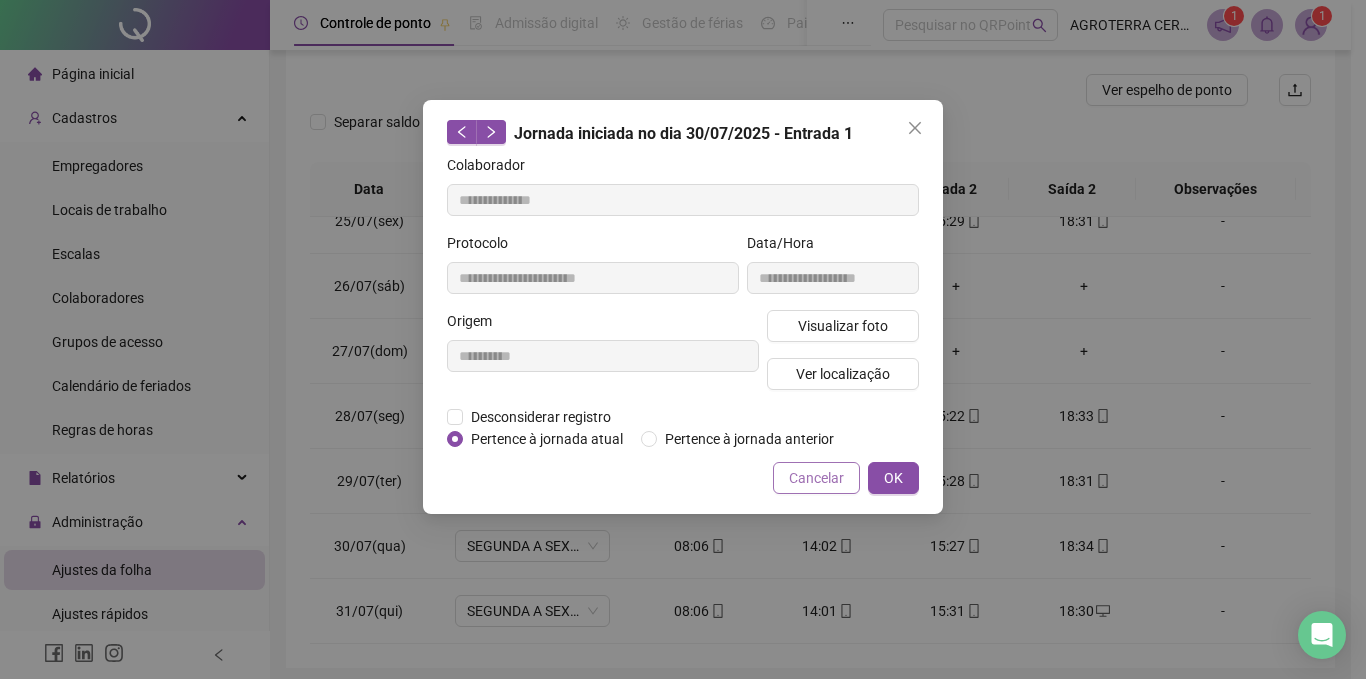 click on "Cancelar" at bounding box center (816, 478) 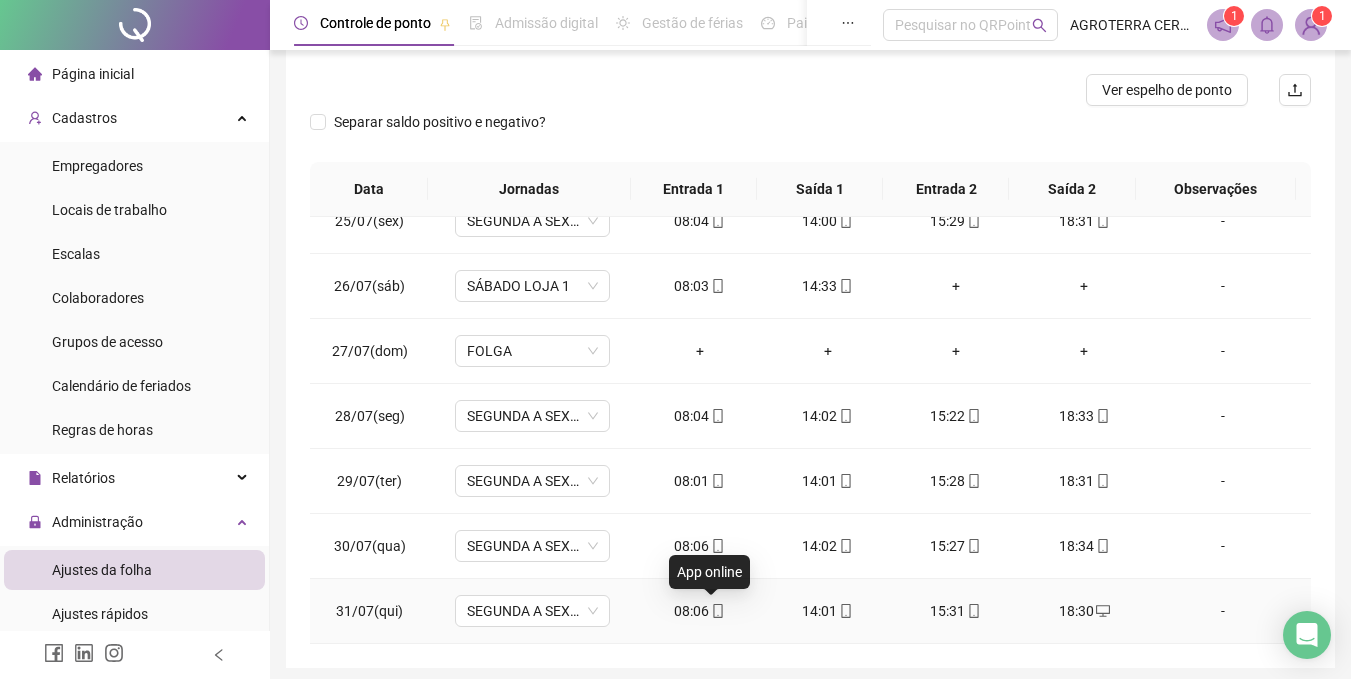click at bounding box center [717, 611] 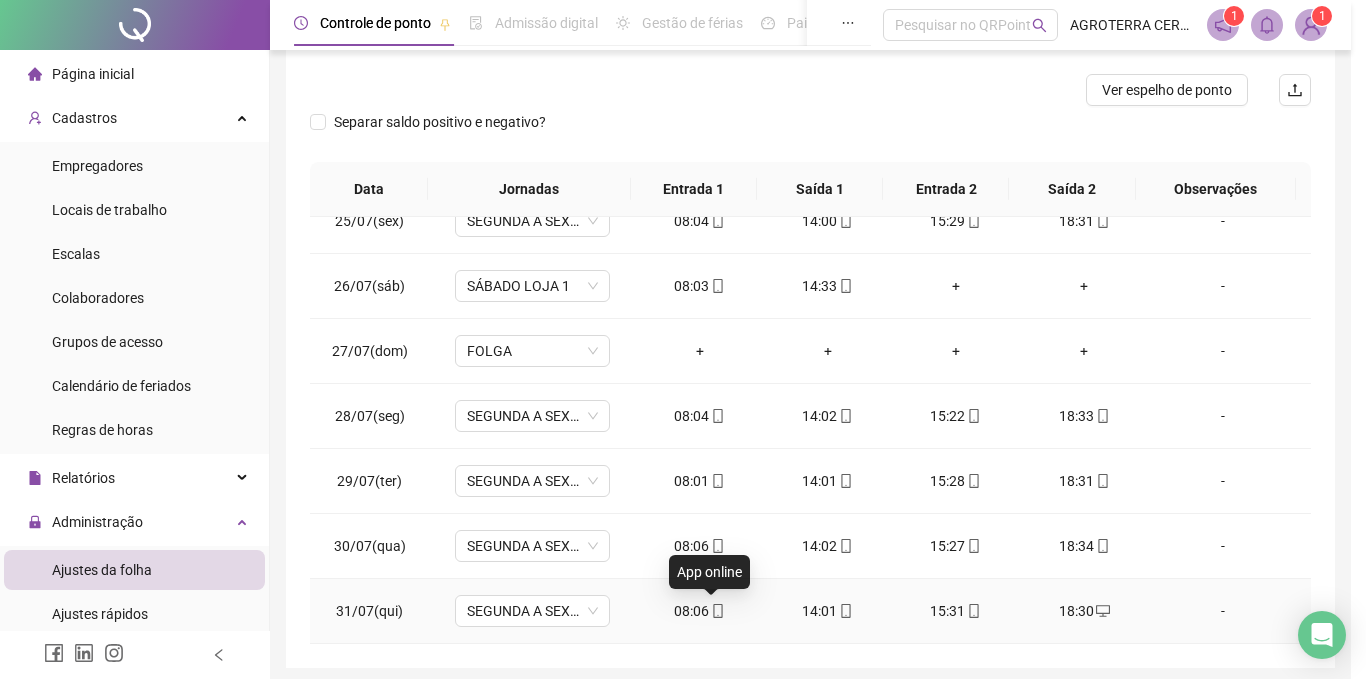 type on "**********" 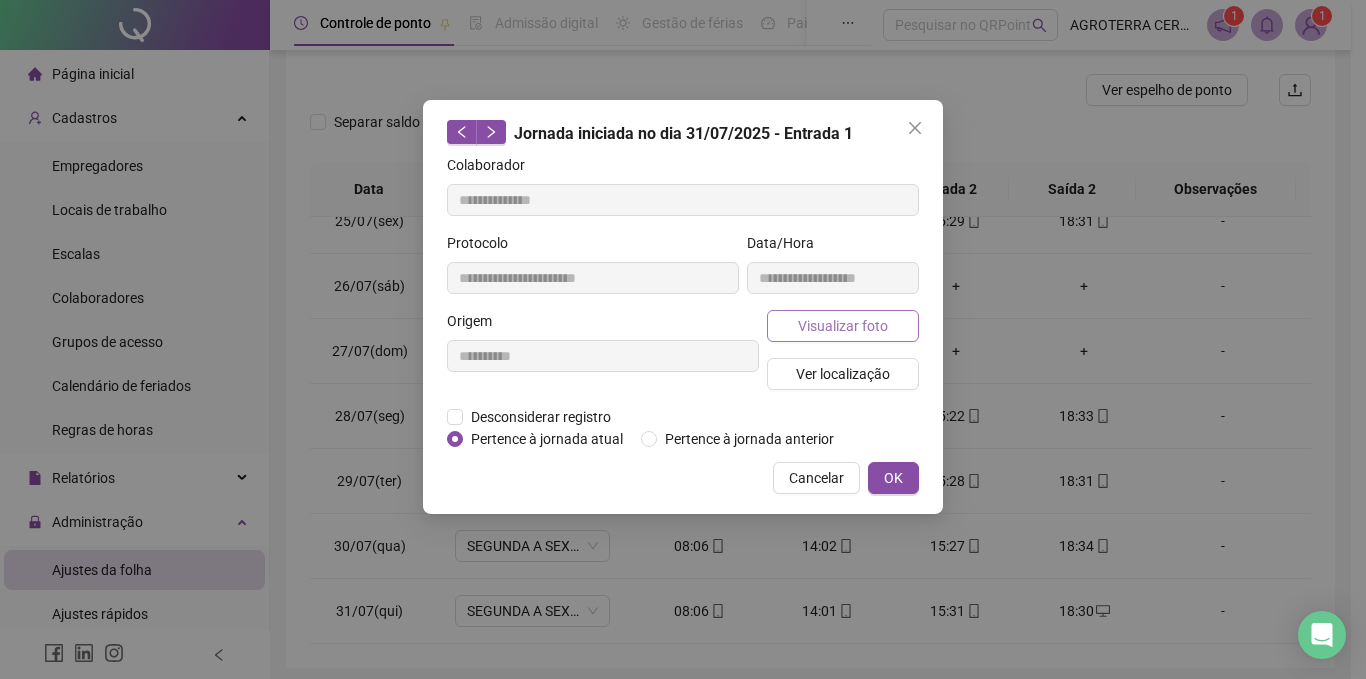 click on "Visualizar foto" at bounding box center (843, 326) 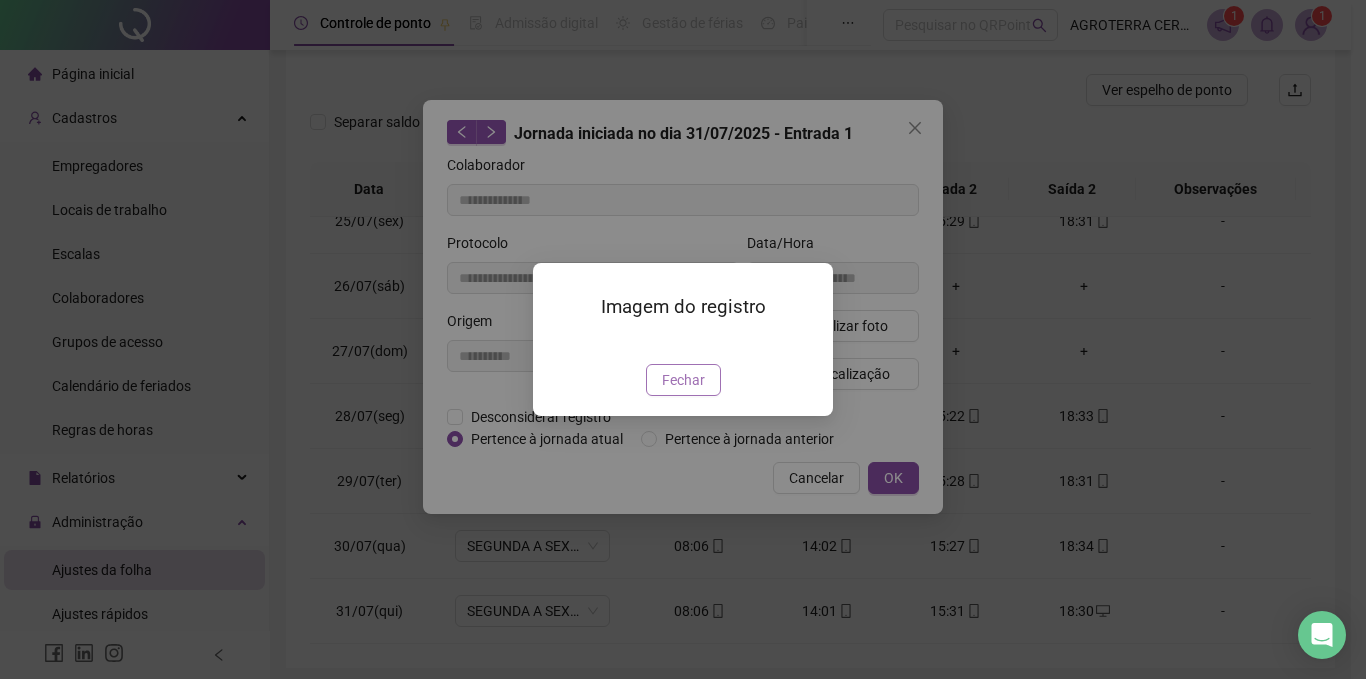 click on "Fechar" at bounding box center (683, 380) 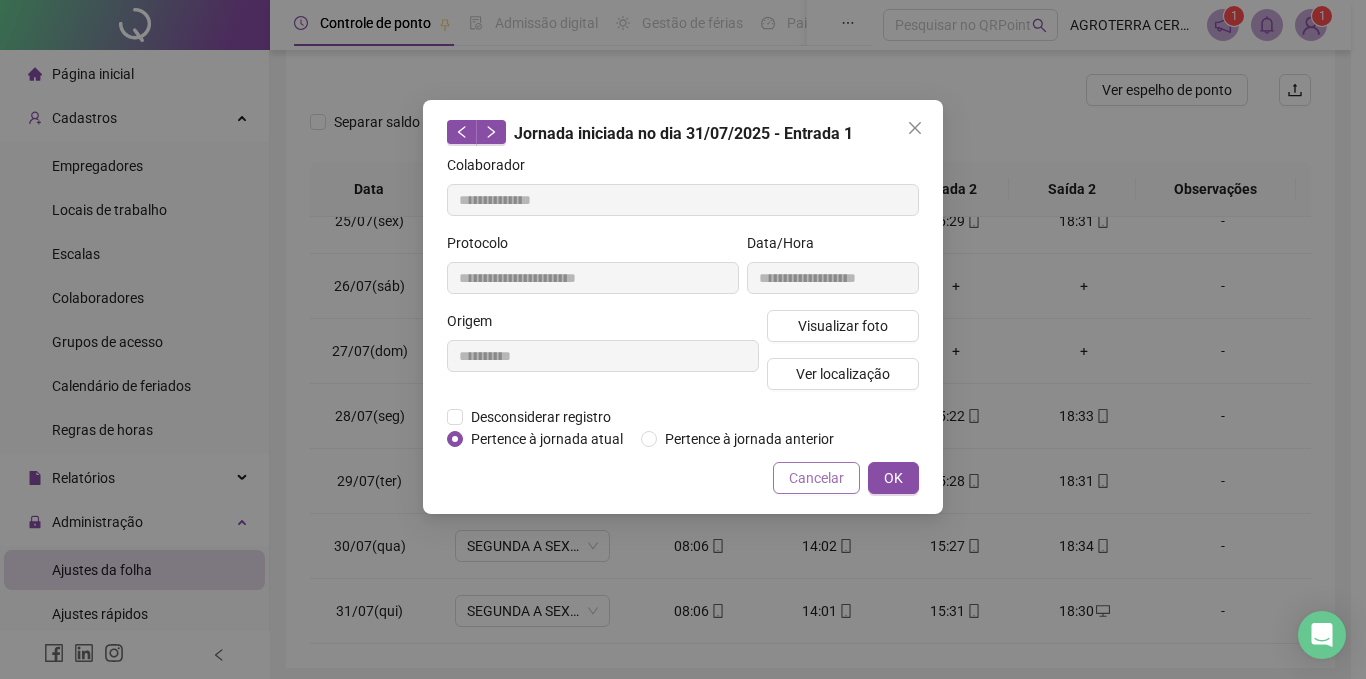 click on "Cancelar" at bounding box center [816, 478] 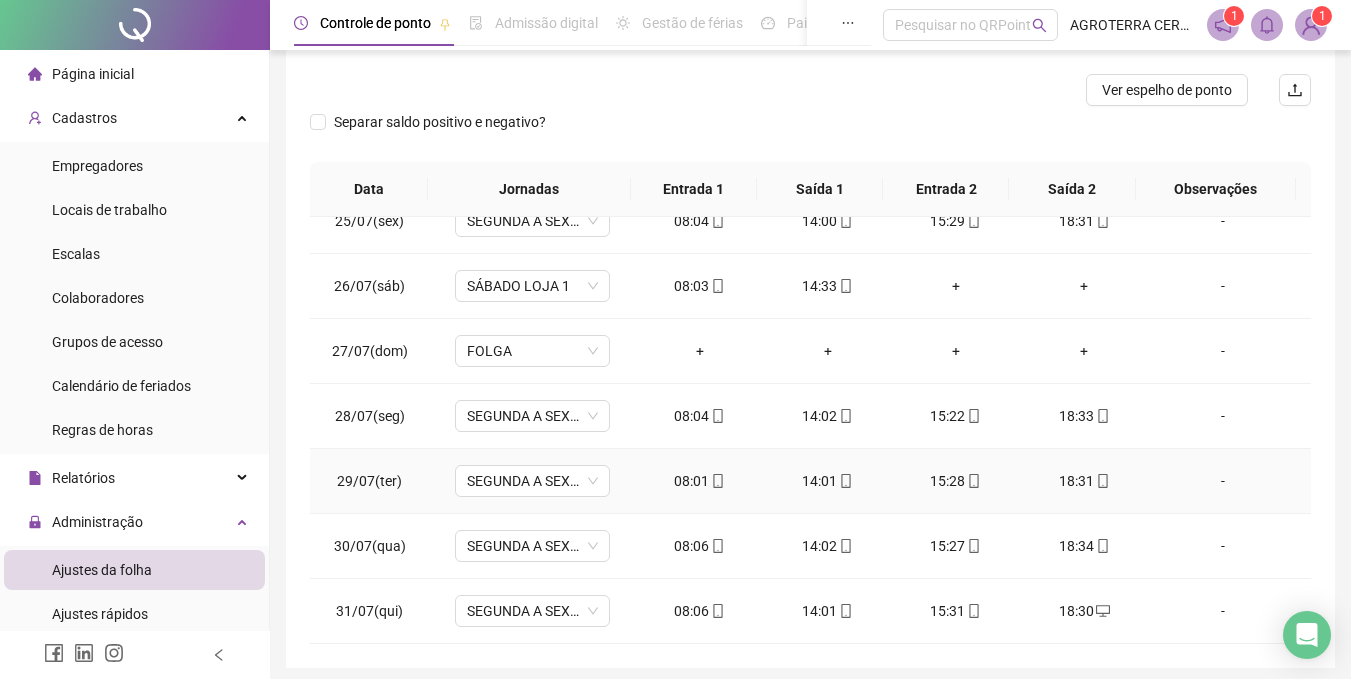 scroll, scrollTop: 319, scrollLeft: 0, axis: vertical 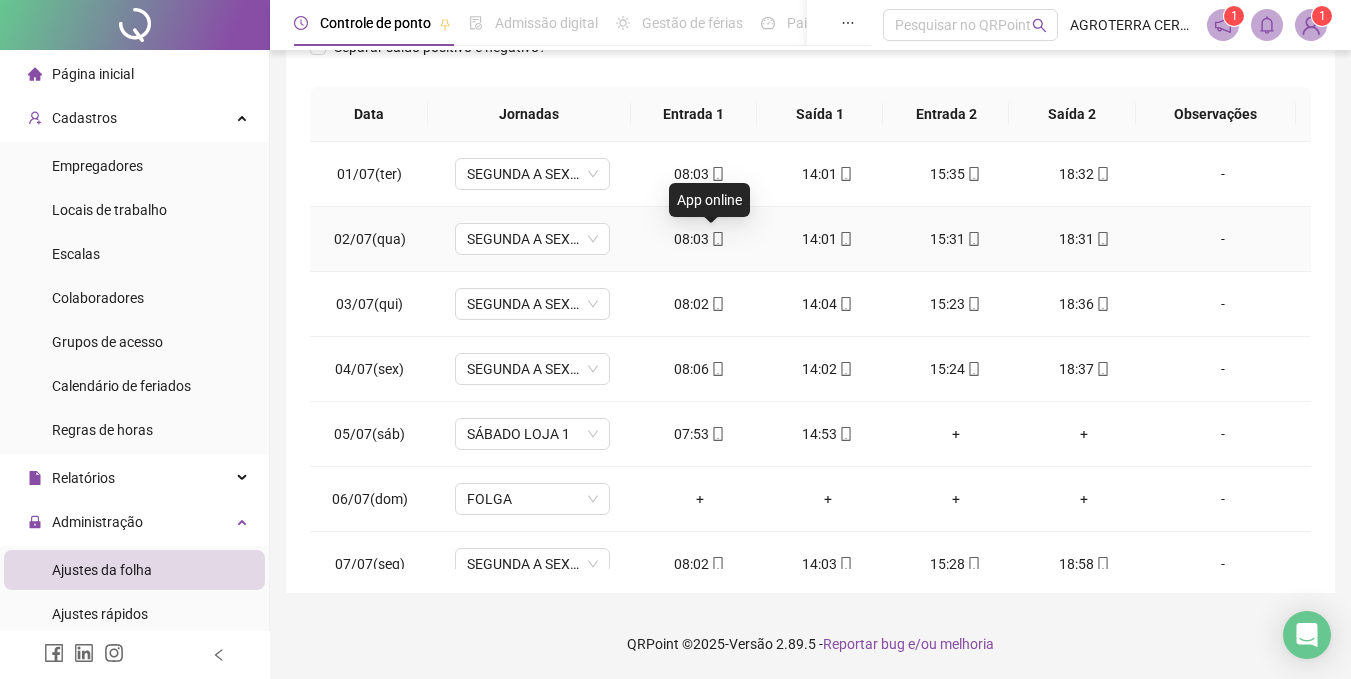 click 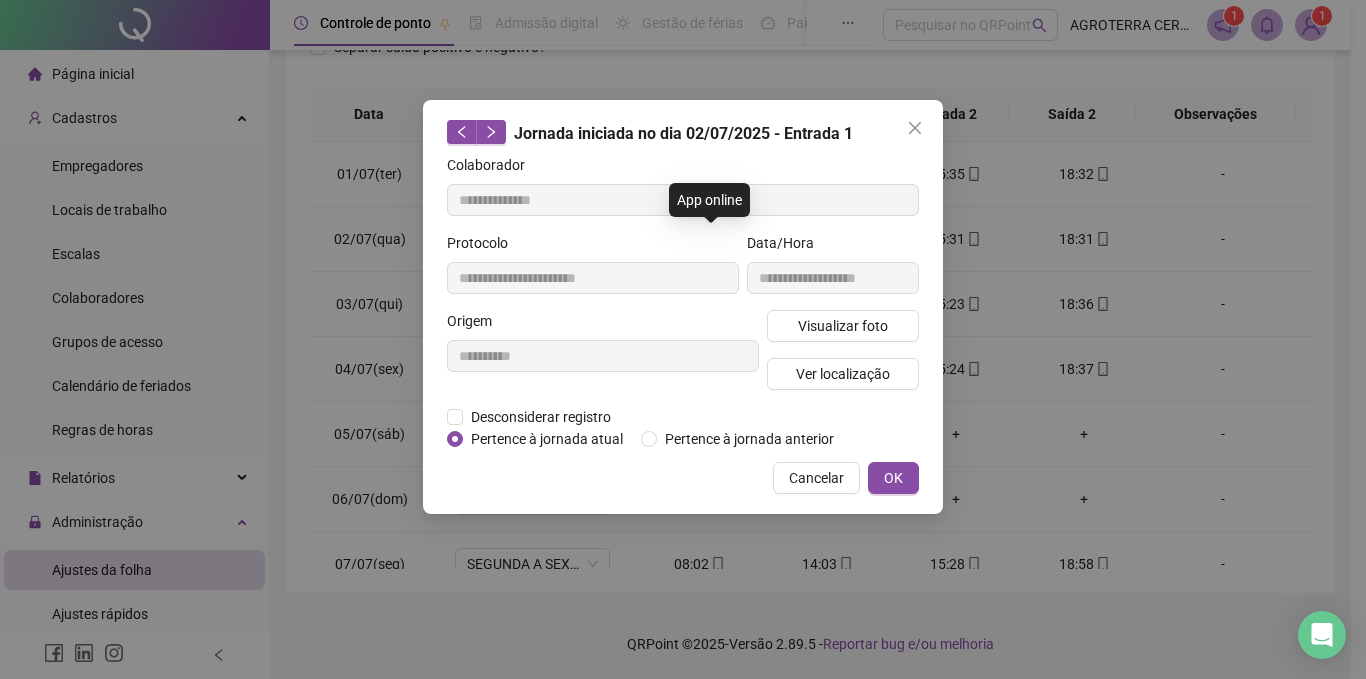 type on "**********" 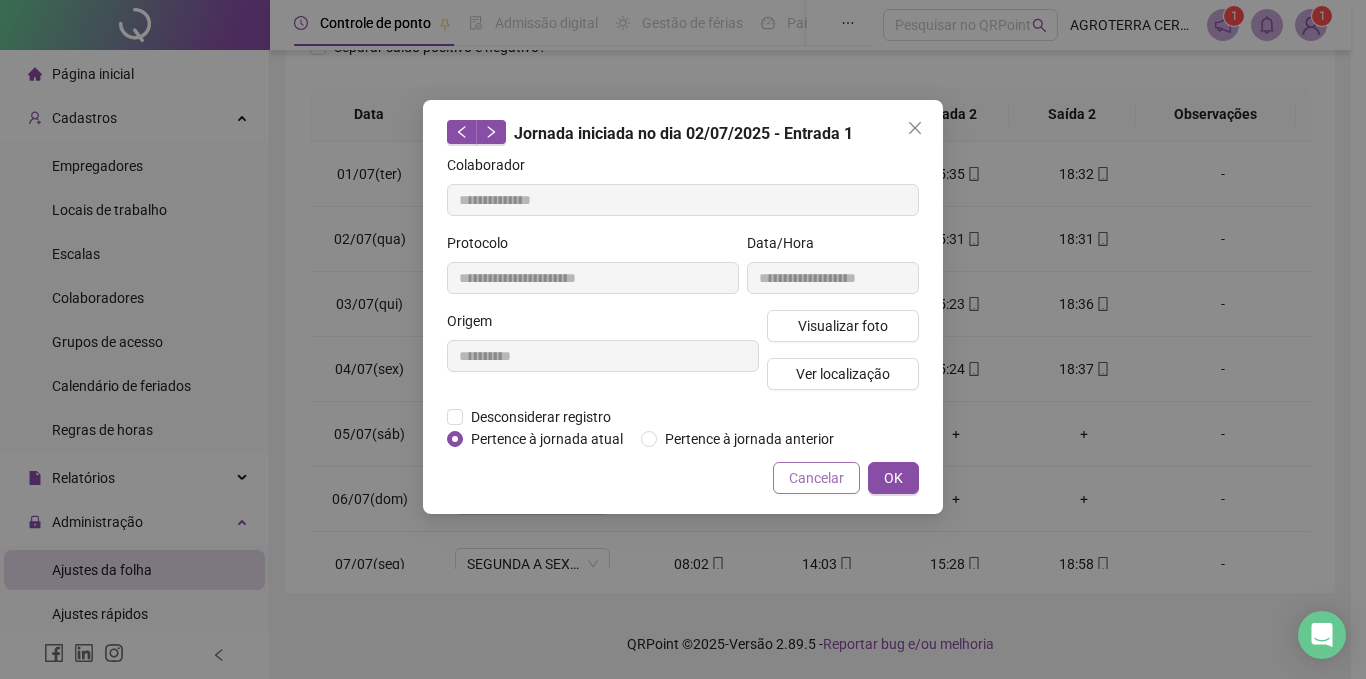 click on "Cancelar" at bounding box center (816, 478) 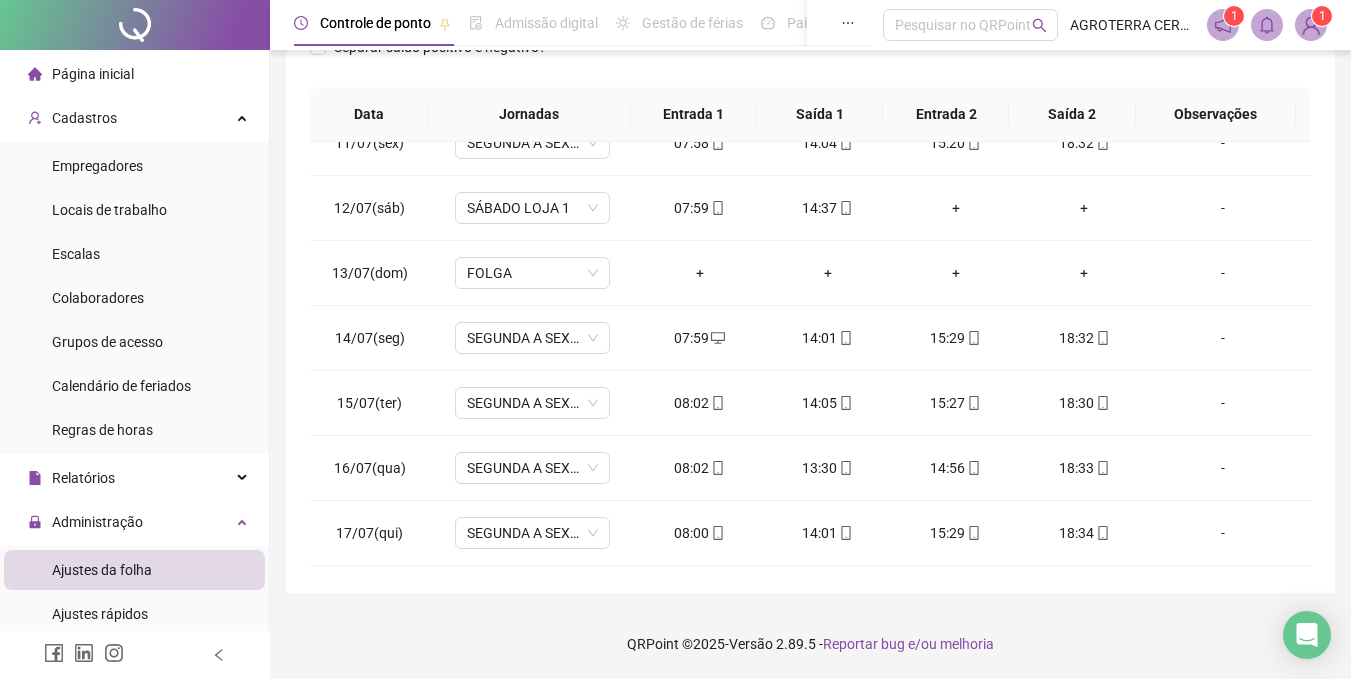 scroll, scrollTop: 459, scrollLeft: 0, axis: vertical 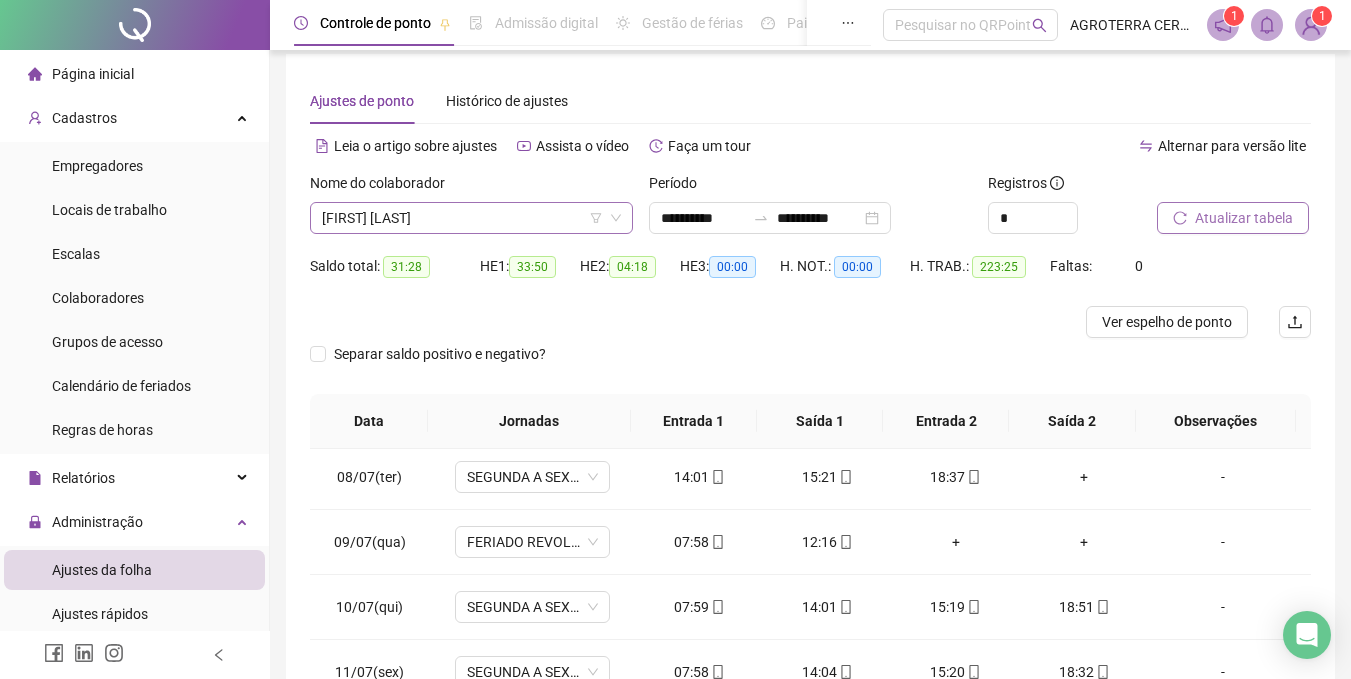 click on "[FIRST] [LAST]" at bounding box center [471, 218] 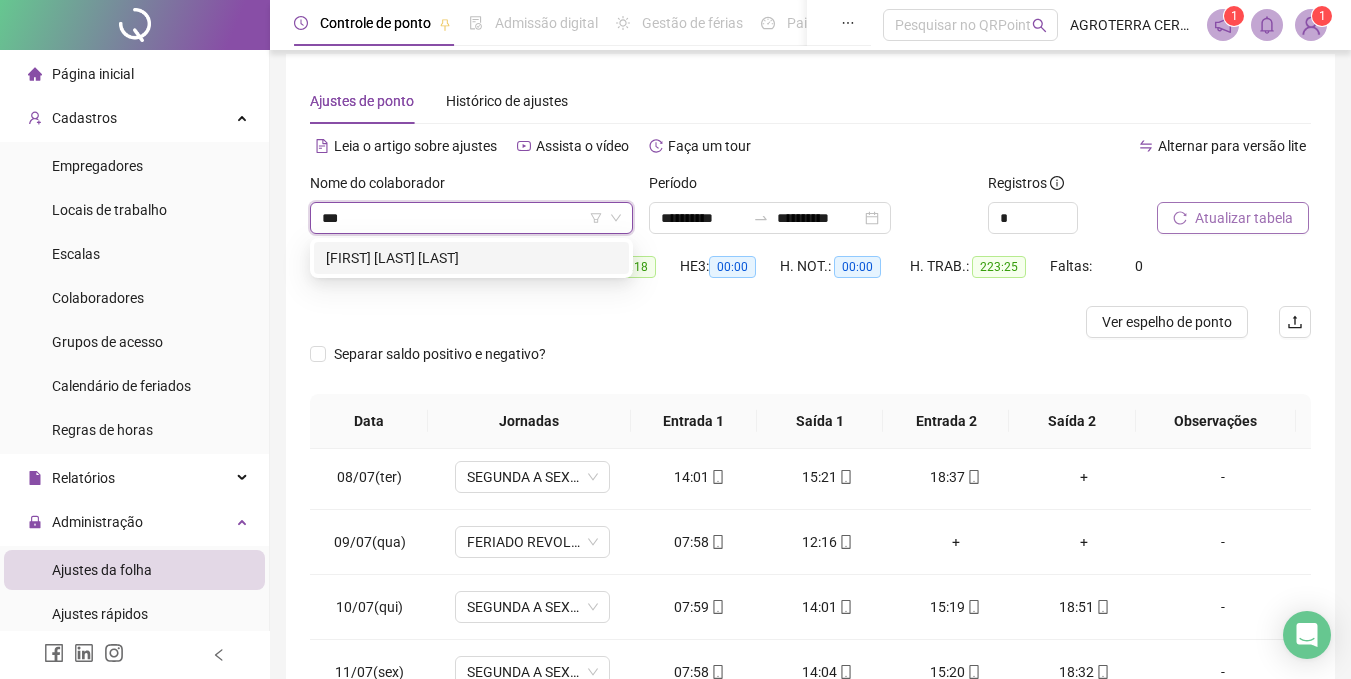 type on "***" 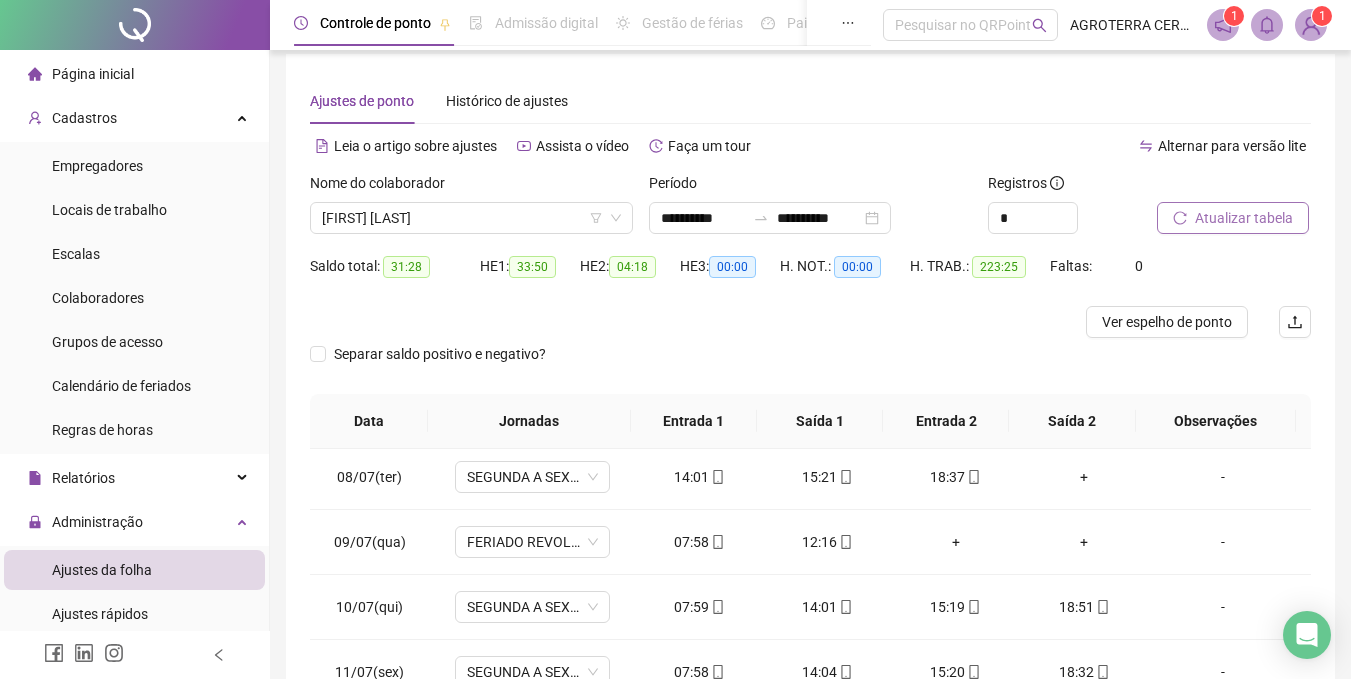 click on "HE 2:   [TIME]" at bounding box center (630, 278) 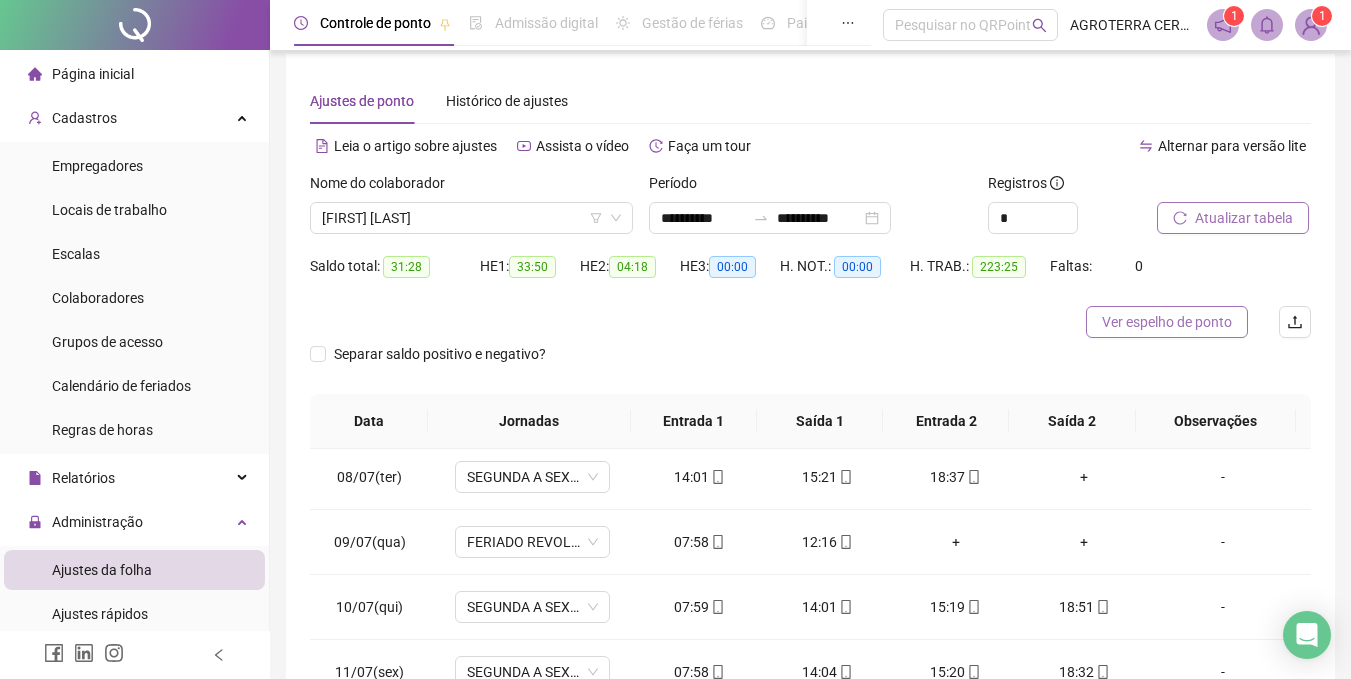 click on "Ver espelho de ponto" at bounding box center (1167, 322) 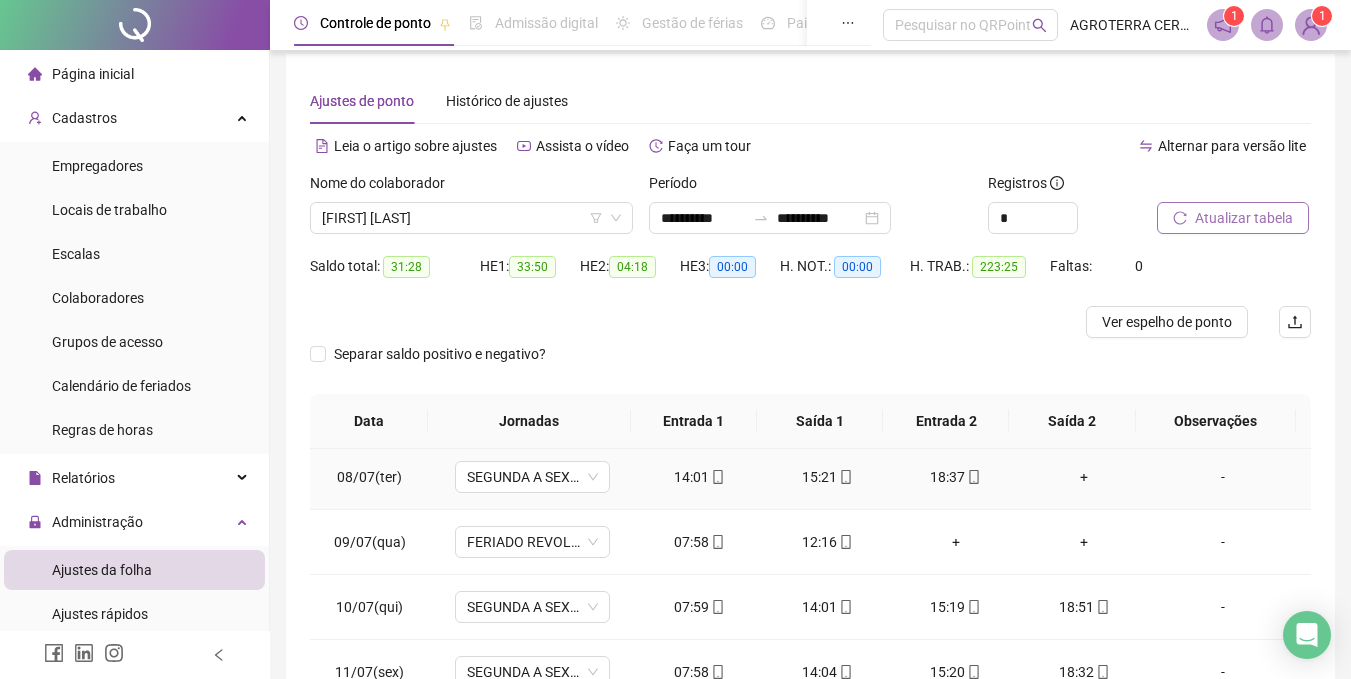 click on "+" at bounding box center (1084, 477) 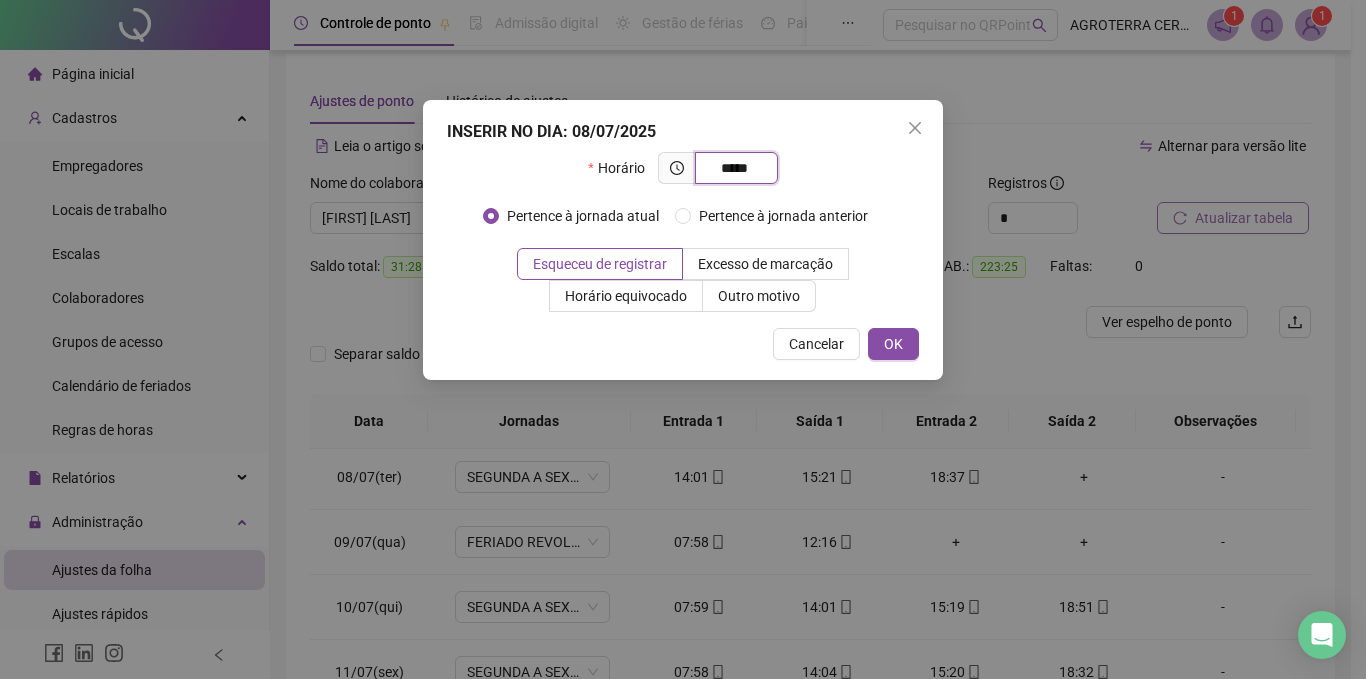 type on "*****" 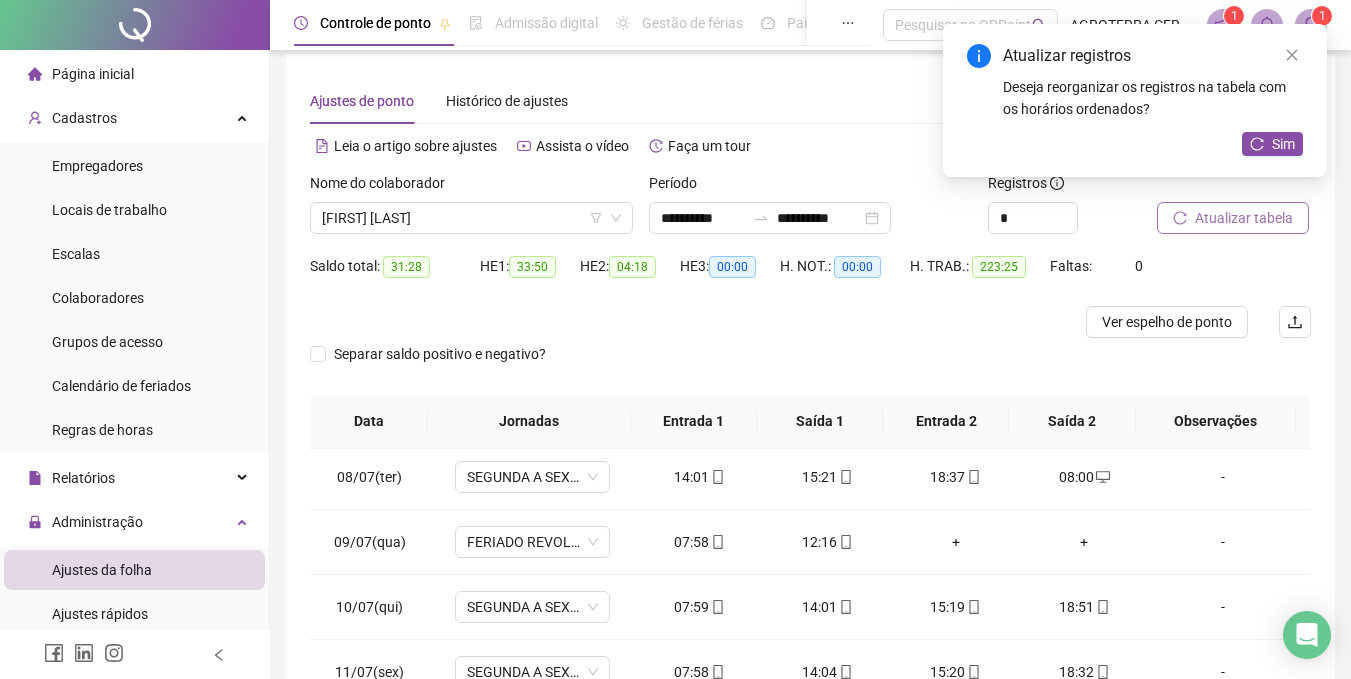 click on "Sim" at bounding box center (1272, 144) 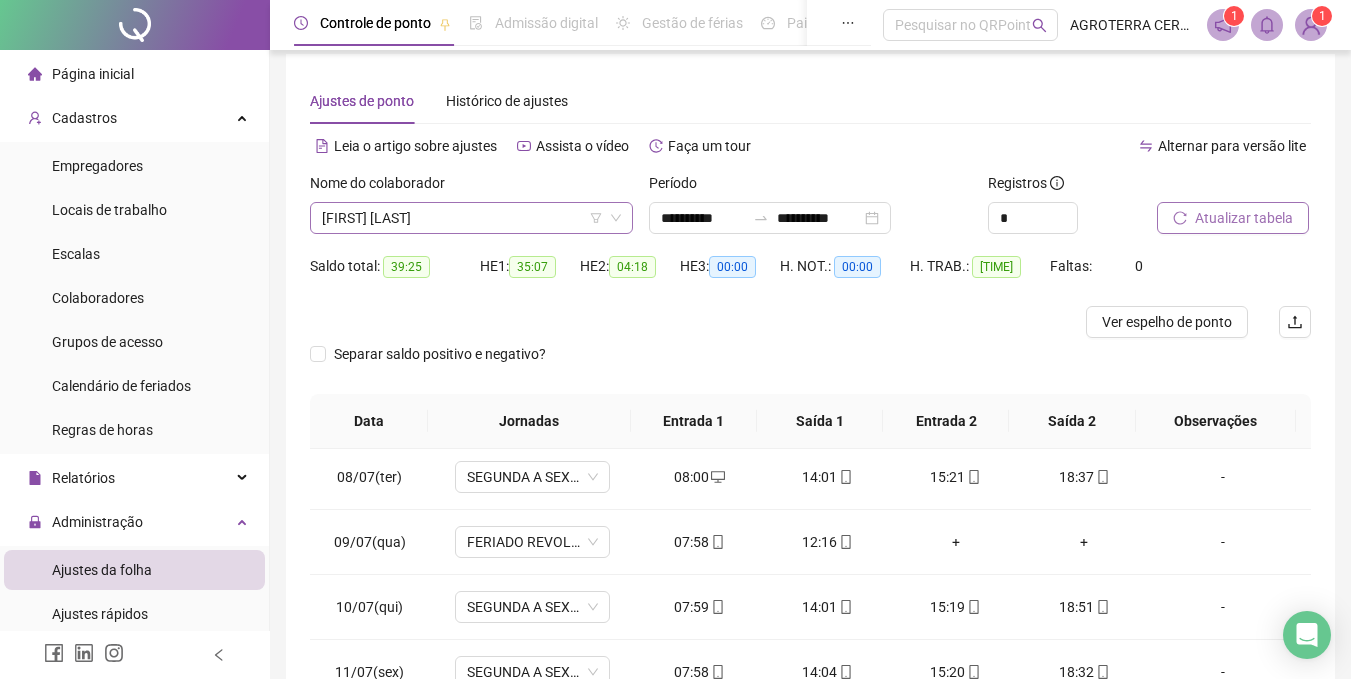click on "[FIRST] [LAST]" at bounding box center [471, 218] 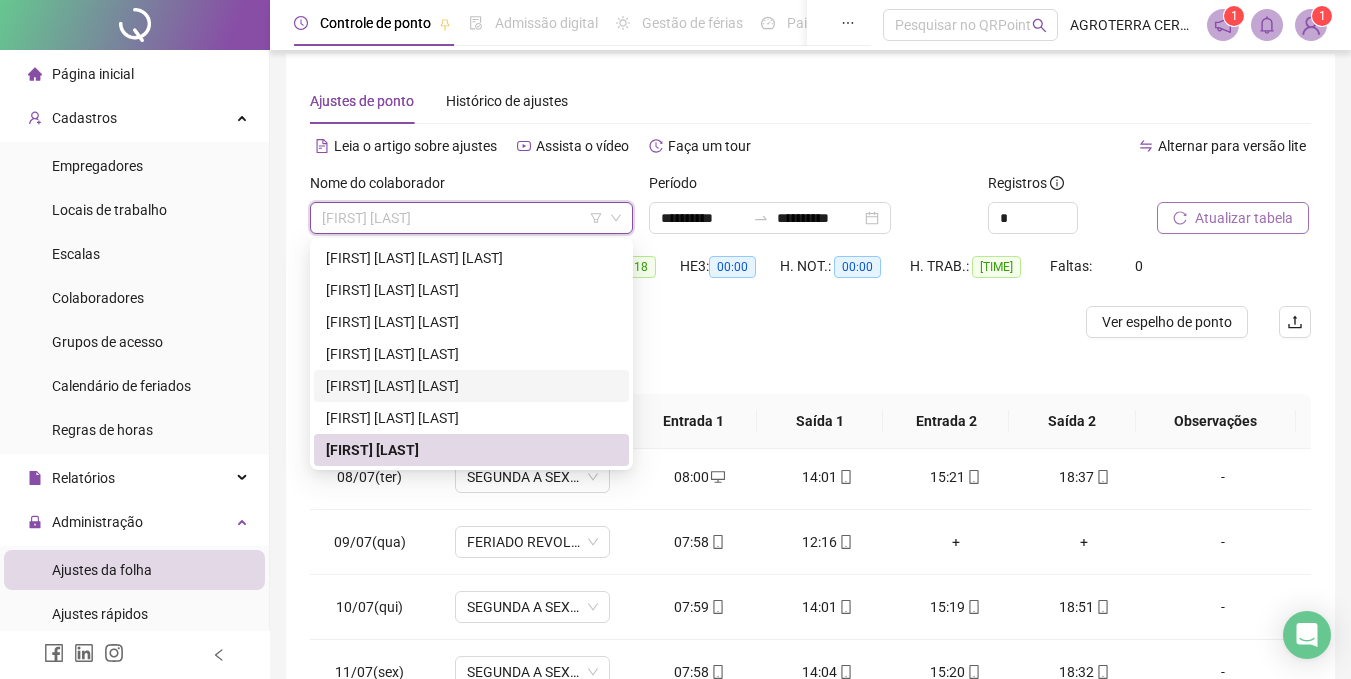 click on "[FIRST] [LAST] [LAST]" at bounding box center (471, 386) 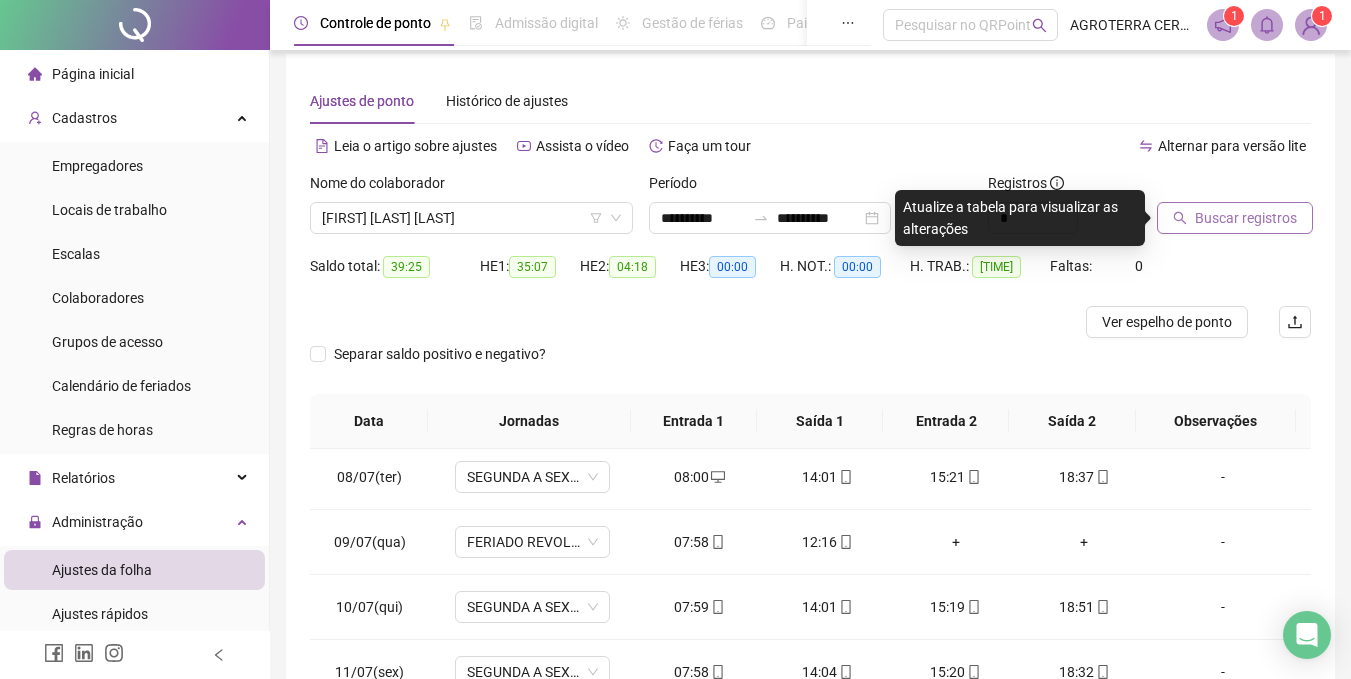 click on "Buscar registros" at bounding box center [1246, 218] 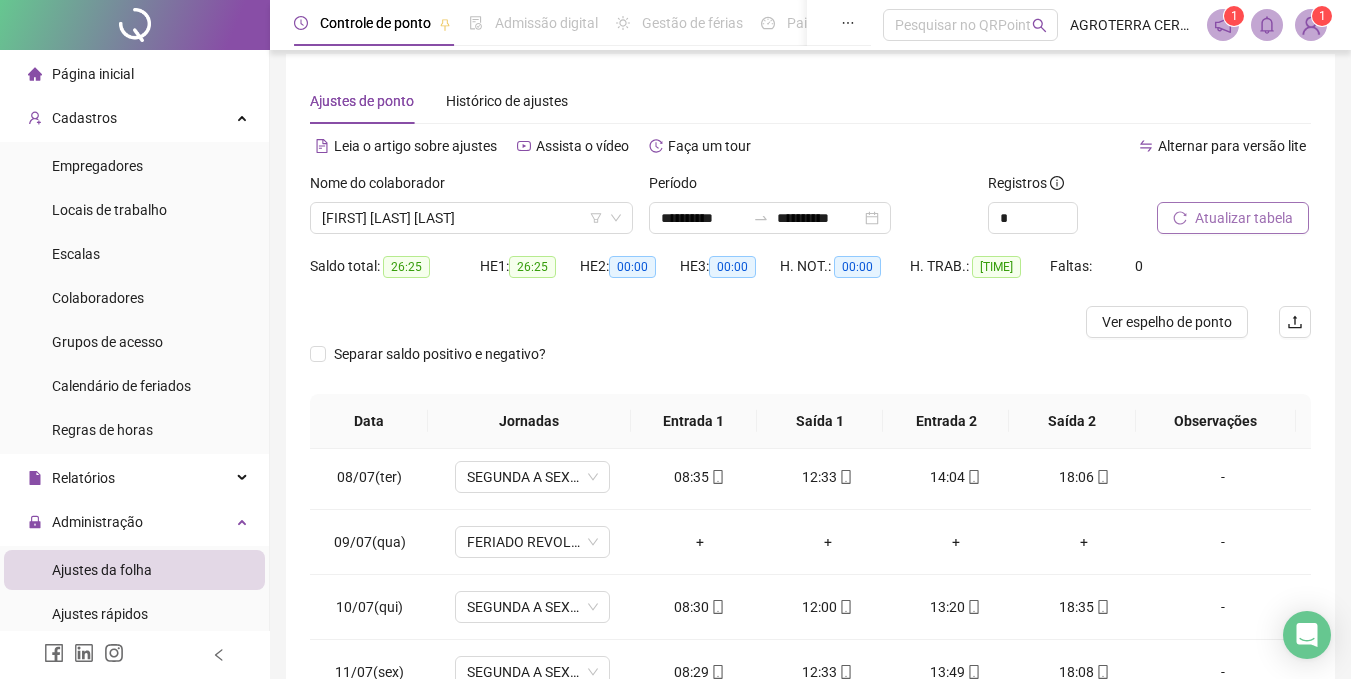 click at bounding box center (685, 322) 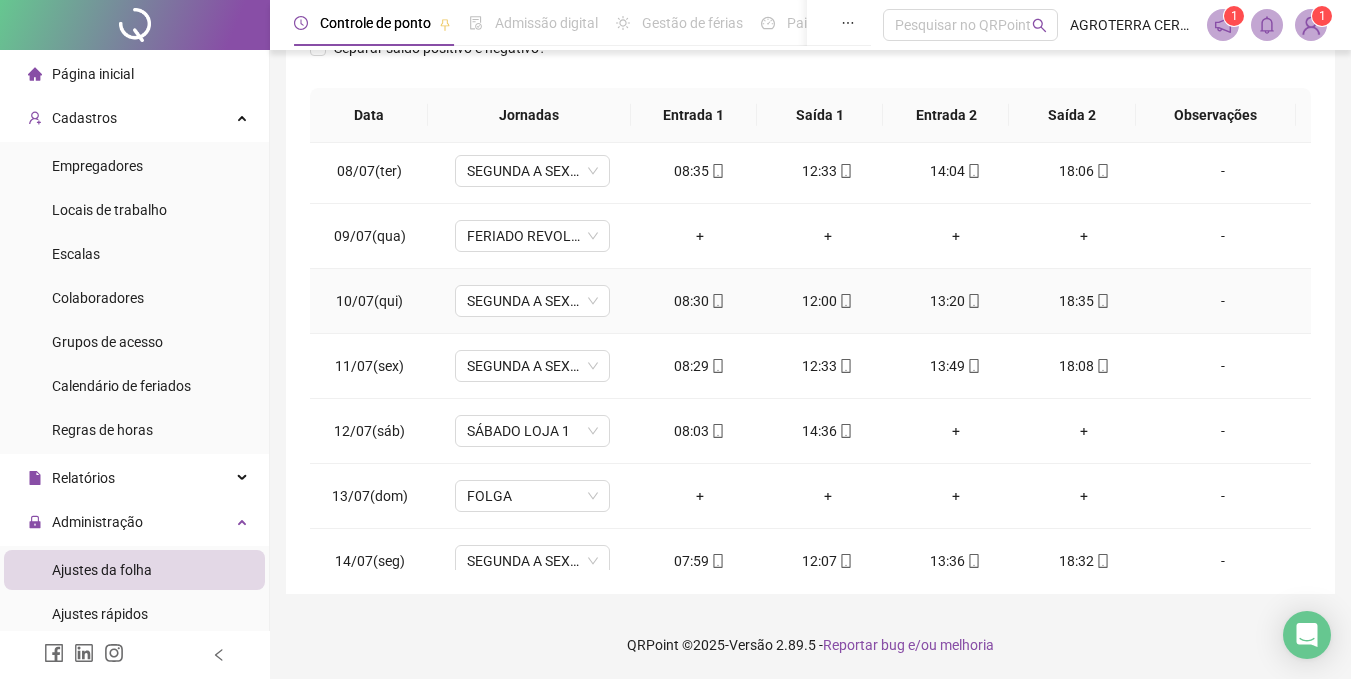 scroll, scrollTop: 319, scrollLeft: 0, axis: vertical 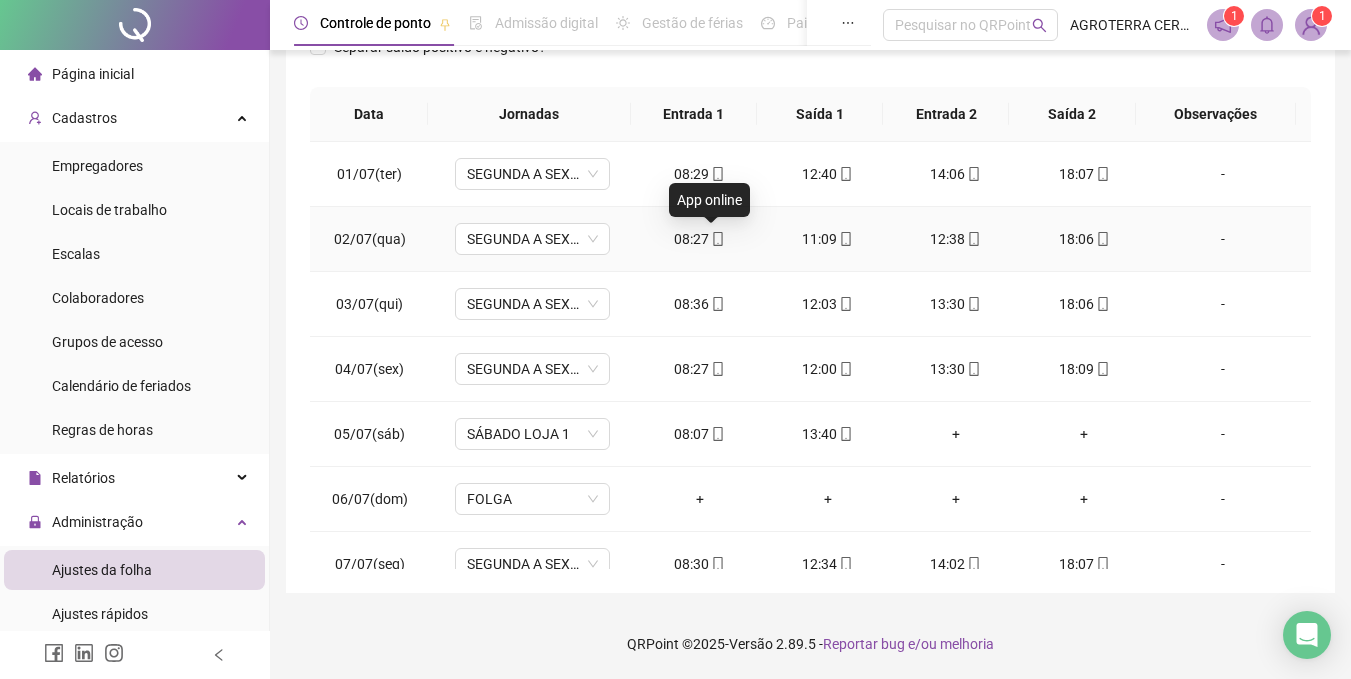 click 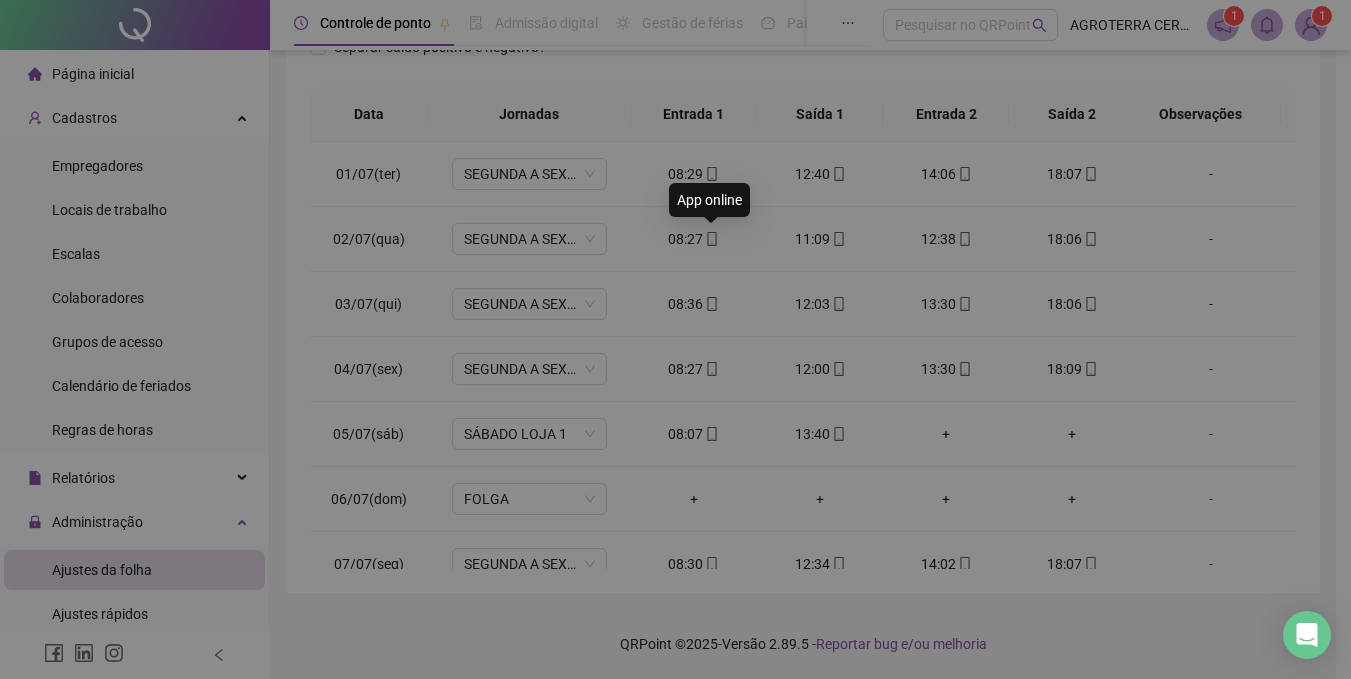 type on "**********" 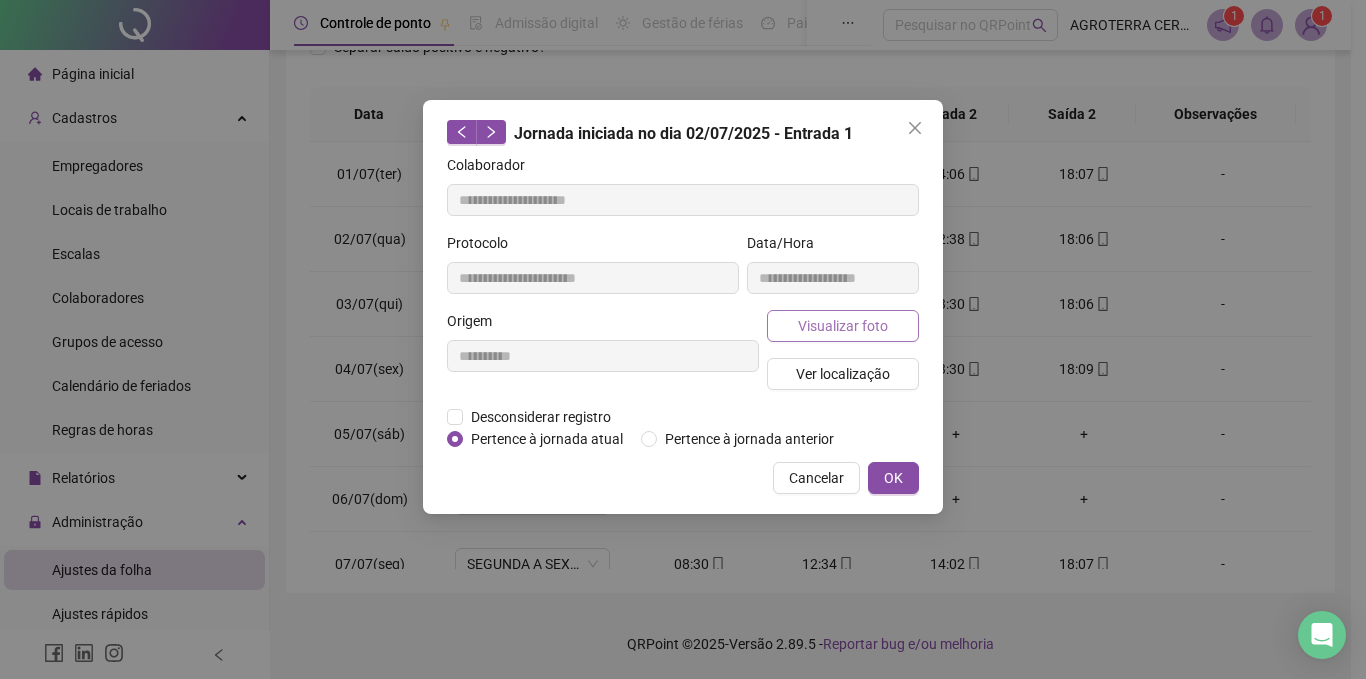 click on "Visualizar foto" at bounding box center (843, 326) 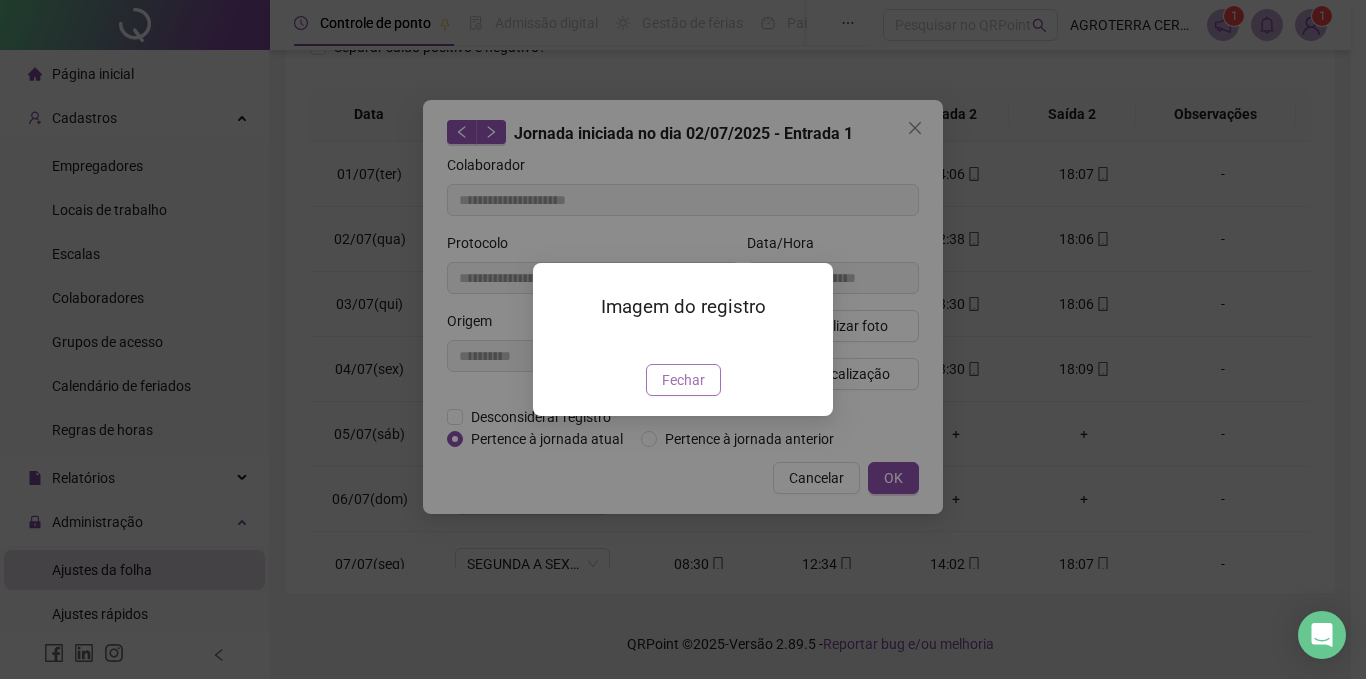 click on "Fechar" at bounding box center [683, 380] 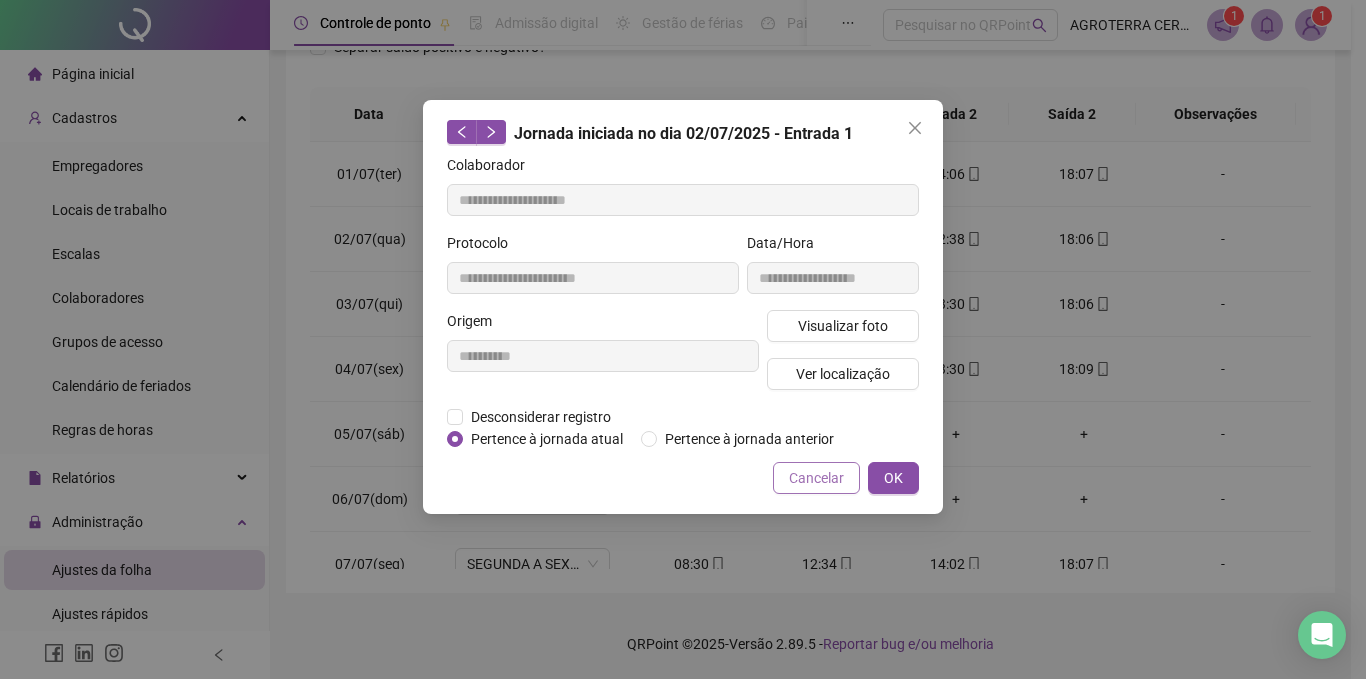 click on "Cancelar" at bounding box center [816, 478] 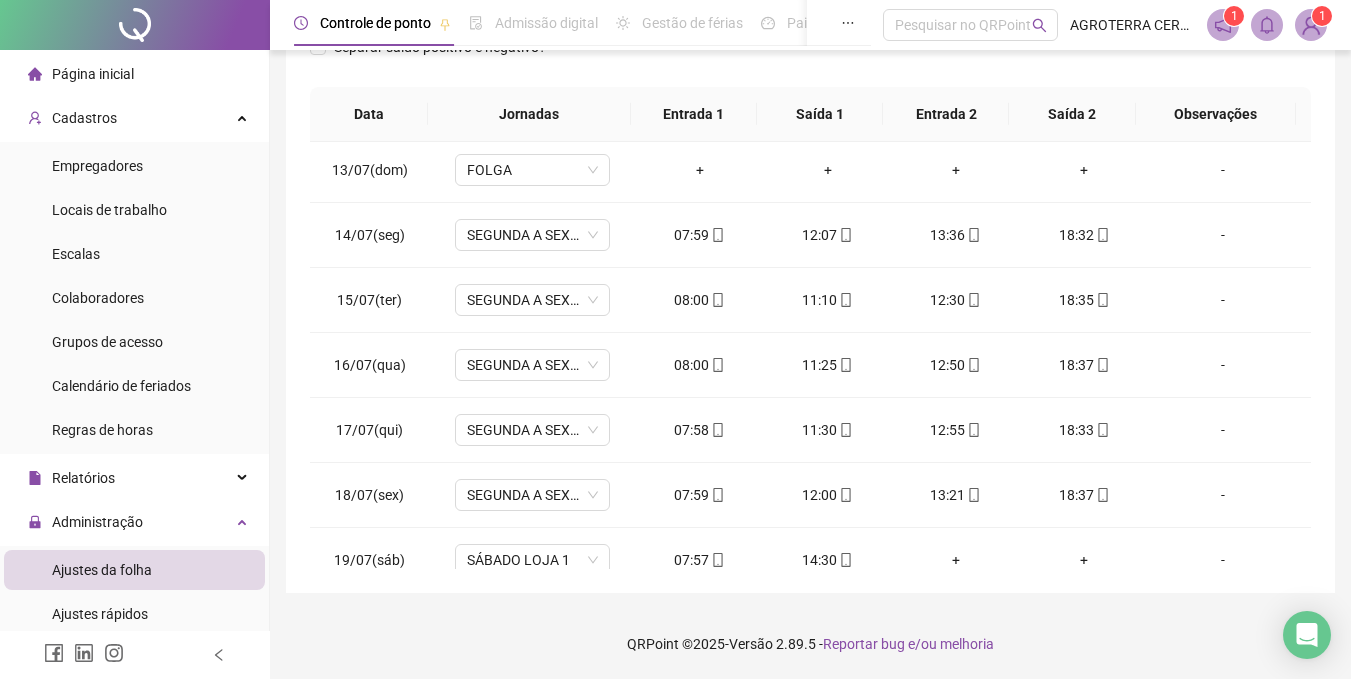scroll, scrollTop: 799, scrollLeft: 0, axis: vertical 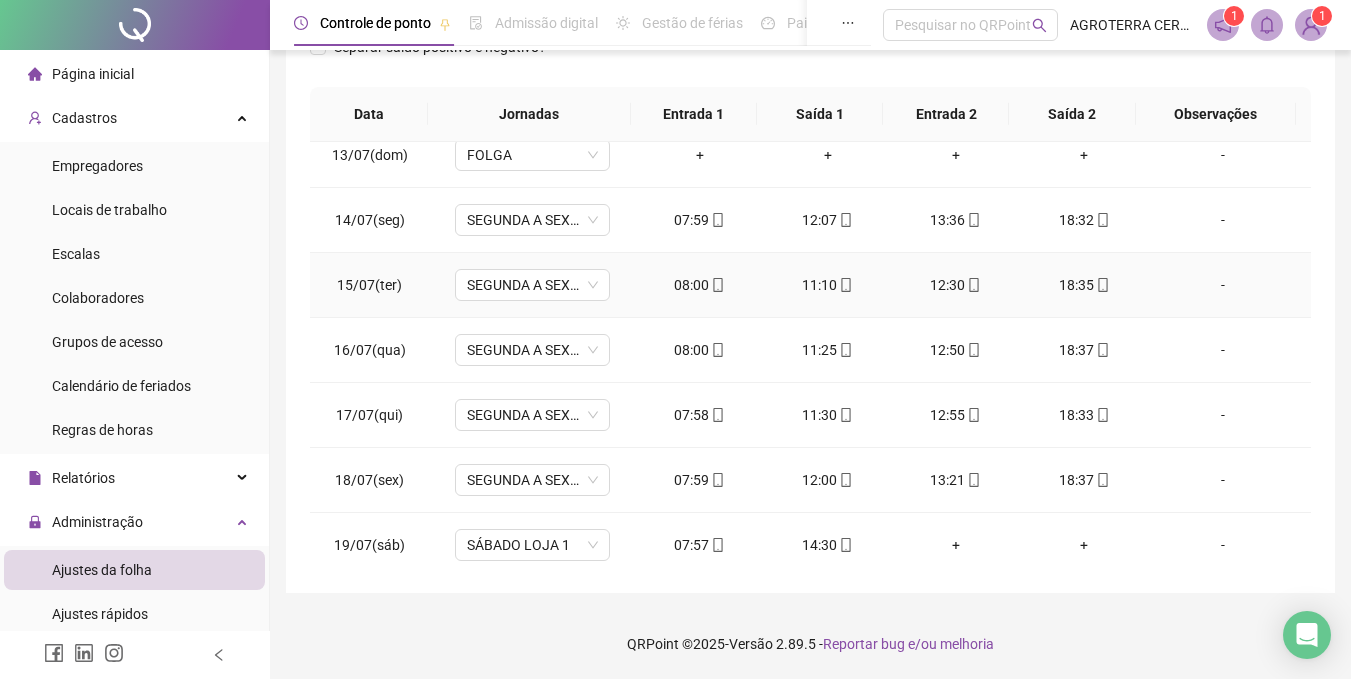click 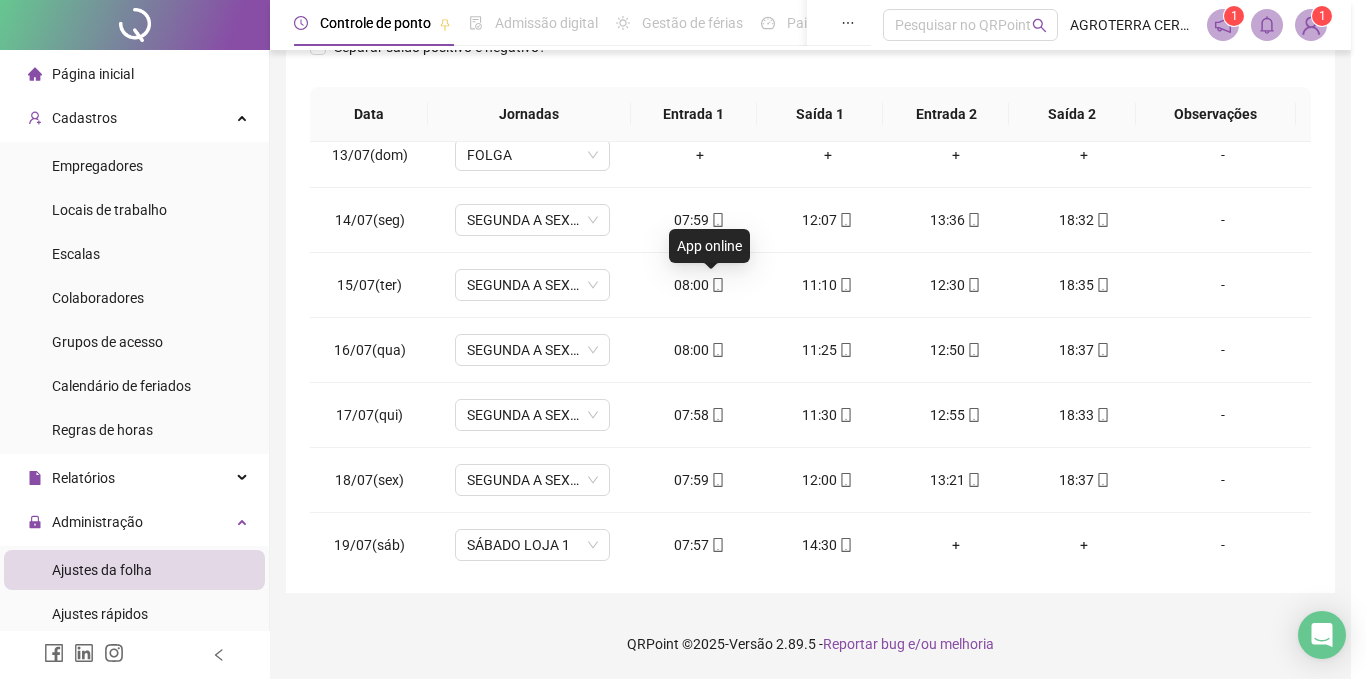 type on "**********" 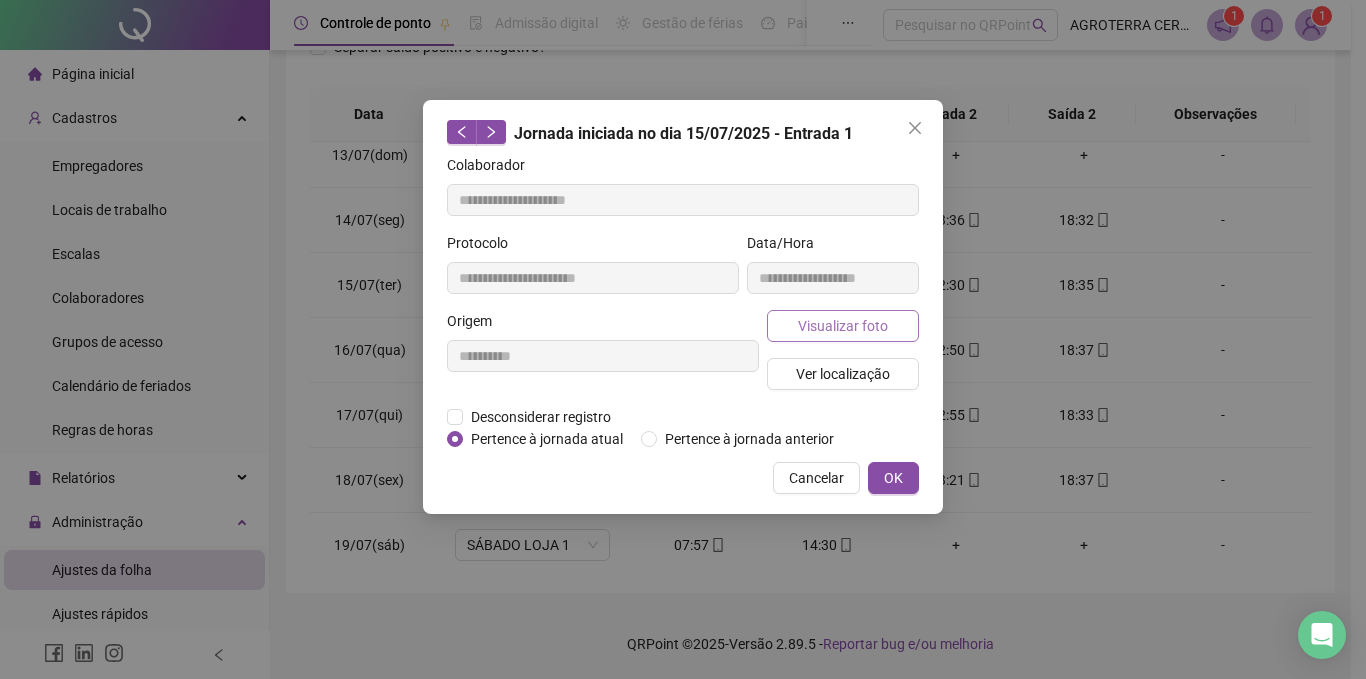 click on "Visualizar foto" at bounding box center (843, 326) 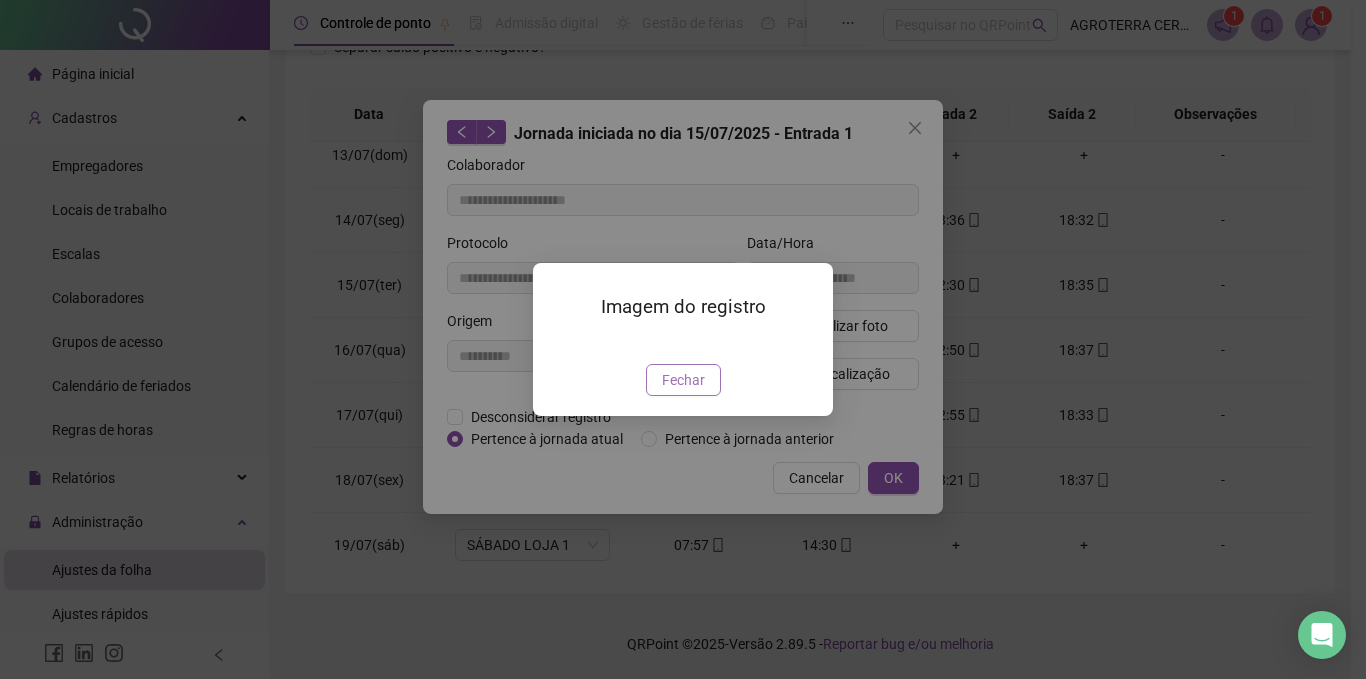 click on "Fechar" at bounding box center [683, 380] 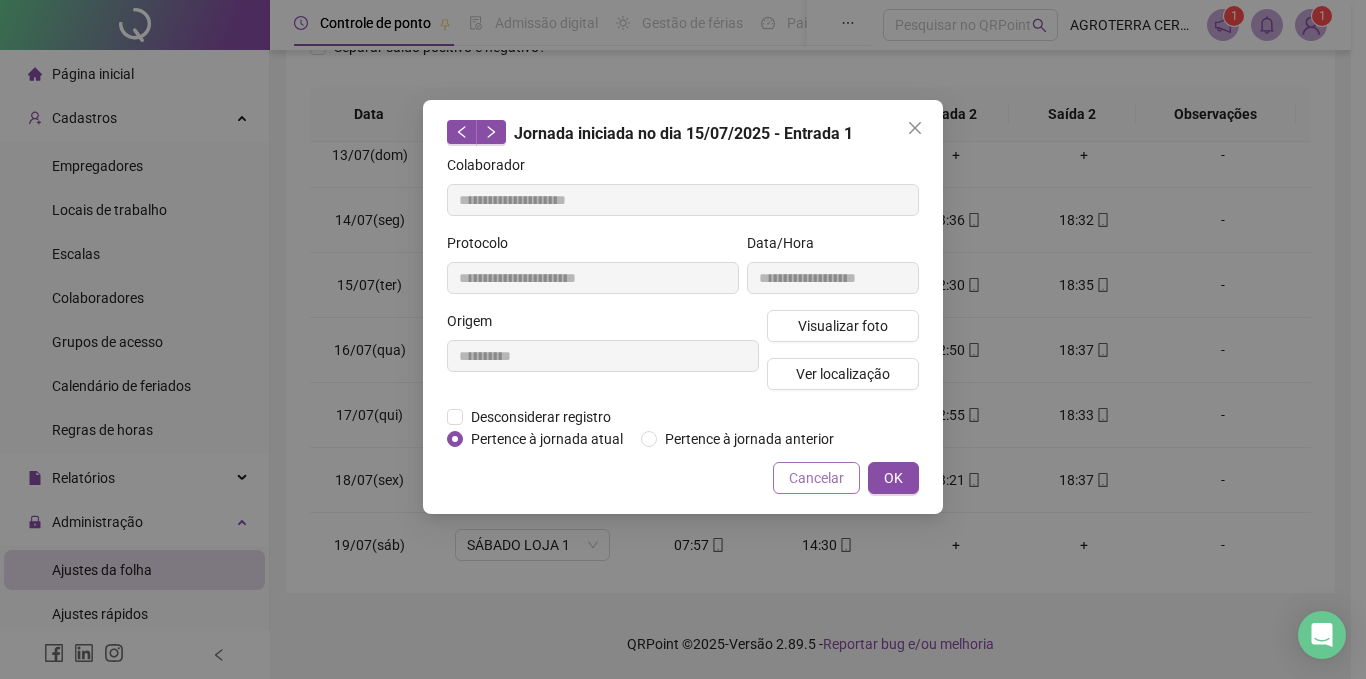 click on "Cancelar" at bounding box center (816, 478) 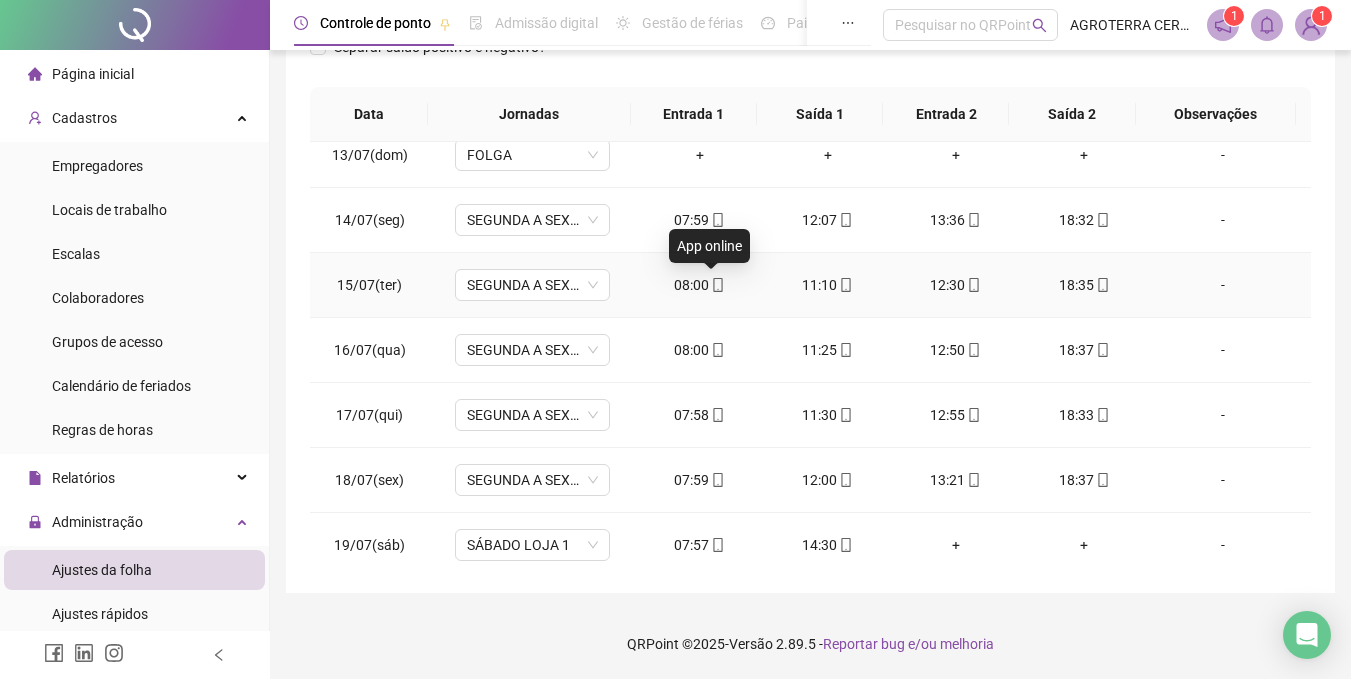click 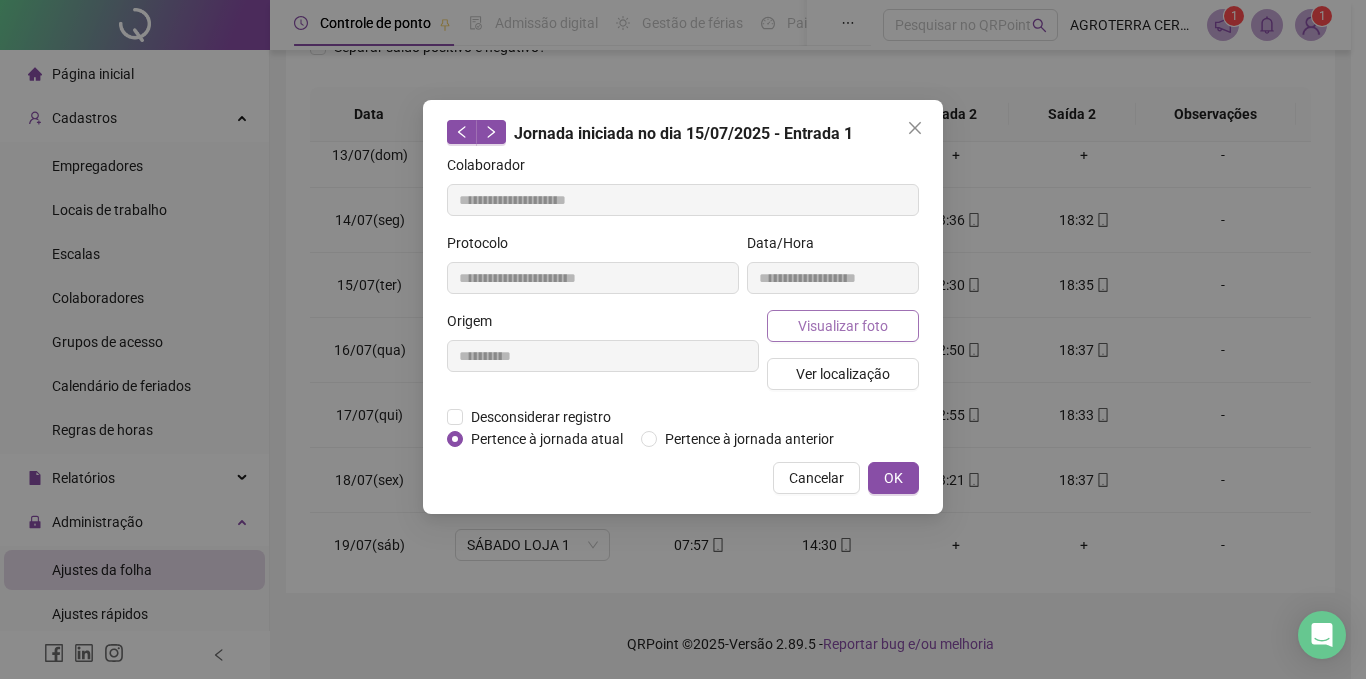 click on "Visualizar foto" at bounding box center (843, 326) 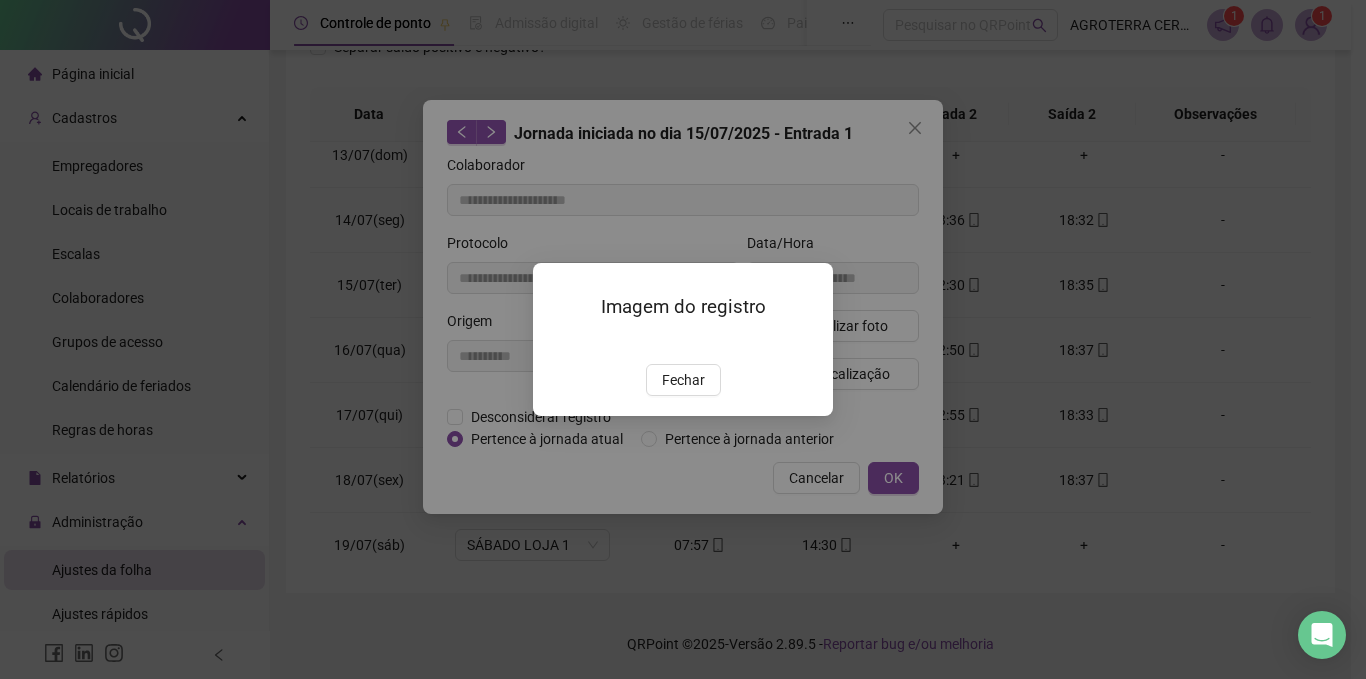click on "Fechar" at bounding box center [683, 380] 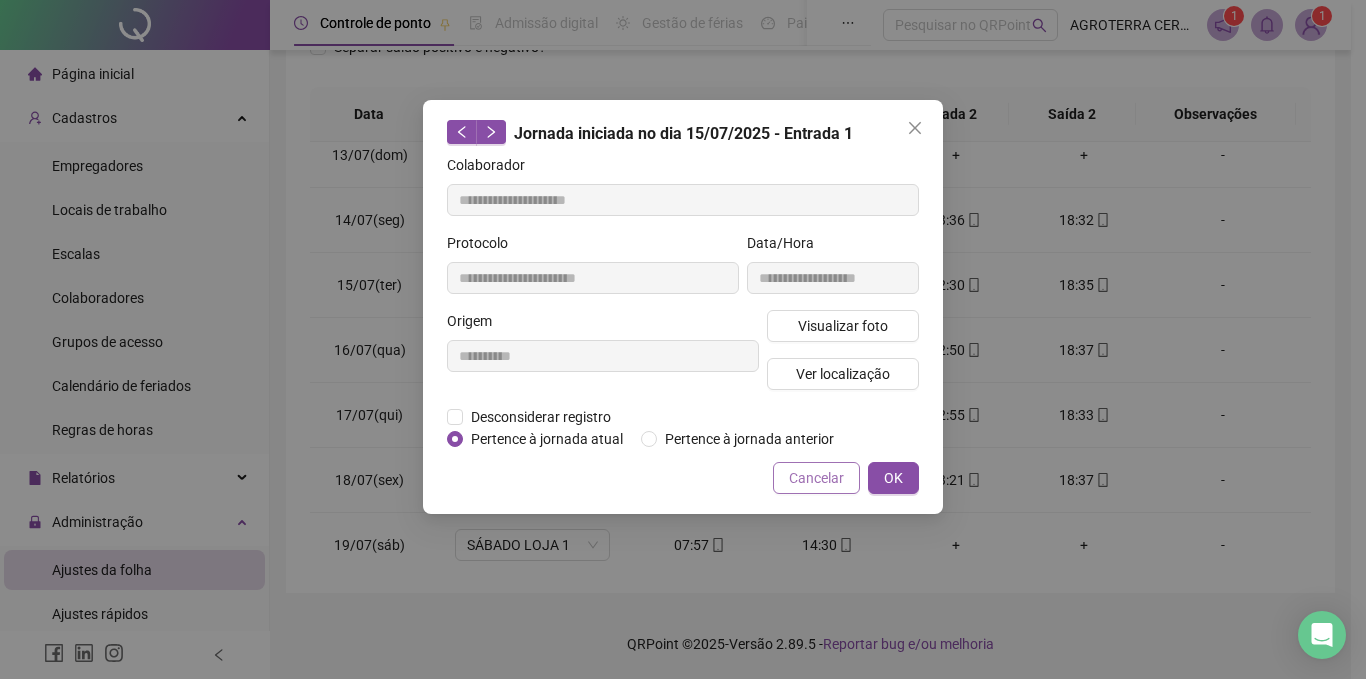 click on "Cancelar" at bounding box center (816, 478) 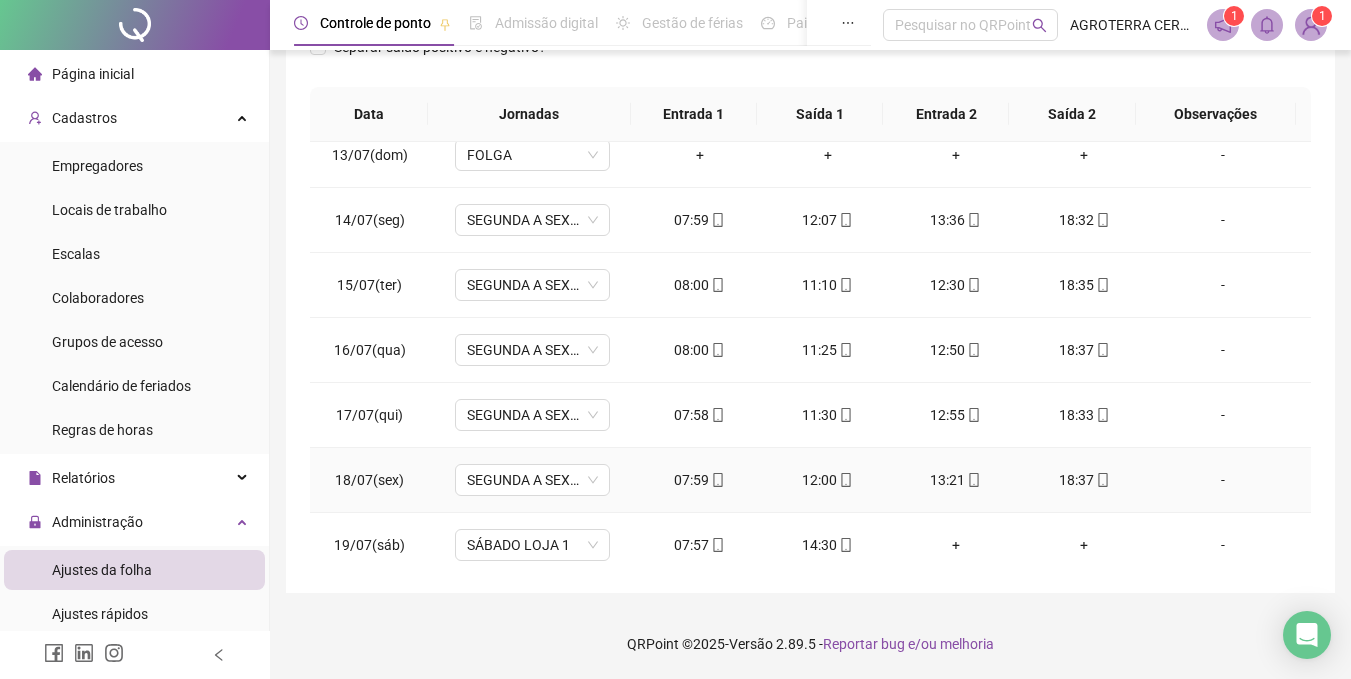 click 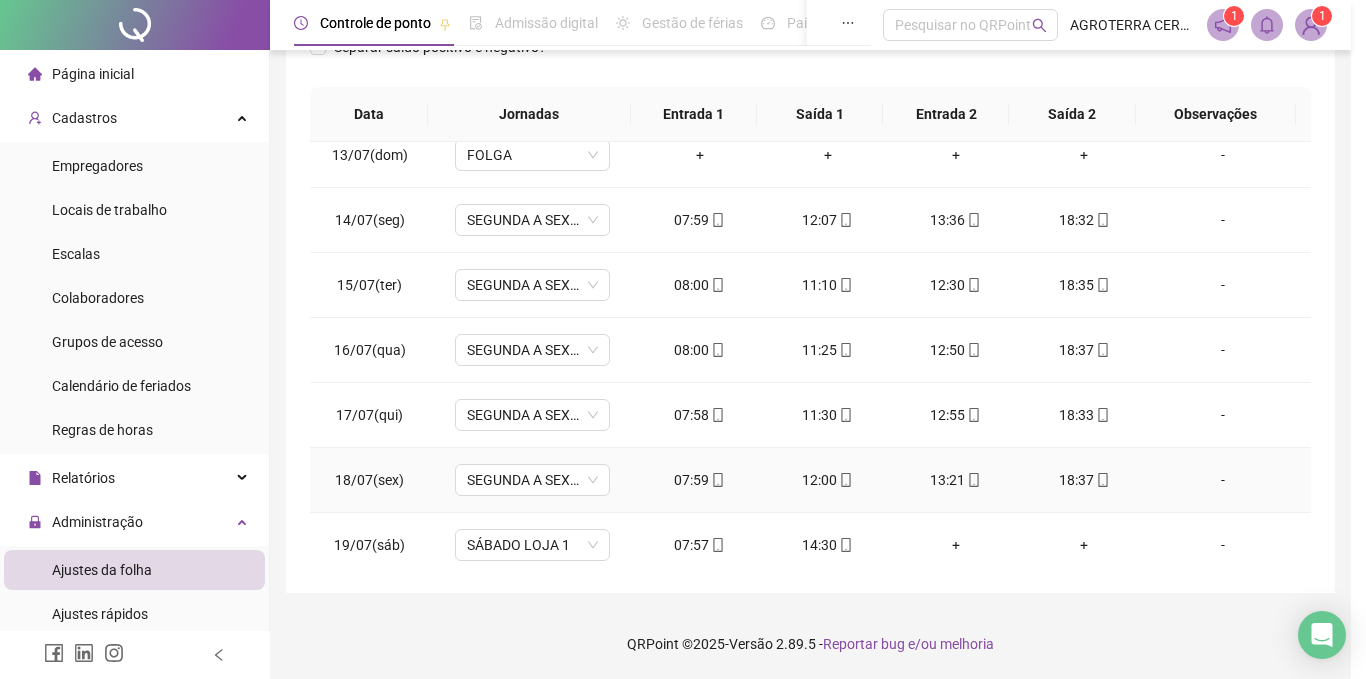type on "**********" 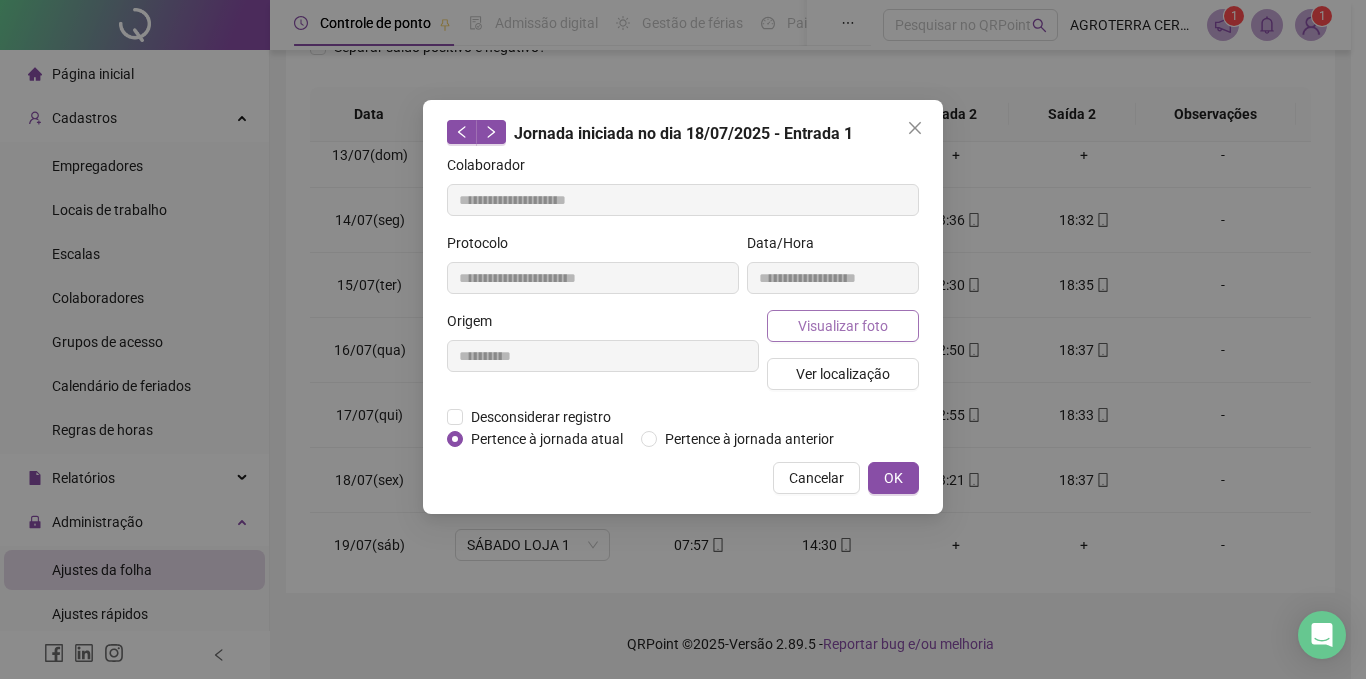 click on "Visualizar foto" at bounding box center (843, 326) 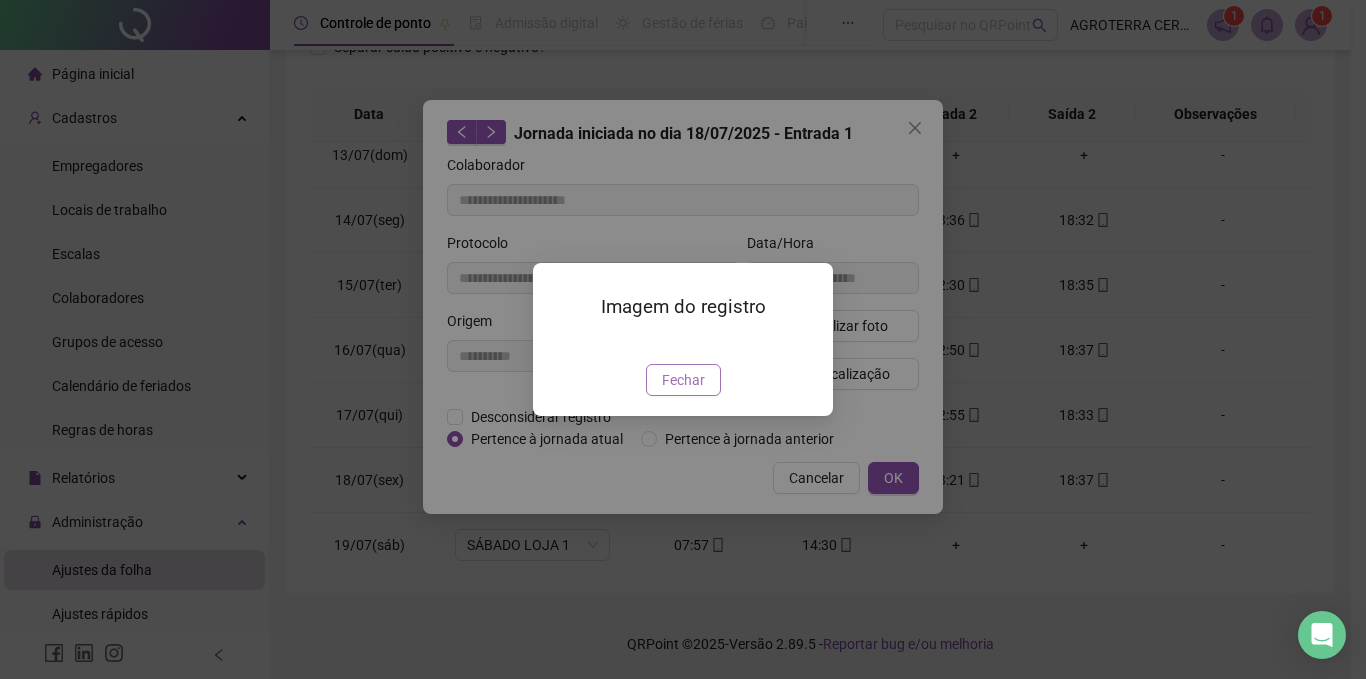 click on "Fechar" at bounding box center [683, 380] 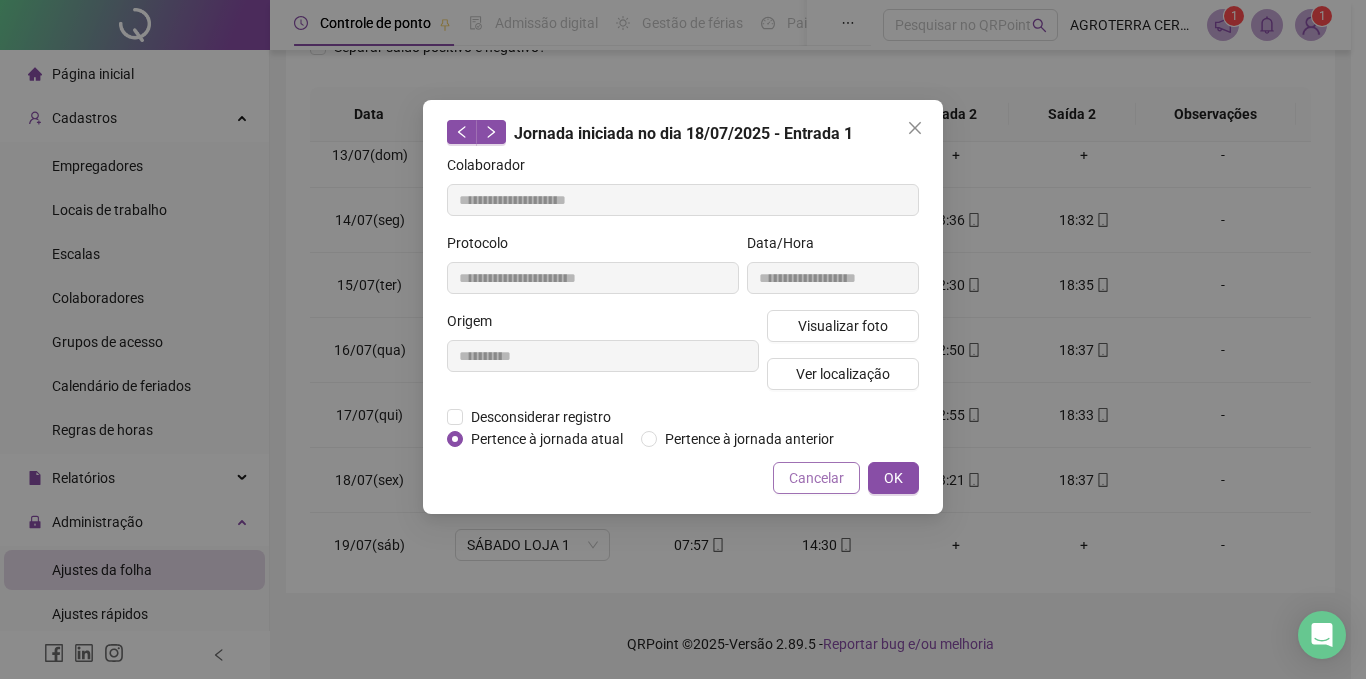 click on "Cancelar" at bounding box center (816, 478) 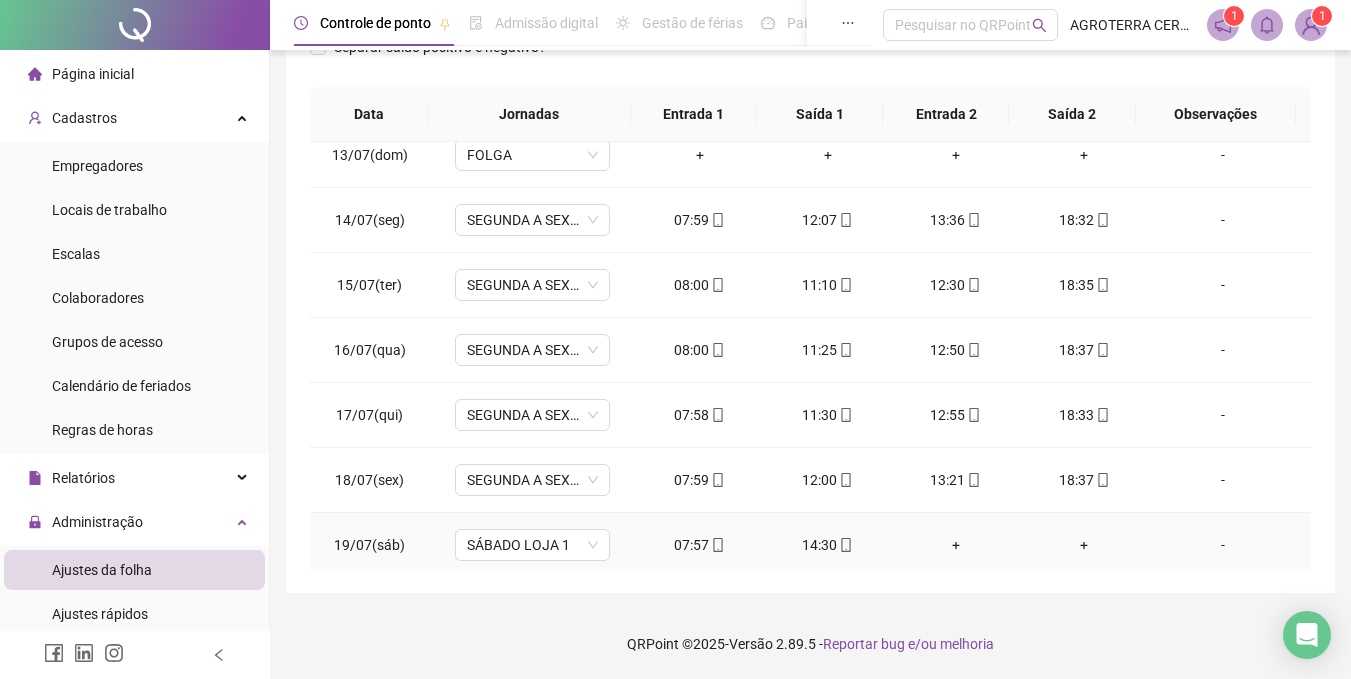 click 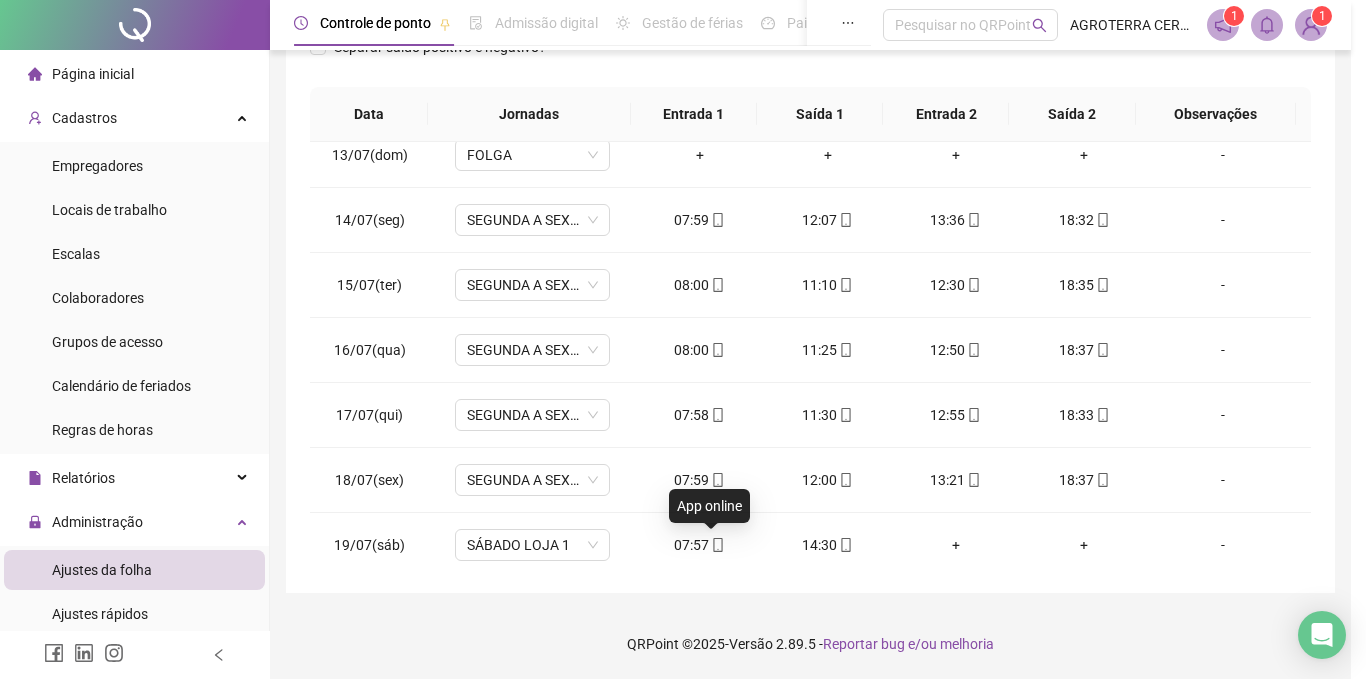 type on "**********" 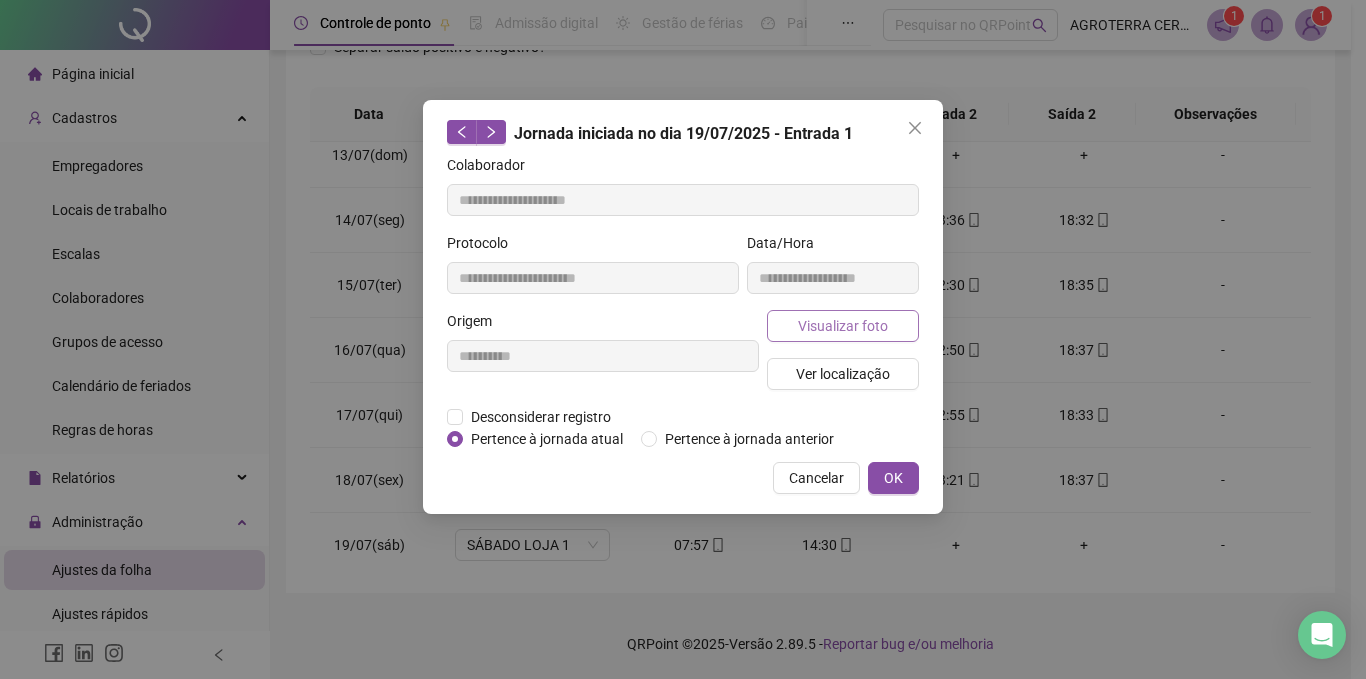 click on "Visualizar foto" at bounding box center (843, 326) 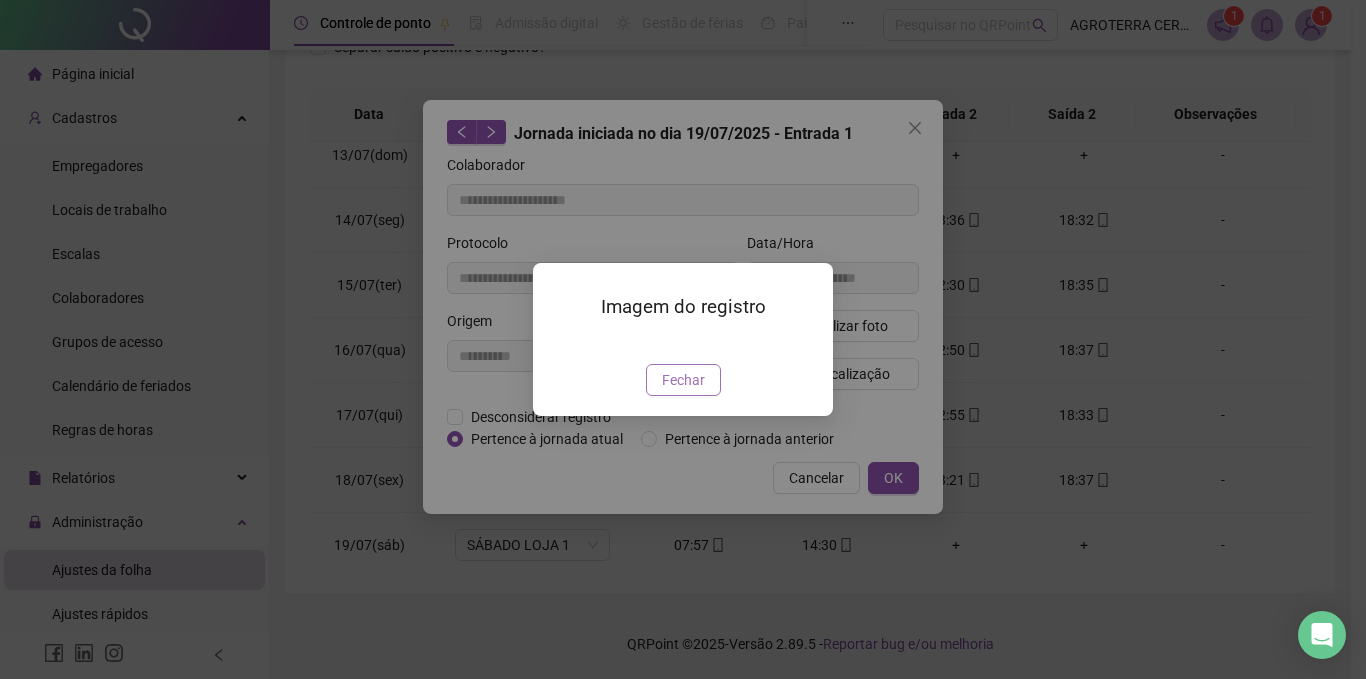 click on "Fechar" at bounding box center (683, 380) 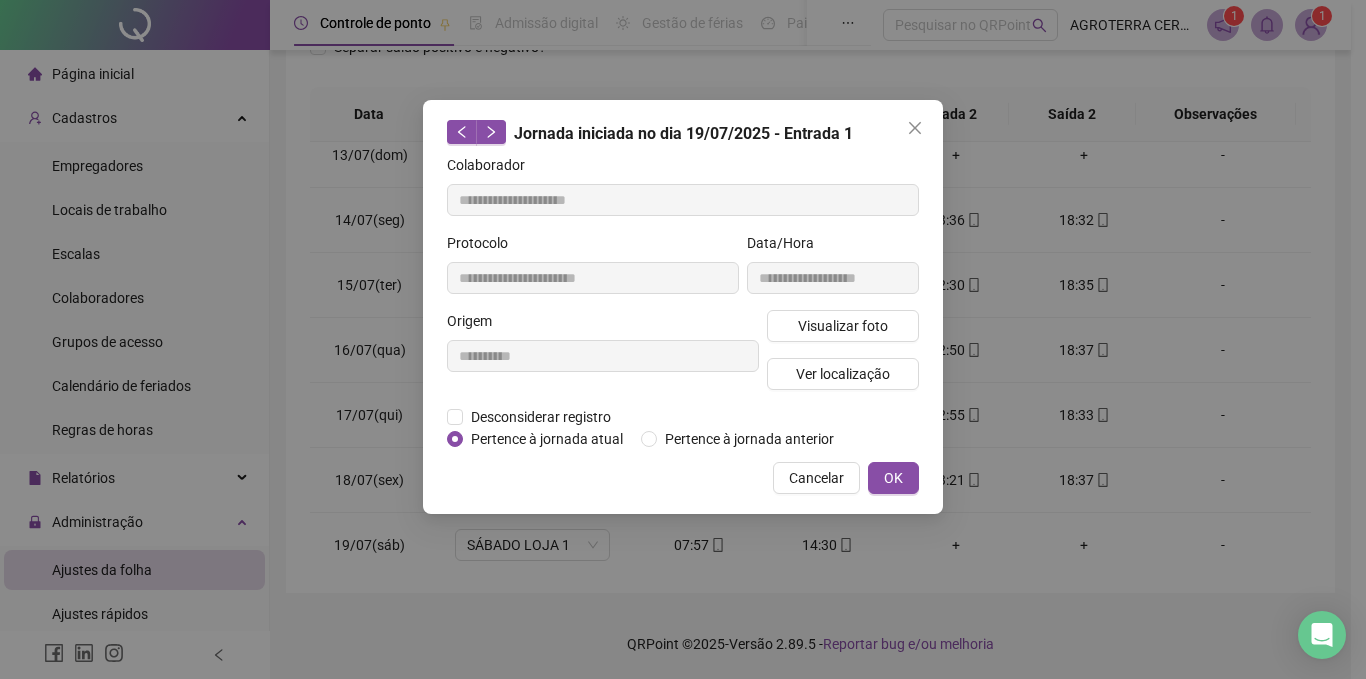 click on "Cancelar" at bounding box center (816, 478) 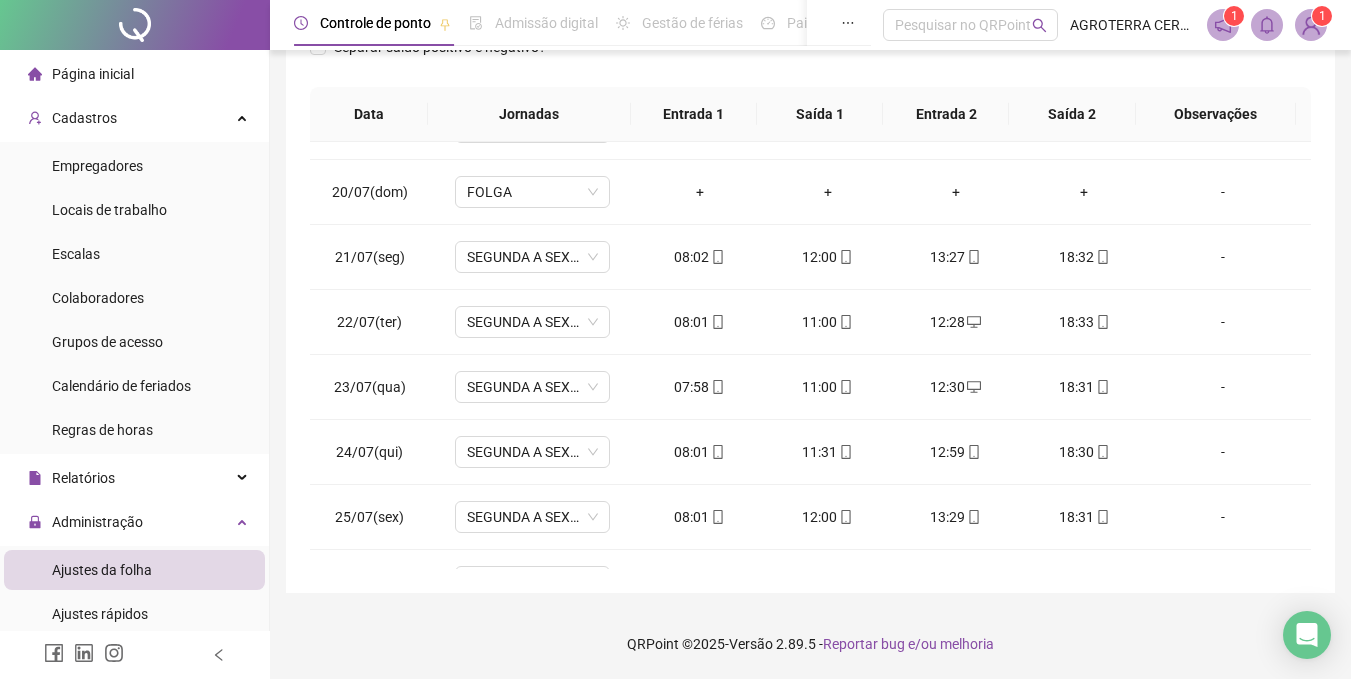 scroll, scrollTop: 1227, scrollLeft: 0, axis: vertical 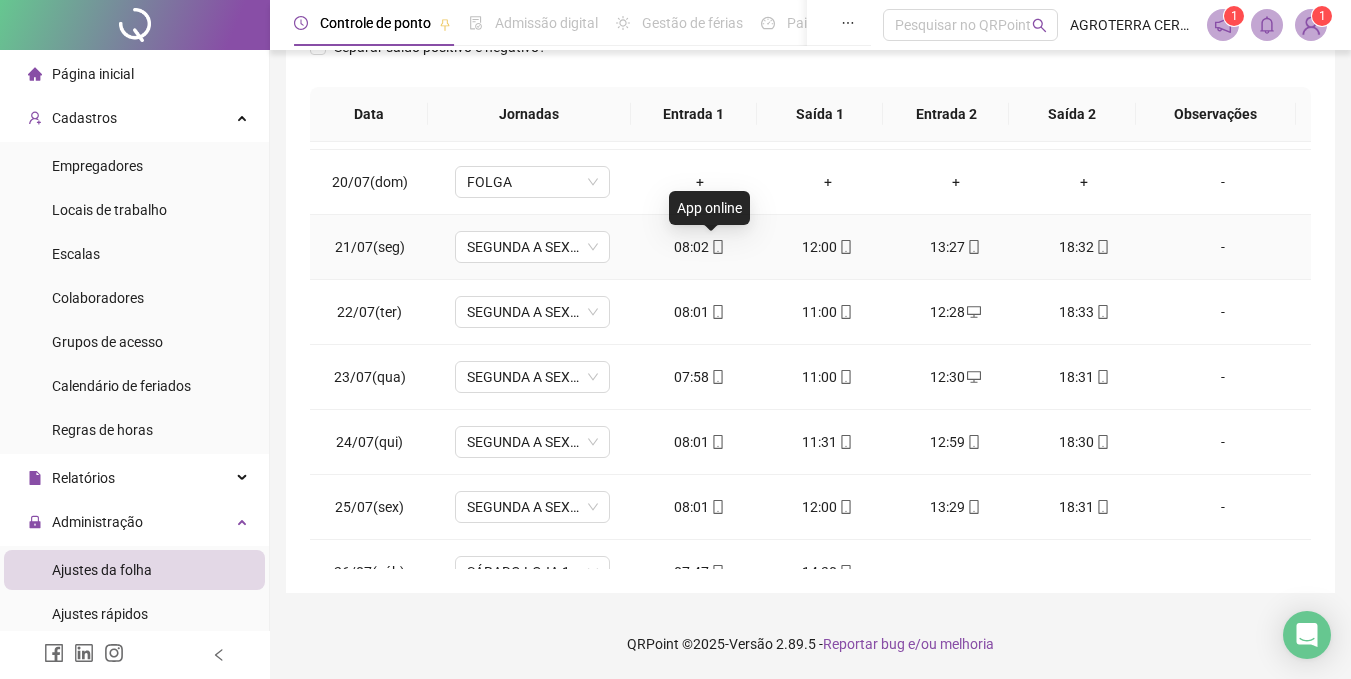 click 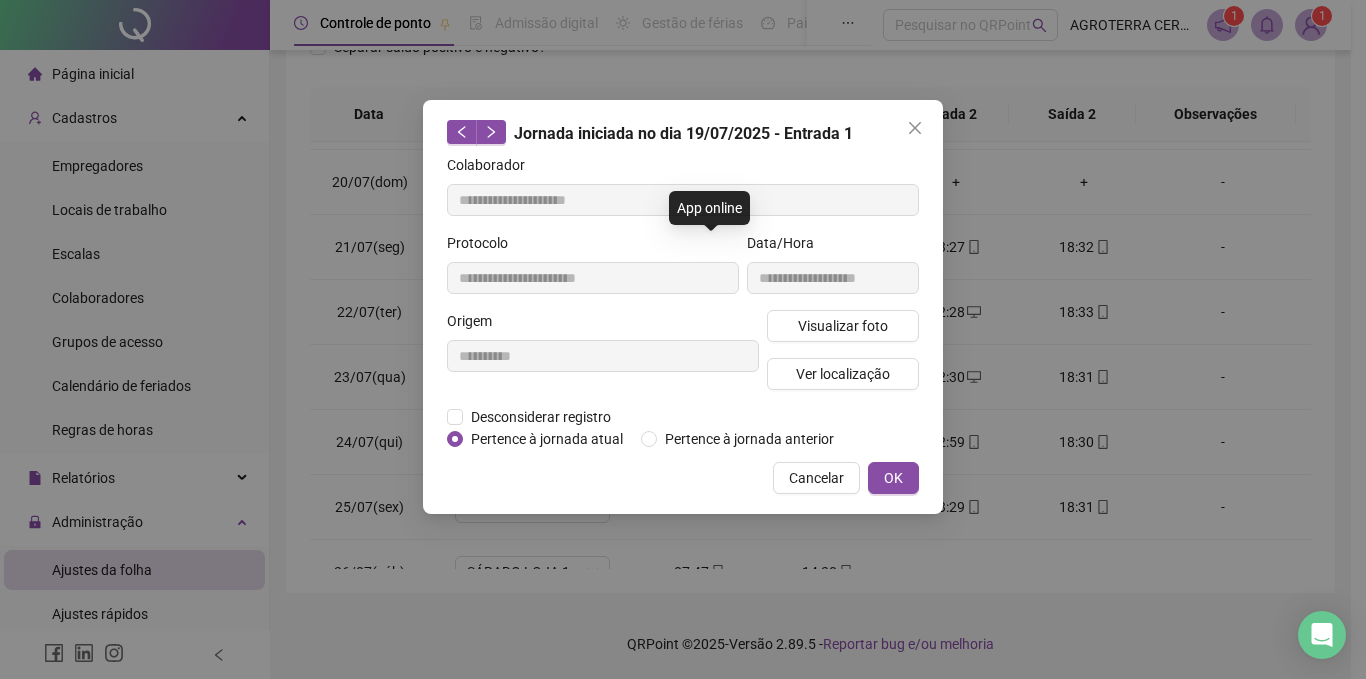 type on "**********" 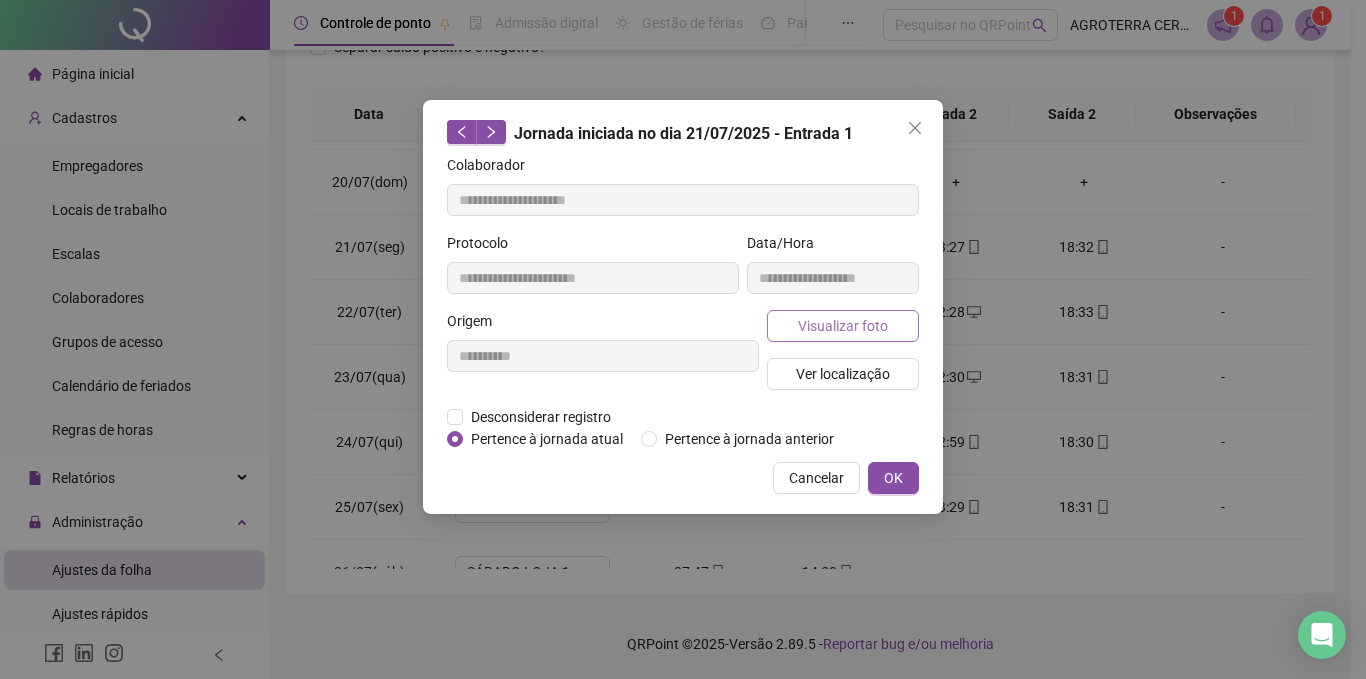 click on "Visualizar foto" at bounding box center [843, 326] 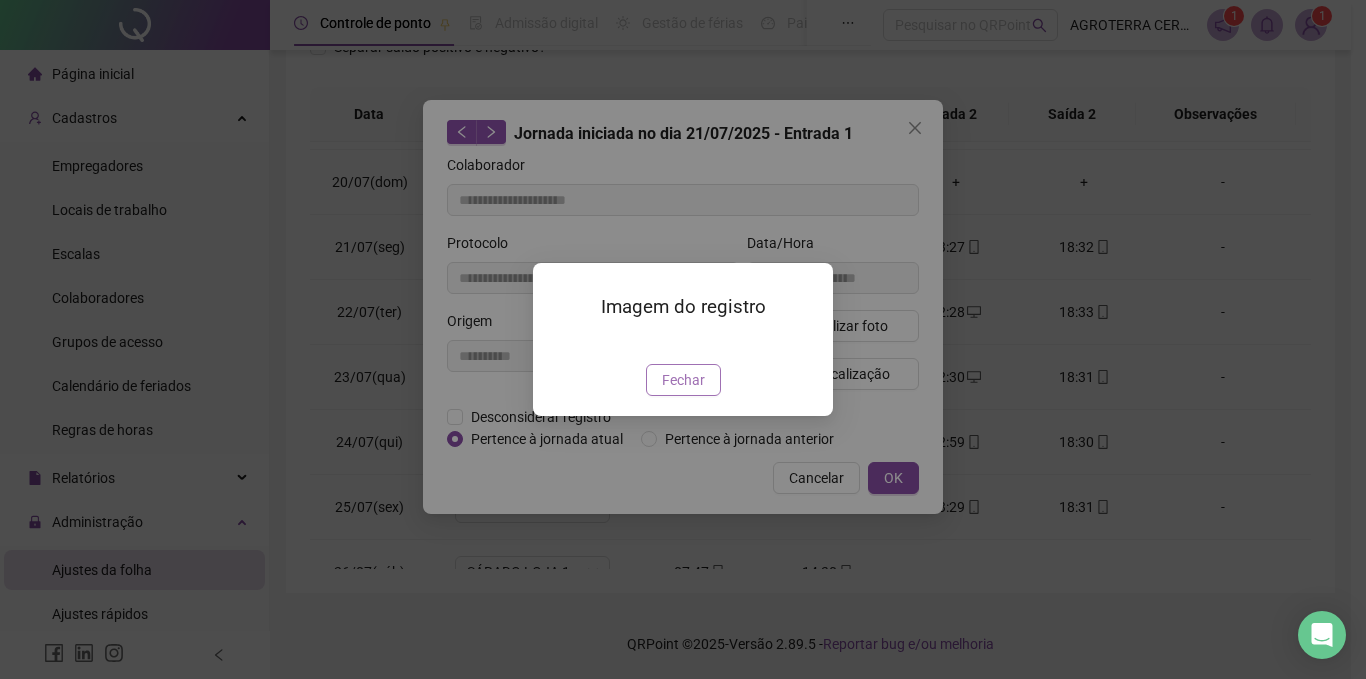 click on "Fechar" at bounding box center (683, 380) 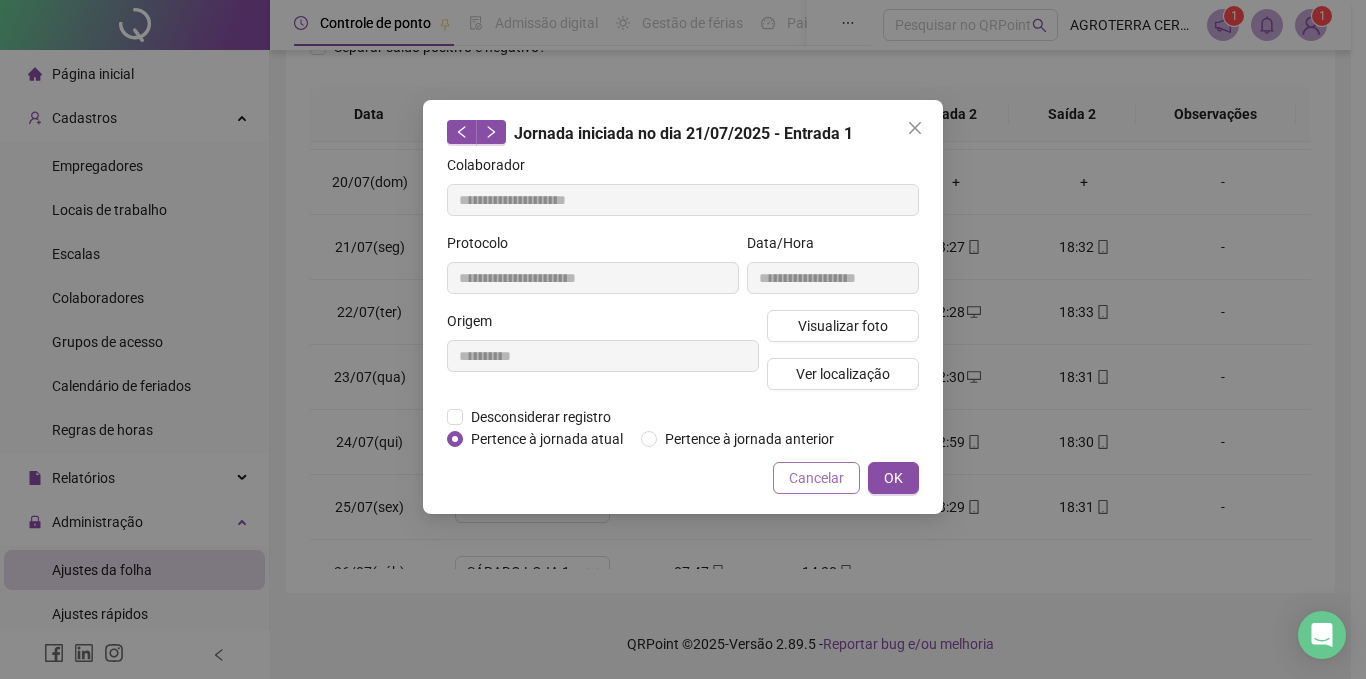 click on "Cancelar" at bounding box center [816, 478] 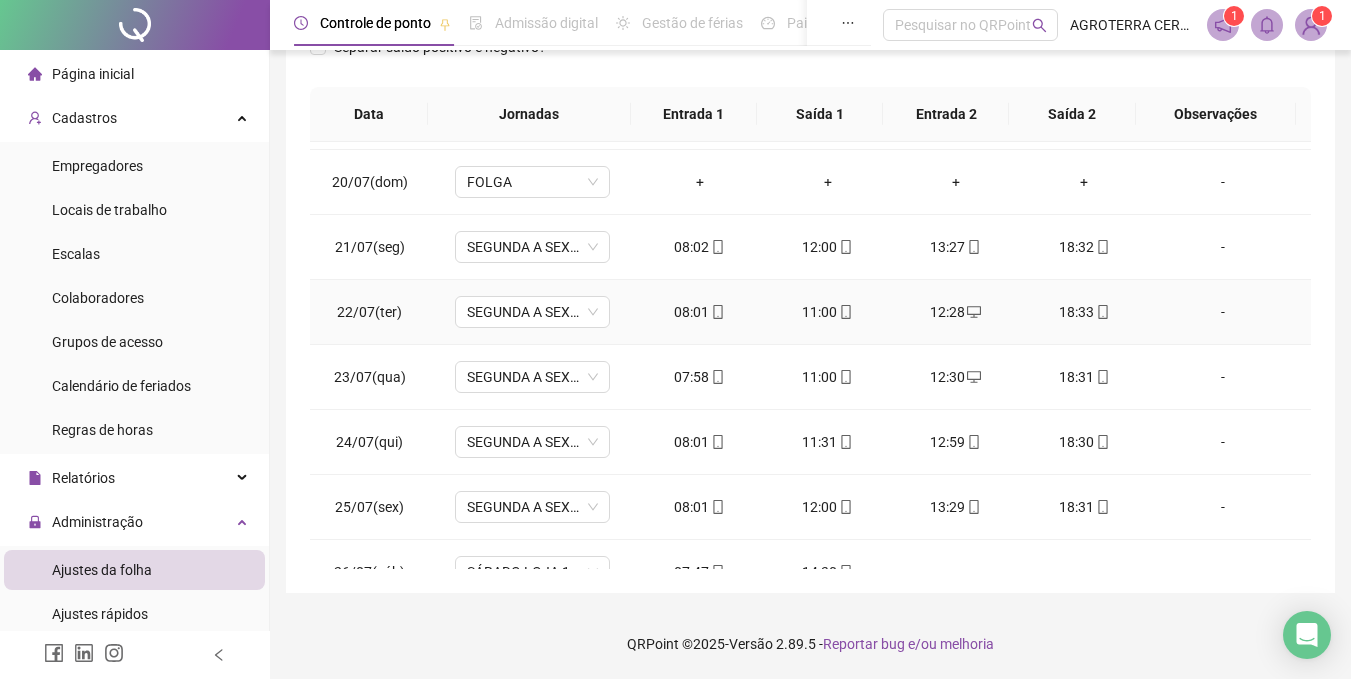 click 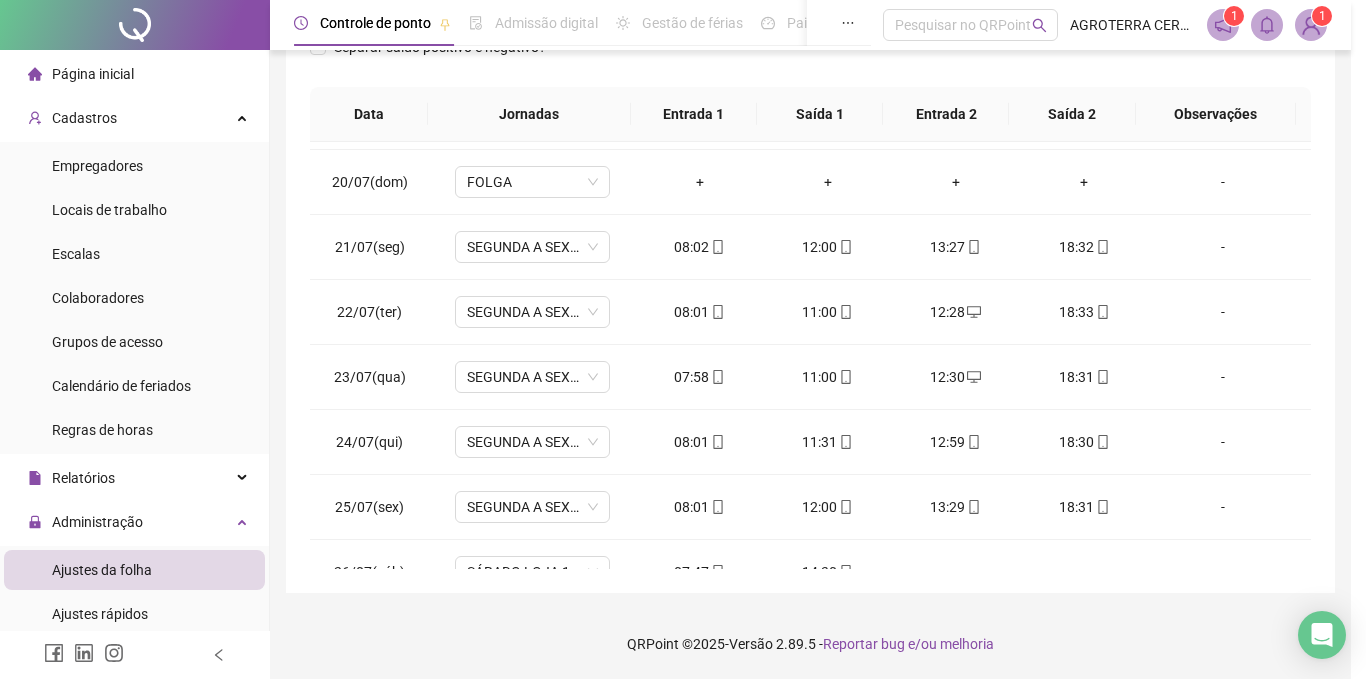 type on "**********" 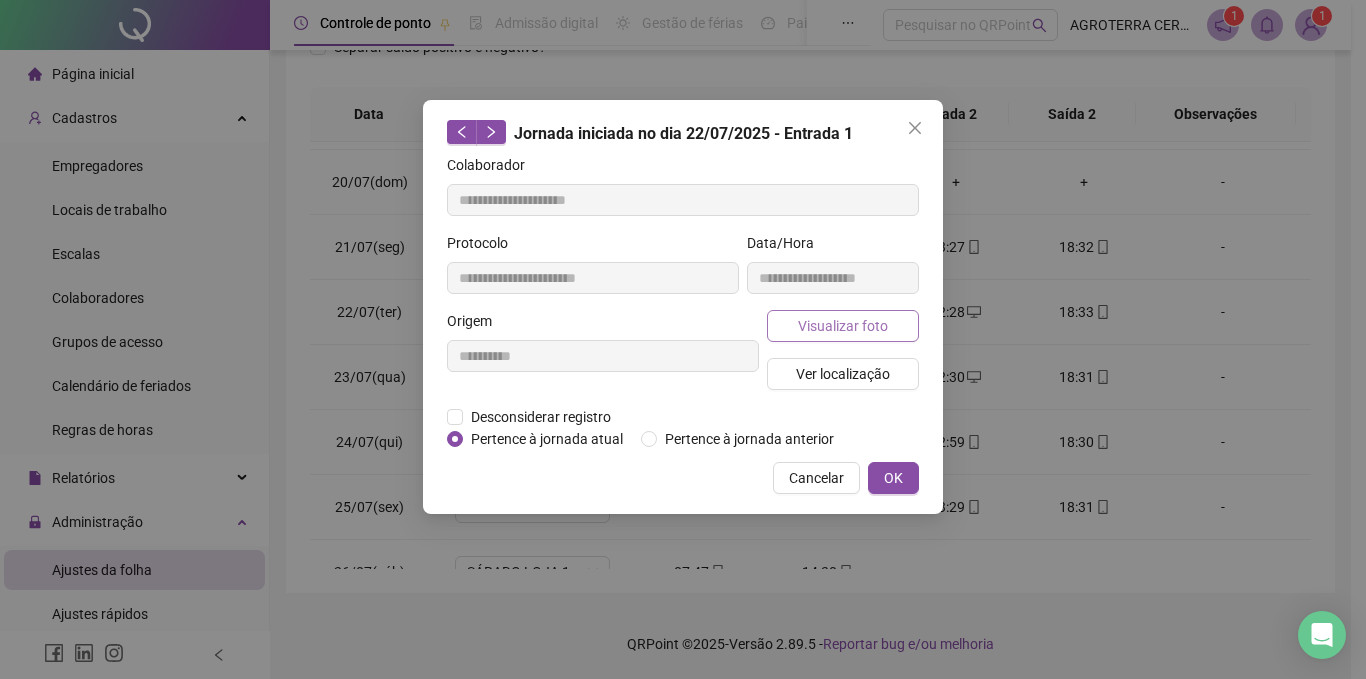 click on "Visualizar foto" at bounding box center [843, 326] 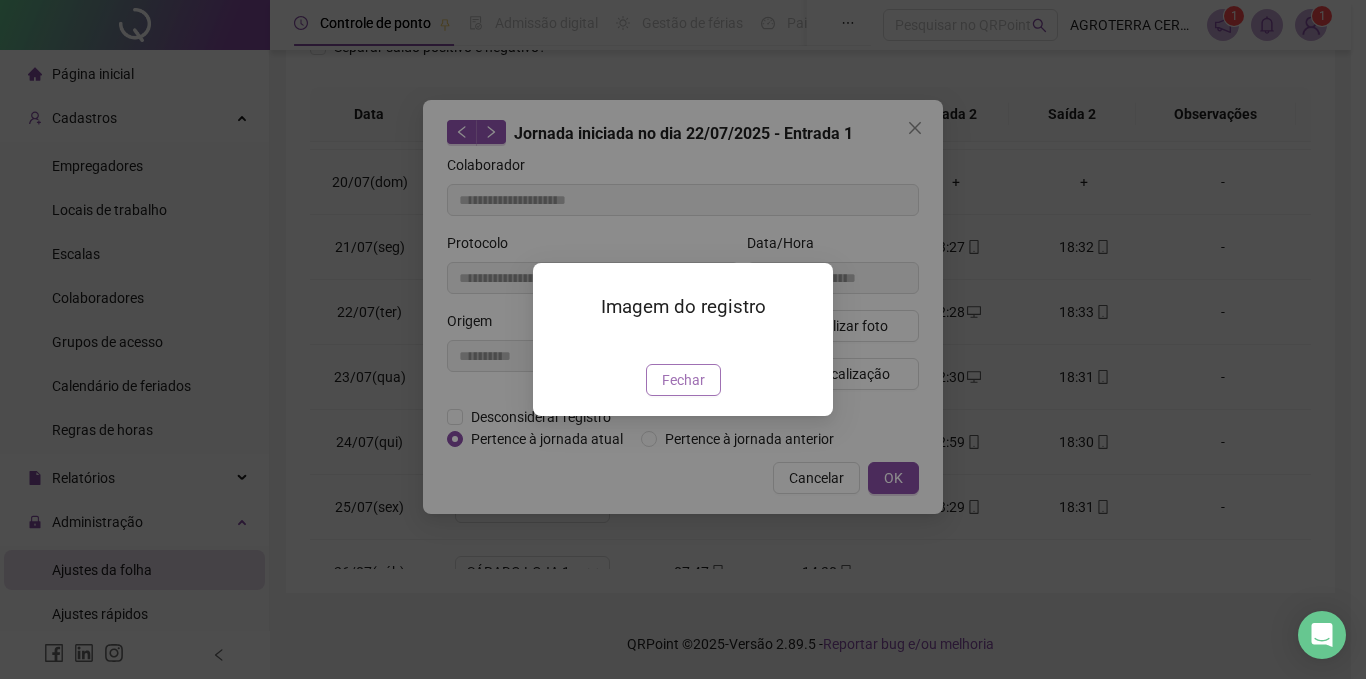 click on "Fechar" at bounding box center [683, 380] 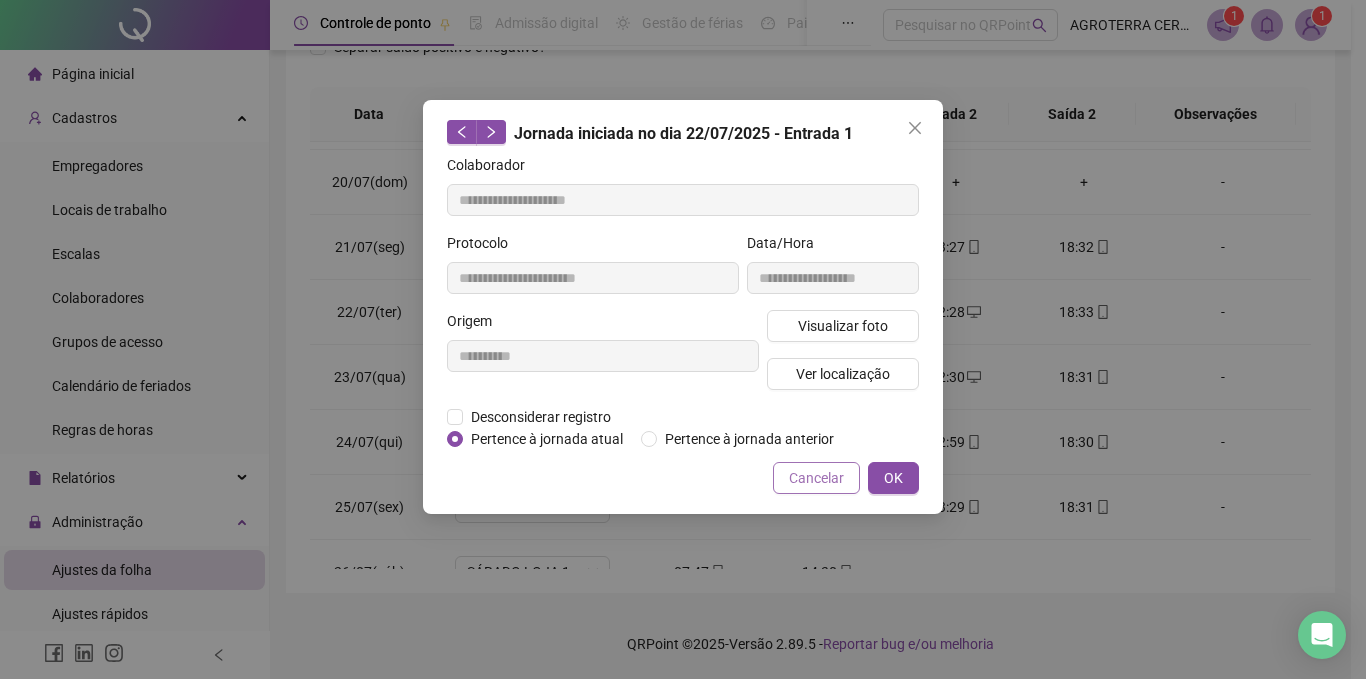 click on "Cancelar" at bounding box center (816, 478) 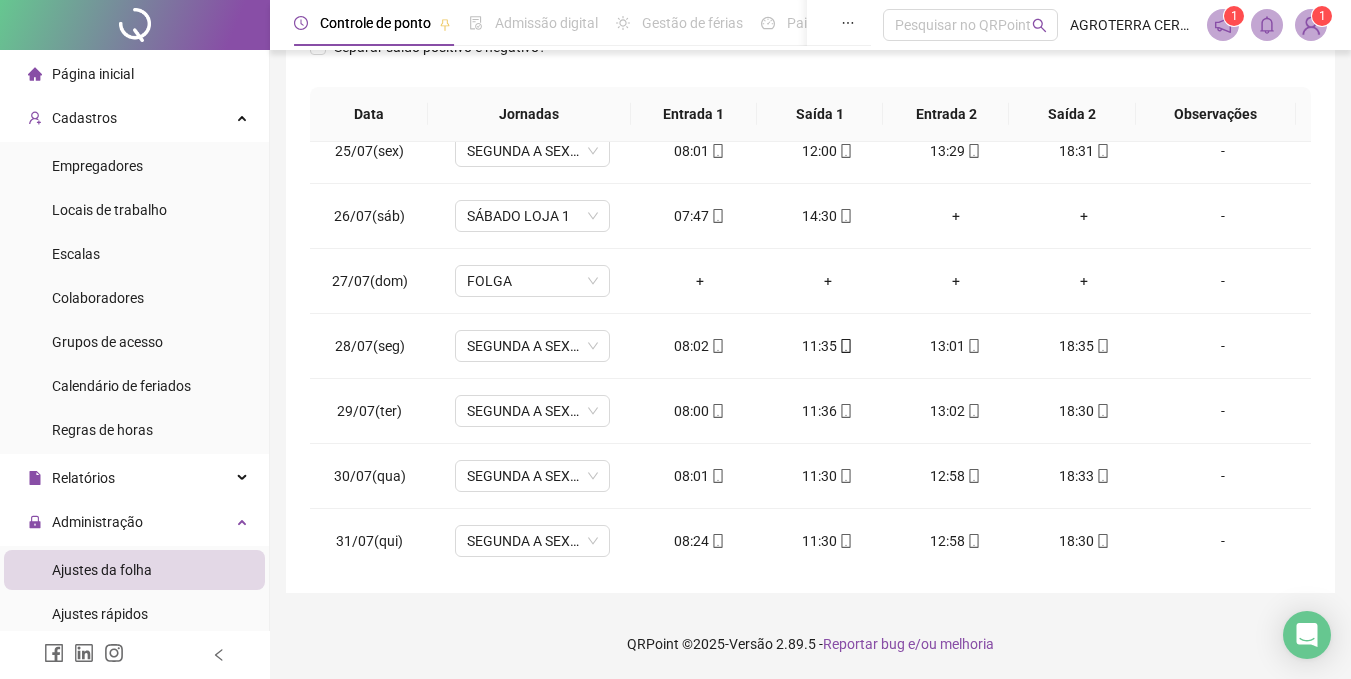 scroll, scrollTop: 1588, scrollLeft: 0, axis: vertical 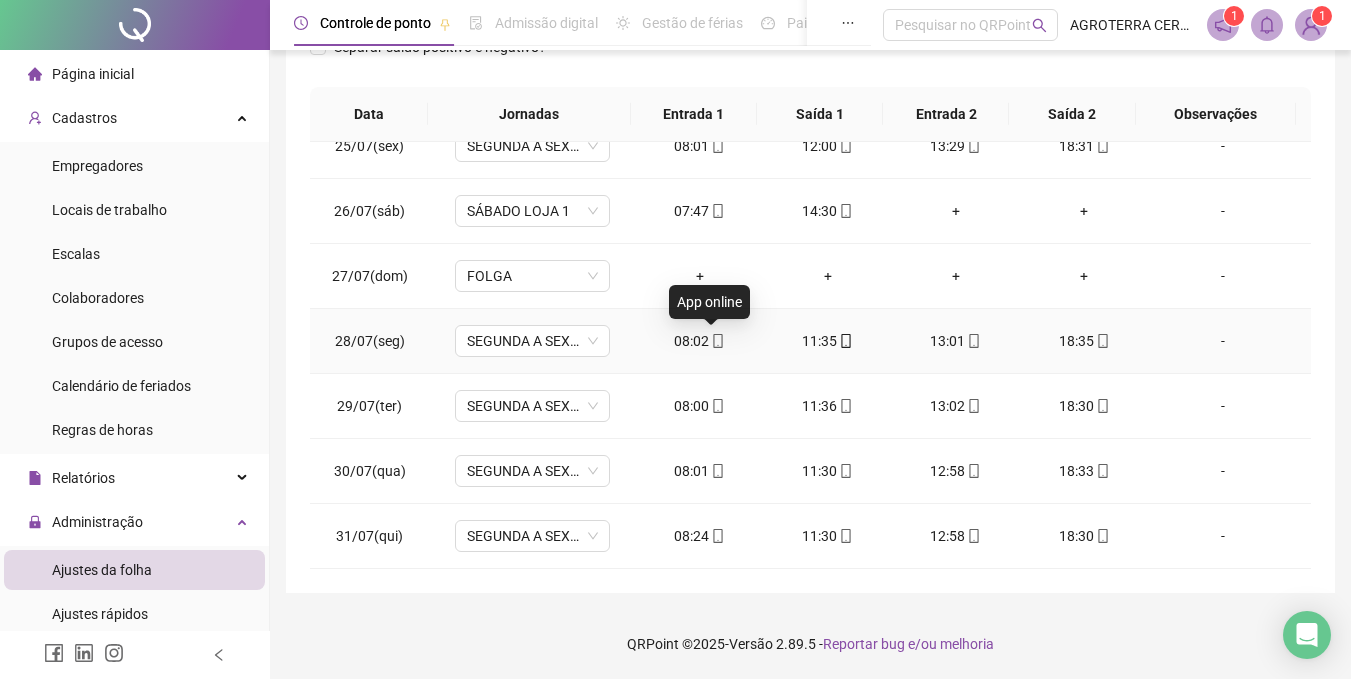 click 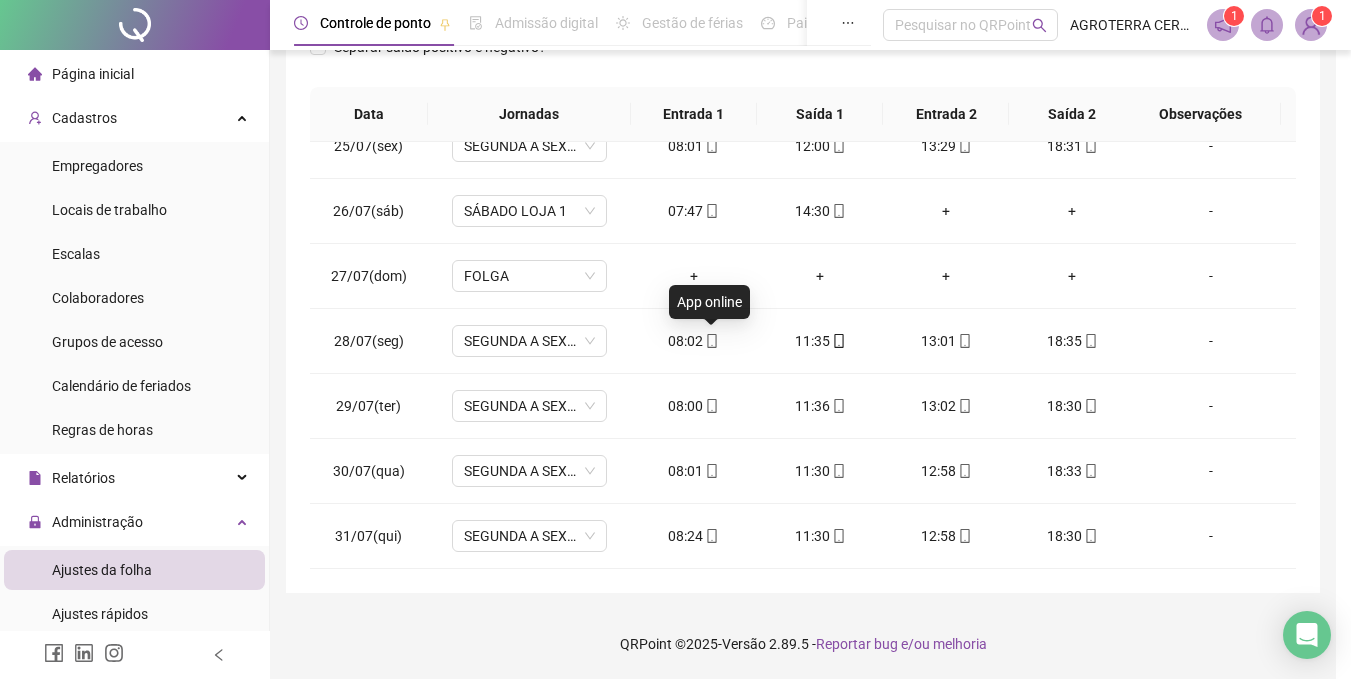 type on "**********" 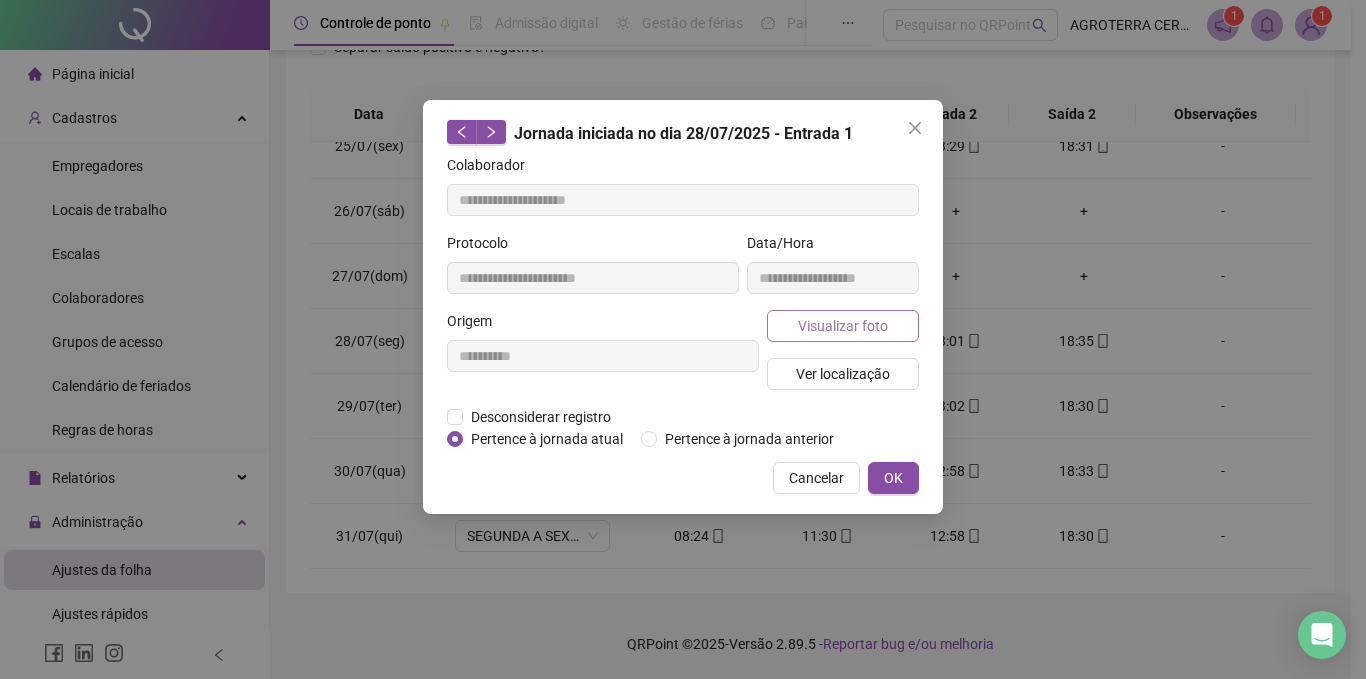 click on "Visualizar foto" at bounding box center (843, 326) 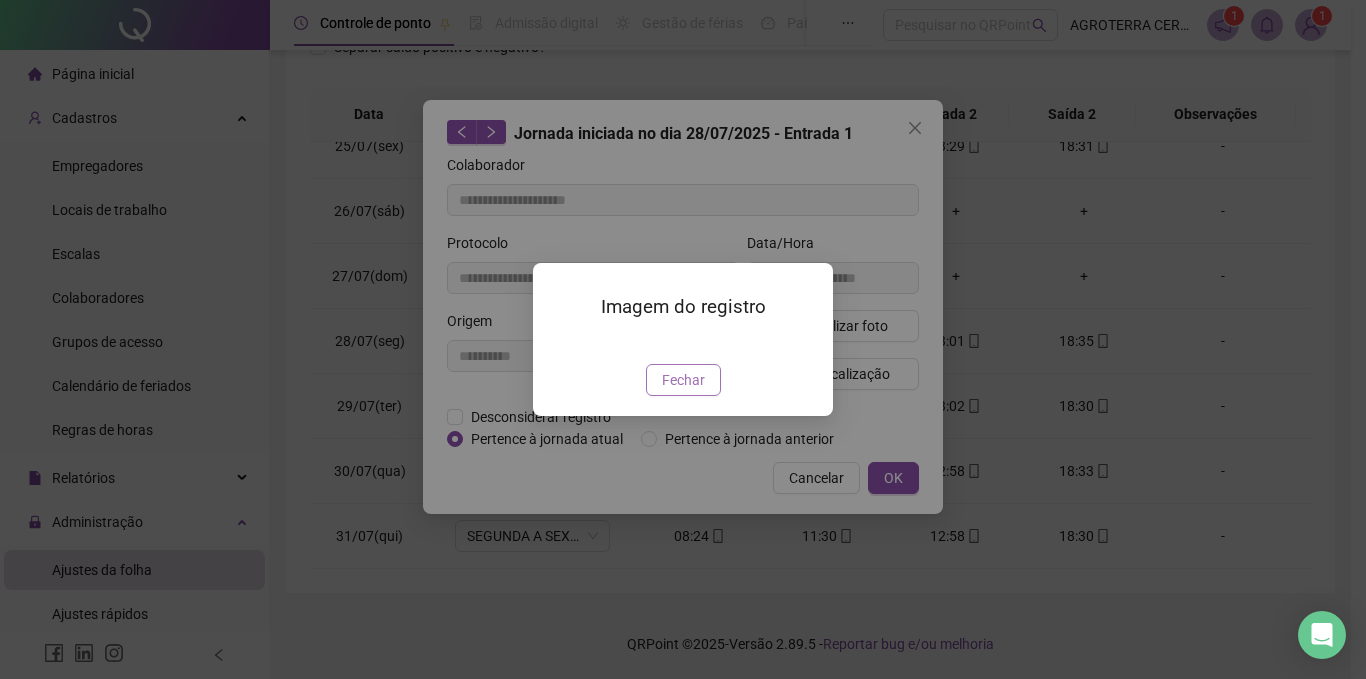 click on "Fechar" at bounding box center (683, 380) 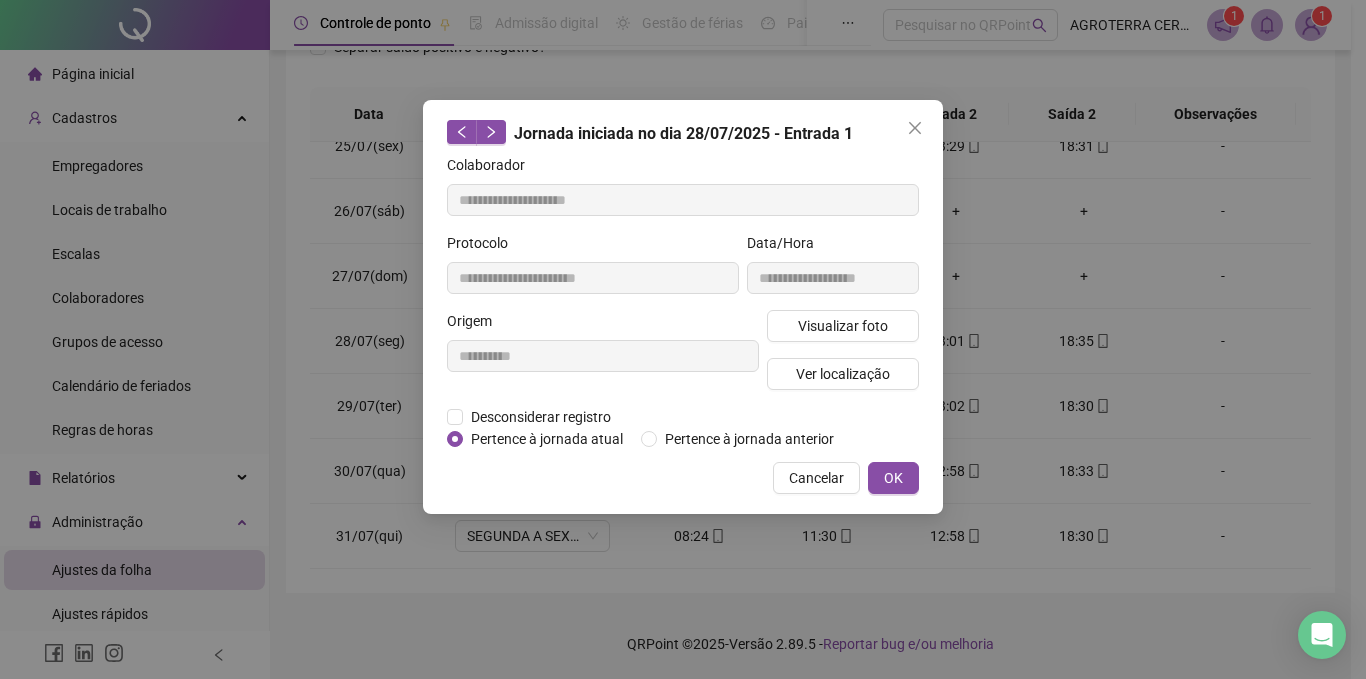click on "Cancelar" at bounding box center (816, 478) 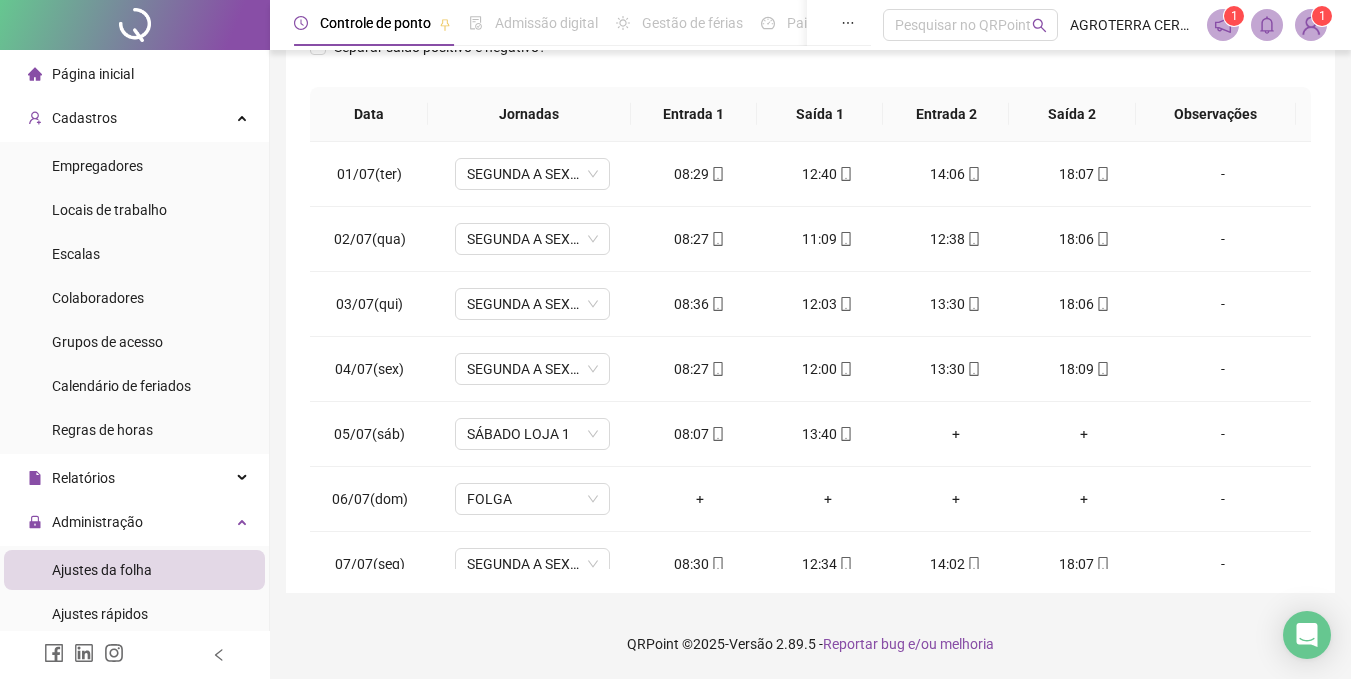 scroll, scrollTop: 5, scrollLeft: 0, axis: vertical 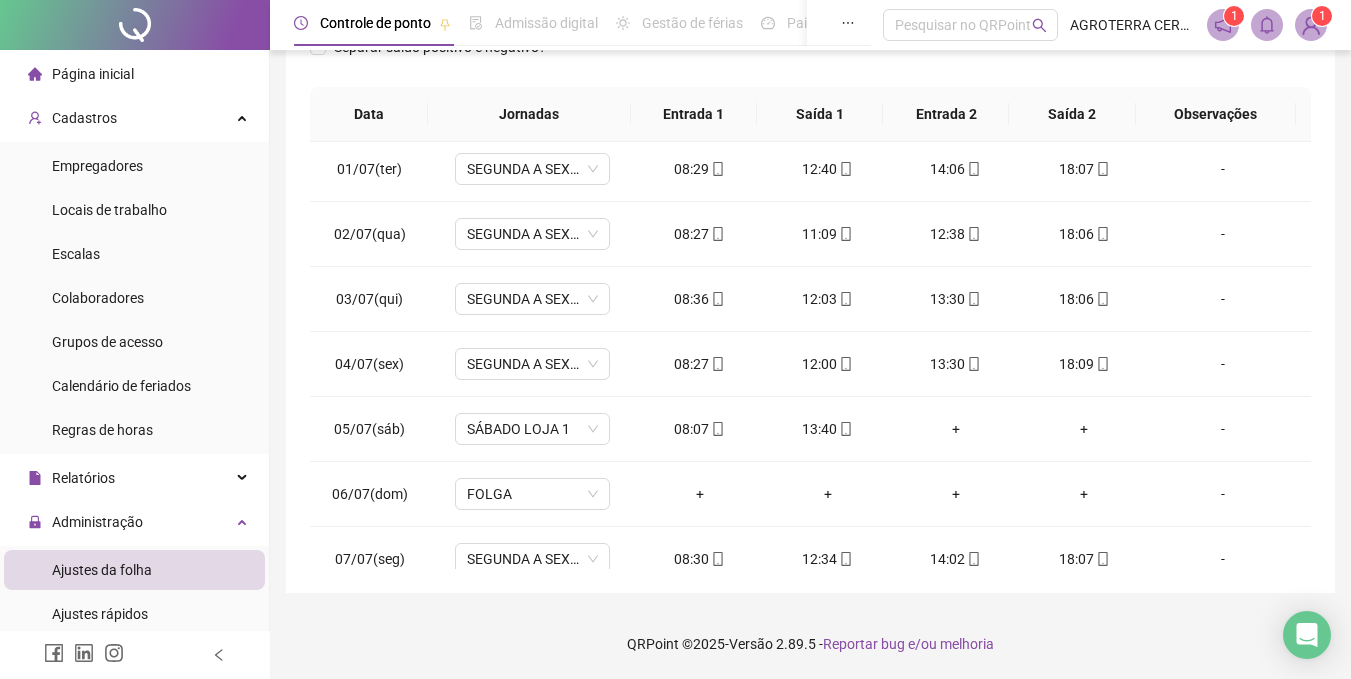click on "**********" at bounding box center (810, 170) 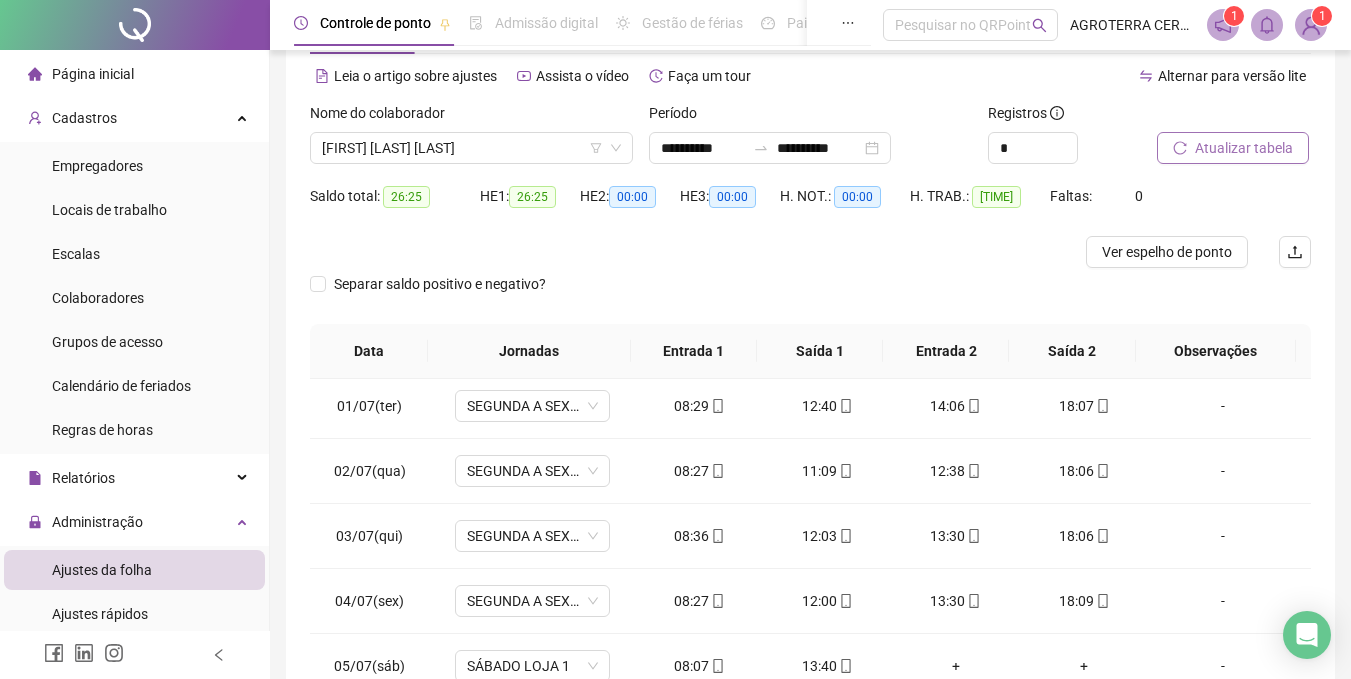 scroll, scrollTop: 25, scrollLeft: 0, axis: vertical 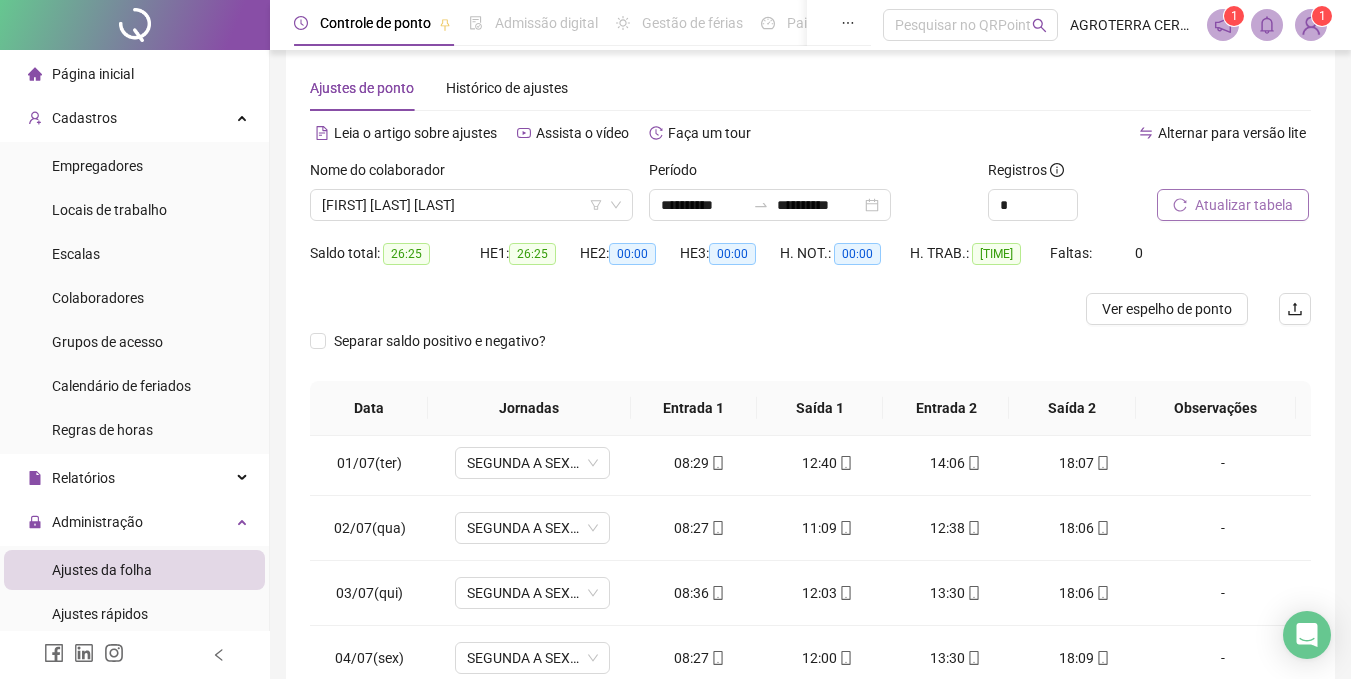 click on "H. NOT.:   00:00" at bounding box center (845, 265) 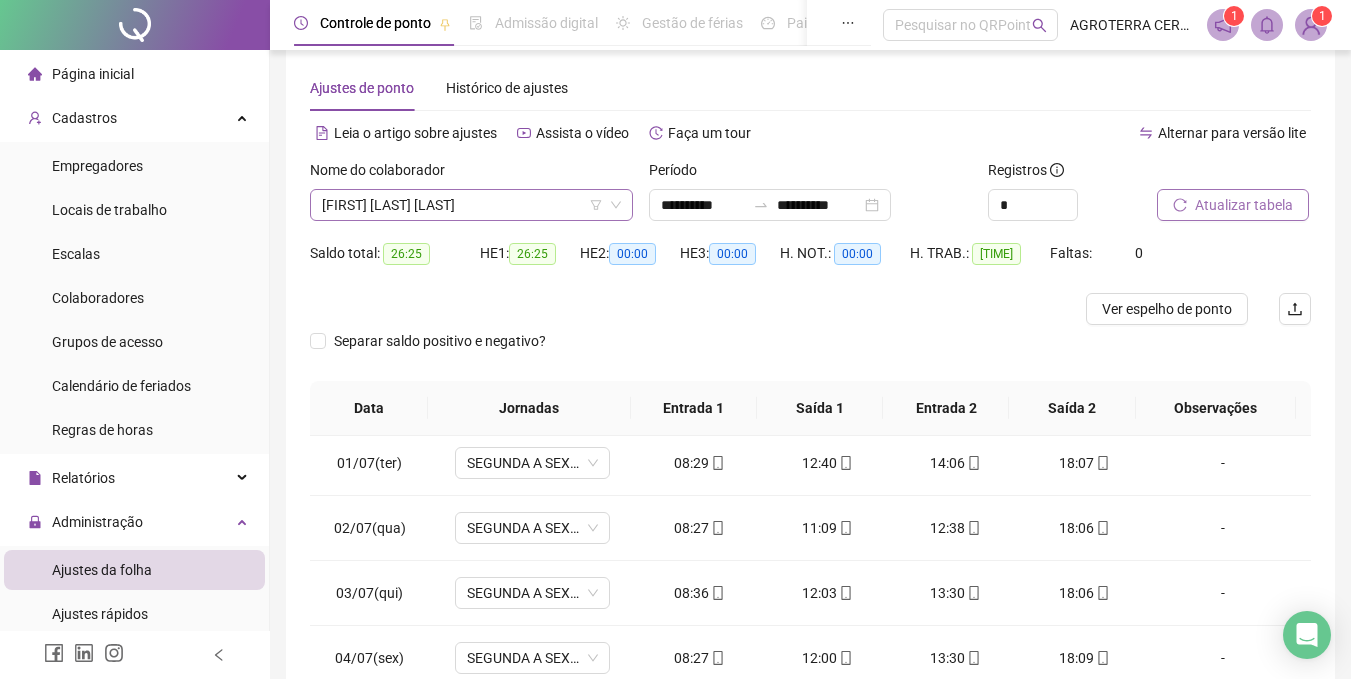 click on "[FIRST] [LAST] [LAST]" at bounding box center [471, 205] 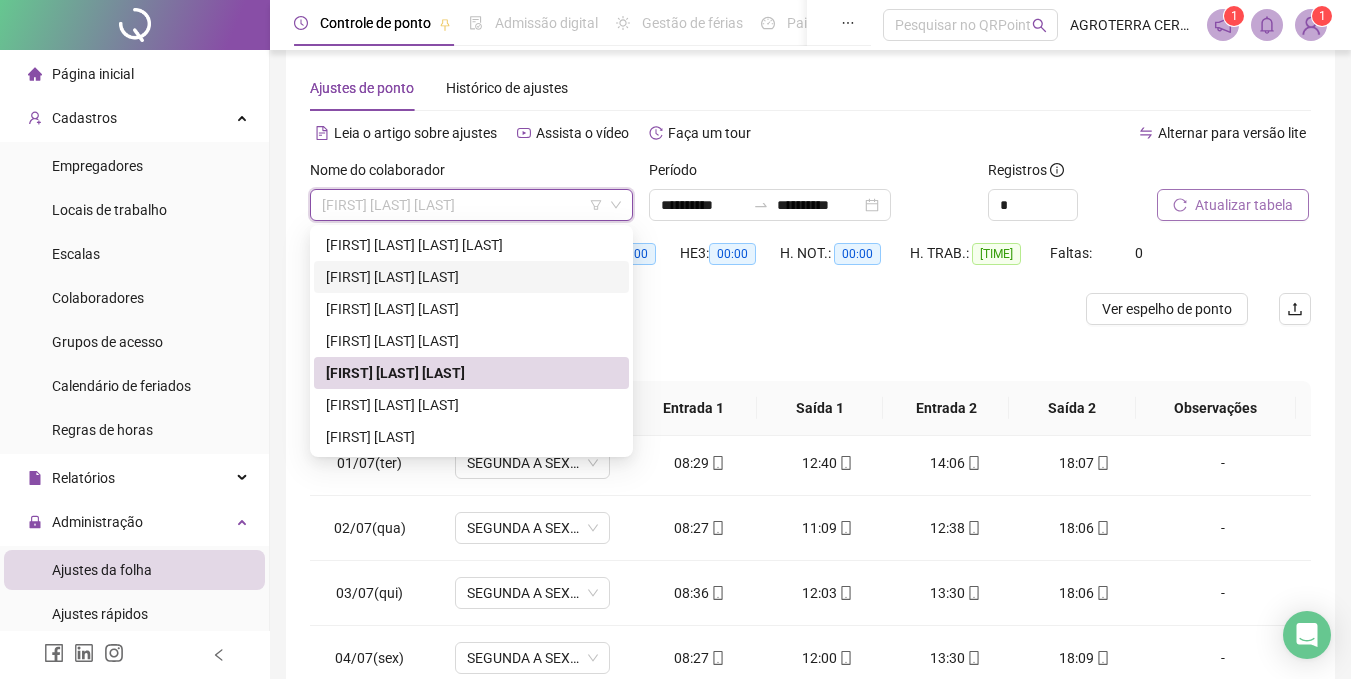 click on "[FIRST] [LAST] [LAST]" at bounding box center (471, 277) 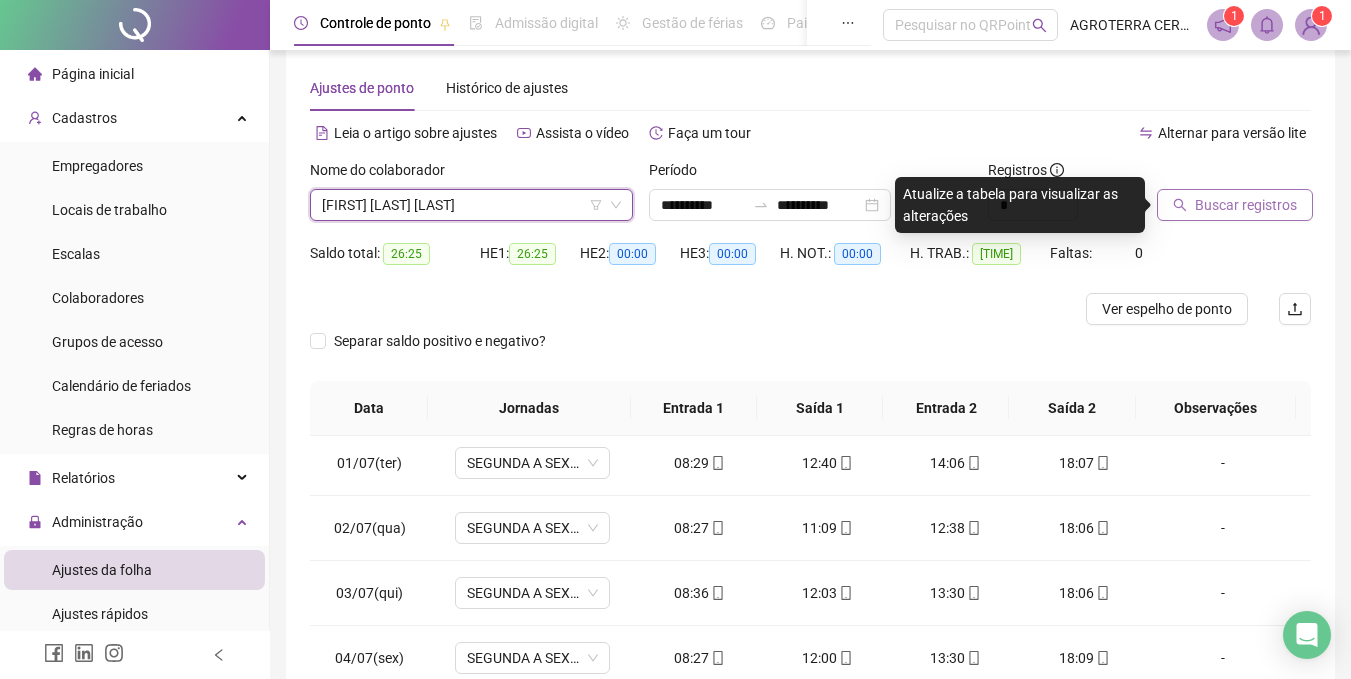 click on "Buscar registros" at bounding box center [1246, 205] 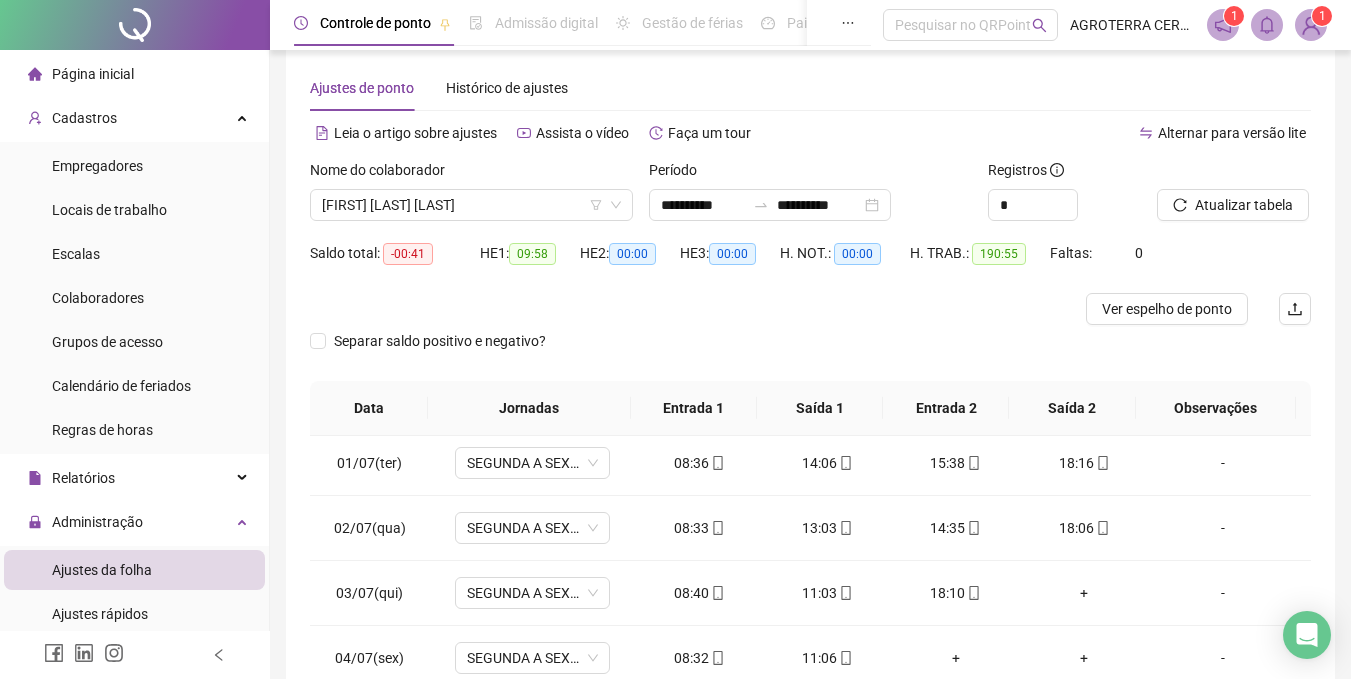 click at bounding box center (685, 309) 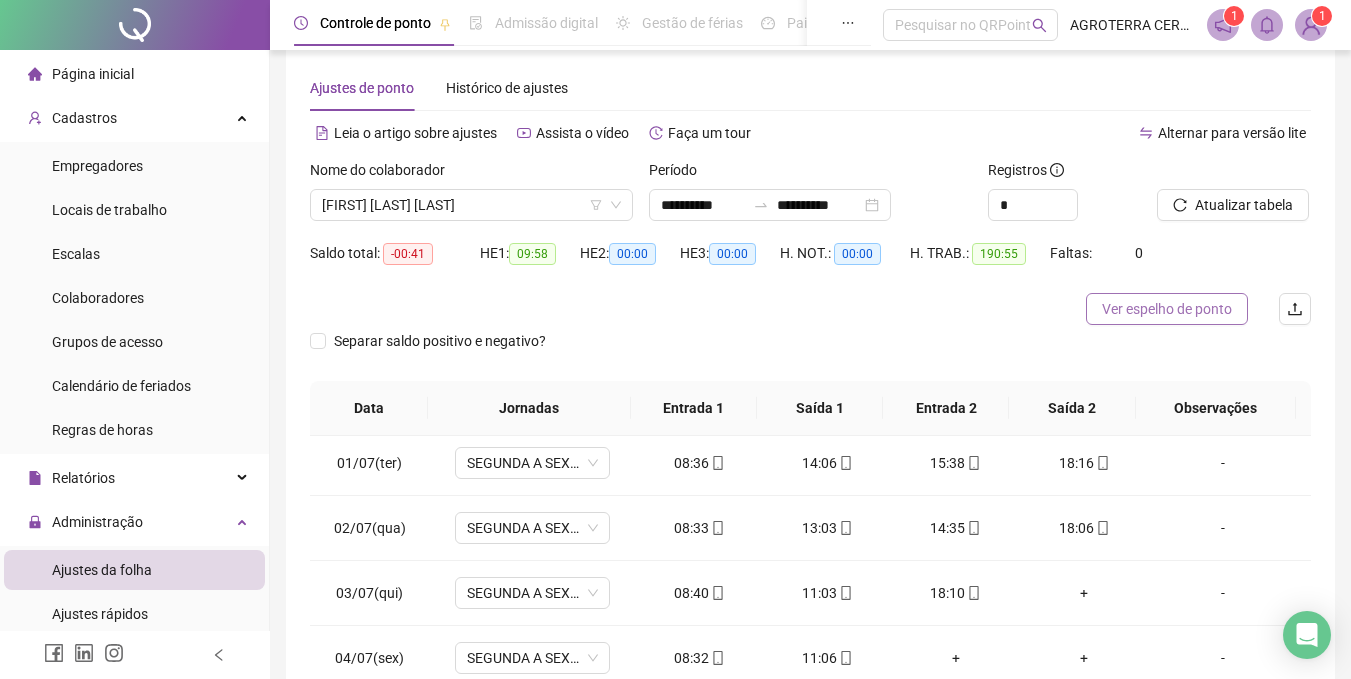 click on "Ver espelho de ponto" at bounding box center (1167, 309) 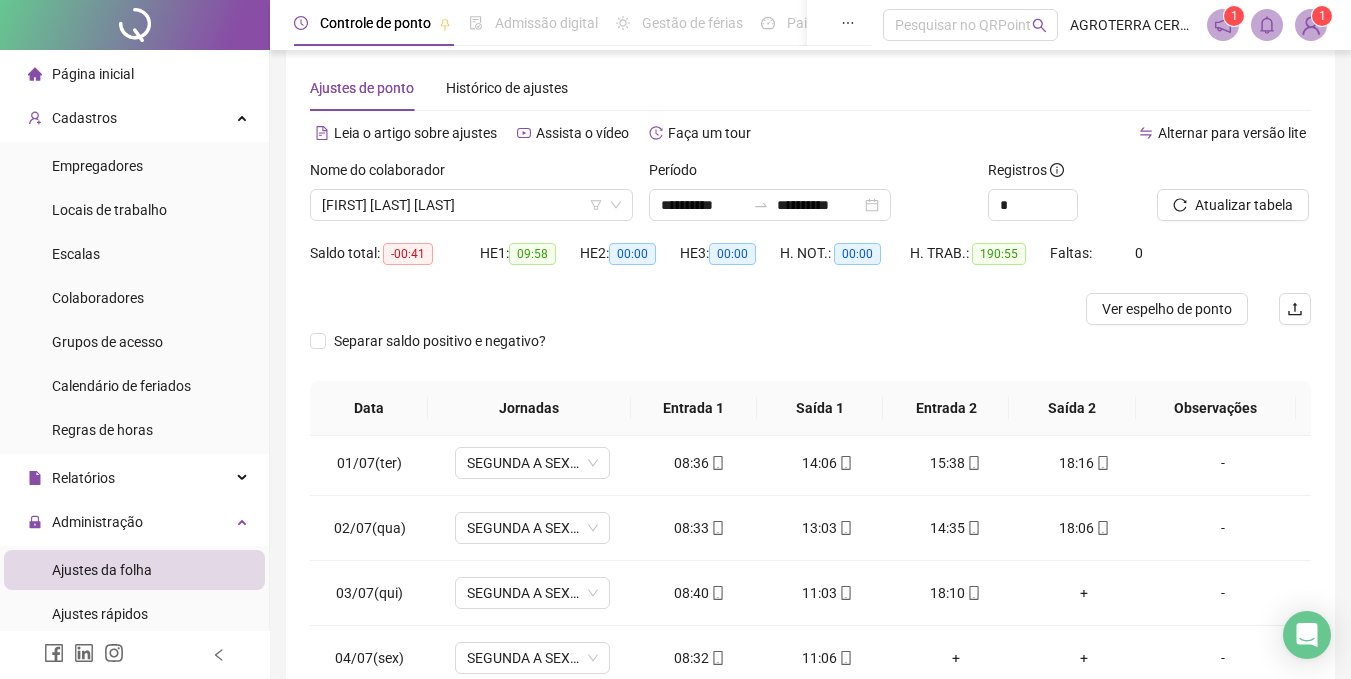 scroll, scrollTop: 291, scrollLeft: 0, axis: vertical 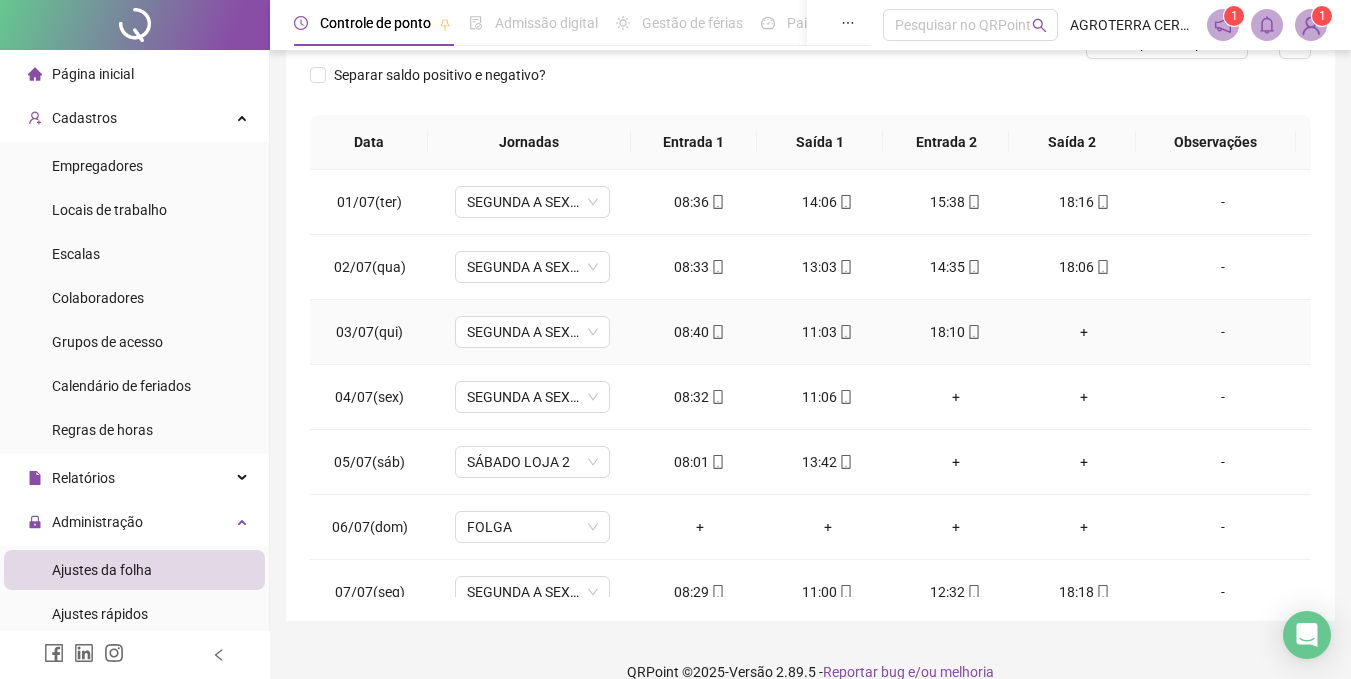 click on "+" at bounding box center (1084, 332) 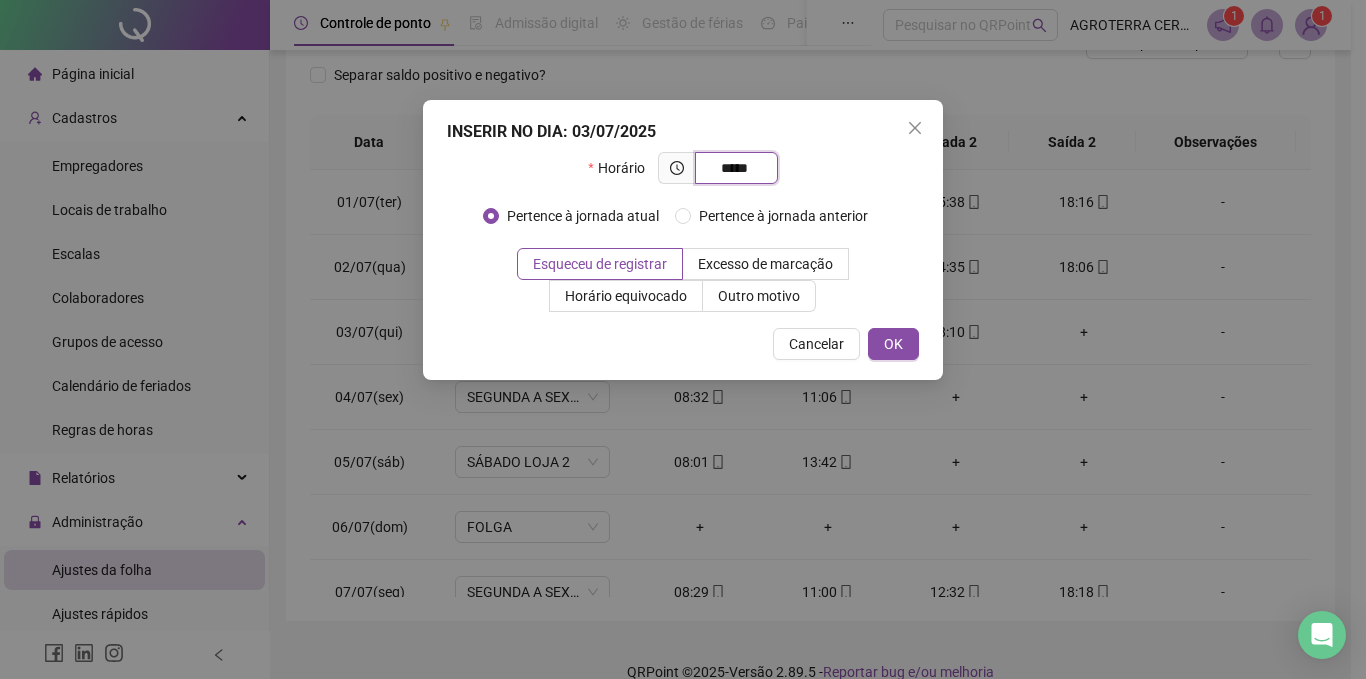 type on "*****" 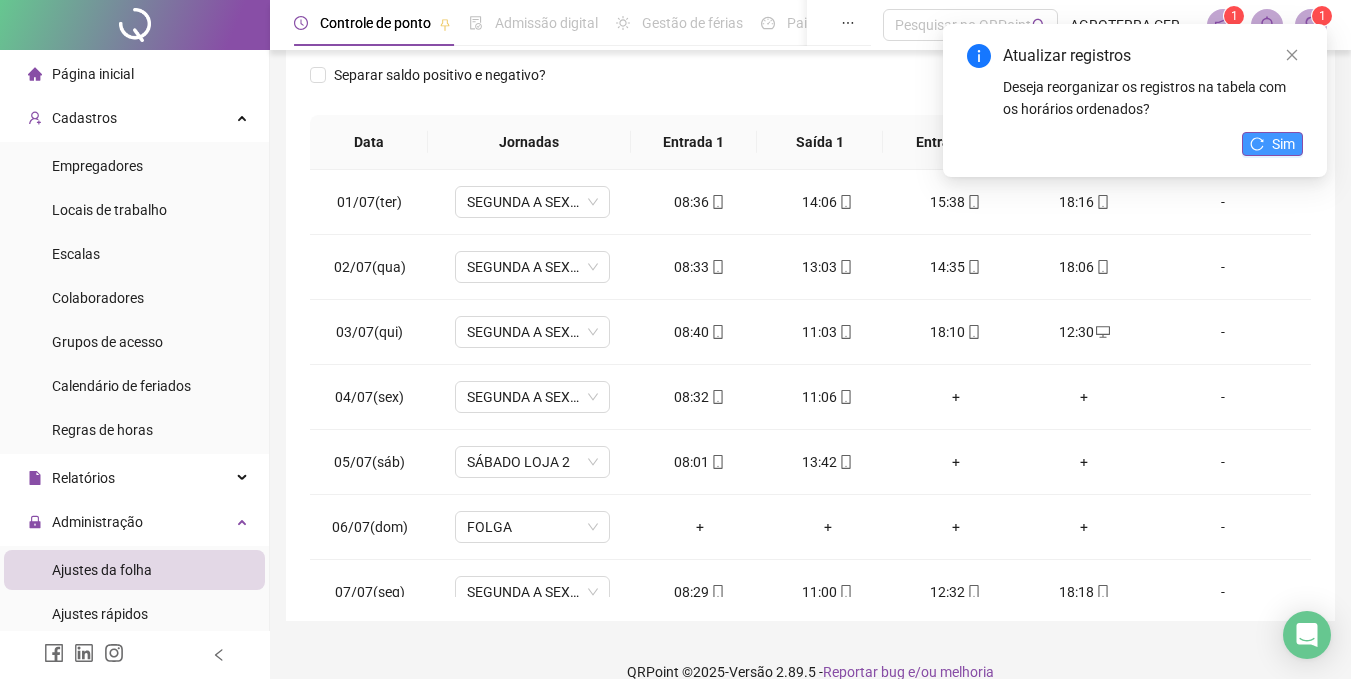 click on "Sim" at bounding box center [1283, 144] 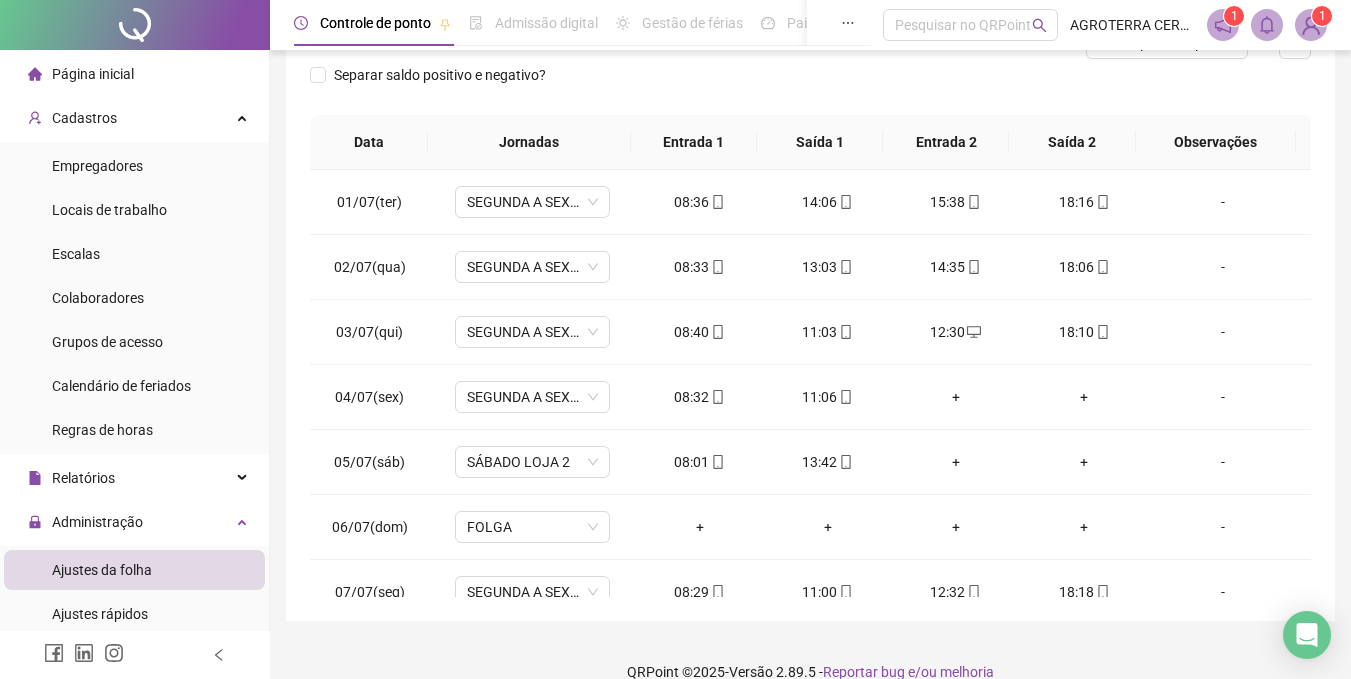 click on "Nome do colaborador [FIRST] [LAST] [LAST] Saldo total: [TIME] HE 1: [TIME] HE 2: [TIME] HE 3: [TIME] H. NOT.: [TIME] H. TRAB.: [TIME] Faltas: [NUMBER] 01/[DATE](ter) SEGUNDA A SEXTA LOJA 2 [TIME] [TIME] [TIME] [TIME] - 02/[DATE](qua) SEGUNDA A SEXTA LOJA 2 [TIME] [TIME] [TIME] [TIME] - 03/[DATE](qui) SEGUNDA A SEXTA LOJA 2 [TIME] [TIME] [TIME] [TIME] - 04/[DATE](sex) SEGUNDA A SEXTA LOJA 2 [TIME] [TIME] + + - 05/[DATE](sáb) SÁBADO LOJA 2 [TIME] [TIME] + + - 06/[DATE](dom) FOLGA + + + + - 07/[DATE](seg) SEGUNDA A SEXTA LOJA 2 [TIME] [TIME] [TIME] [TIME] - 08/[DATE](ter)" at bounding box center [810, 208] 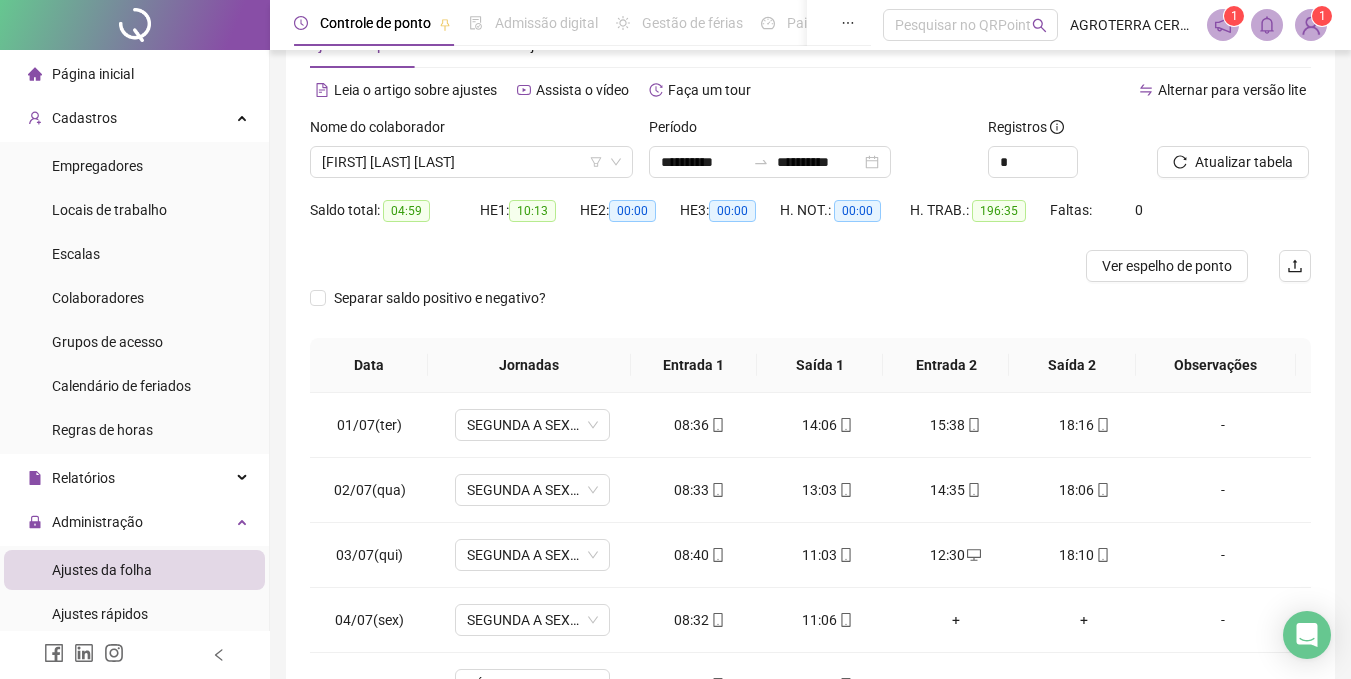 scroll, scrollTop: 51, scrollLeft: 0, axis: vertical 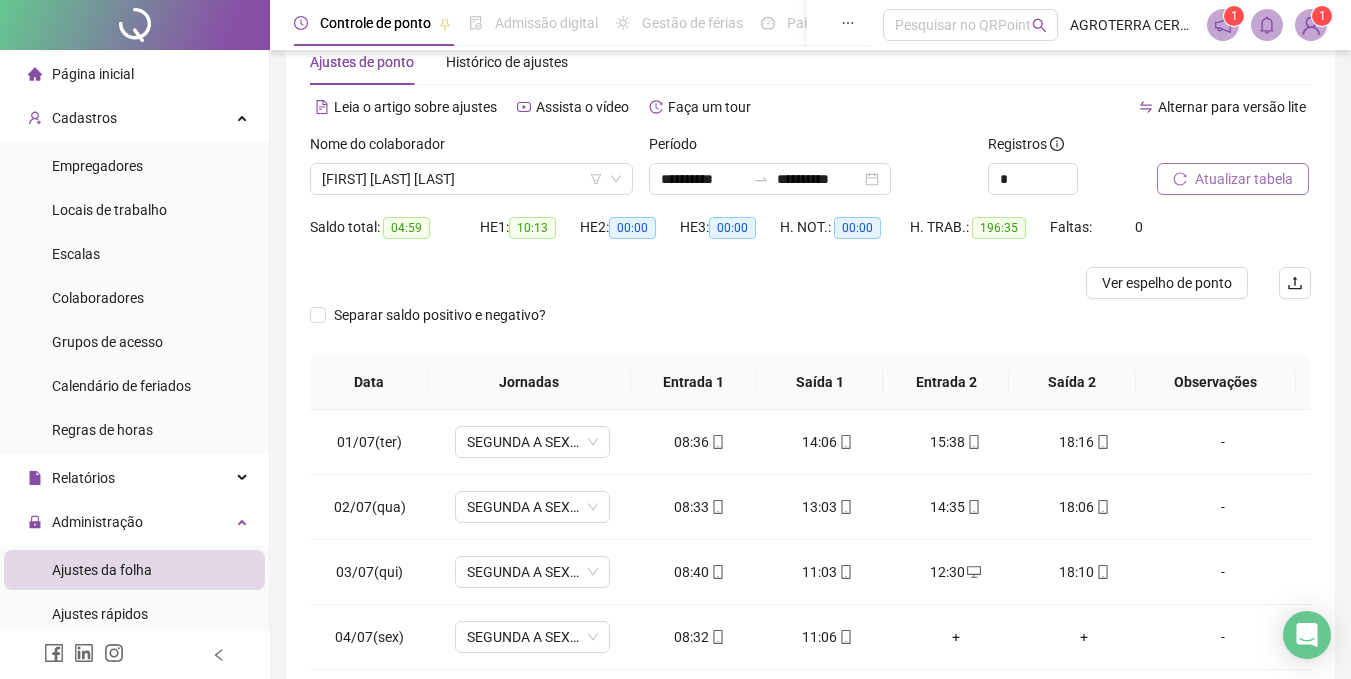 click on "Atualizar tabela" at bounding box center (1244, 179) 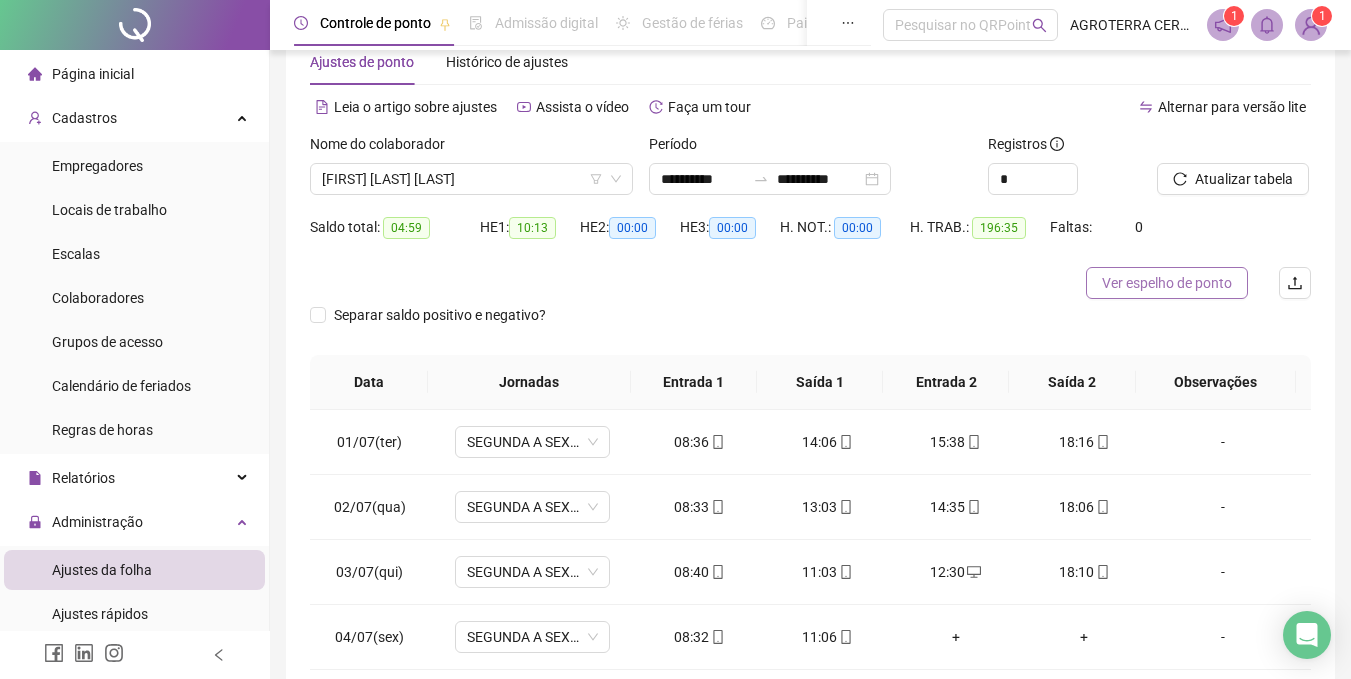 click on "Ver espelho de ponto" at bounding box center [1167, 283] 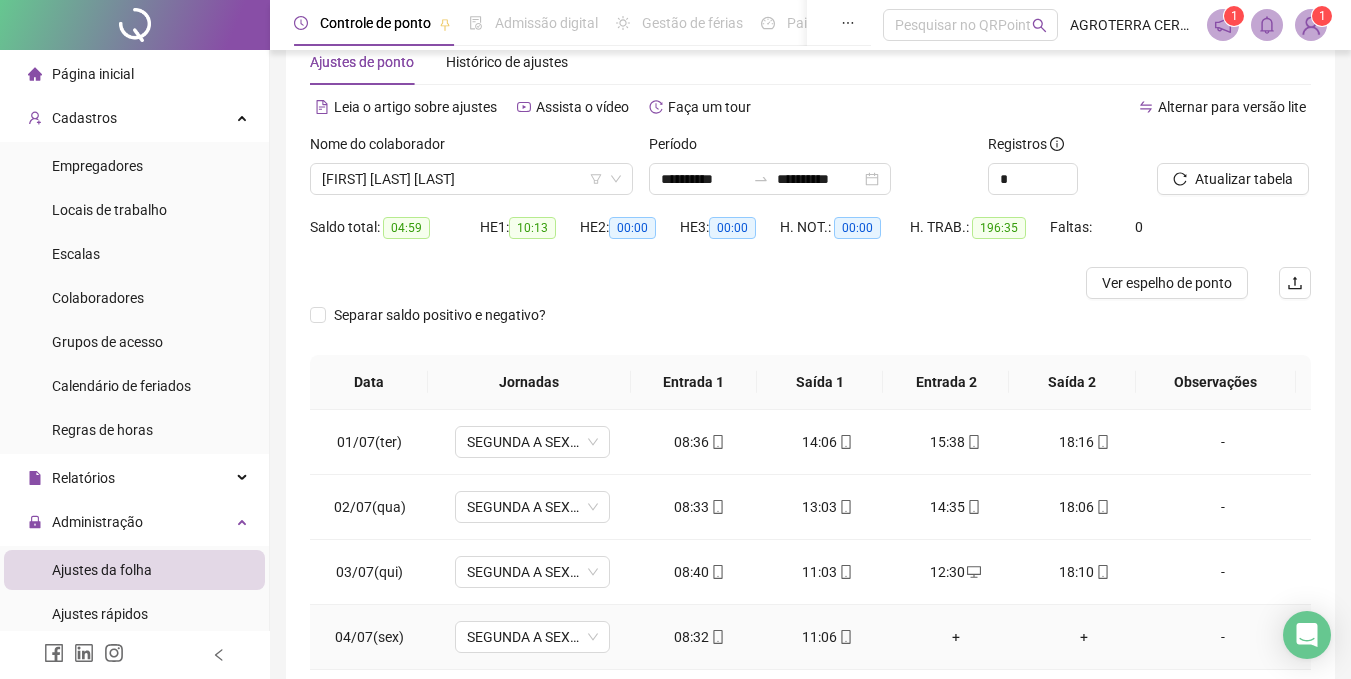 click on "+" at bounding box center [956, 637] 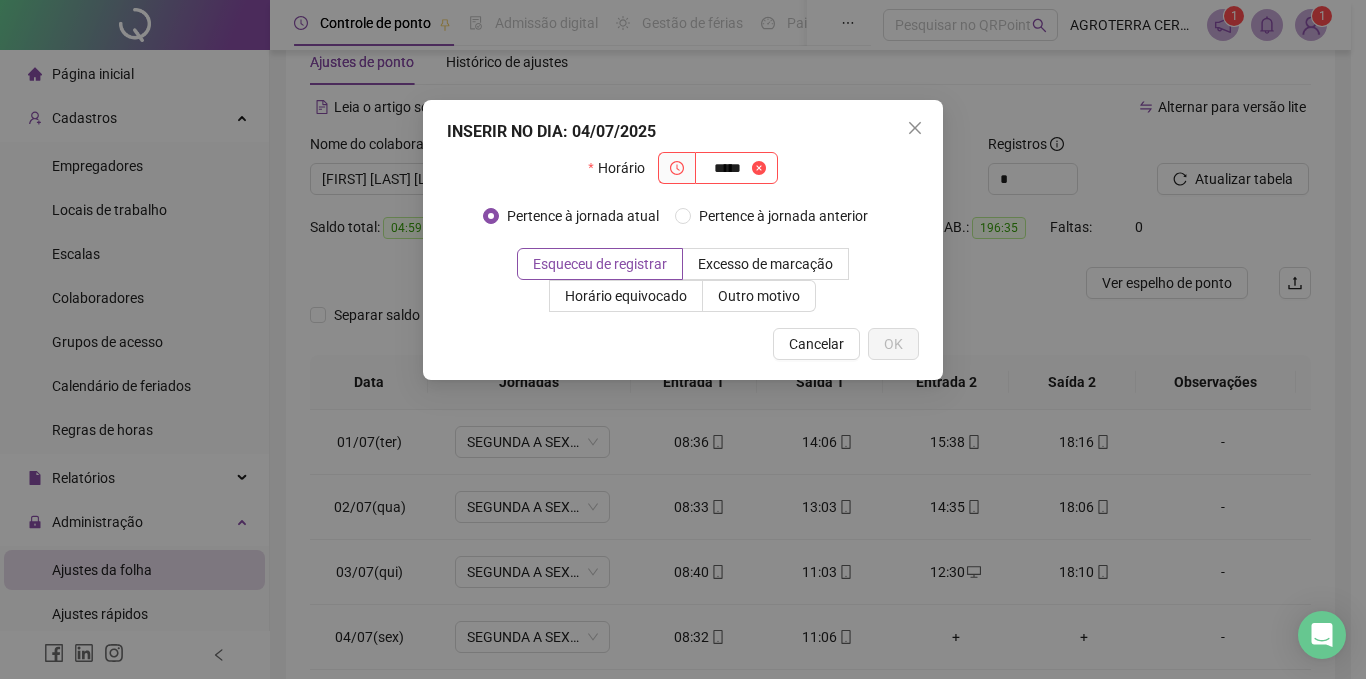 type on "*****" 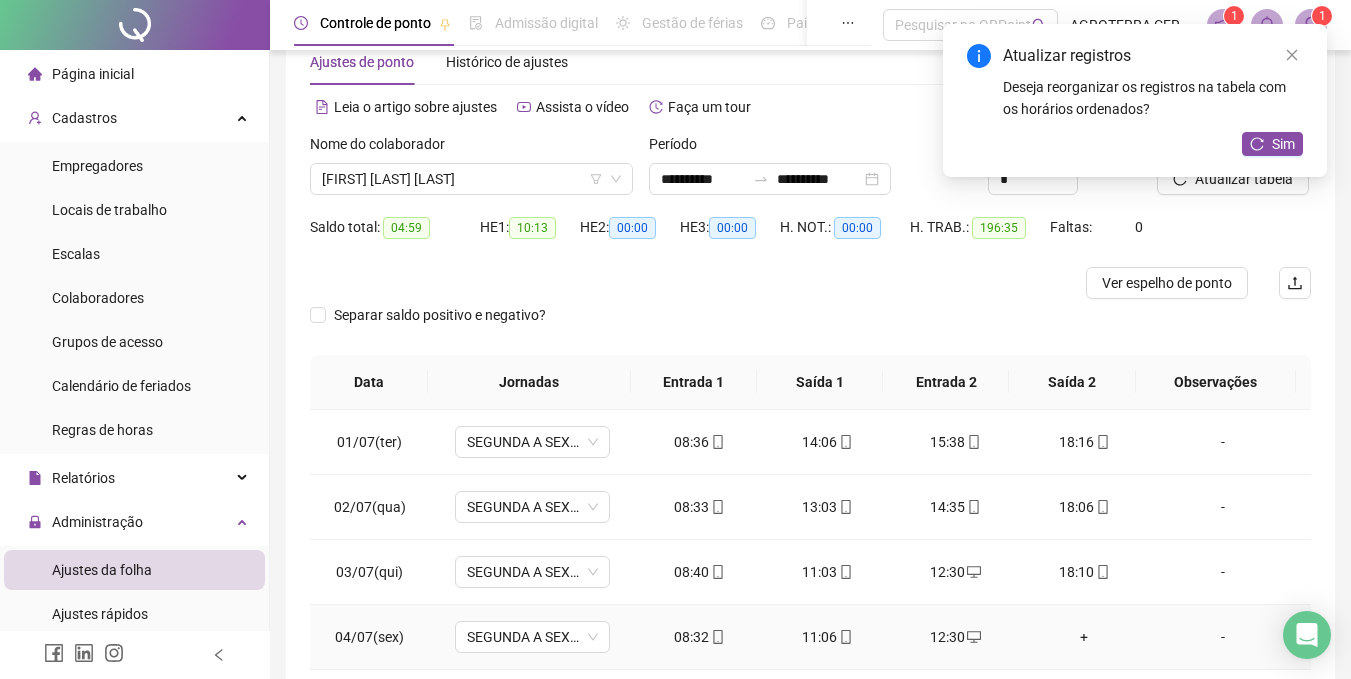 click on "+" at bounding box center [1084, 637] 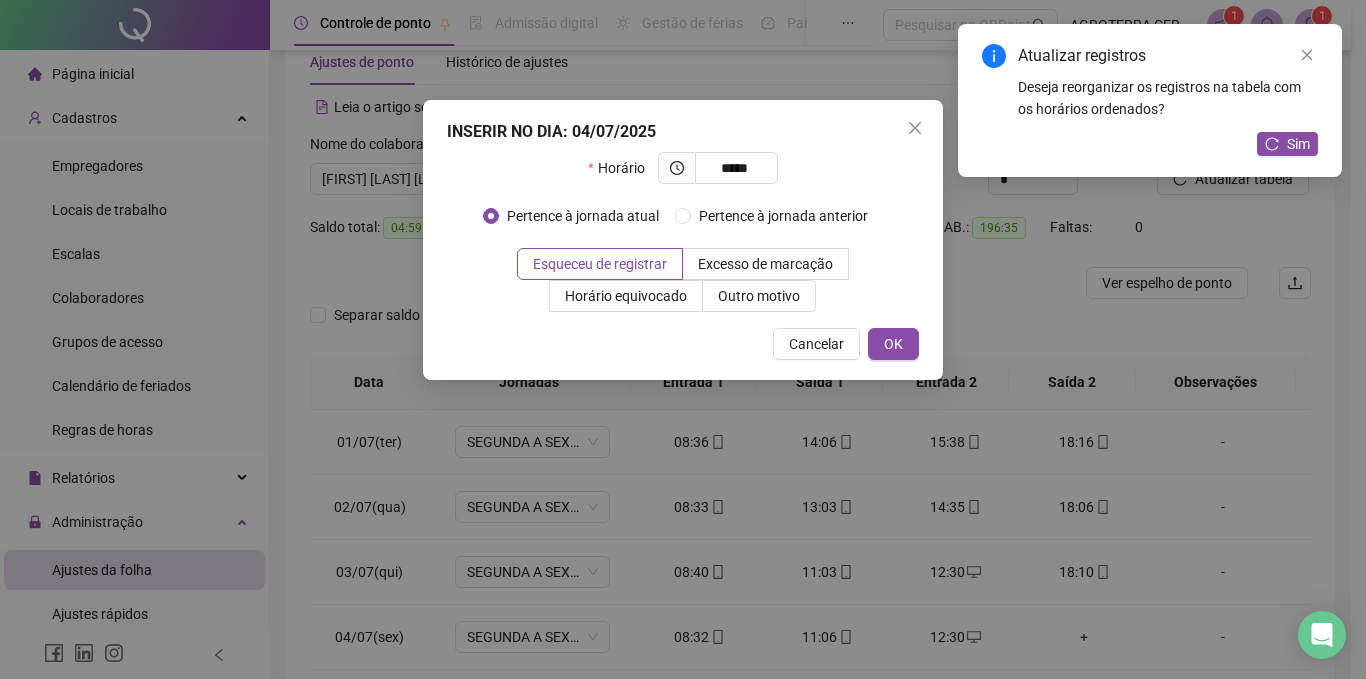 type on "*****" 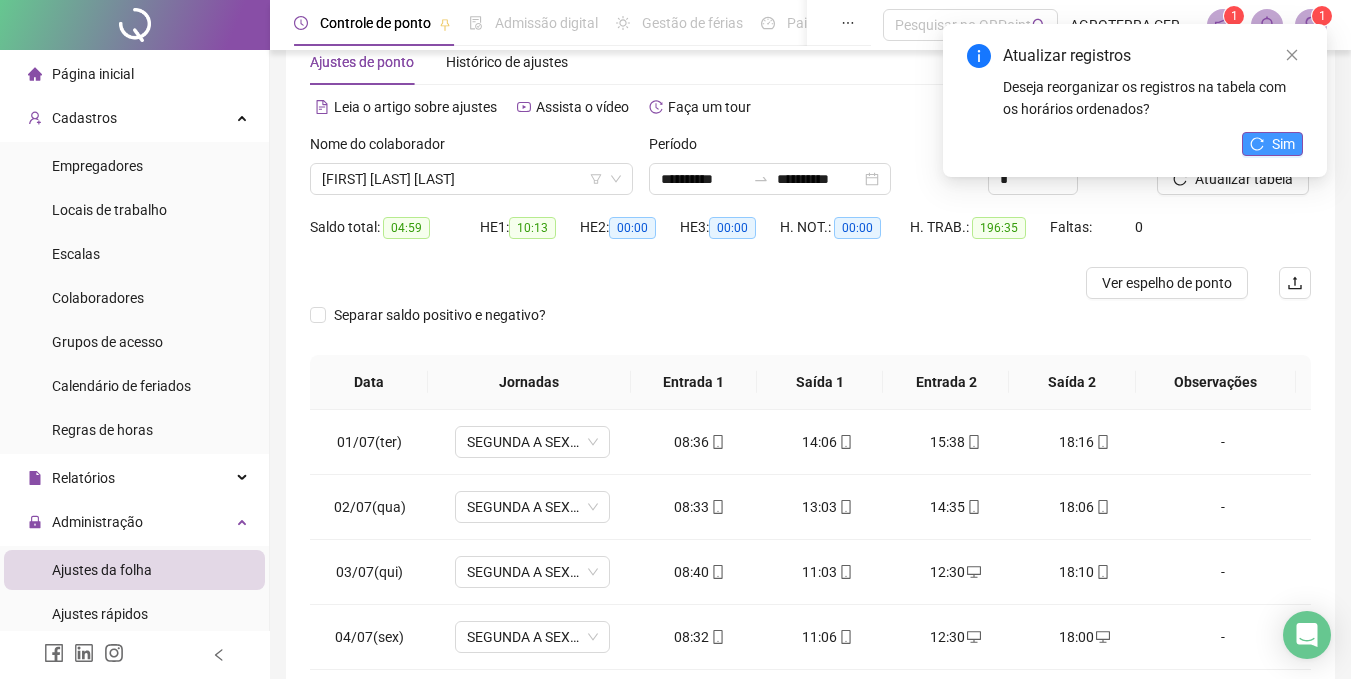 click on "Sim" at bounding box center (1283, 144) 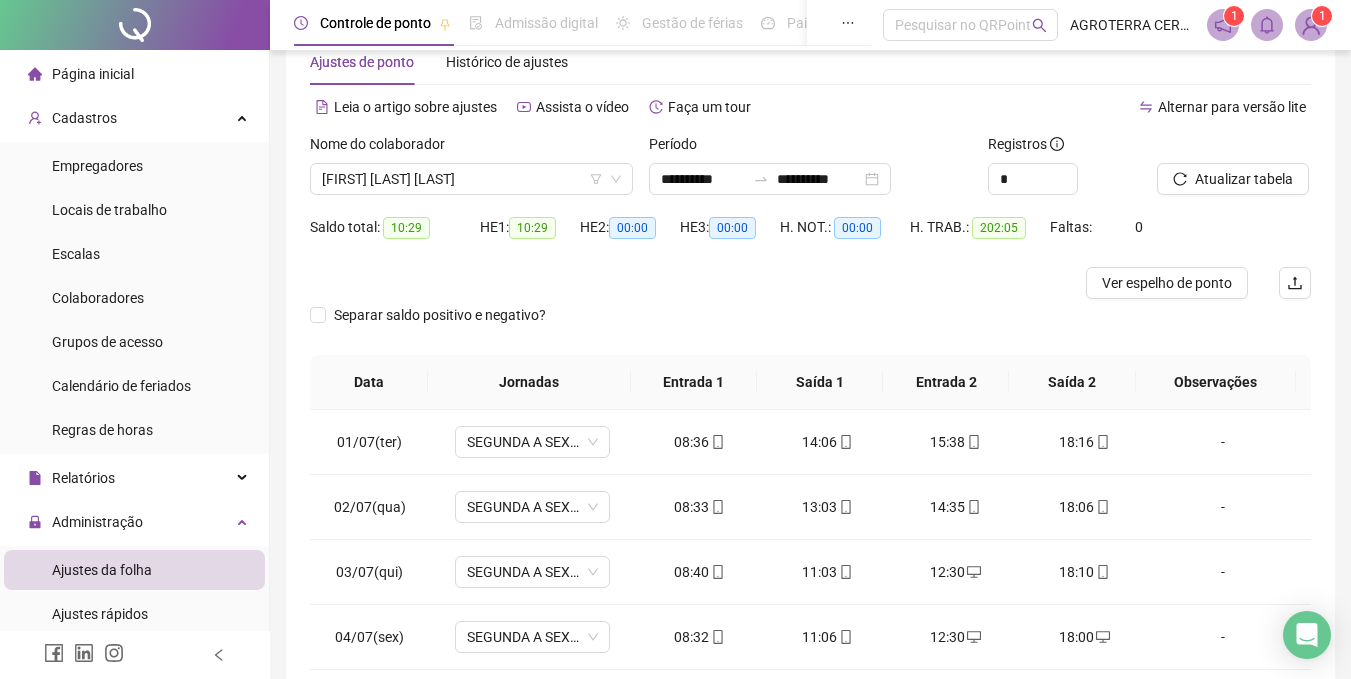 click on "Atualizar tabela" at bounding box center [1244, 179] 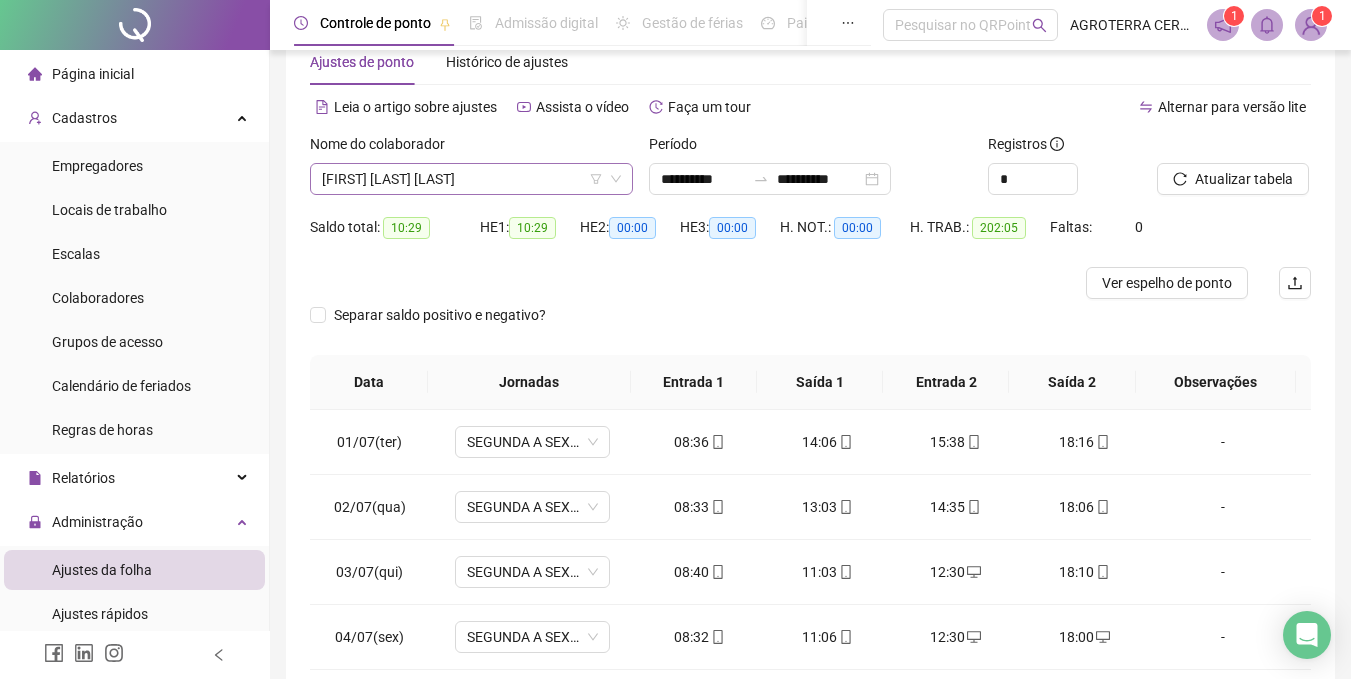 click on "[FIRST] [LAST] [LAST]" at bounding box center (471, 179) 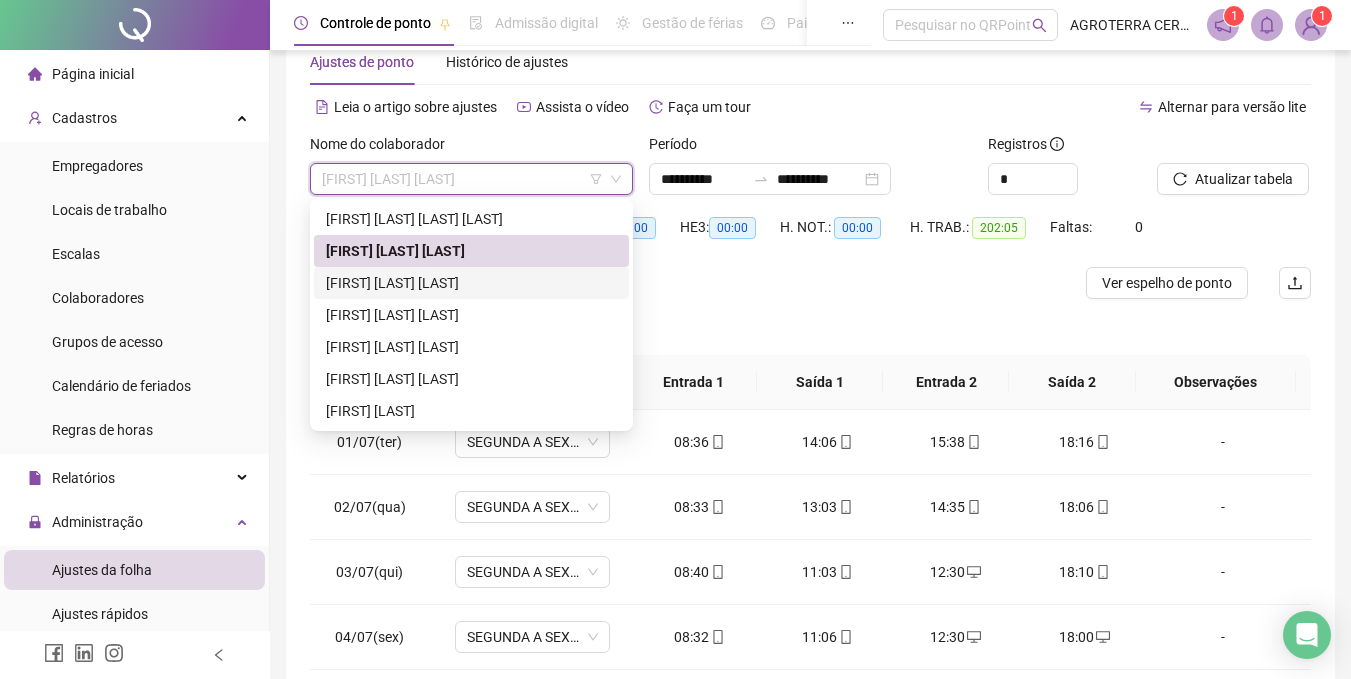 click on "[FIRST] [LAST] [LAST]" at bounding box center [471, 283] 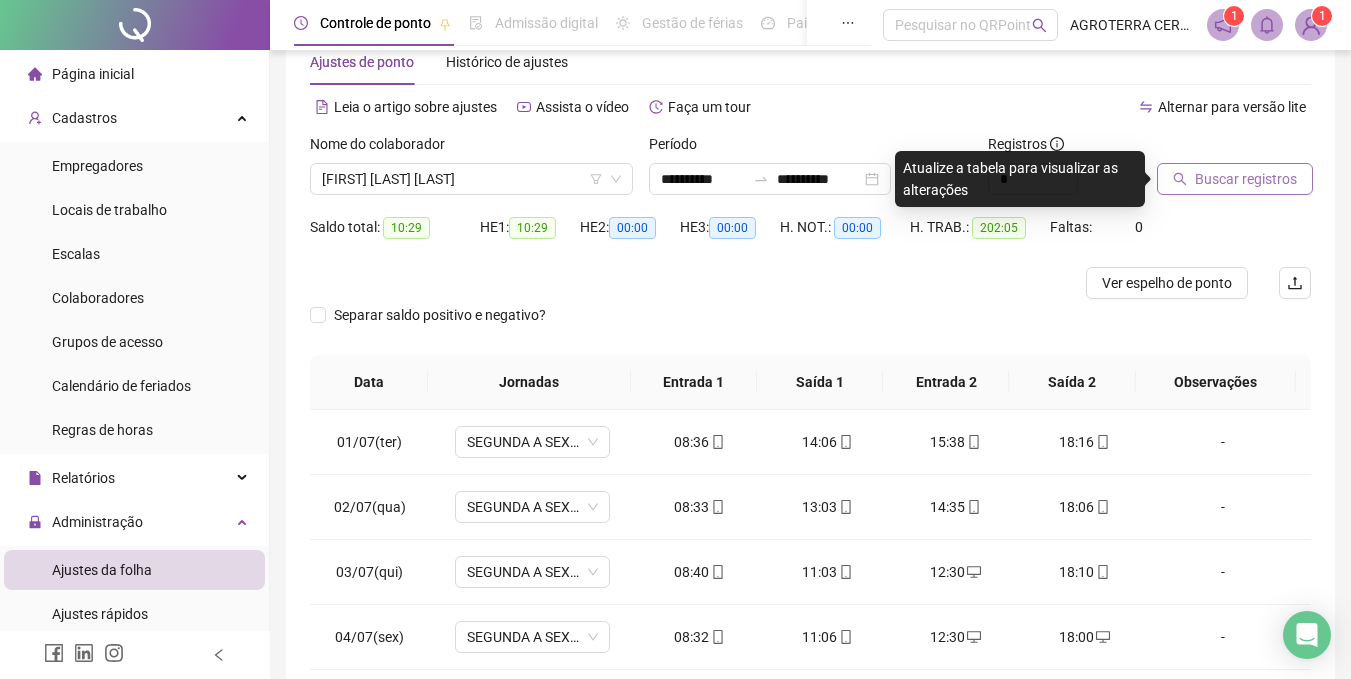 click on "Buscar registros" at bounding box center (1235, 179) 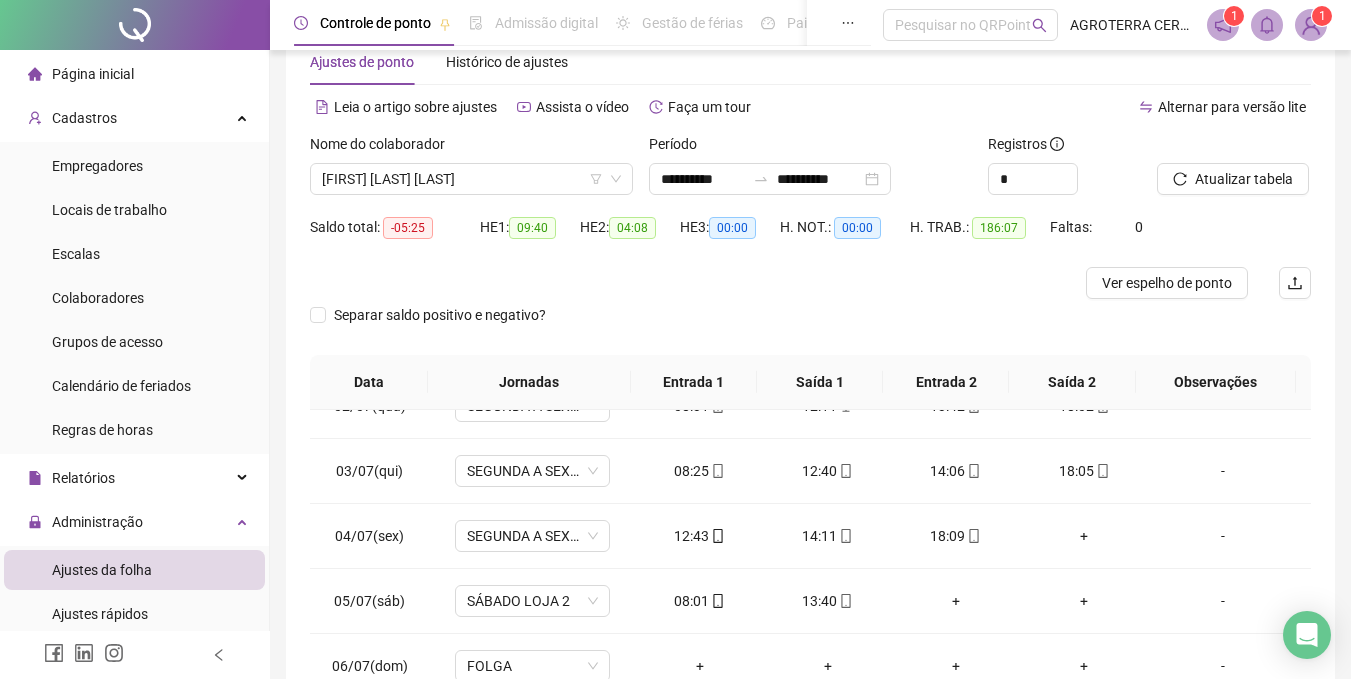 scroll, scrollTop: 0, scrollLeft: 0, axis: both 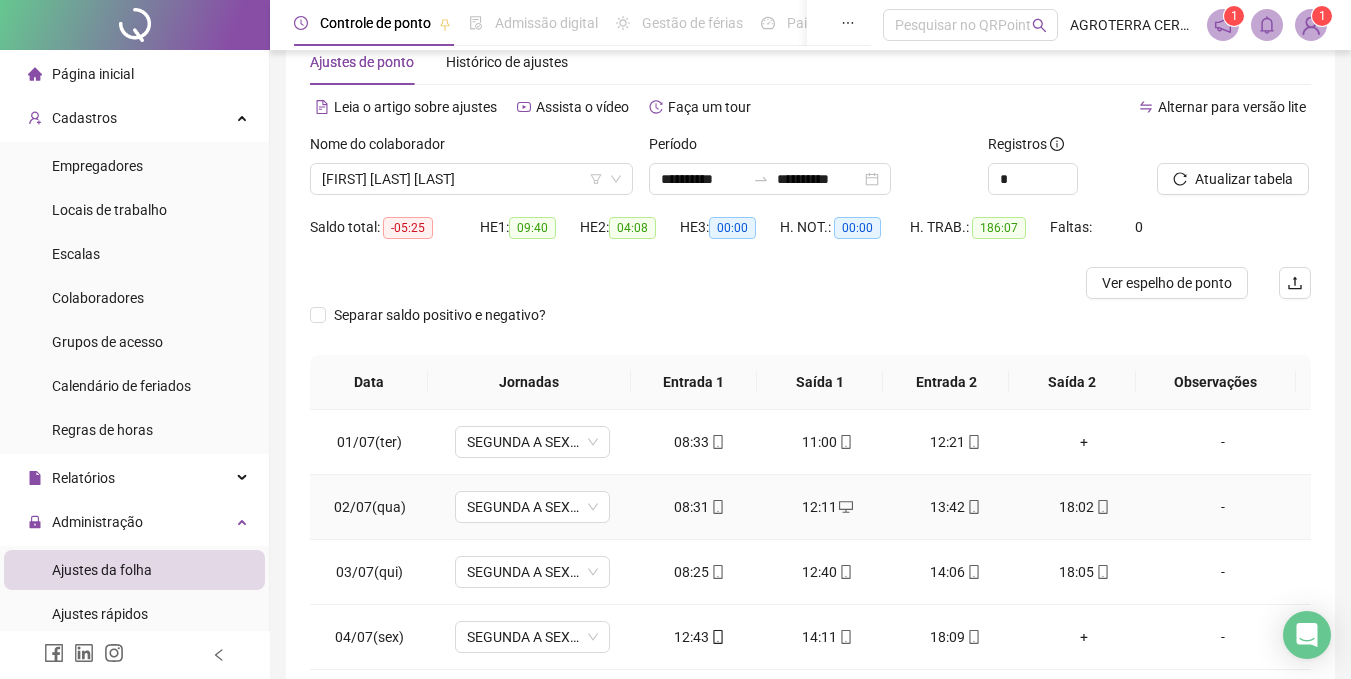 click on "13:42" at bounding box center [956, 507] 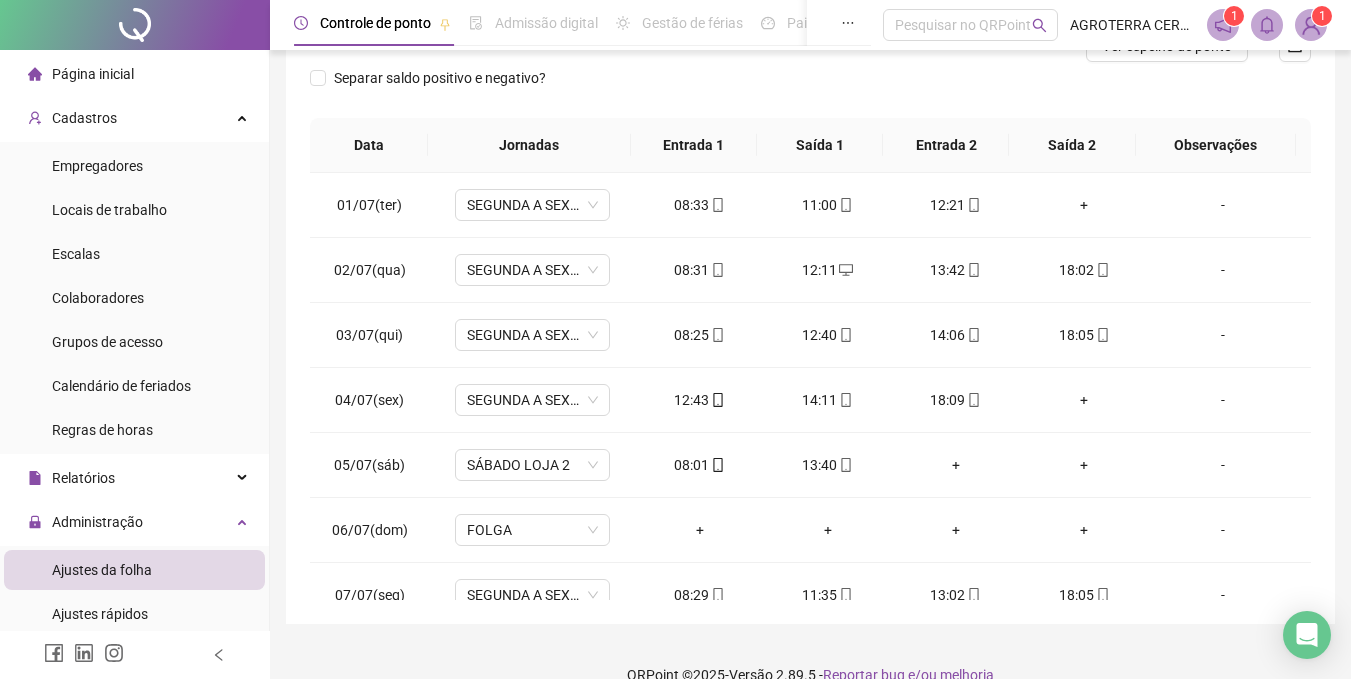 scroll, scrollTop: 287, scrollLeft: 0, axis: vertical 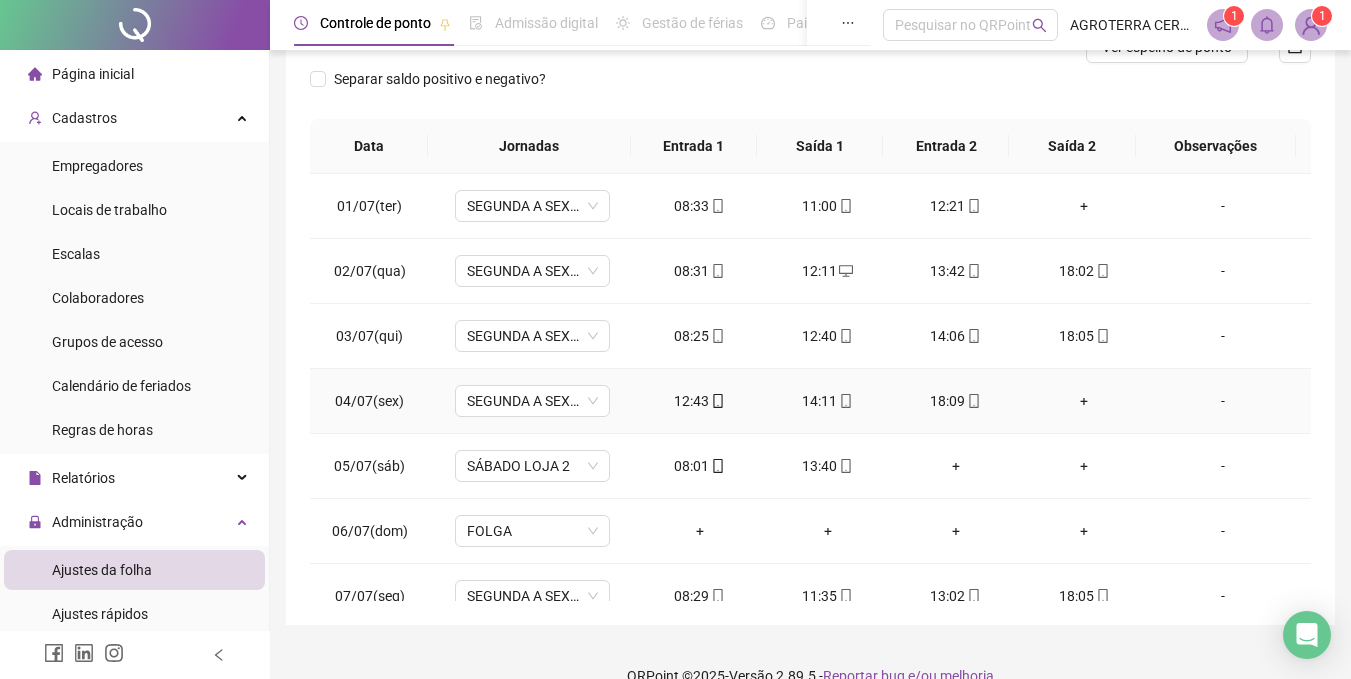 click on "+" at bounding box center [1084, 401] 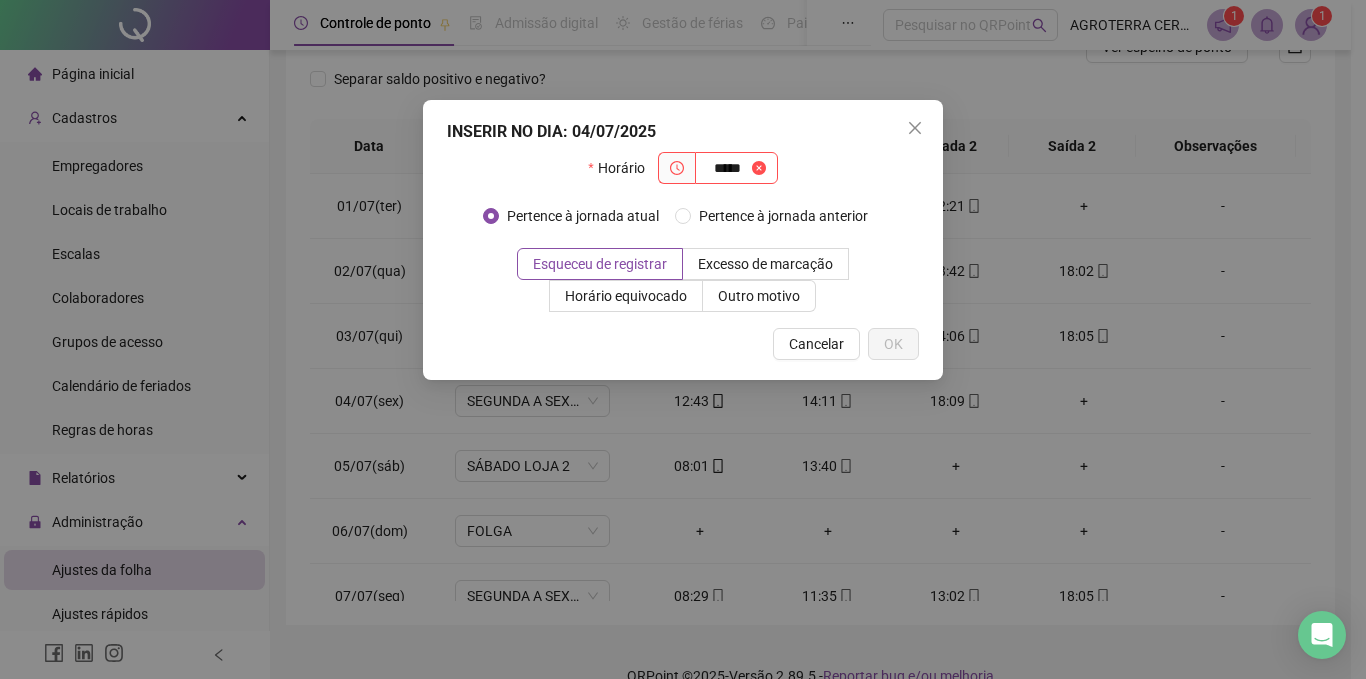 type on "*****" 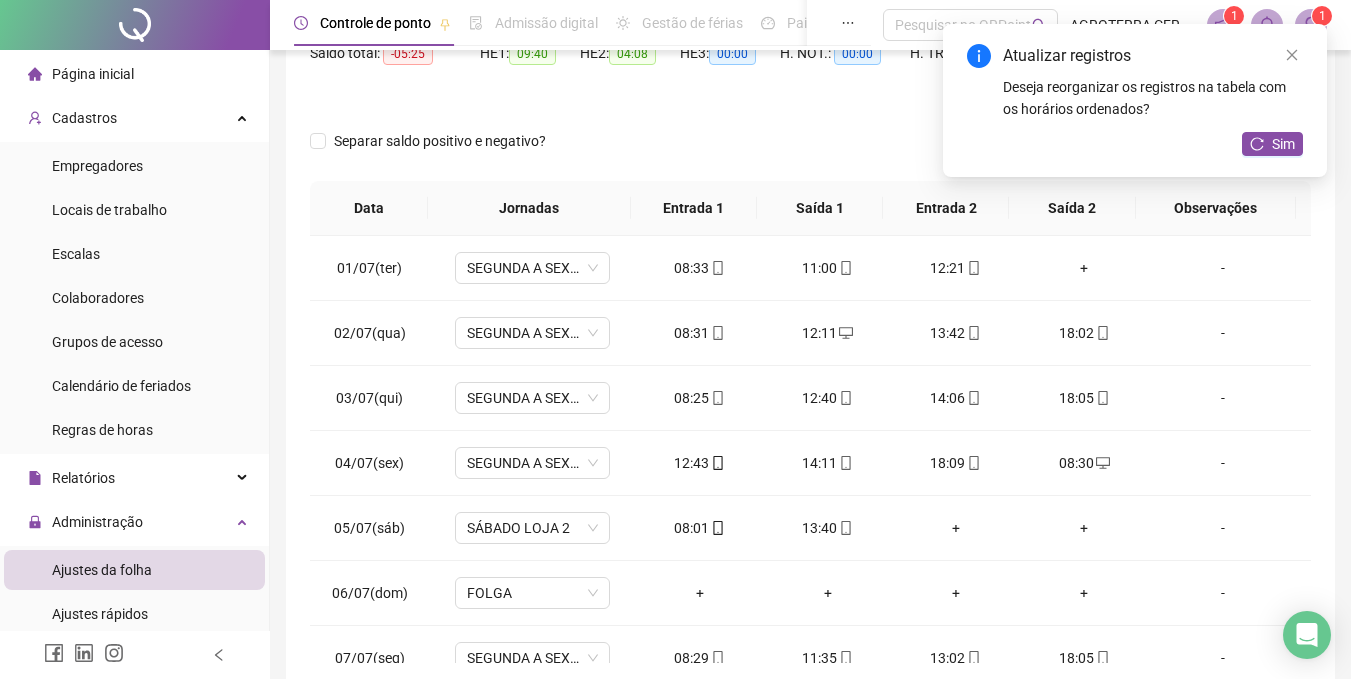scroll, scrollTop: 222, scrollLeft: 0, axis: vertical 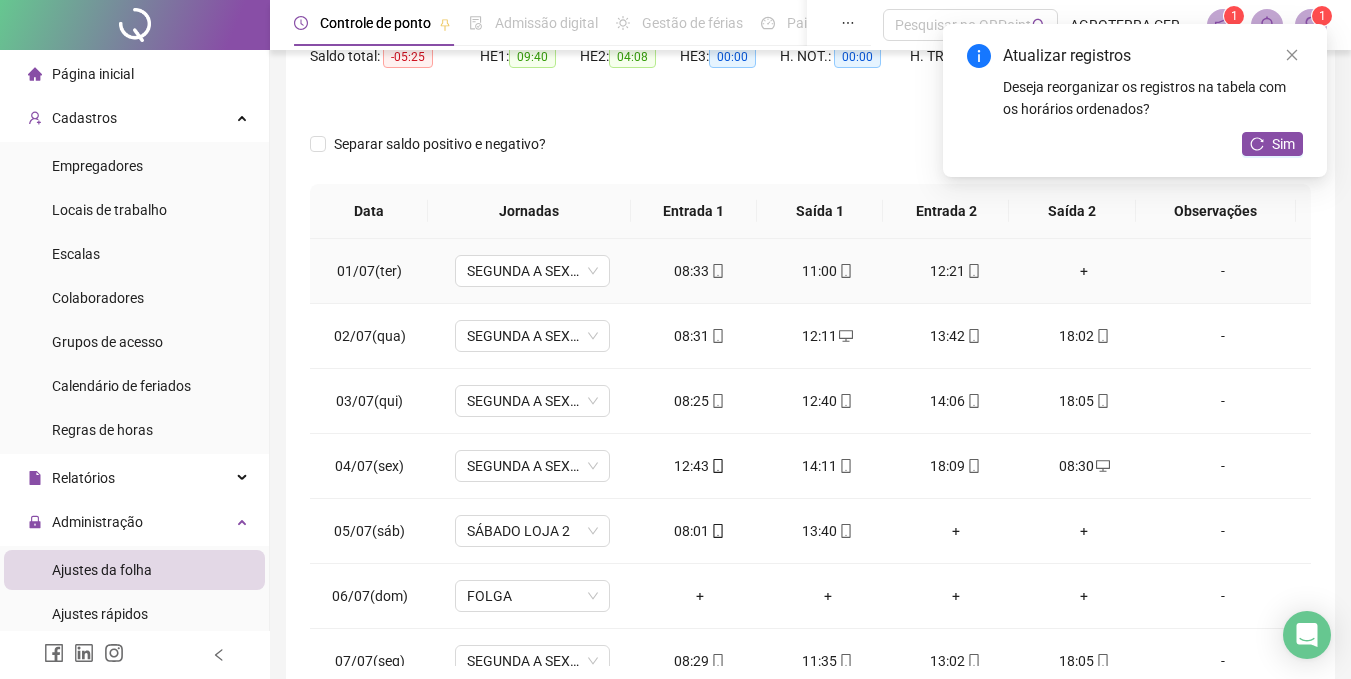 click on "+" at bounding box center (1084, 271) 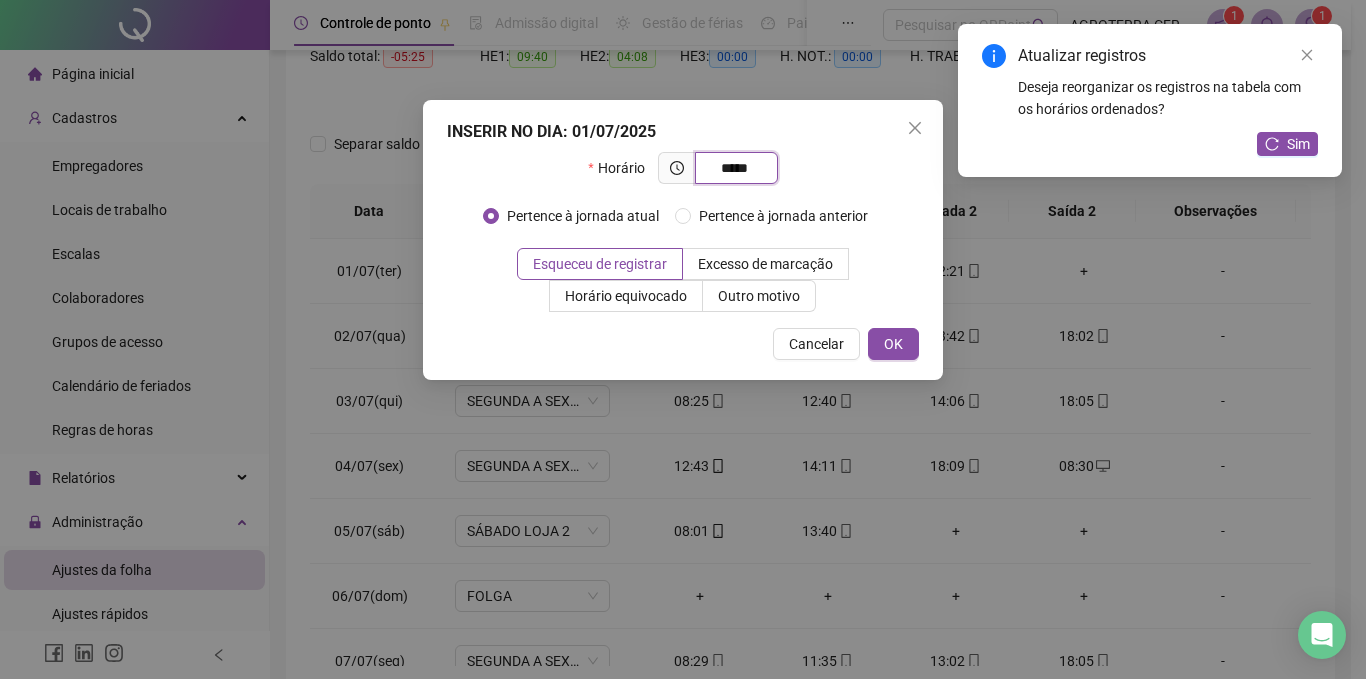 type on "*****" 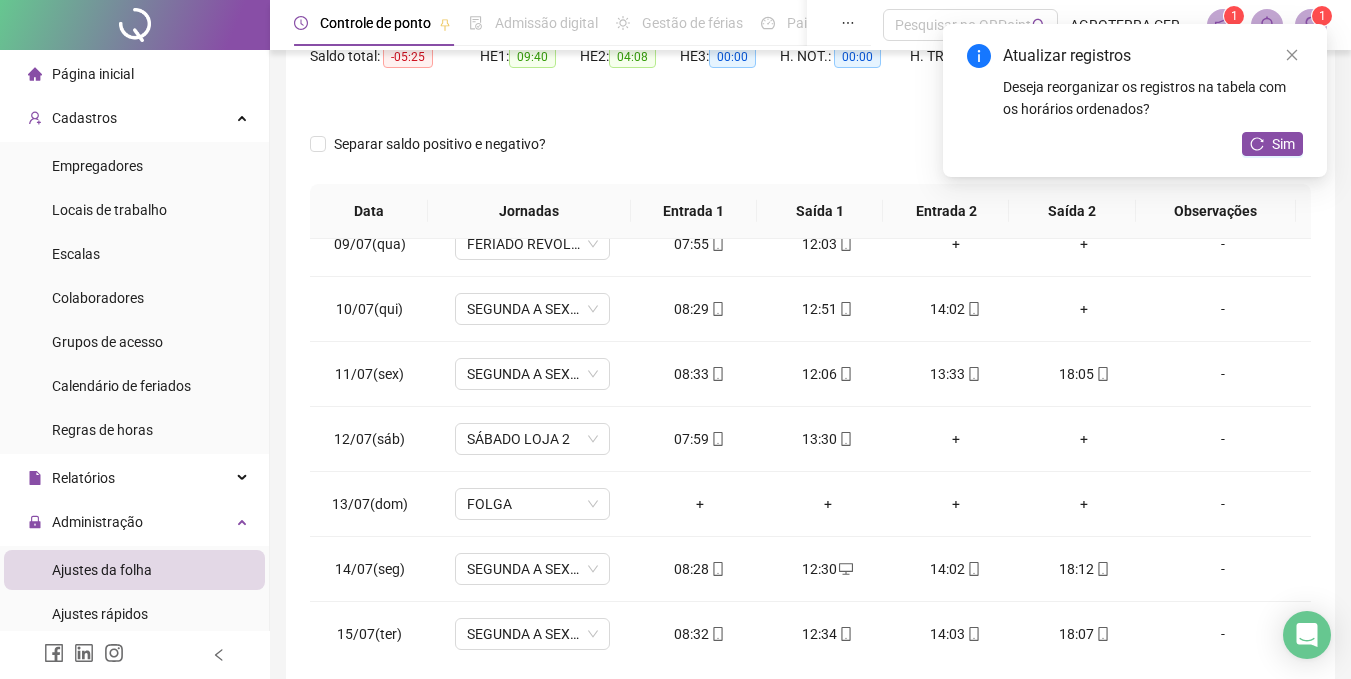 scroll, scrollTop: 557, scrollLeft: 0, axis: vertical 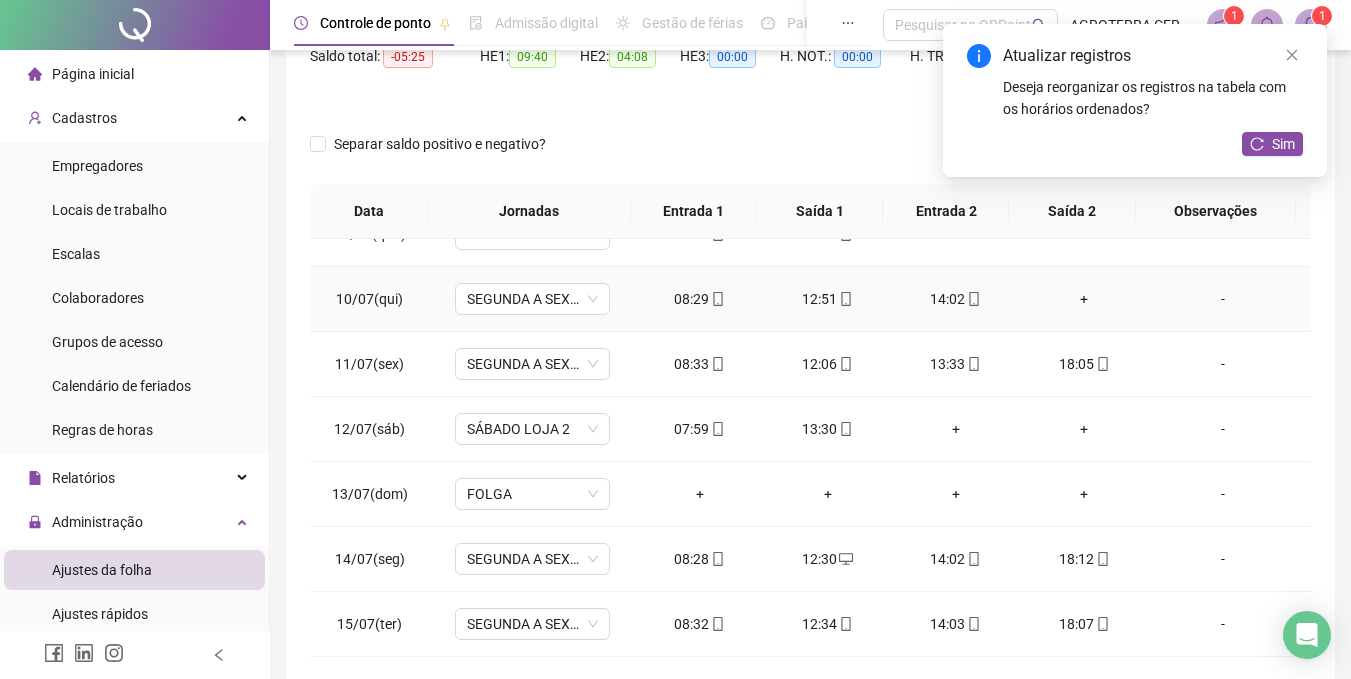 click on "+" at bounding box center (1084, 299) 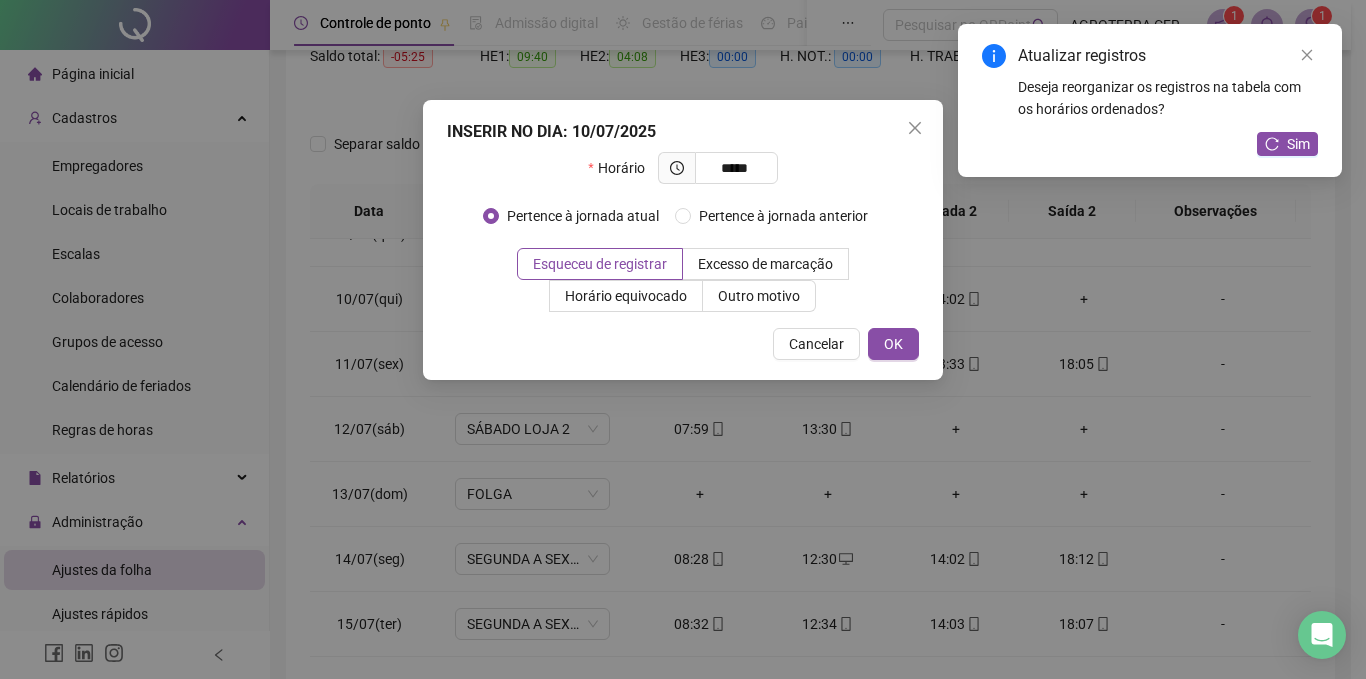 type on "*****" 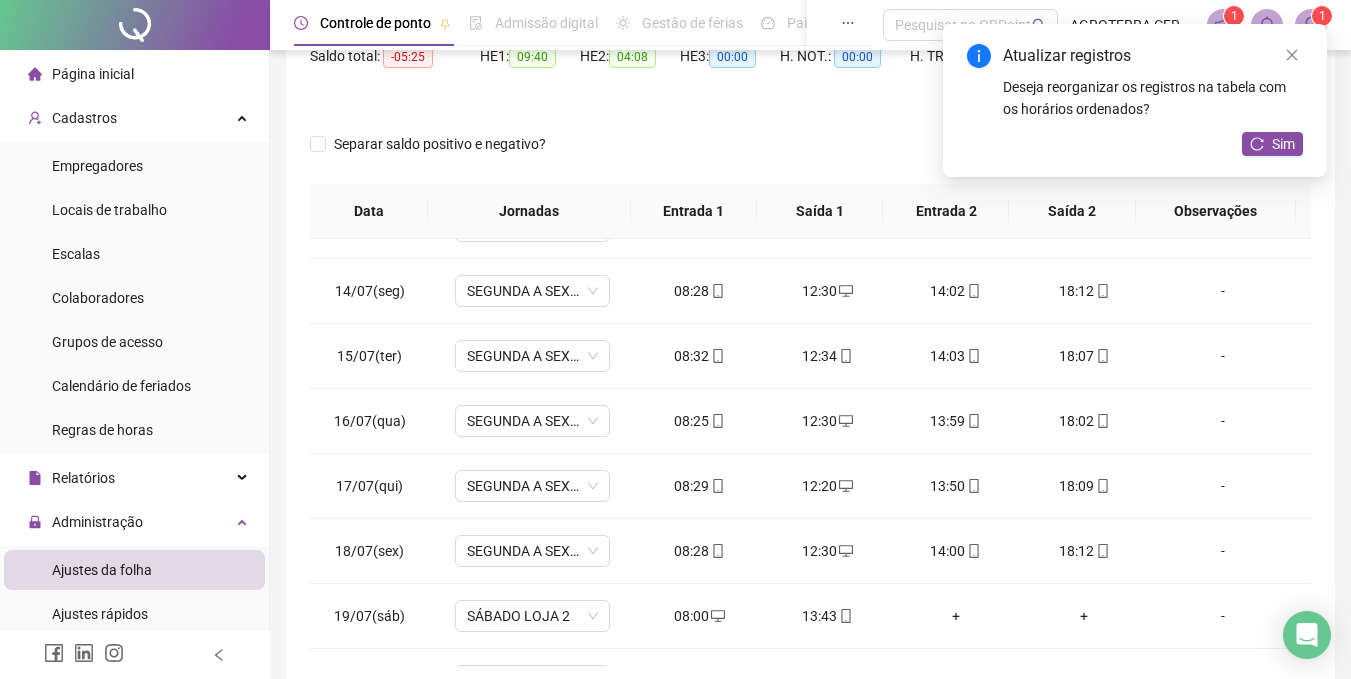 scroll, scrollTop: 820, scrollLeft: 0, axis: vertical 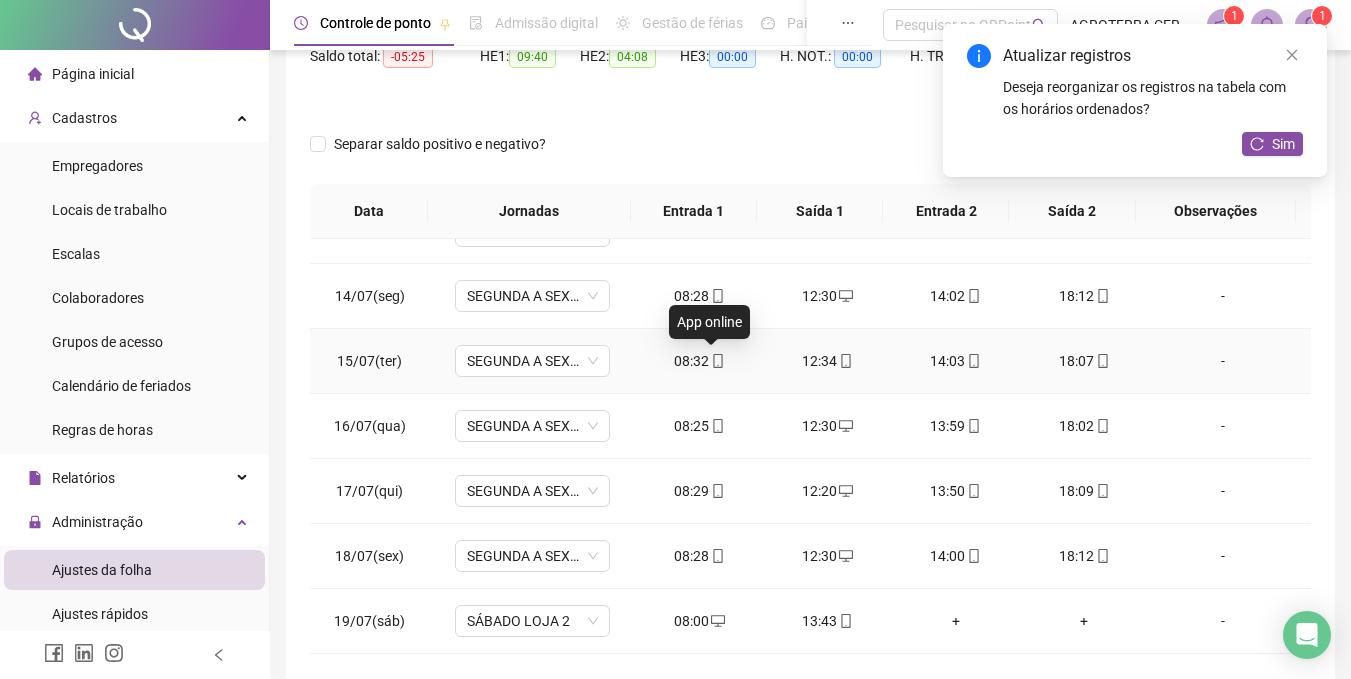 click 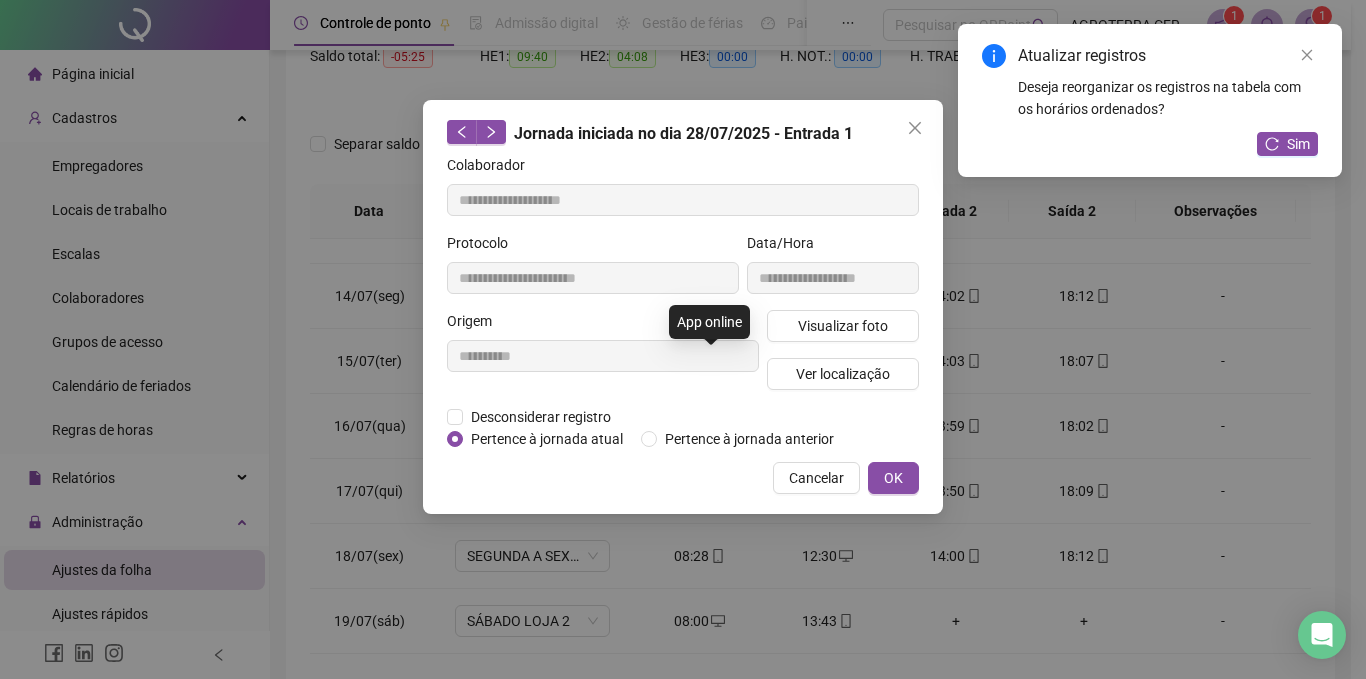type on "**********" 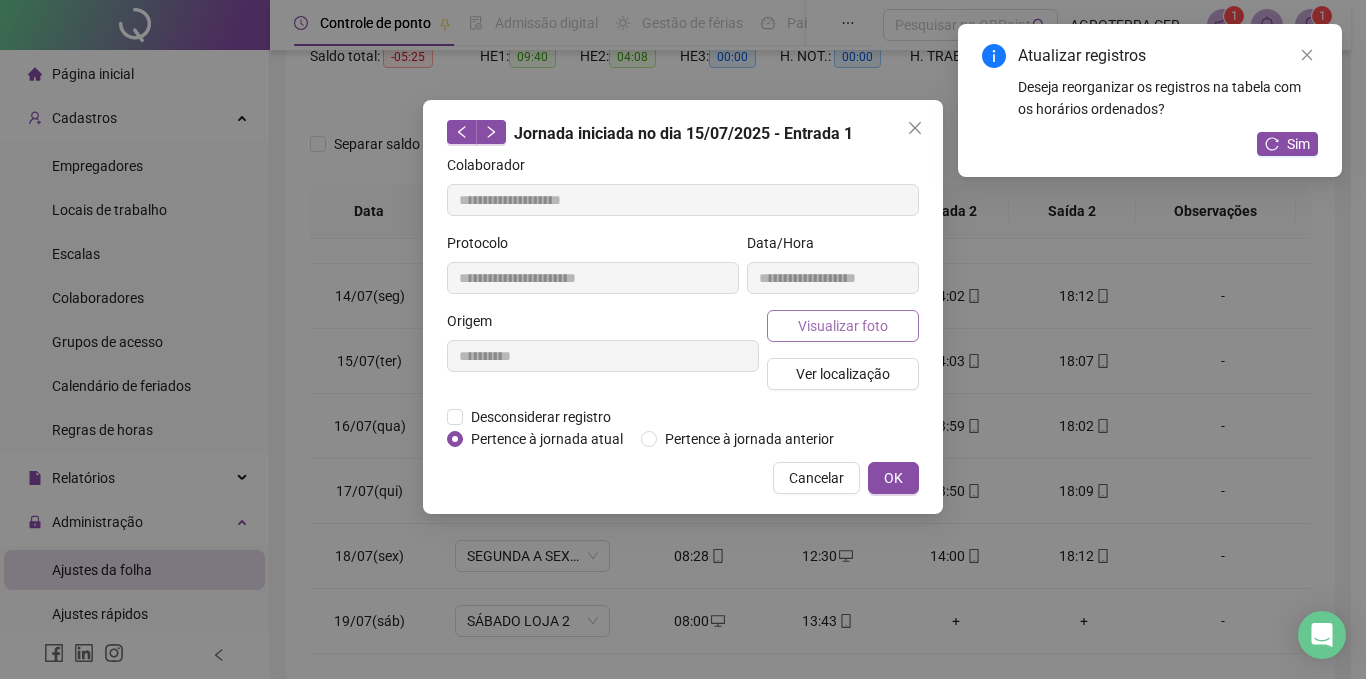 click on "Visualizar foto" at bounding box center [843, 326] 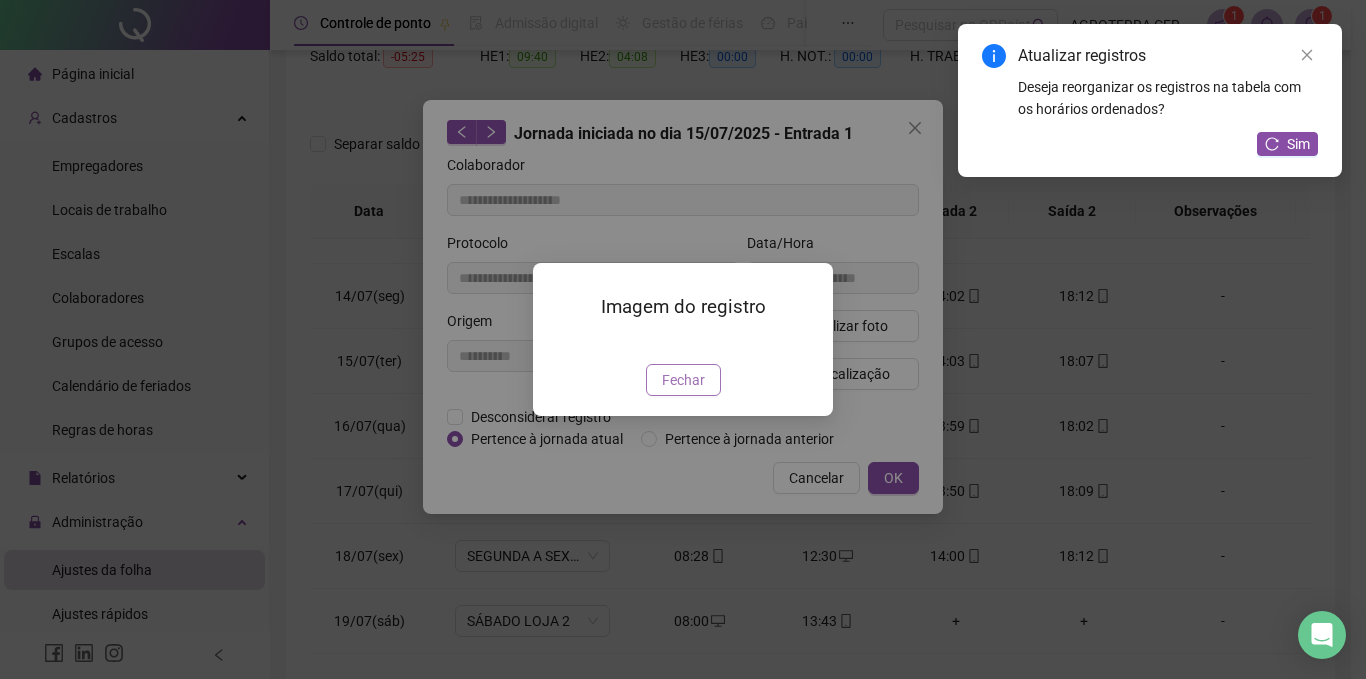 click on "Fechar" at bounding box center [683, 380] 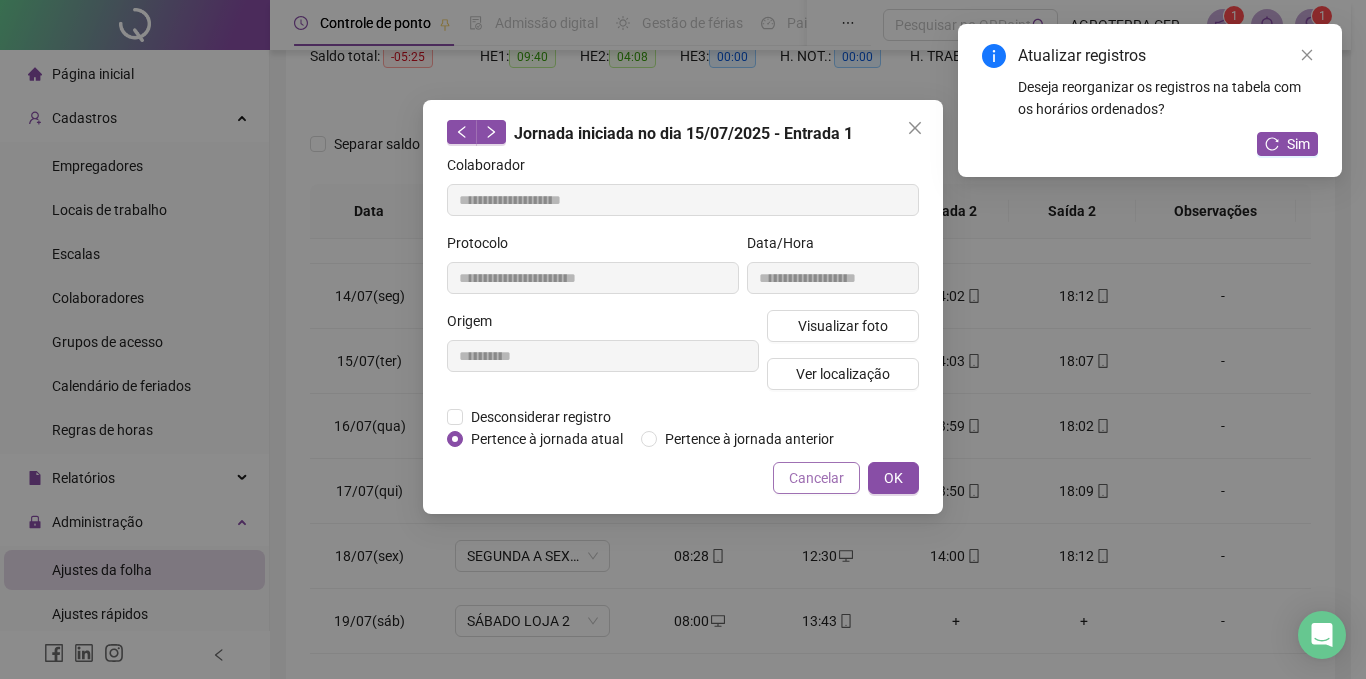 click on "Cancelar" at bounding box center (816, 478) 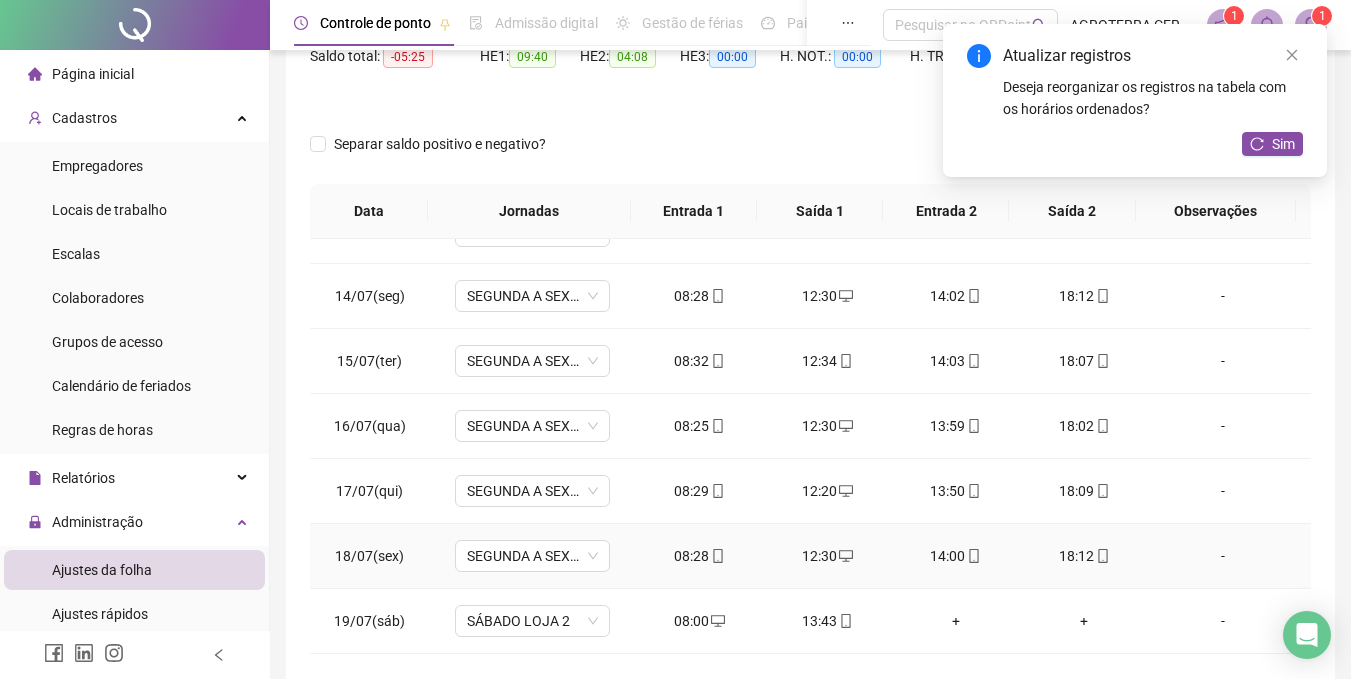click 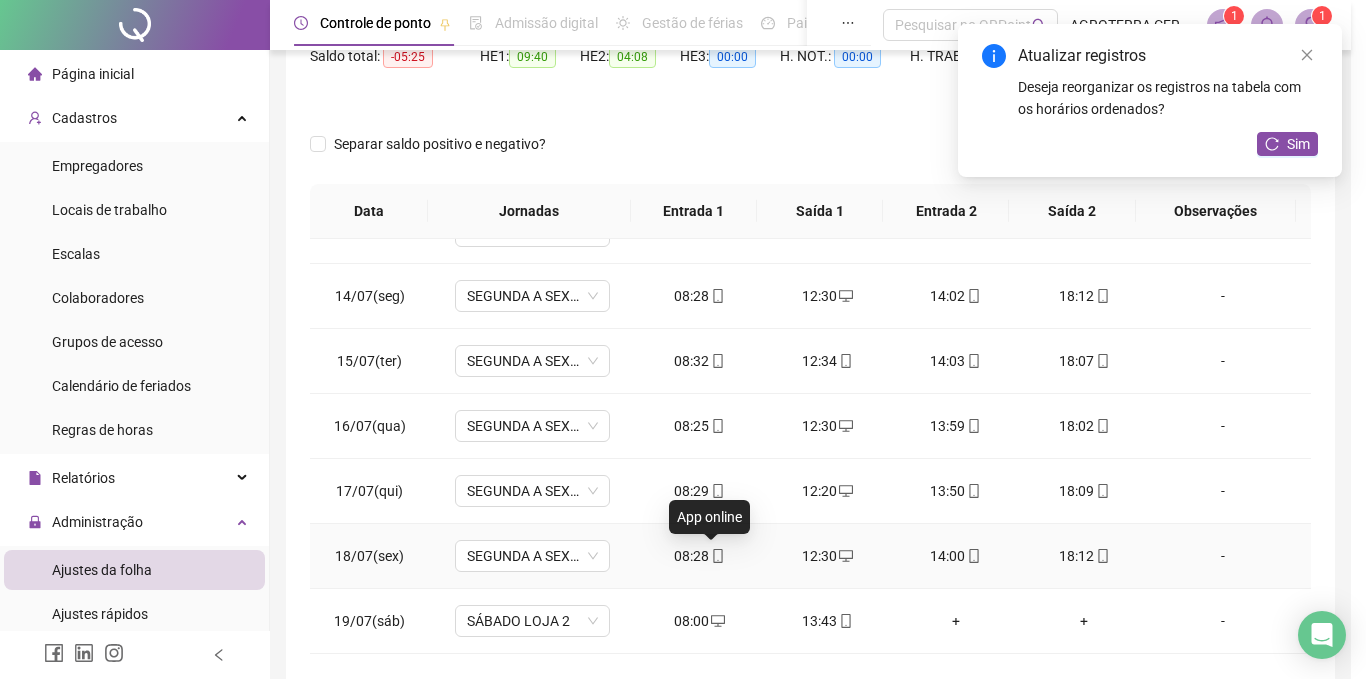 type on "**********" 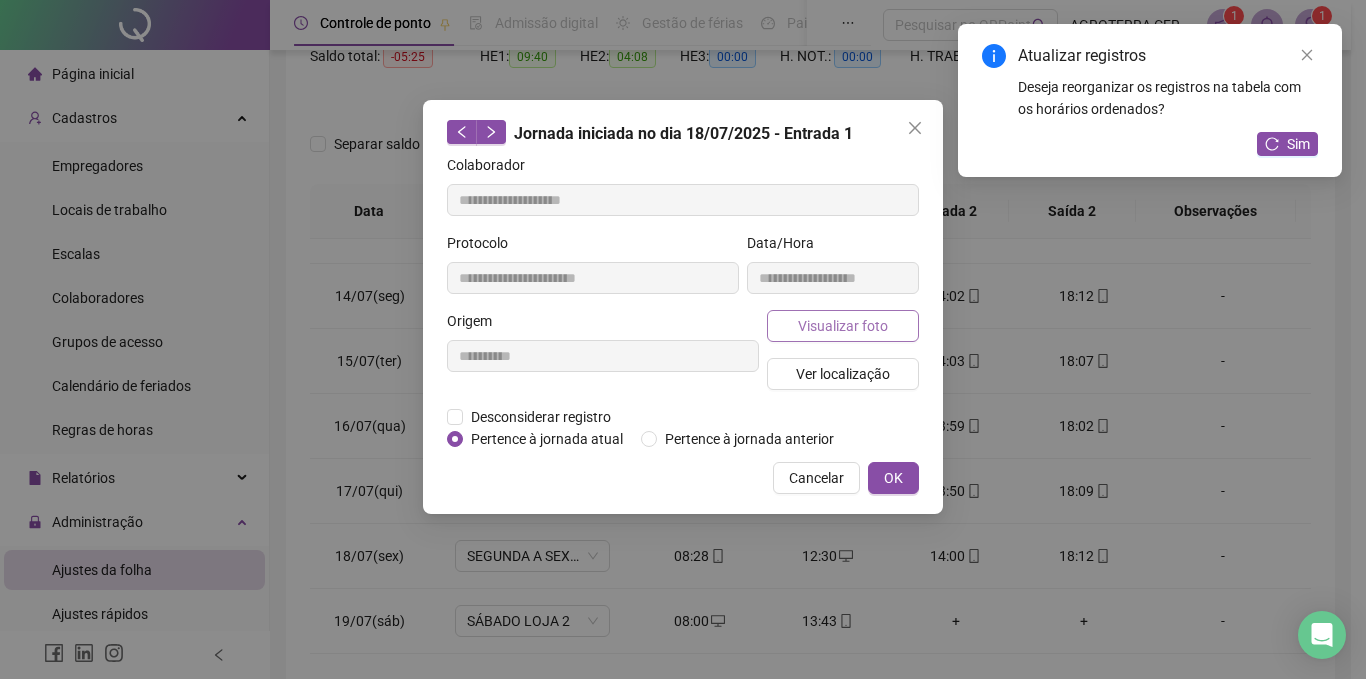 click on "Visualizar foto" at bounding box center (843, 326) 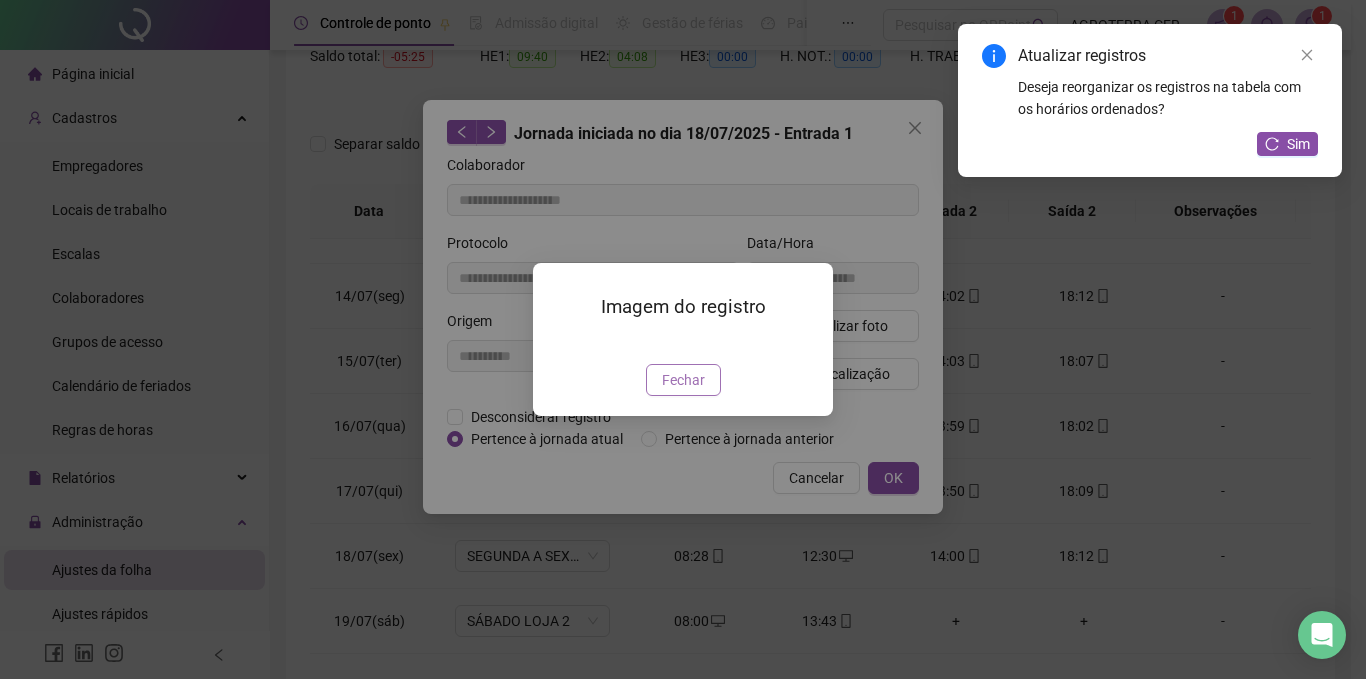 click on "Fechar" at bounding box center [683, 380] 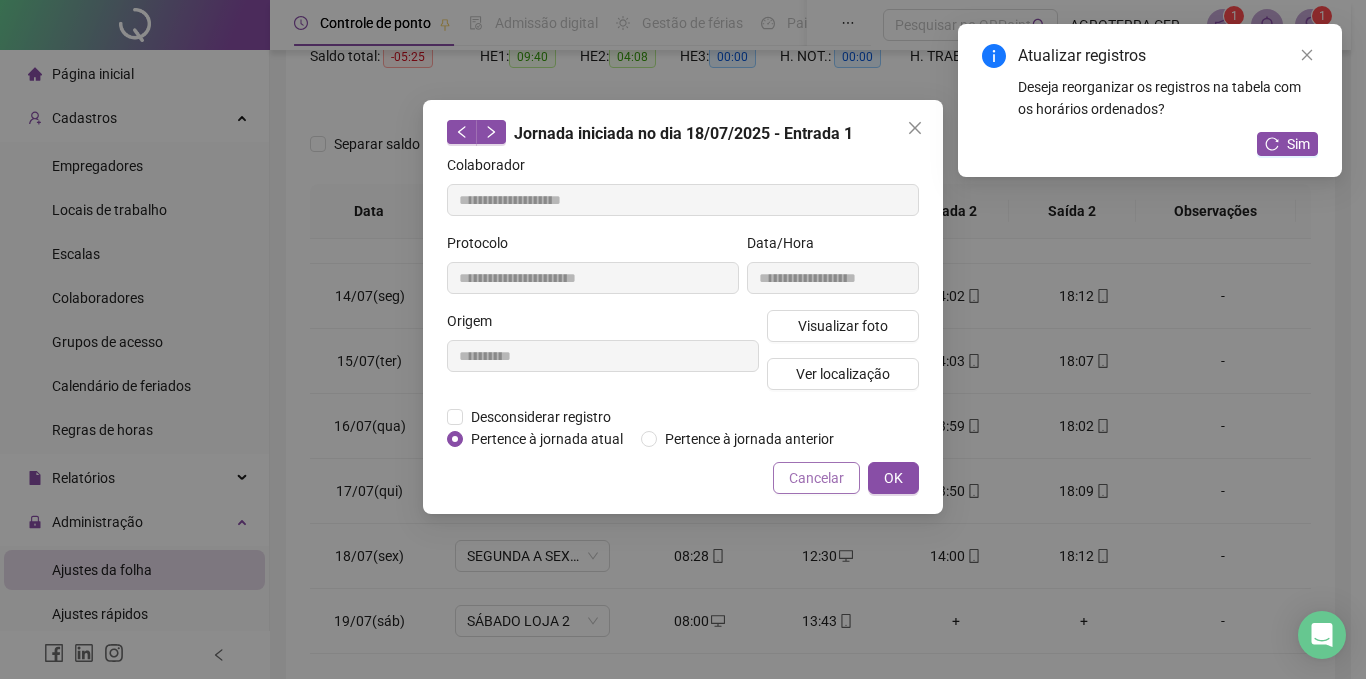 click on "Cancelar" at bounding box center (816, 478) 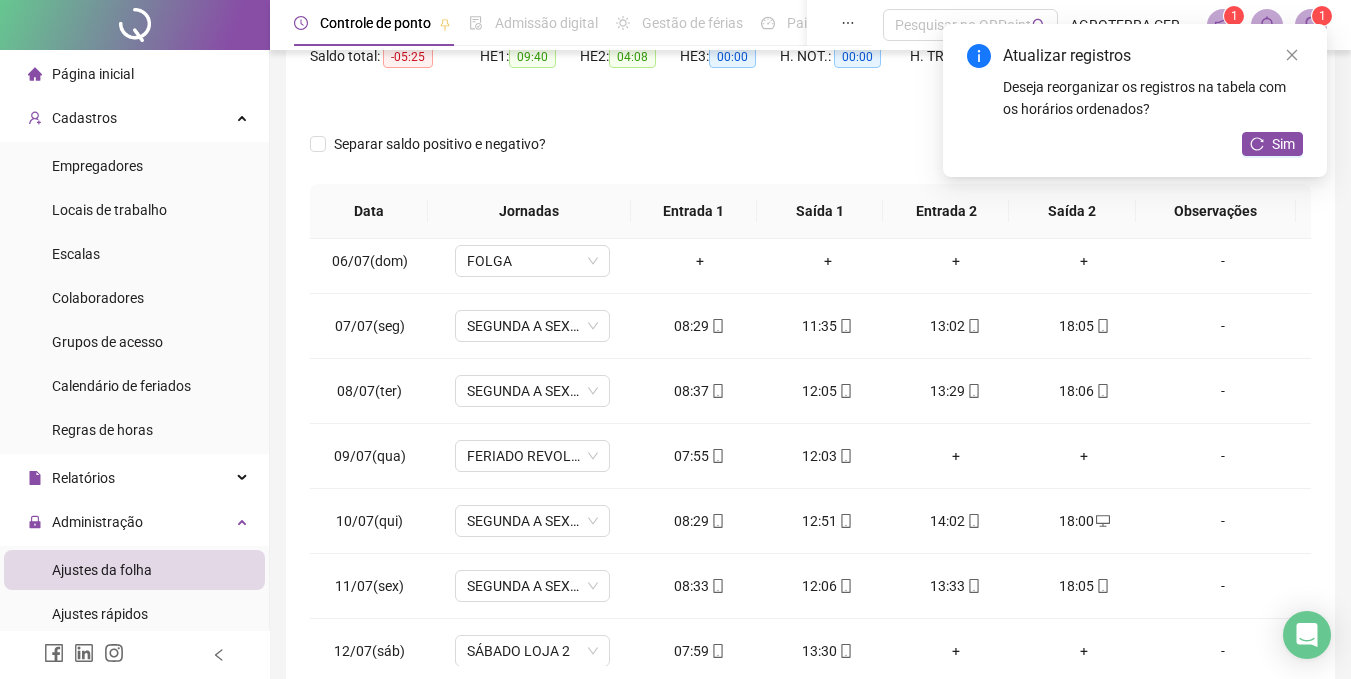 scroll, scrollTop: 331, scrollLeft: 0, axis: vertical 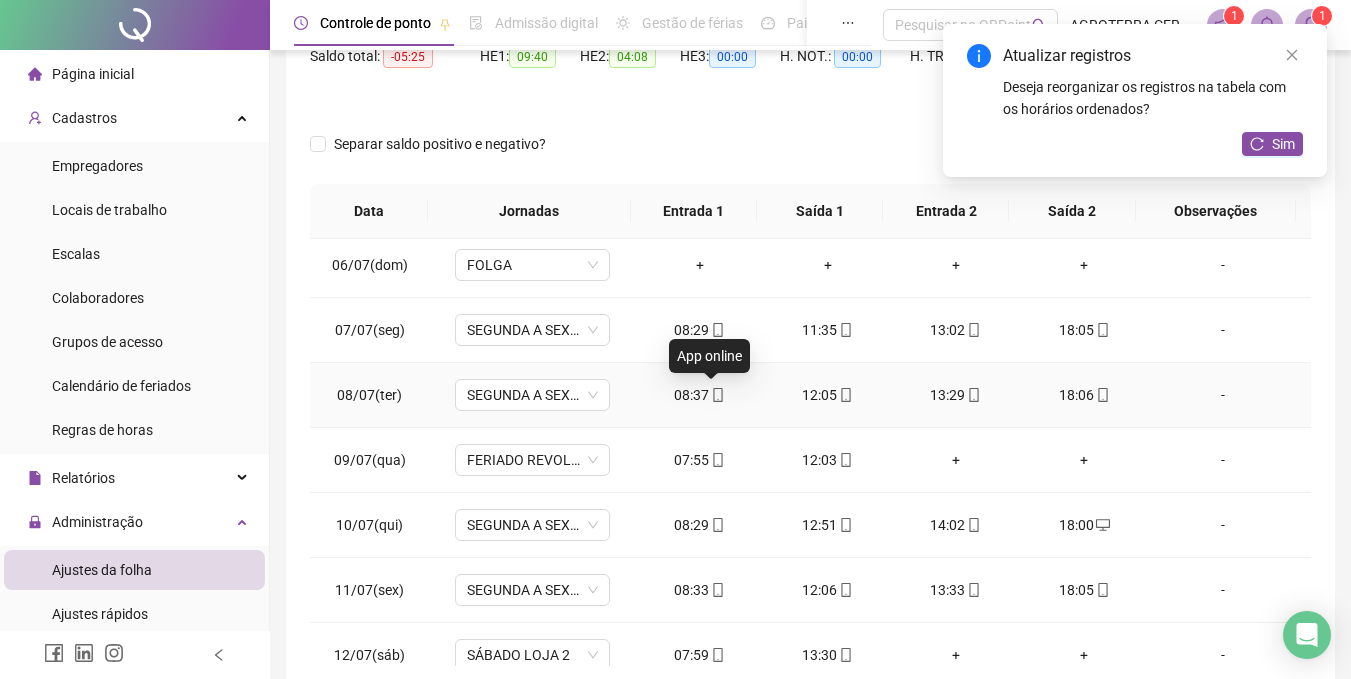 click 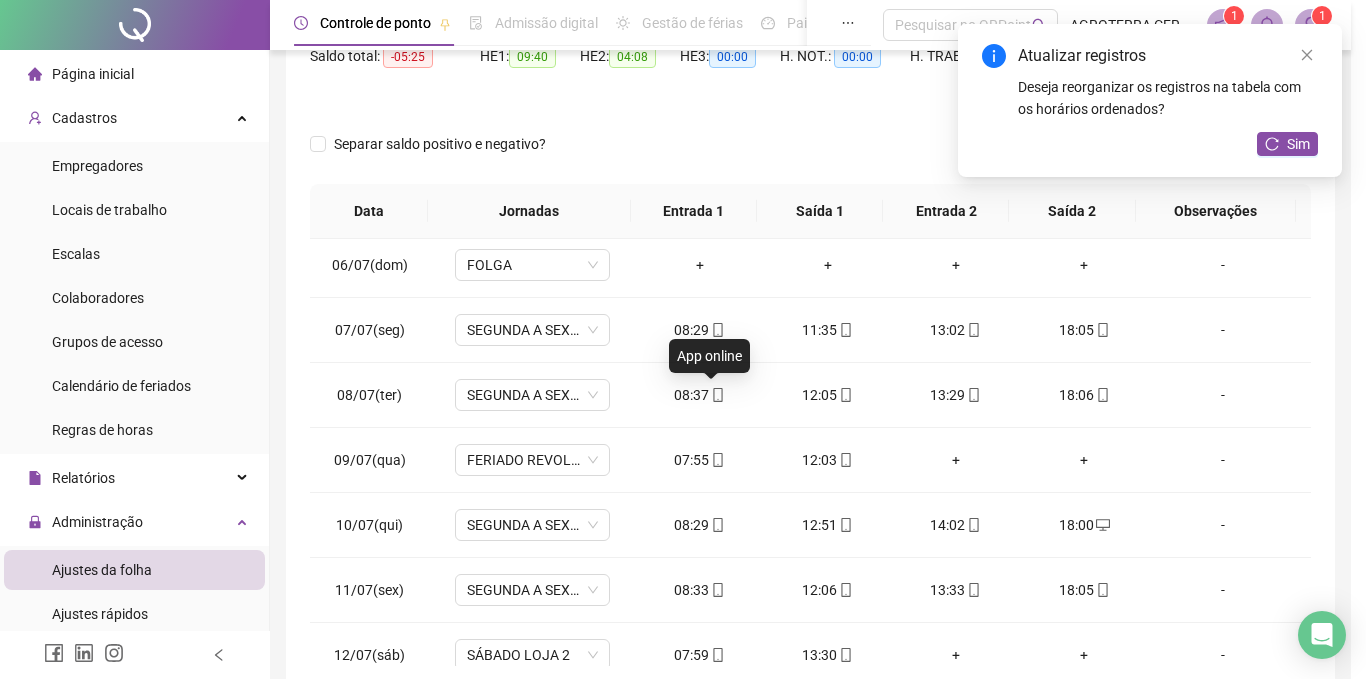 type on "**********" 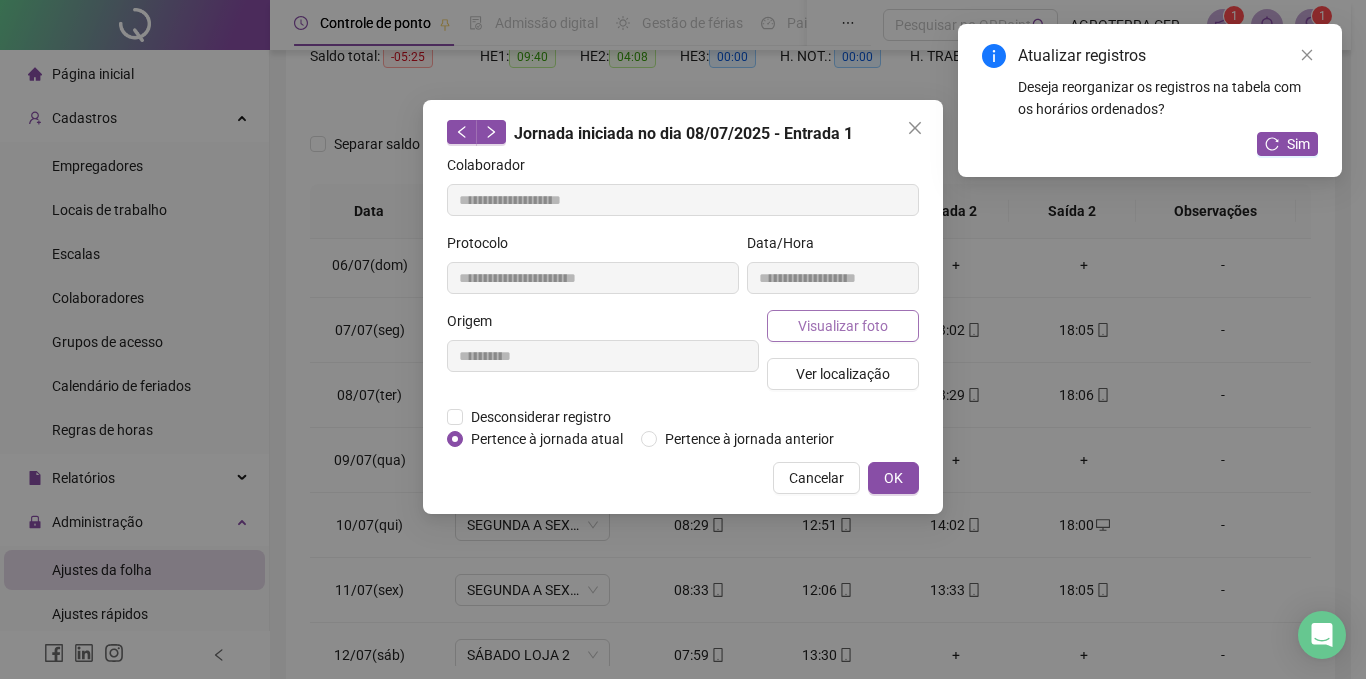 click on "Visualizar foto" at bounding box center [843, 326] 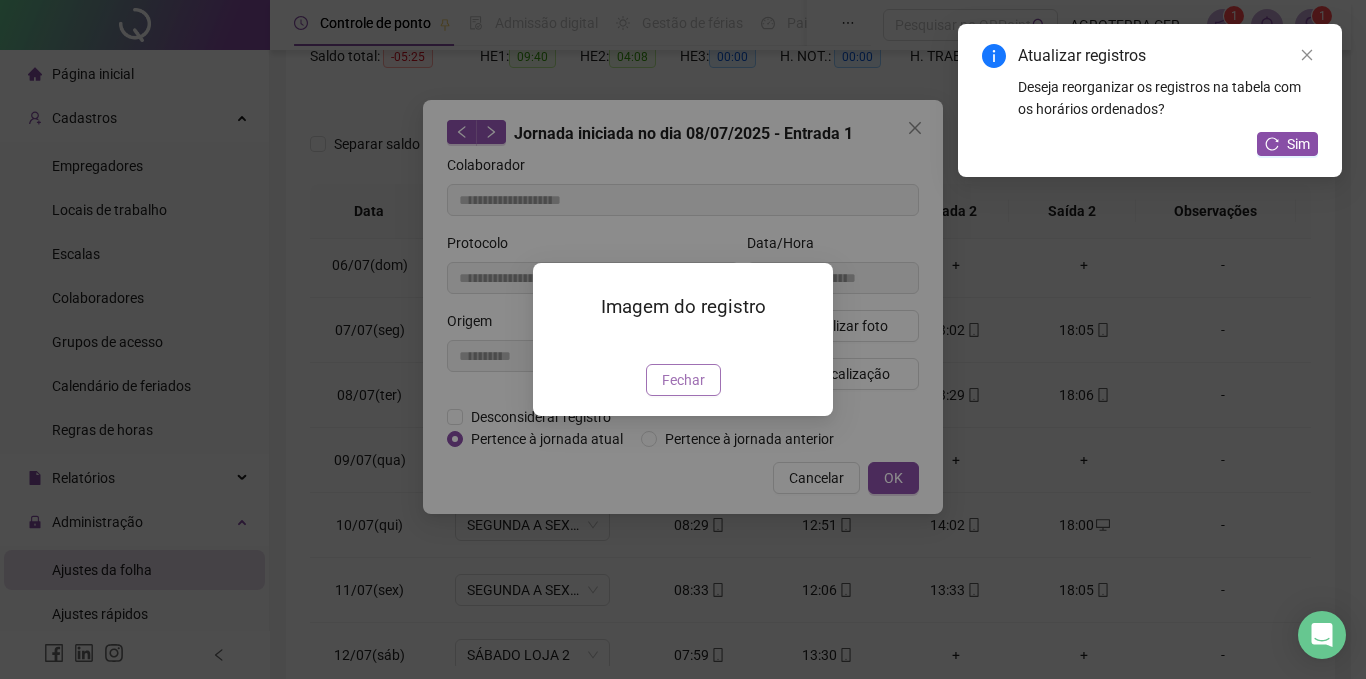 click on "Fechar" at bounding box center (683, 380) 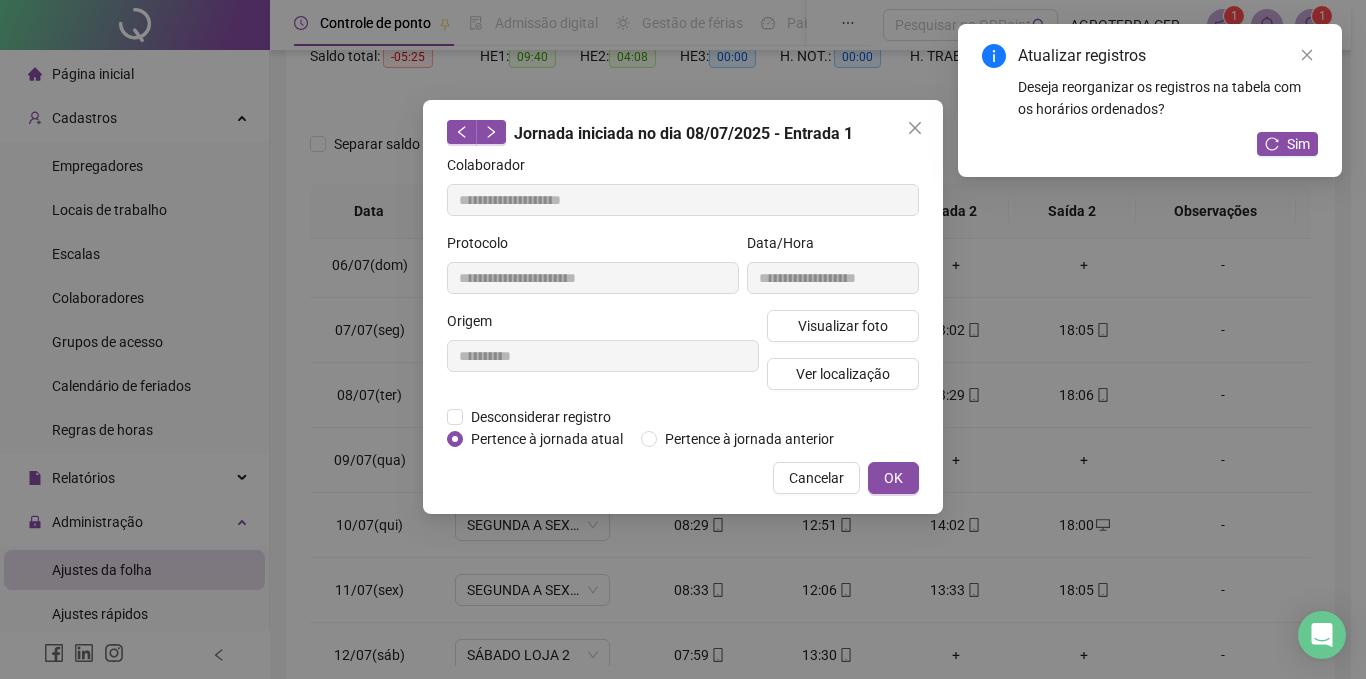 click on "Cancelar" at bounding box center (816, 478) 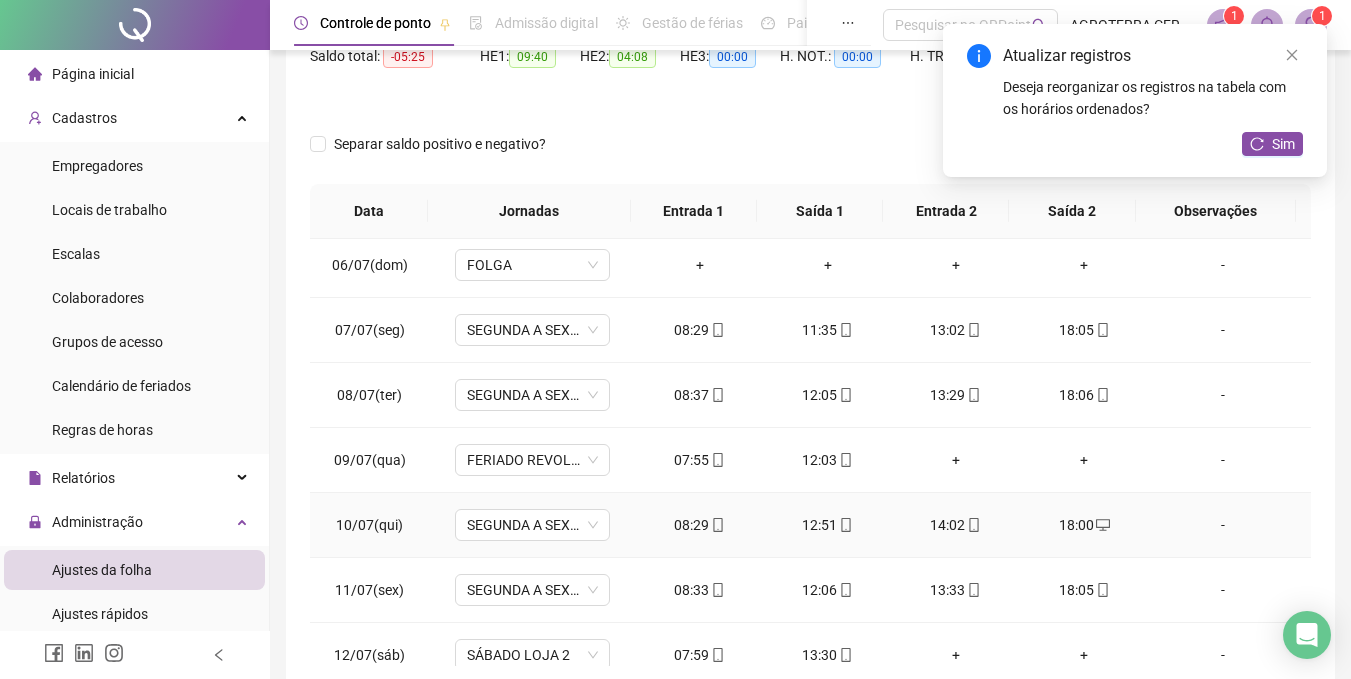 click 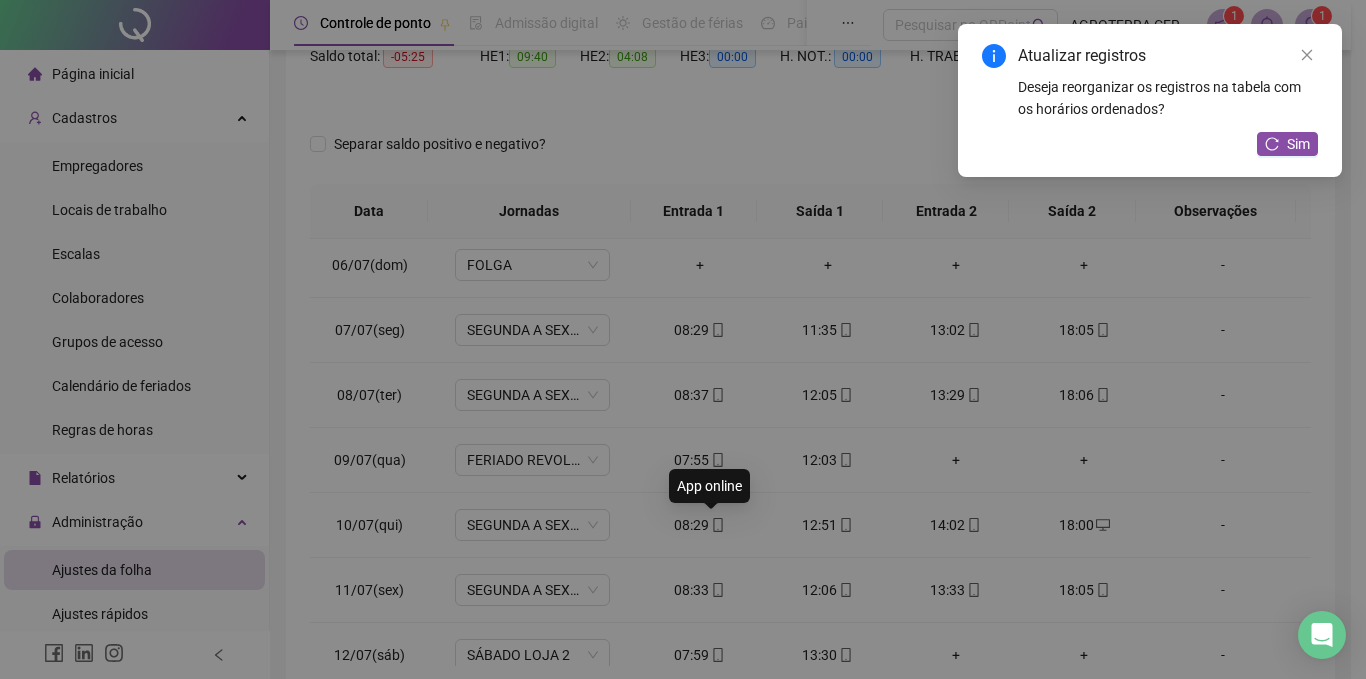 type on "**********" 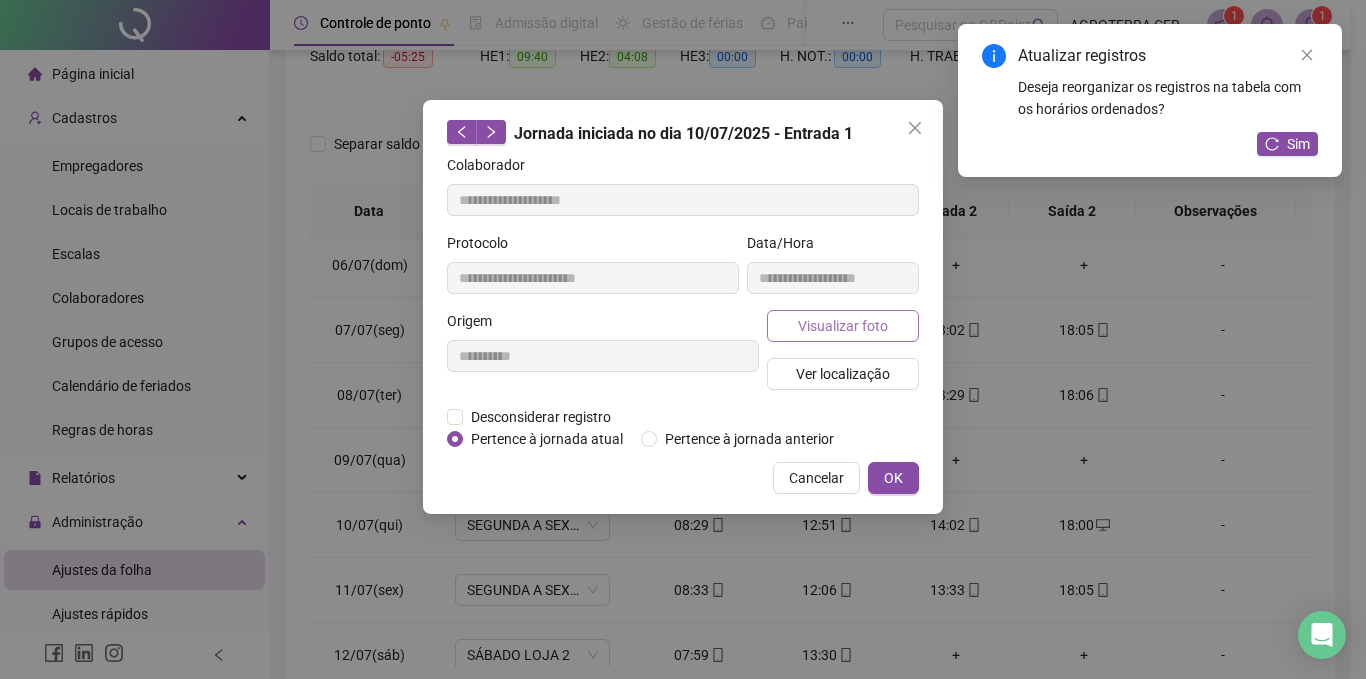 click on "Visualizar foto" at bounding box center (843, 326) 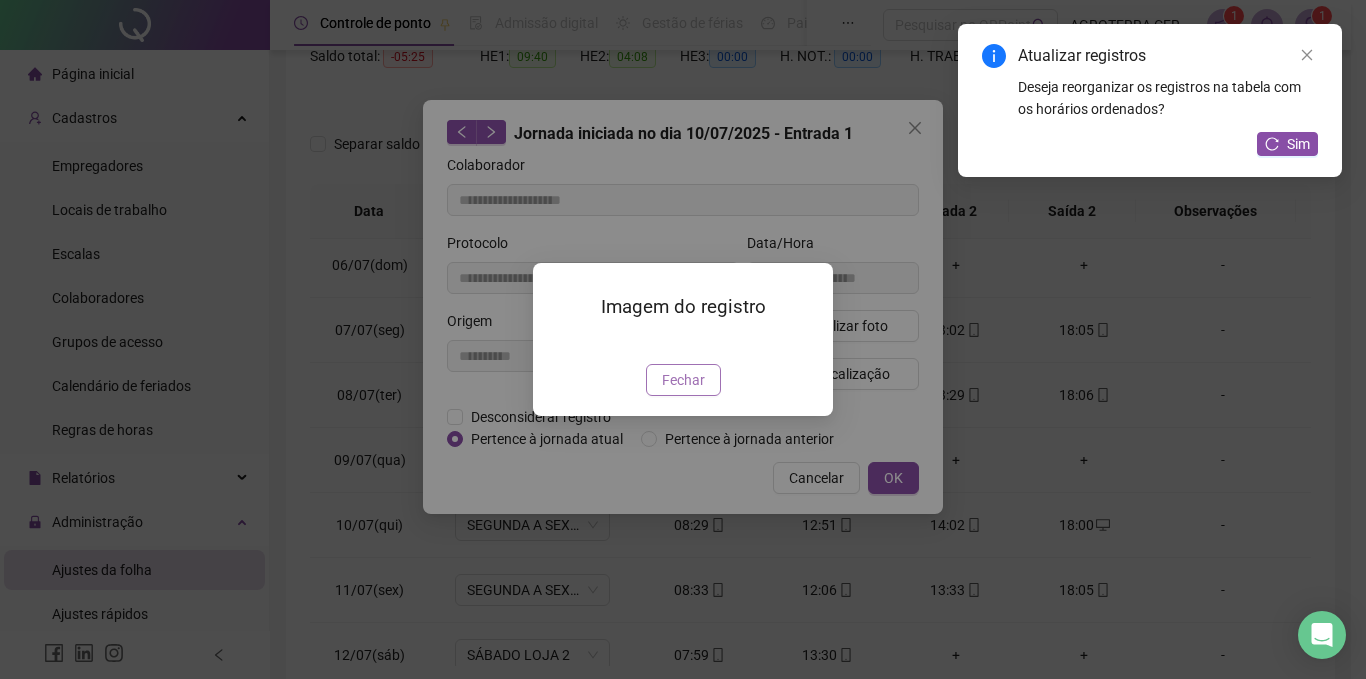 click on "Fechar" at bounding box center (683, 380) 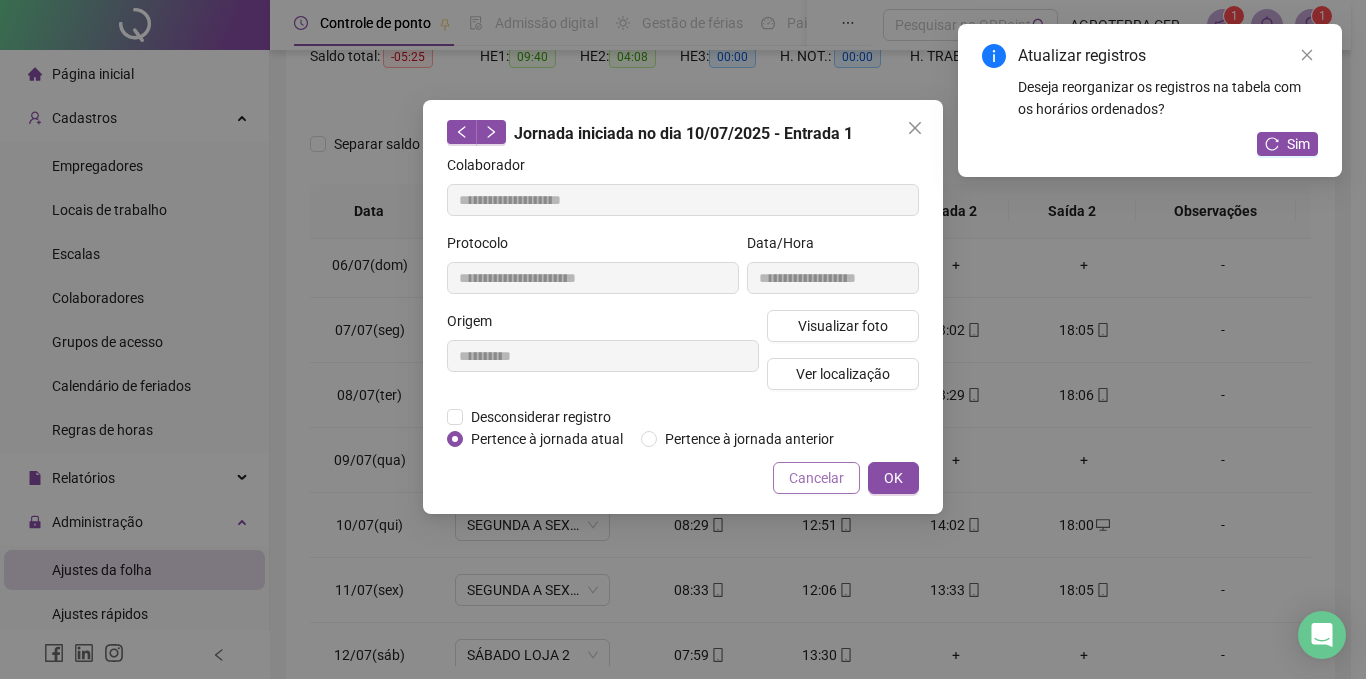 click on "Cancelar" at bounding box center [816, 478] 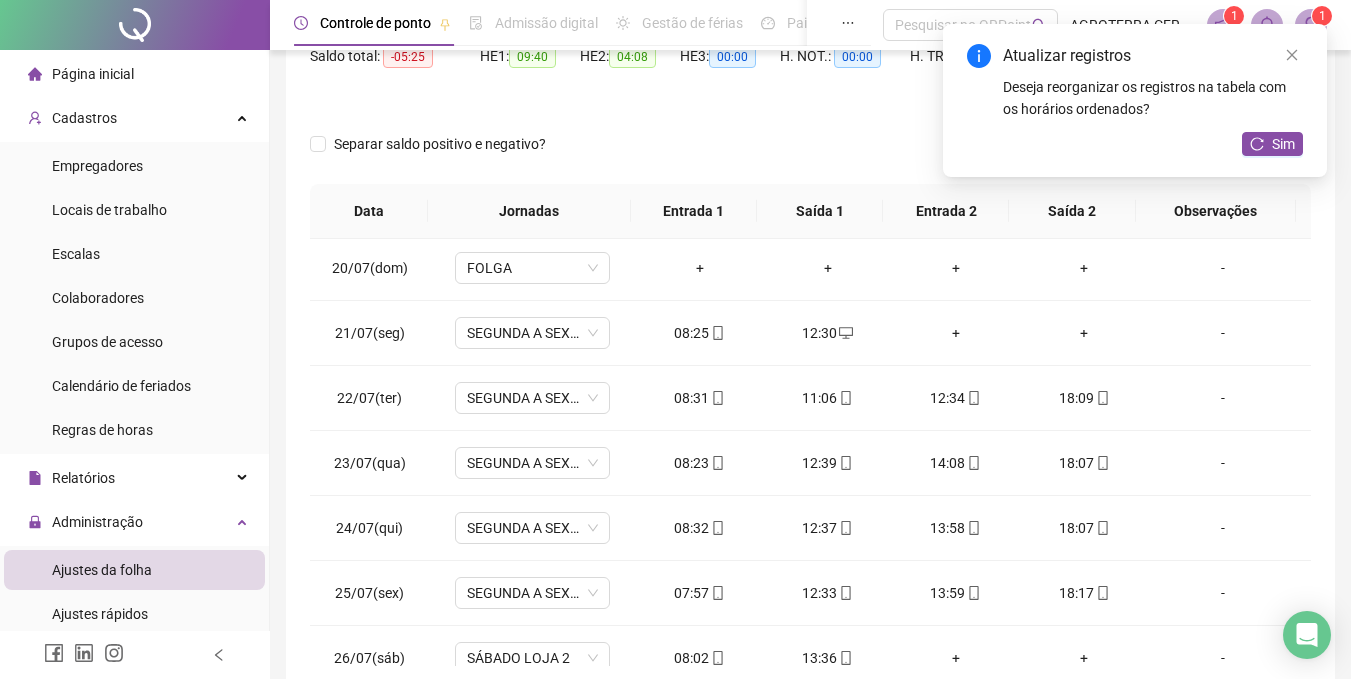 scroll, scrollTop: 1249, scrollLeft: 0, axis: vertical 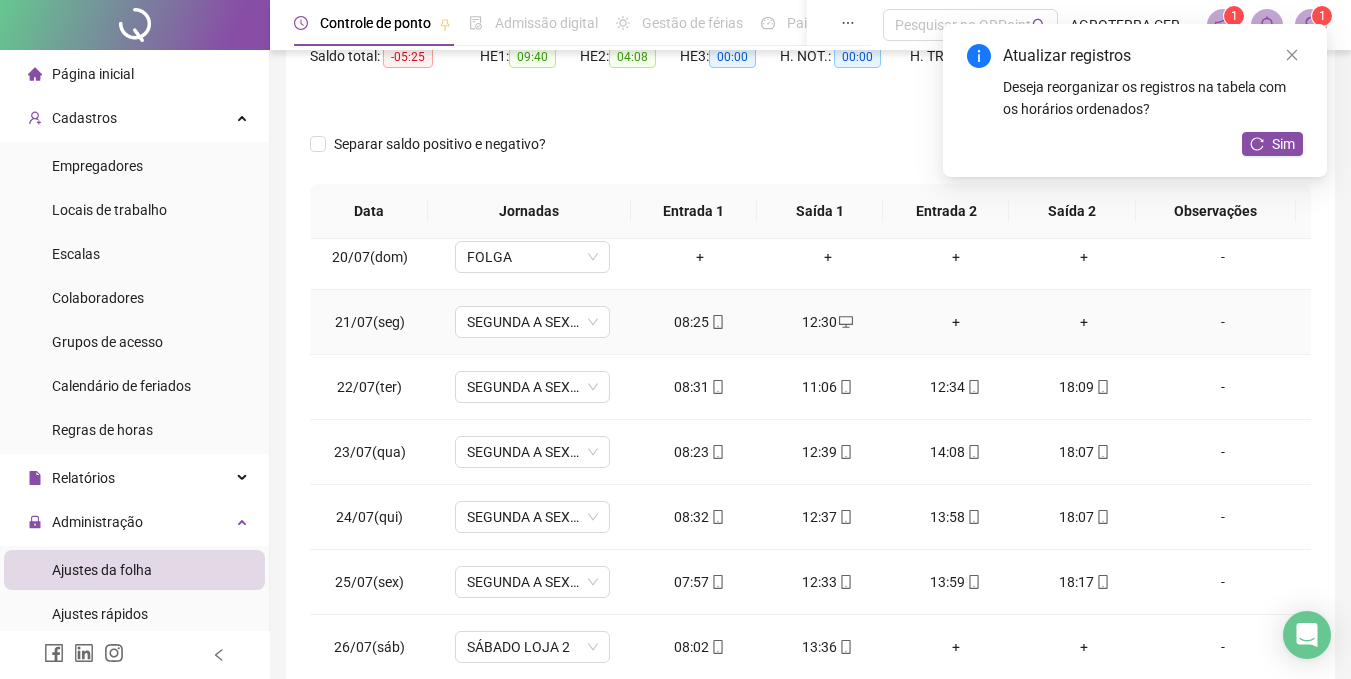 click on "+" at bounding box center (956, 322) 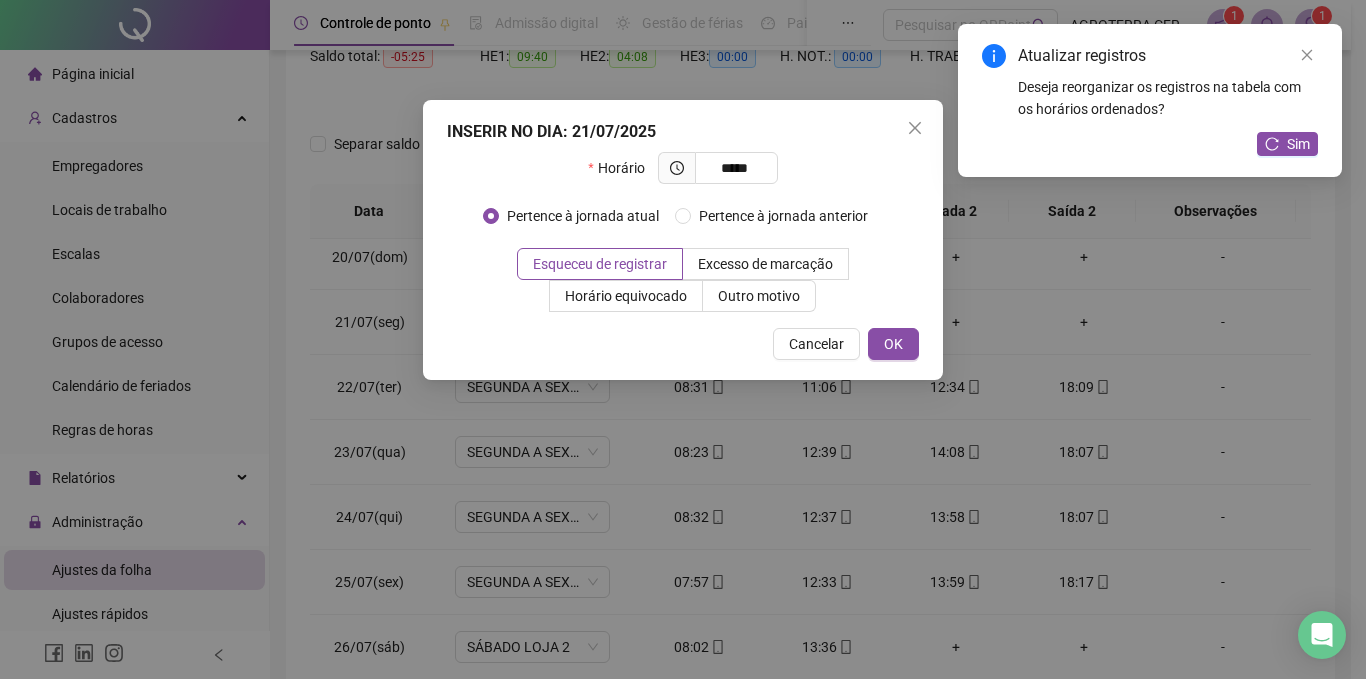 type on "*****" 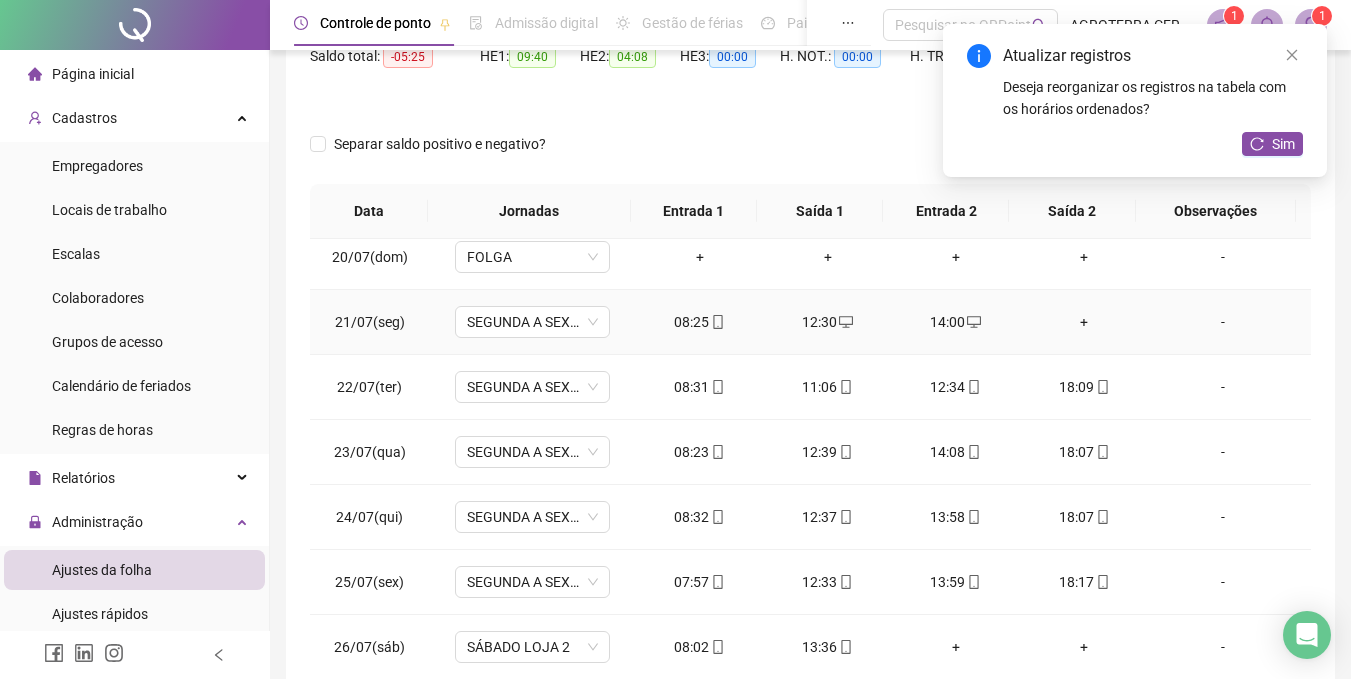 click on "+" at bounding box center [1084, 322] 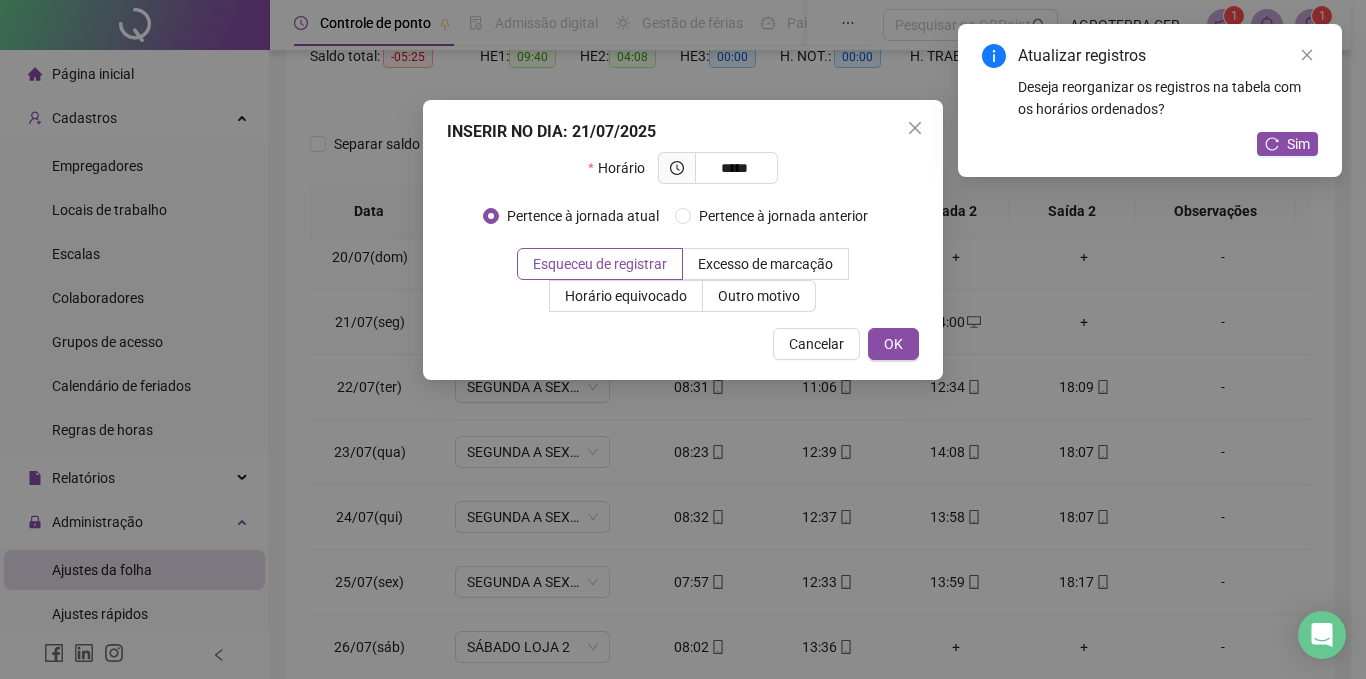 type on "*****" 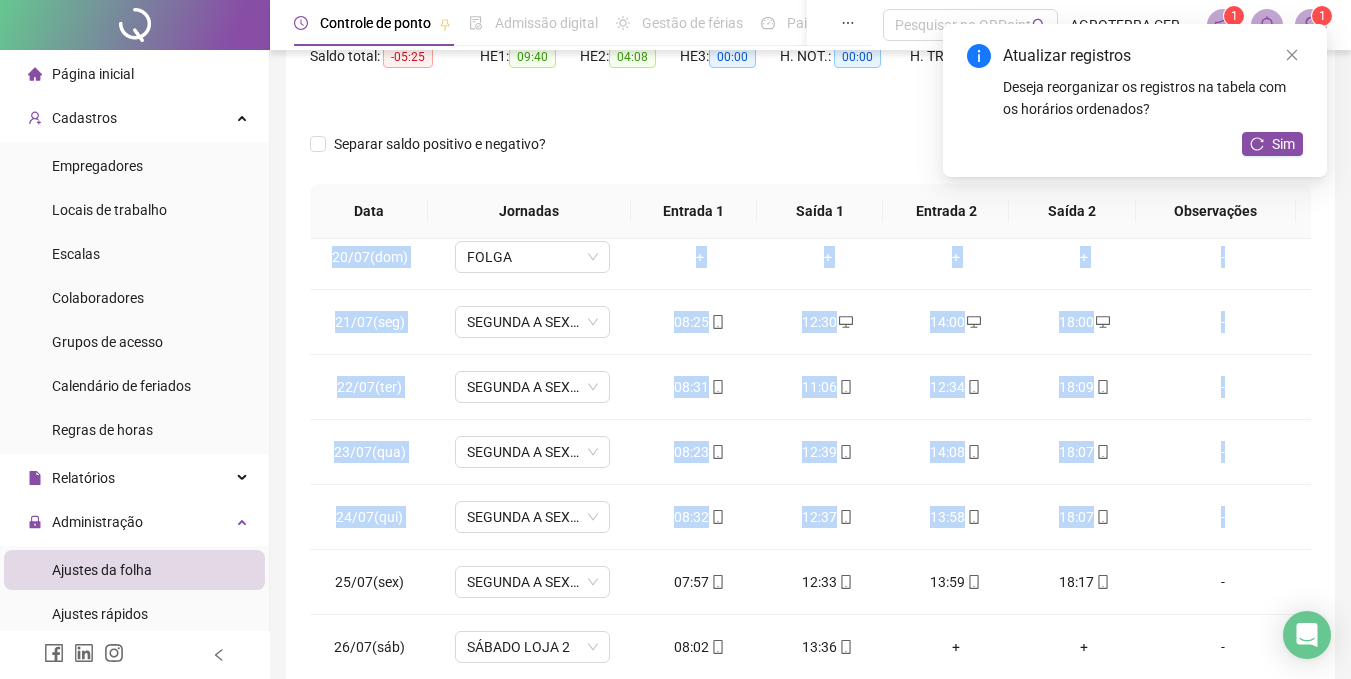 drag, startPoint x: 1295, startPoint y: 520, endPoint x: 1297, endPoint y: 551, distance: 31.06445 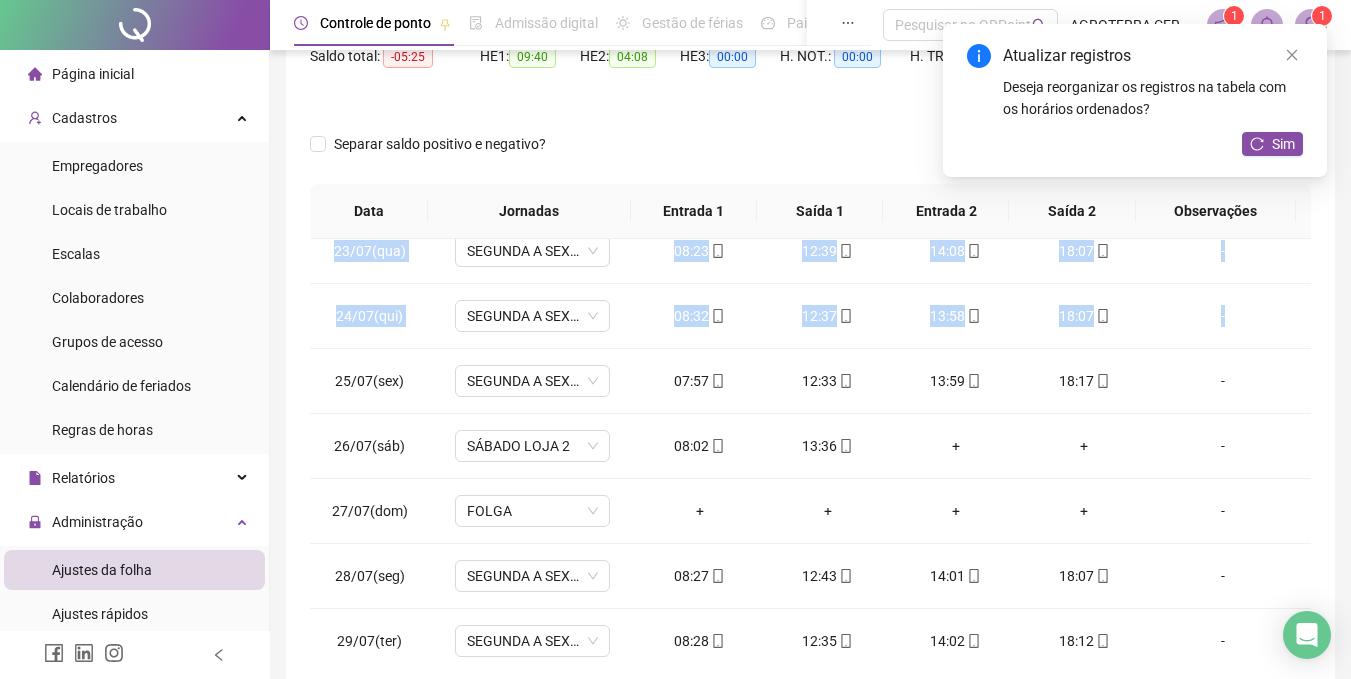 scroll, scrollTop: 1465, scrollLeft: 0, axis: vertical 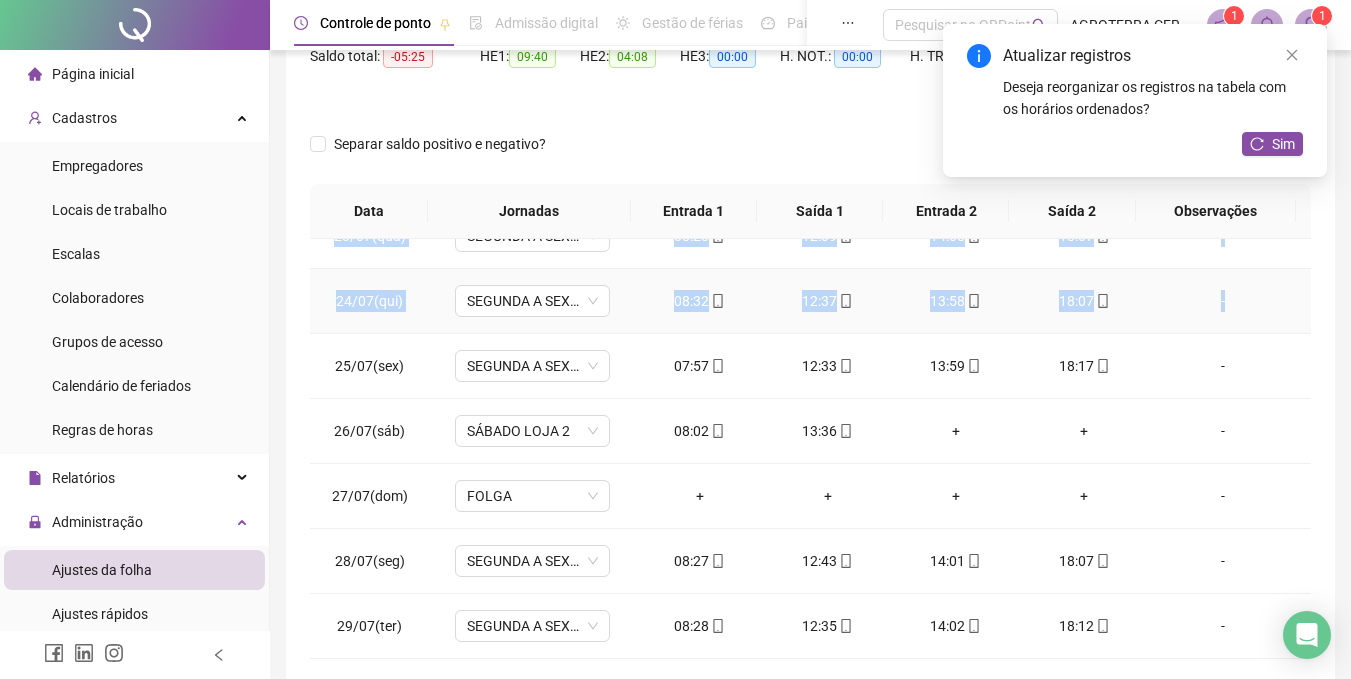 click on "-" at bounding box center [1229, 301] 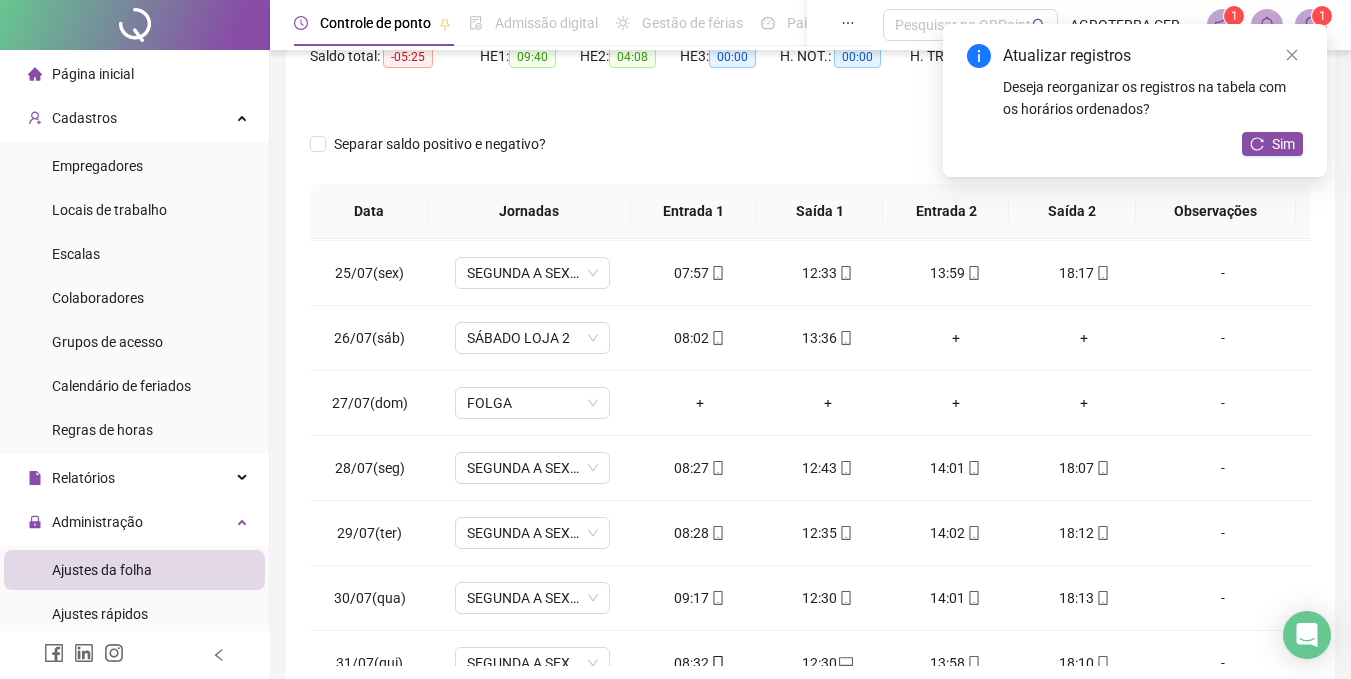 scroll, scrollTop: 1588, scrollLeft: 0, axis: vertical 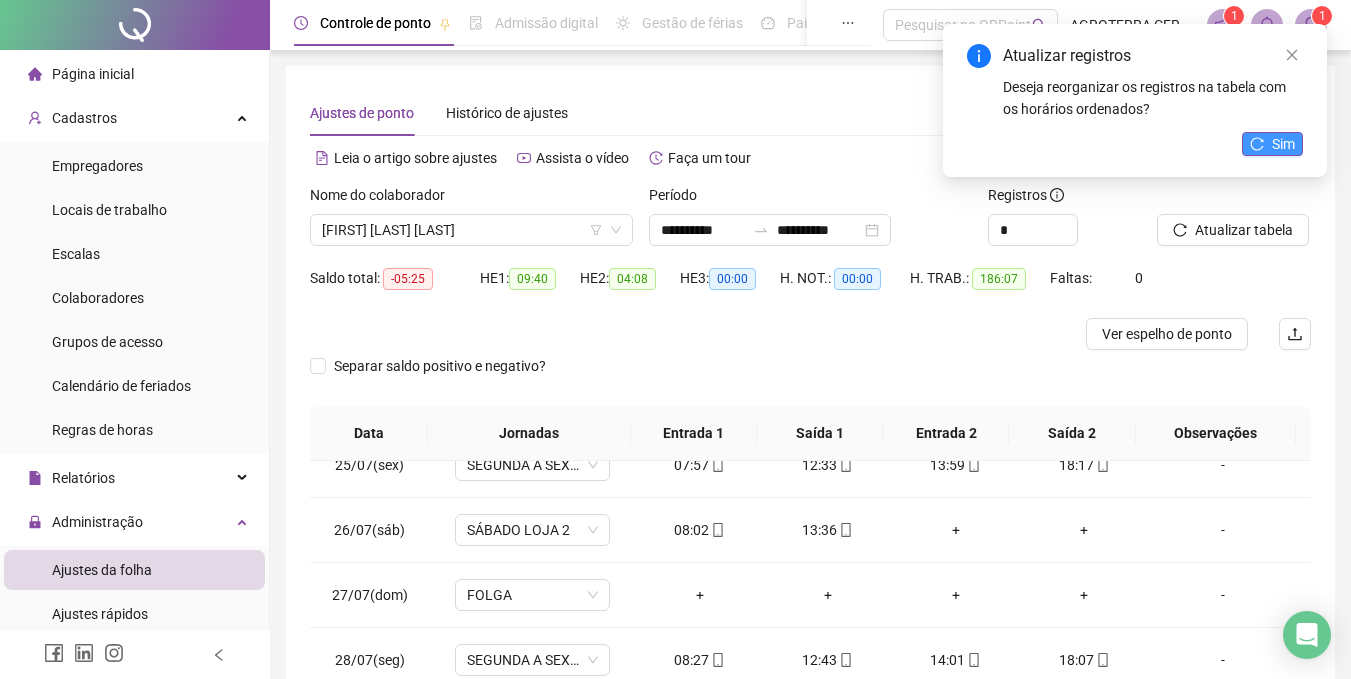 click 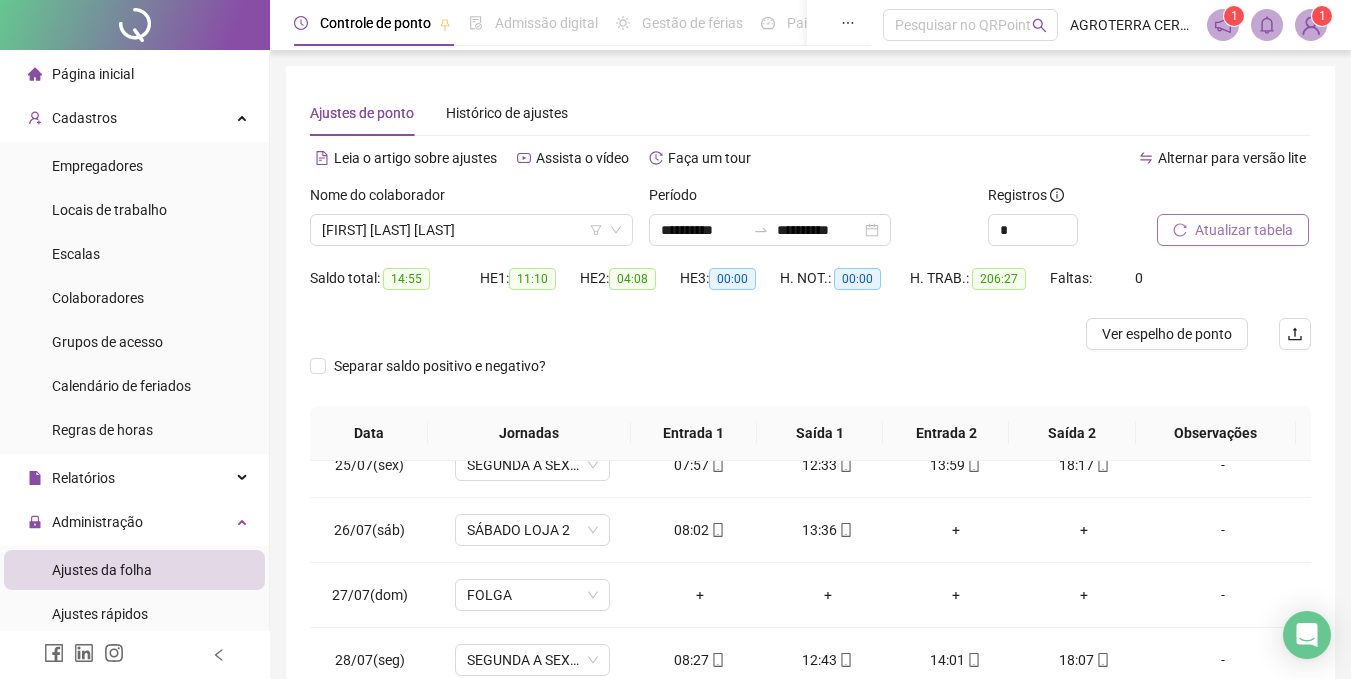 click on "Atualizar tabela" at bounding box center (1244, 230) 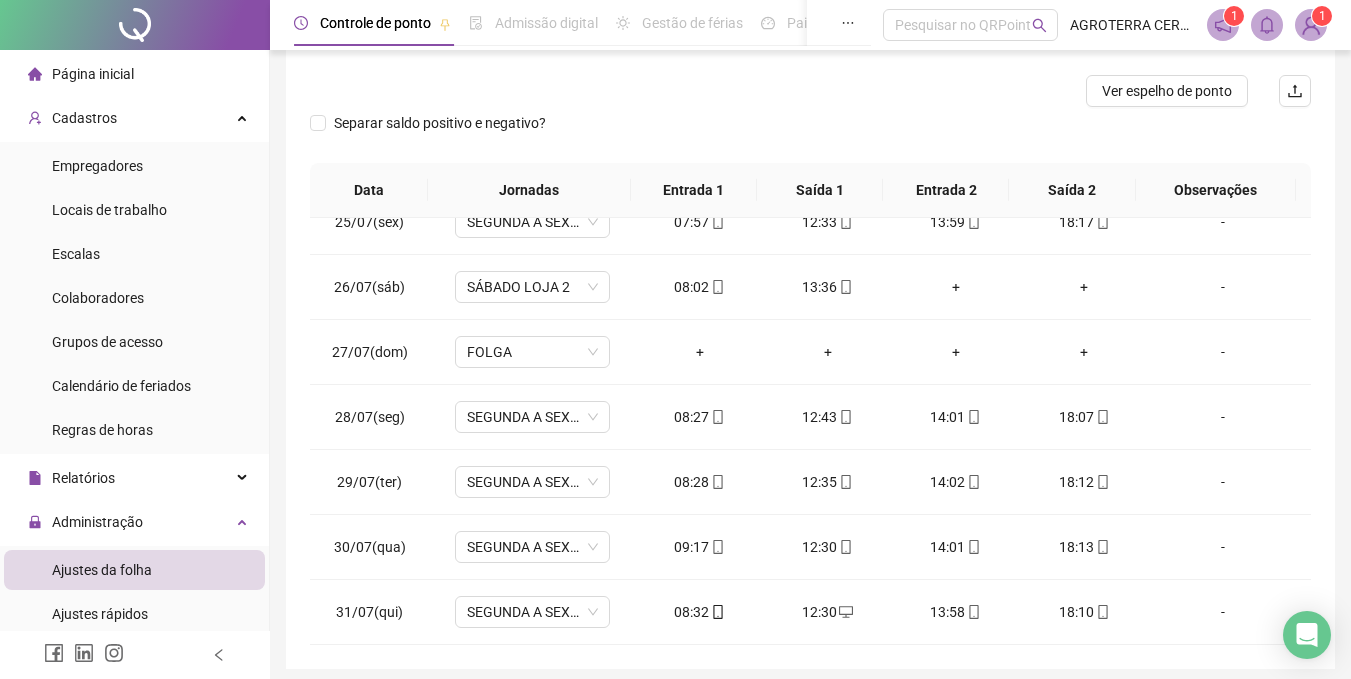 scroll, scrollTop: 263, scrollLeft: 0, axis: vertical 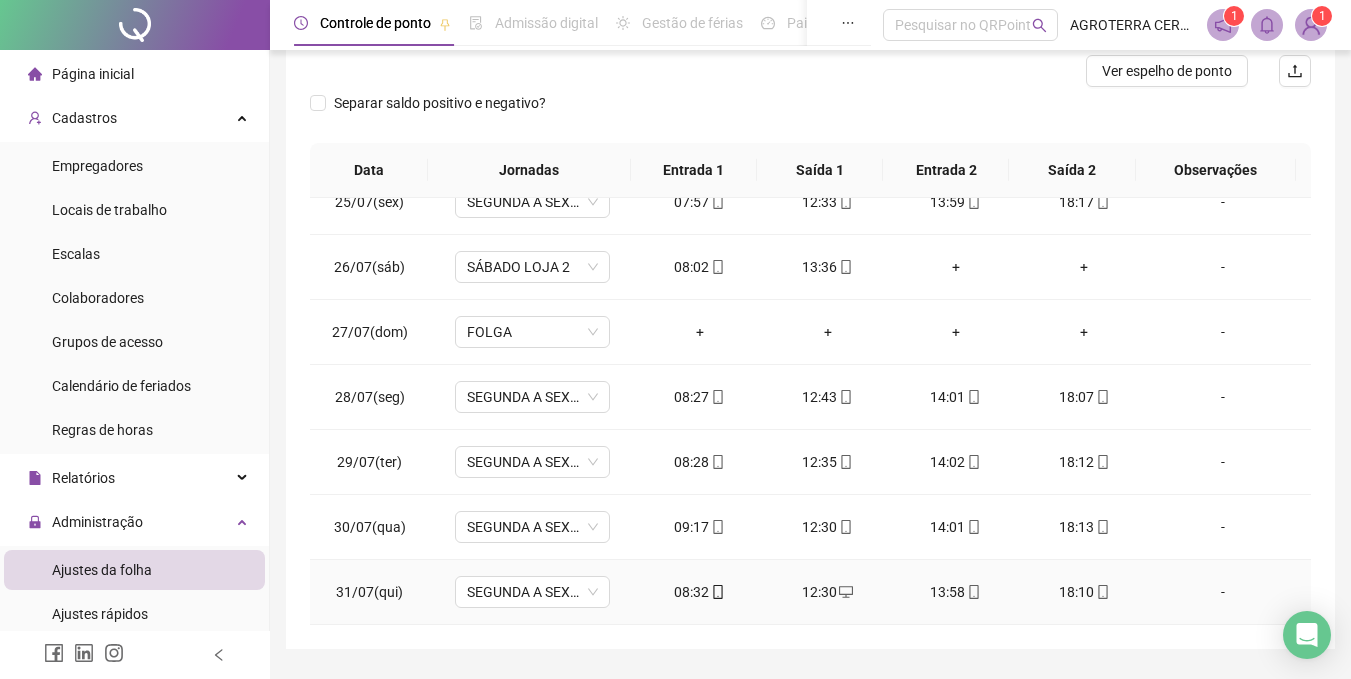 click 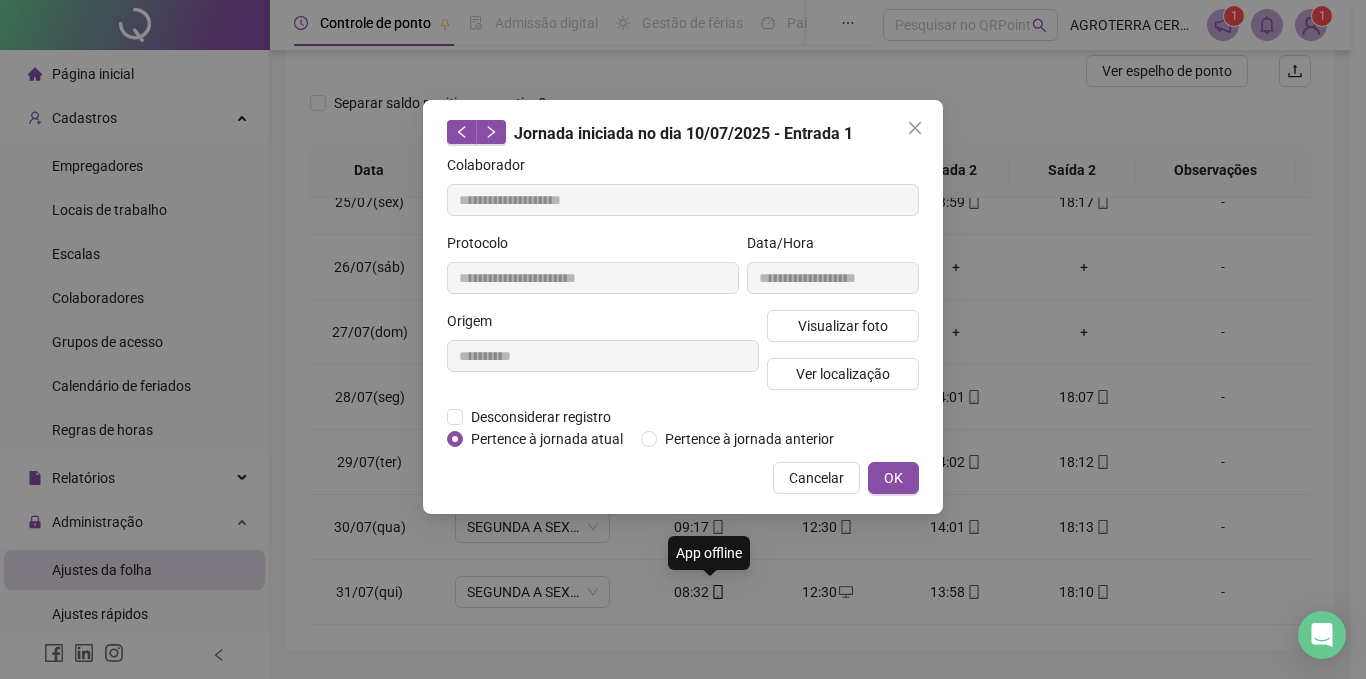 type on "**********" 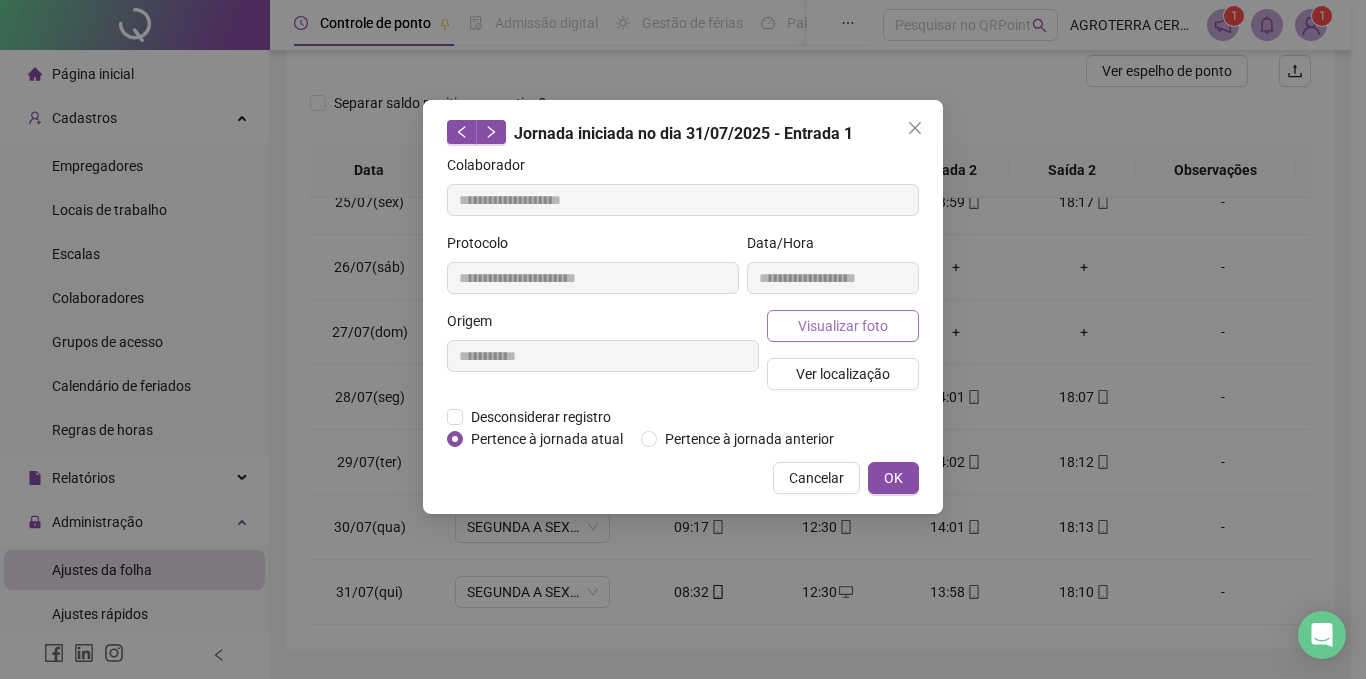 click on "Visualizar foto" at bounding box center [843, 326] 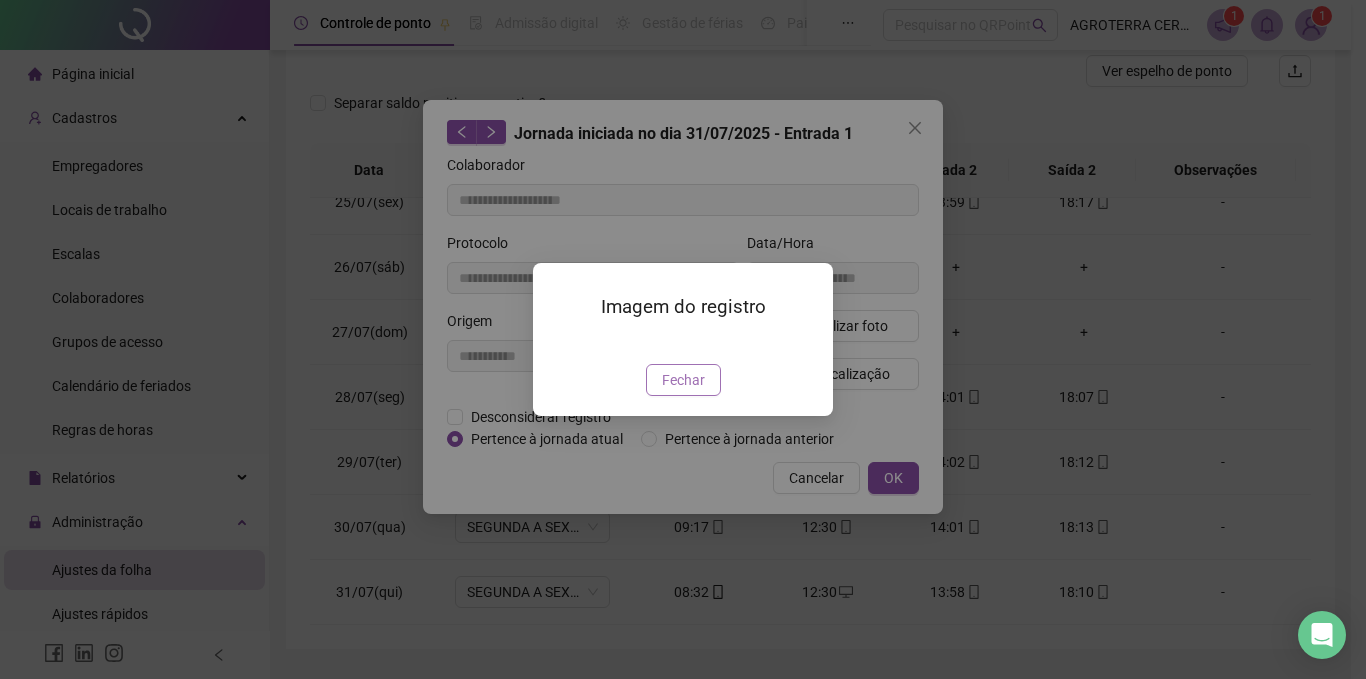 click on "Fechar" at bounding box center [683, 380] 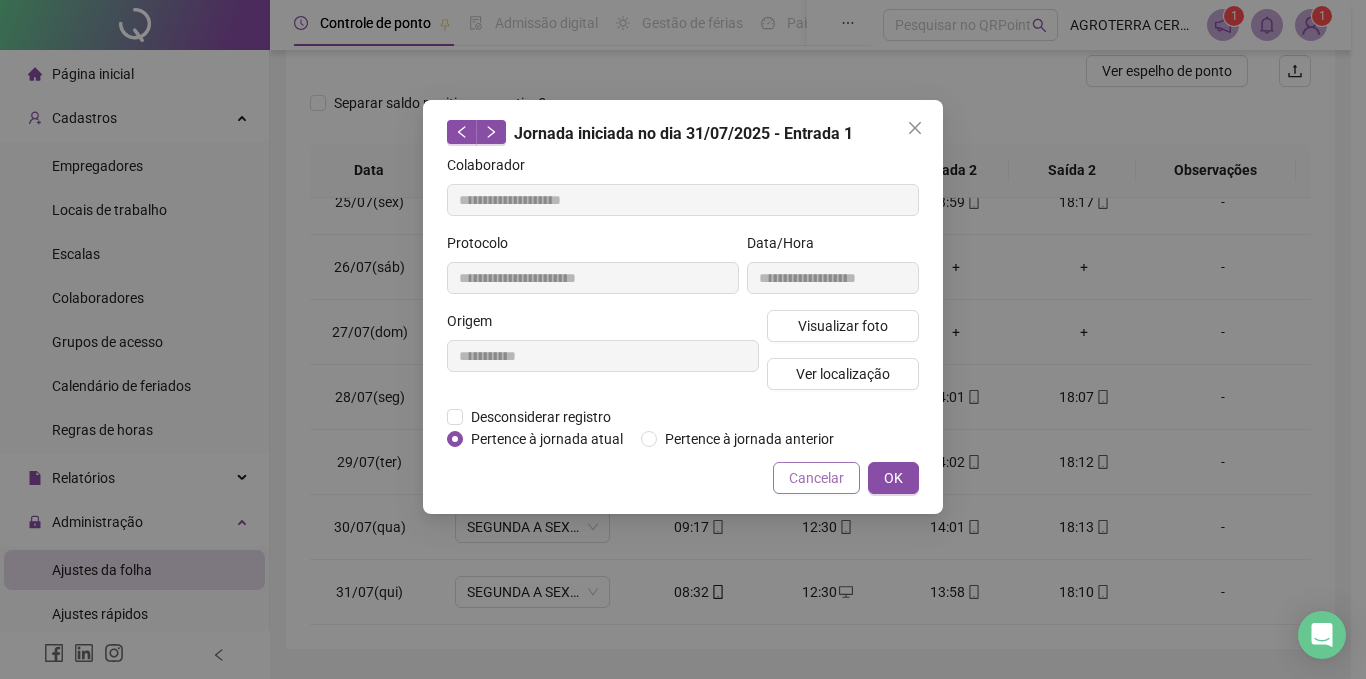 click on "Cancelar" at bounding box center [816, 478] 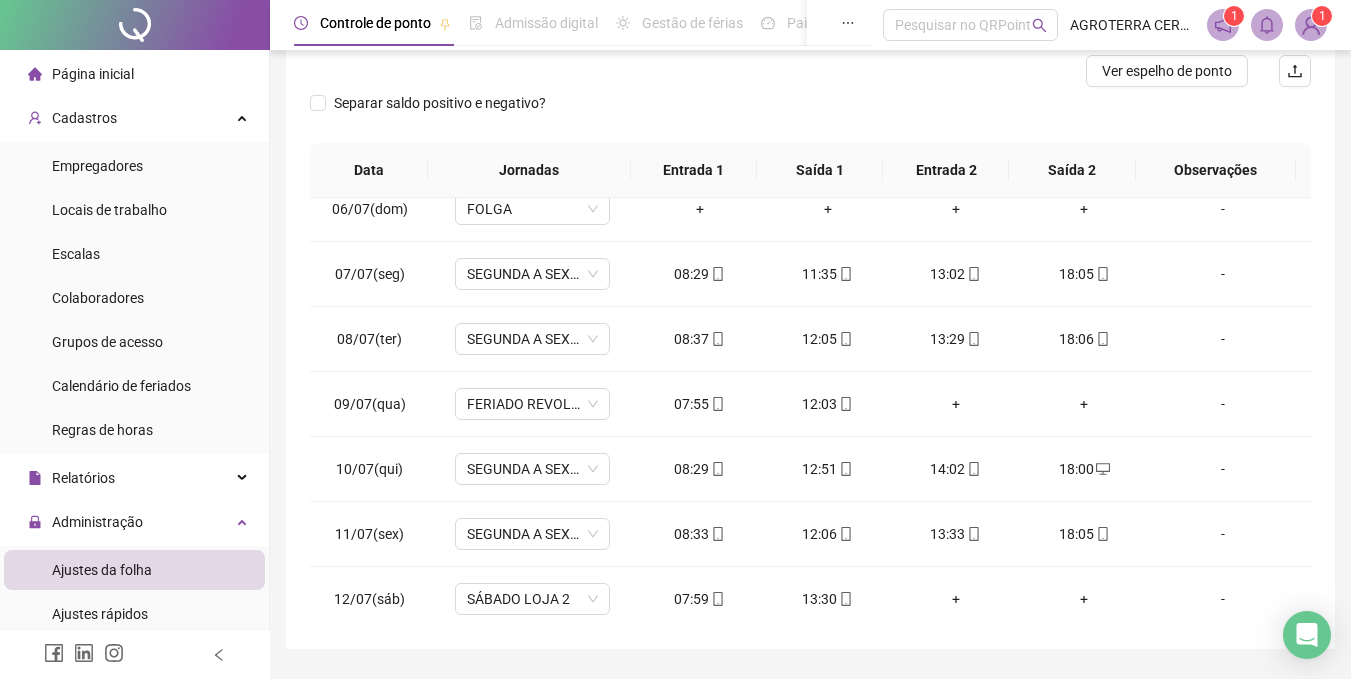 scroll, scrollTop: 0, scrollLeft: 0, axis: both 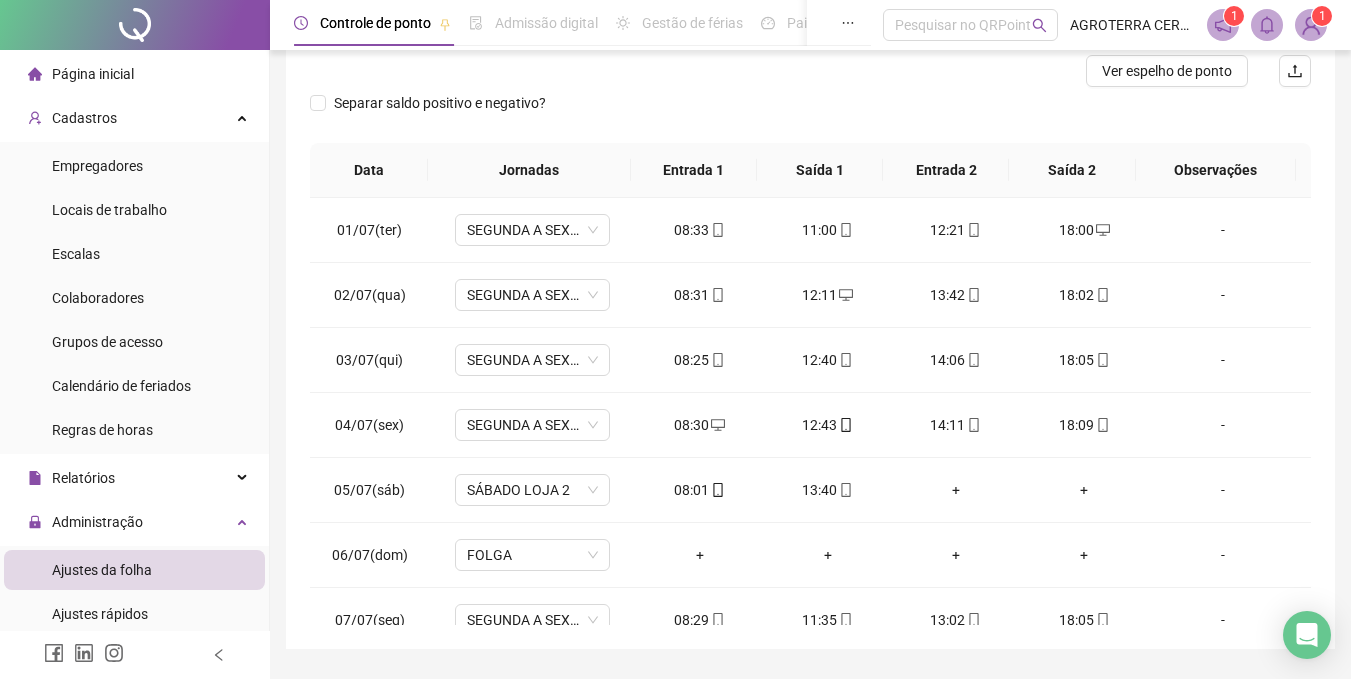 click on "Separar saldo positivo e negativo?" at bounding box center [810, 115] 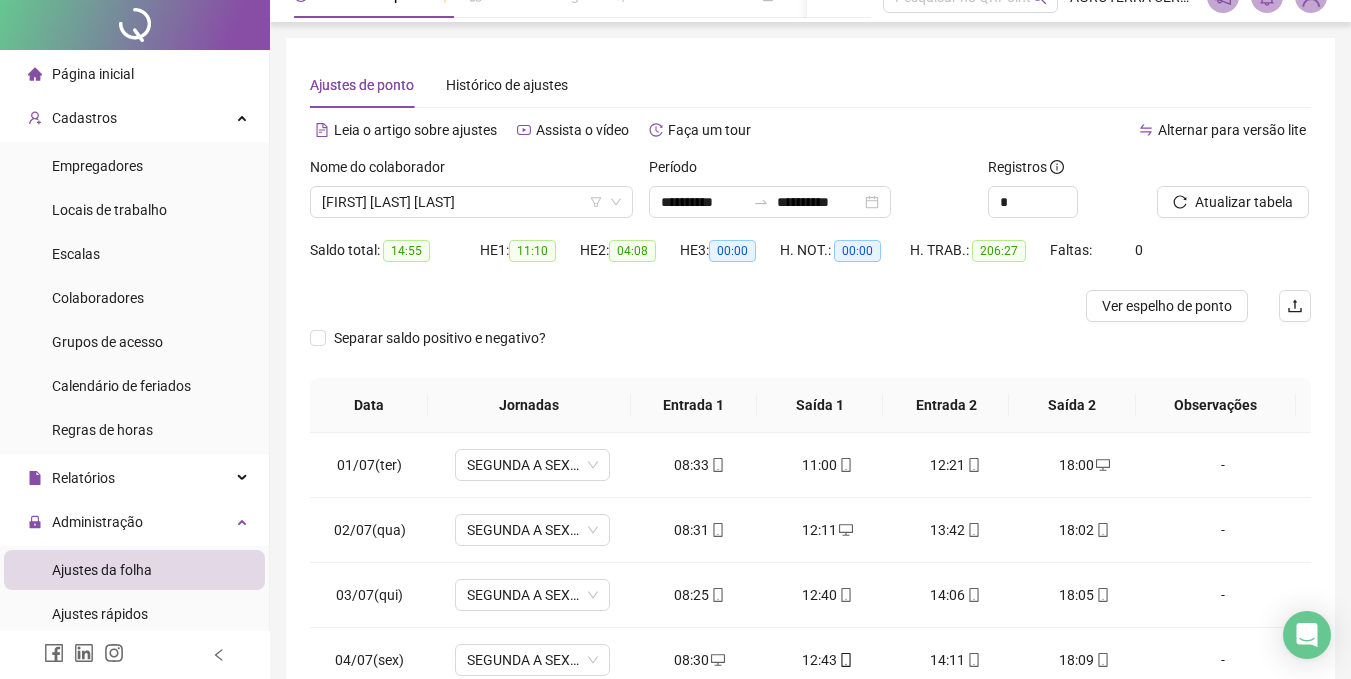 scroll, scrollTop: 0, scrollLeft: 0, axis: both 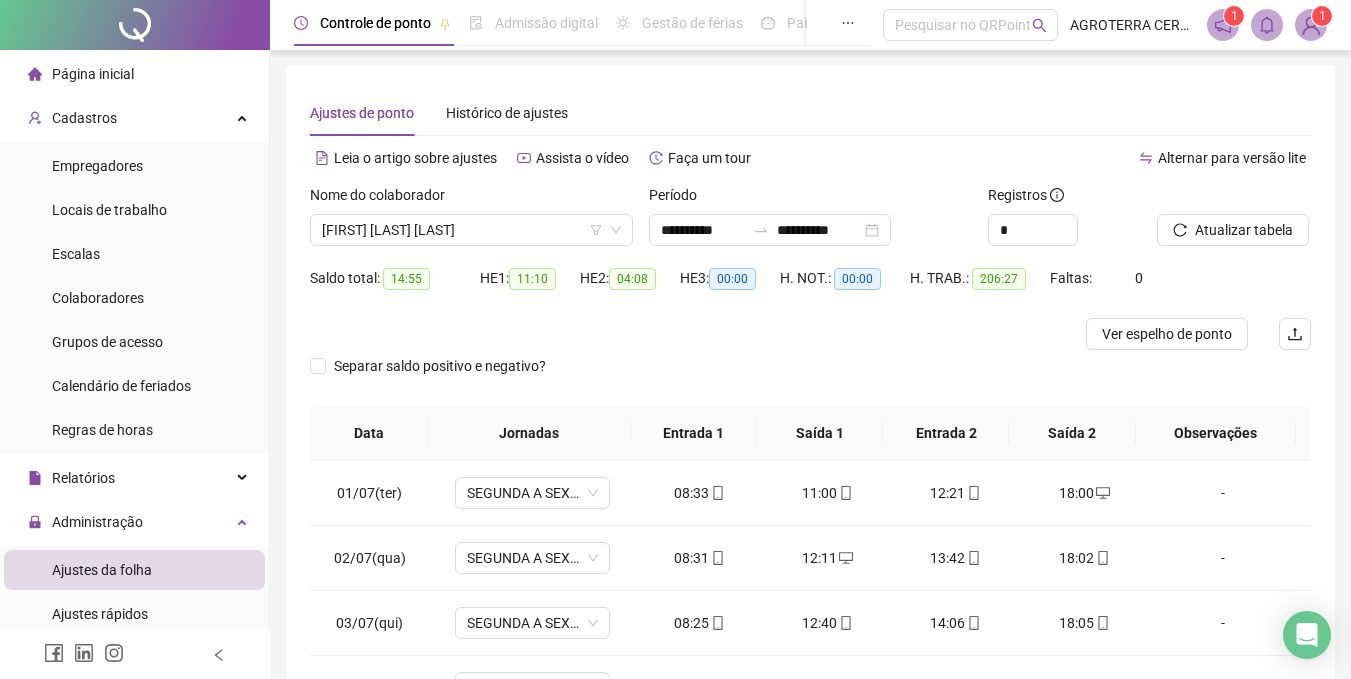 click at bounding box center [685, 334] 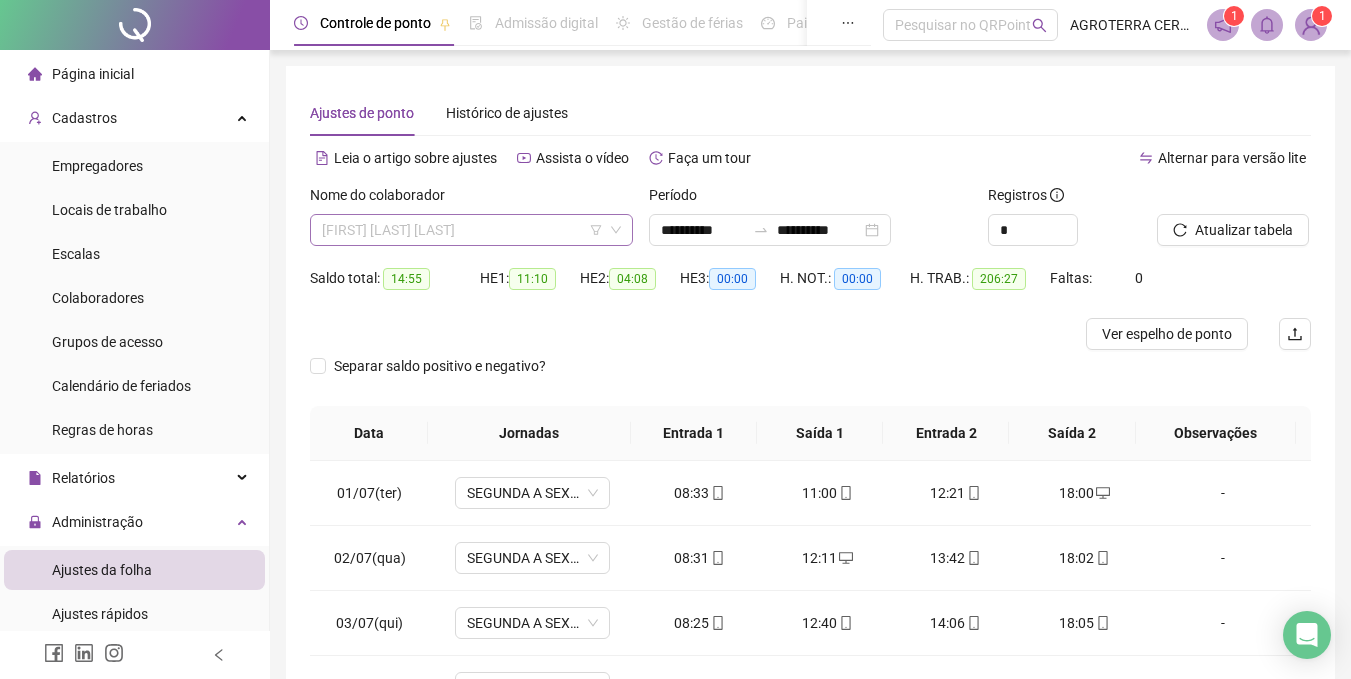 click on "[FIRST] [LAST] [LAST]" at bounding box center (471, 230) 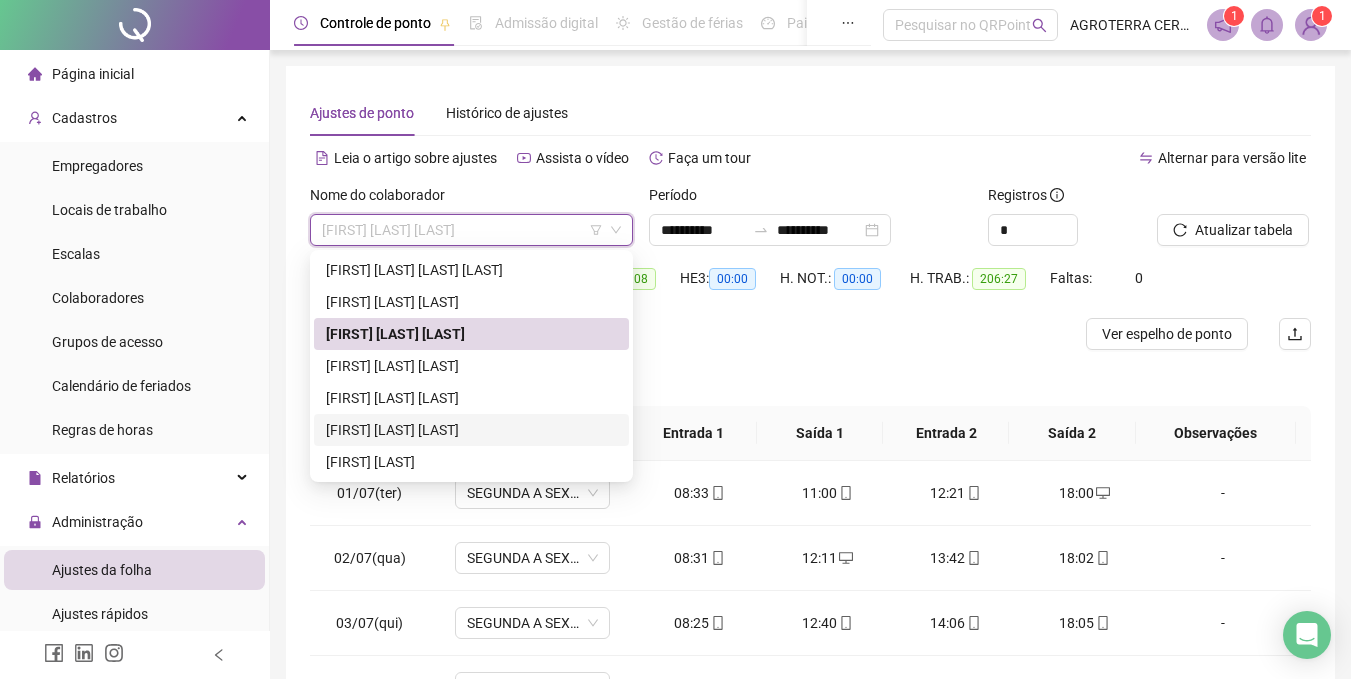 click on "[FIRST] [LAST] [LAST]" at bounding box center [471, 430] 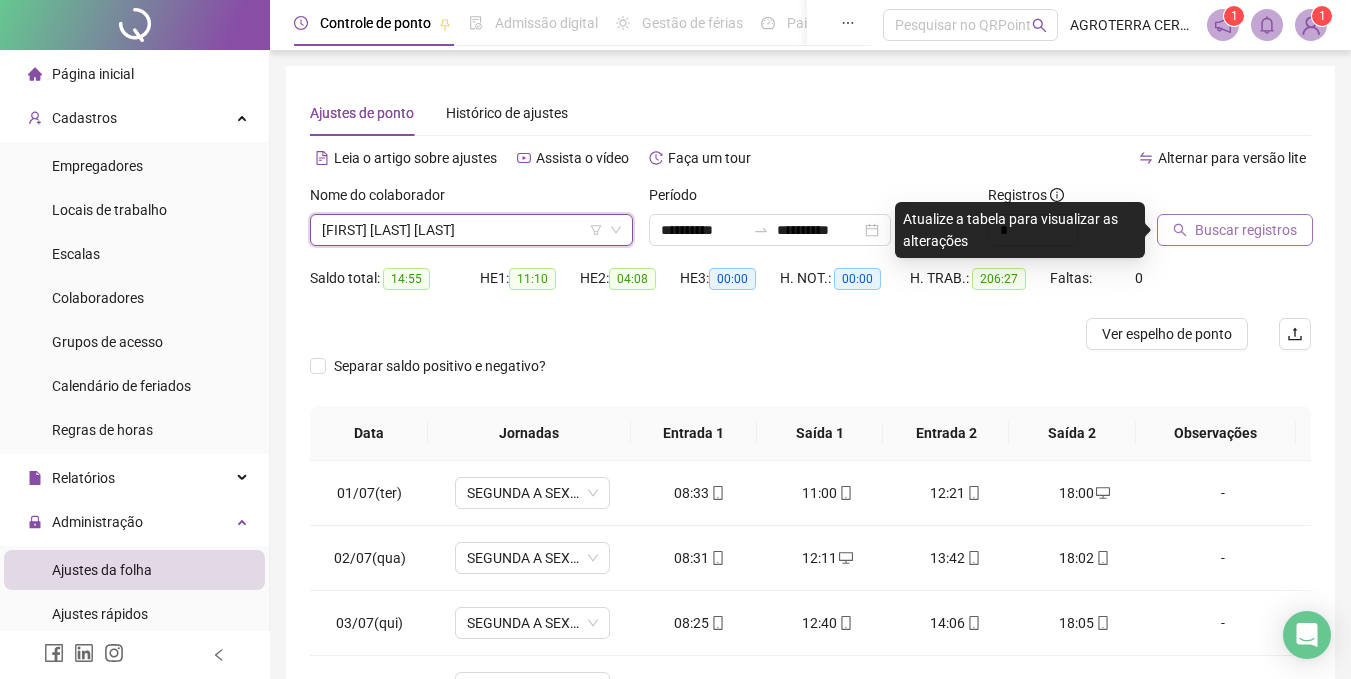 click on "Buscar registros" at bounding box center (1246, 230) 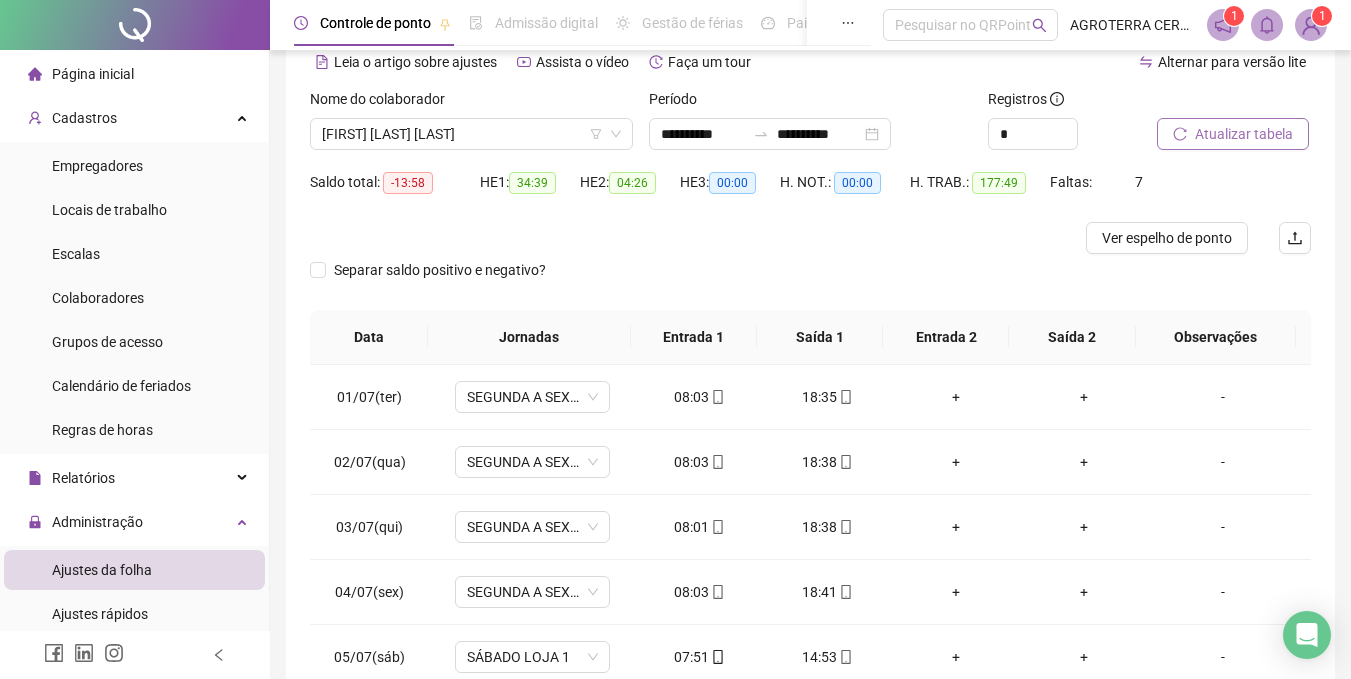 scroll, scrollTop: 93, scrollLeft: 0, axis: vertical 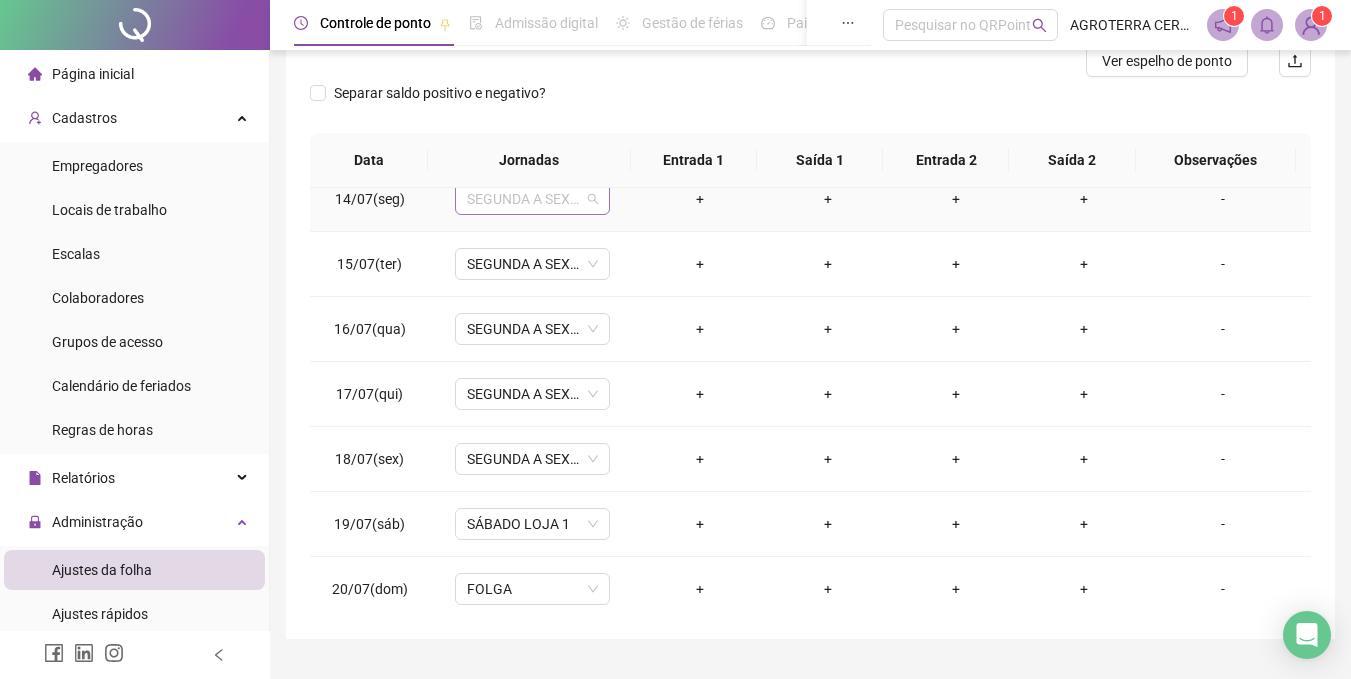 click on "SEGUNDA A SEXTA LOJA 1" at bounding box center [532, 199] 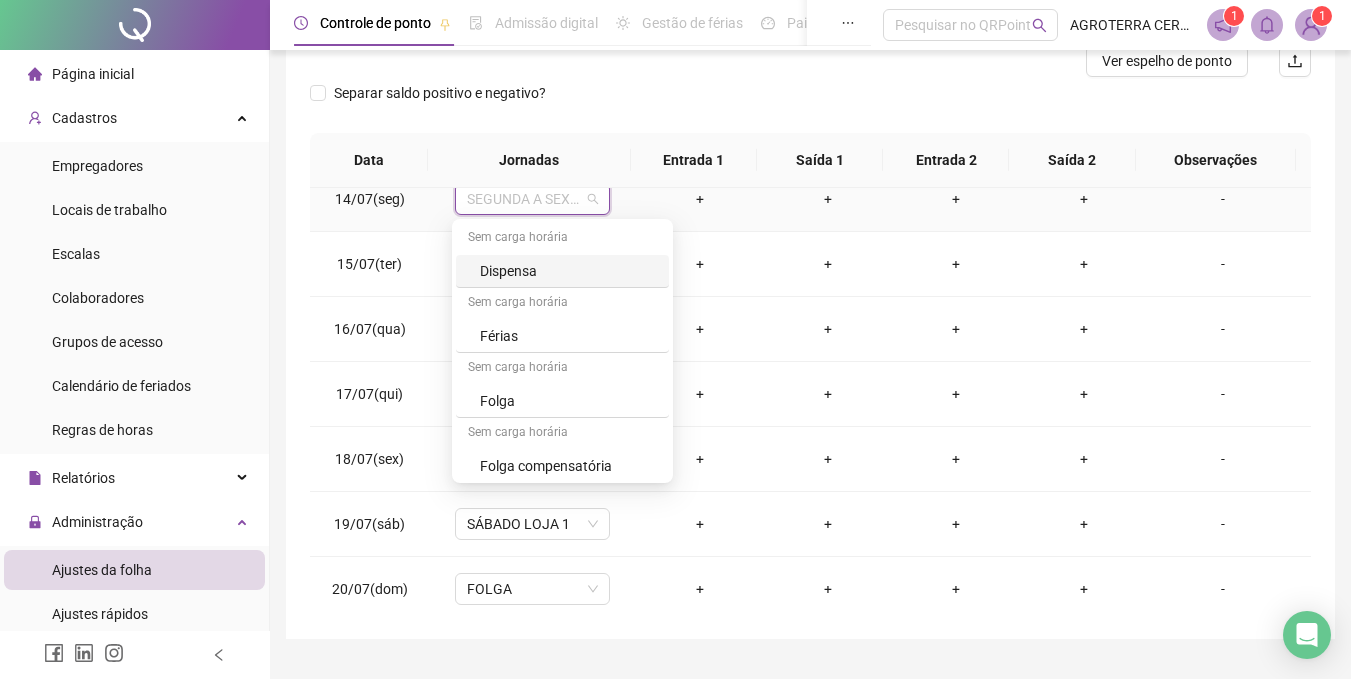 scroll, scrollTop: 862, scrollLeft: 0, axis: vertical 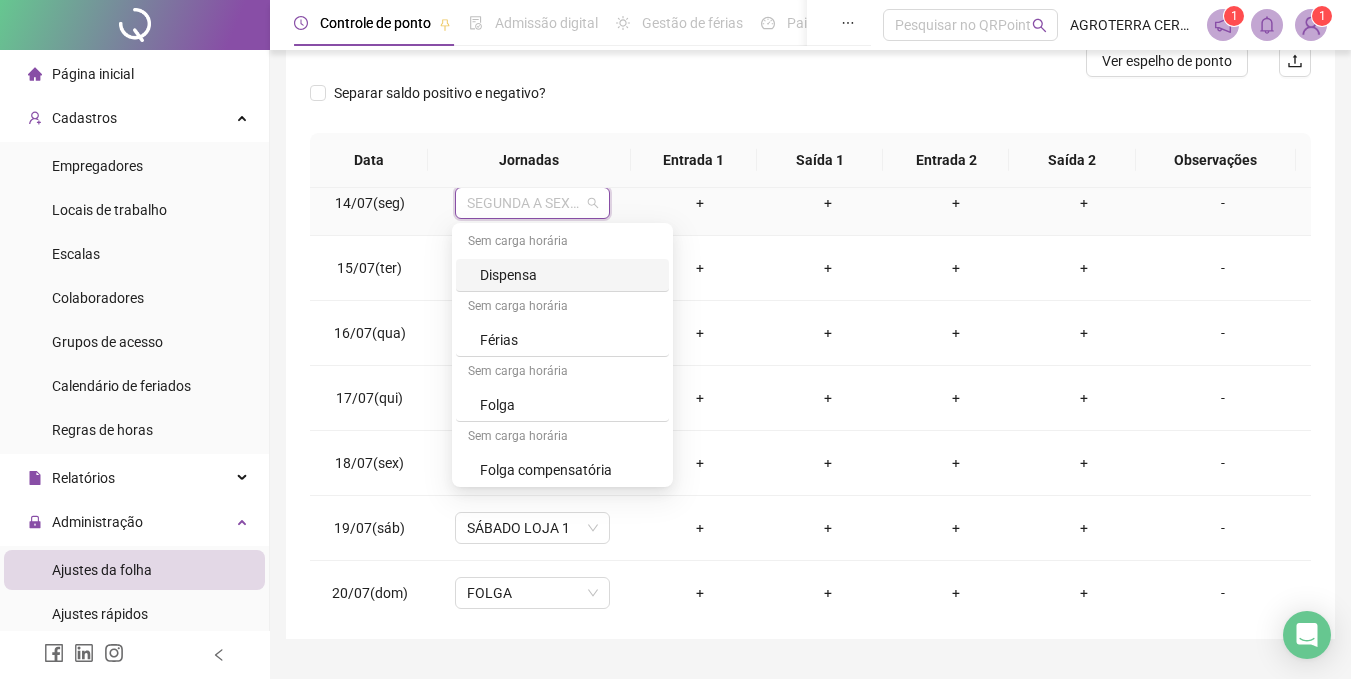 click on "Dispensa" at bounding box center [568, 275] 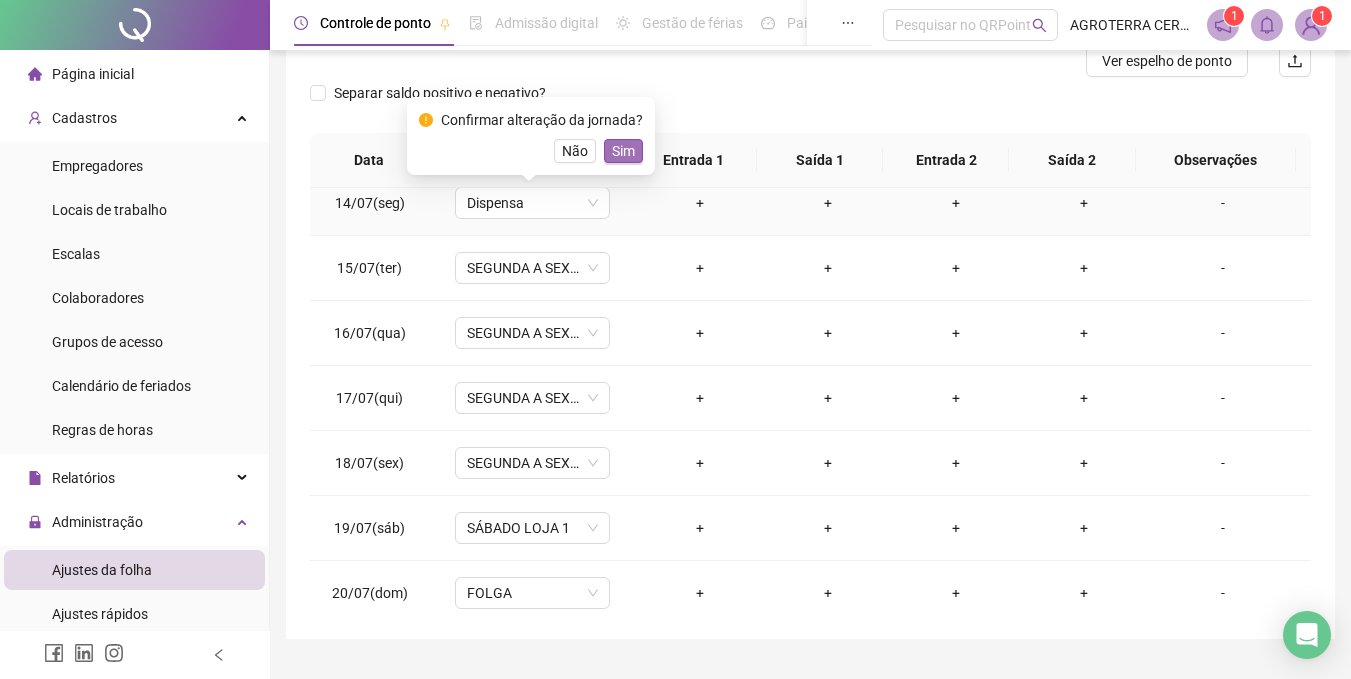 click on "Sim" at bounding box center (623, 151) 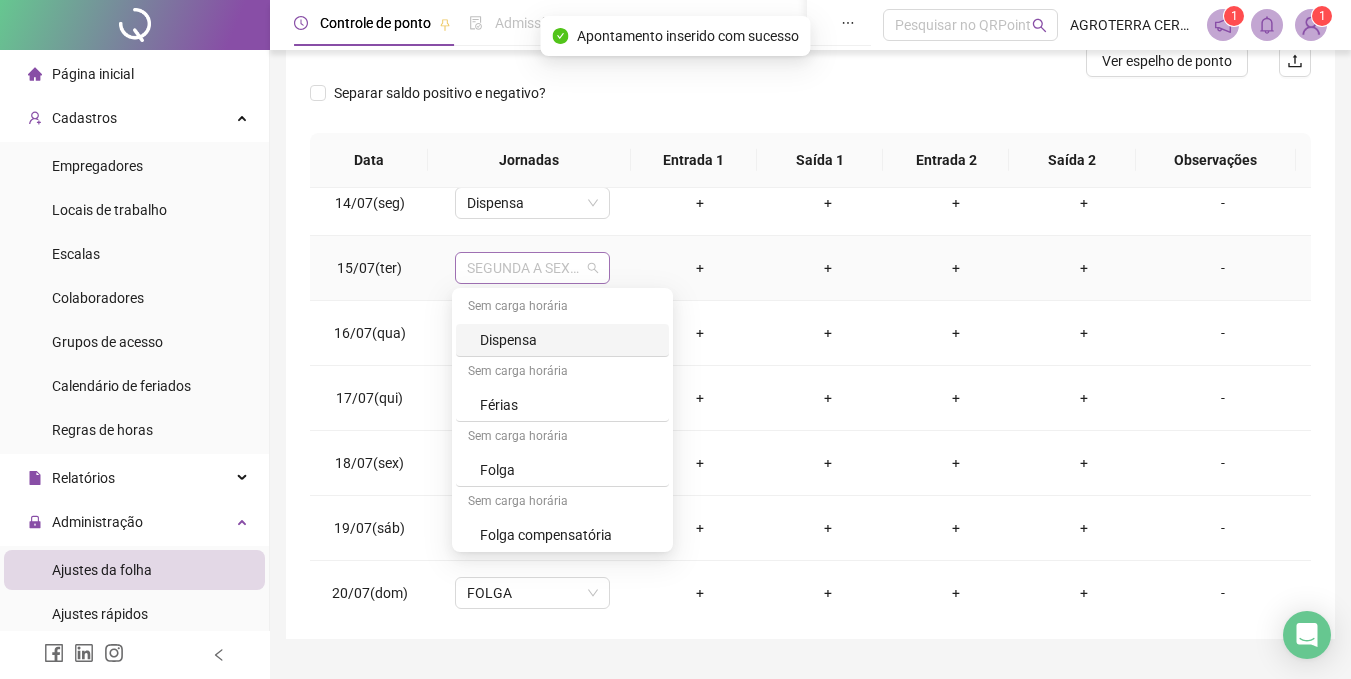 click on "SEGUNDA A SEXTA LOJA 1" at bounding box center [532, 268] 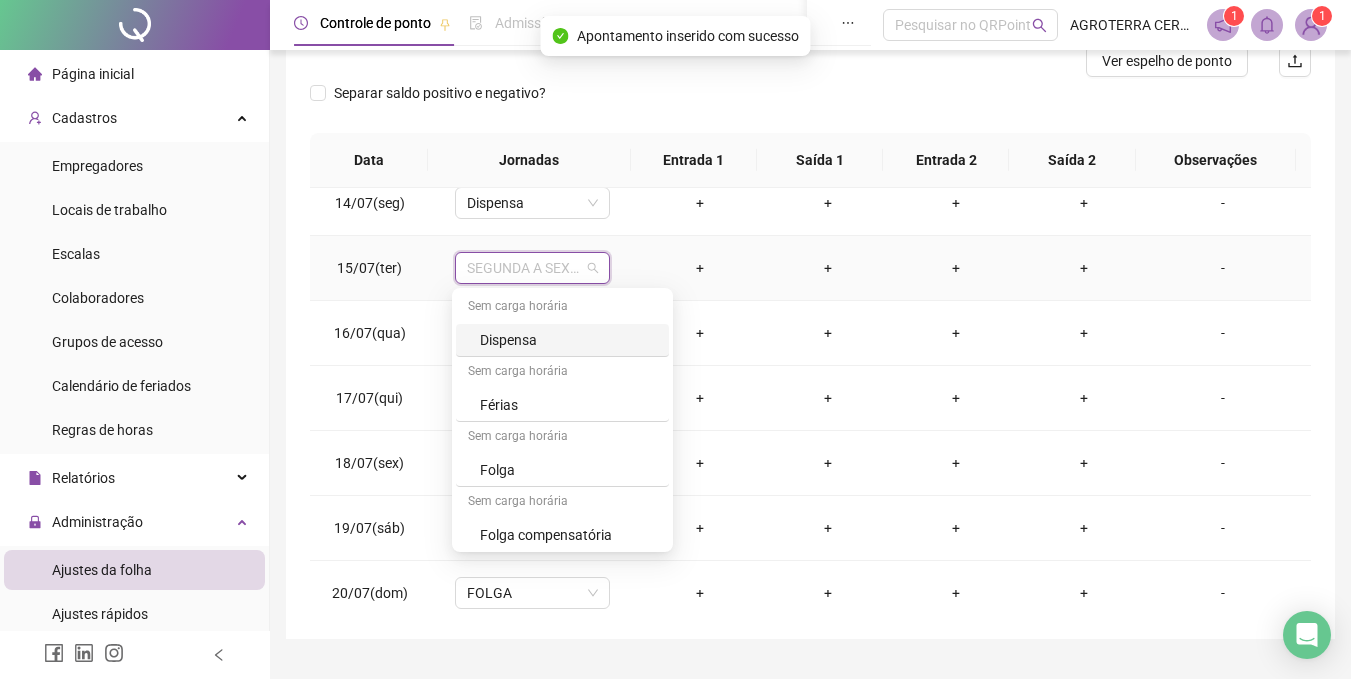 click on "Dispensa" at bounding box center (568, 340) 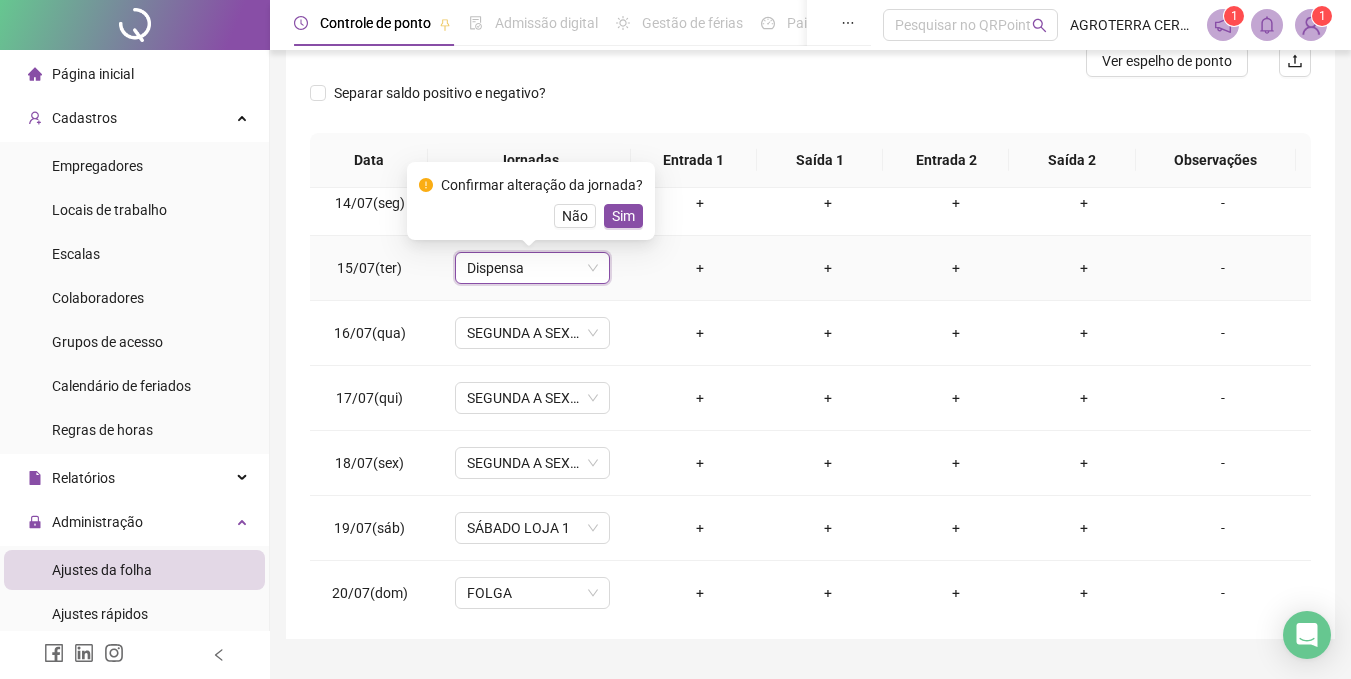 click on "Sim" at bounding box center [623, 216] 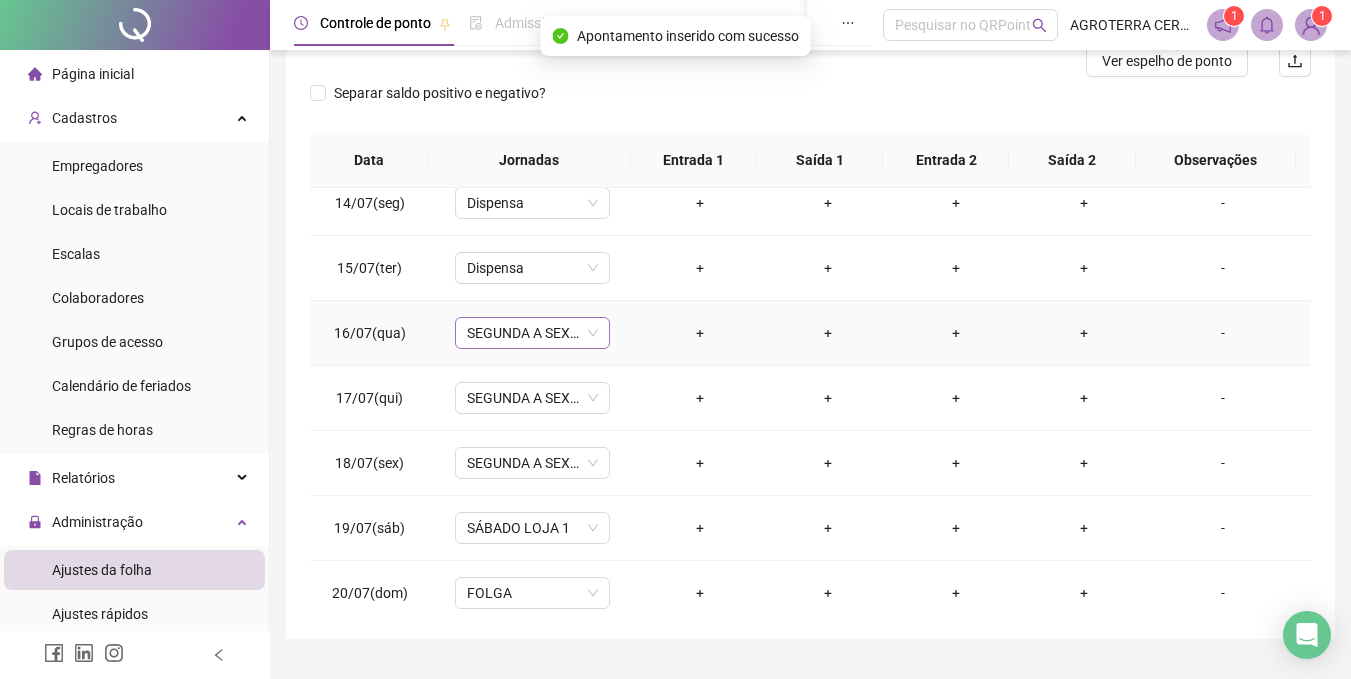 click on "SEGUNDA A SEXTA LOJA 1" at bounding box center [532, 333] 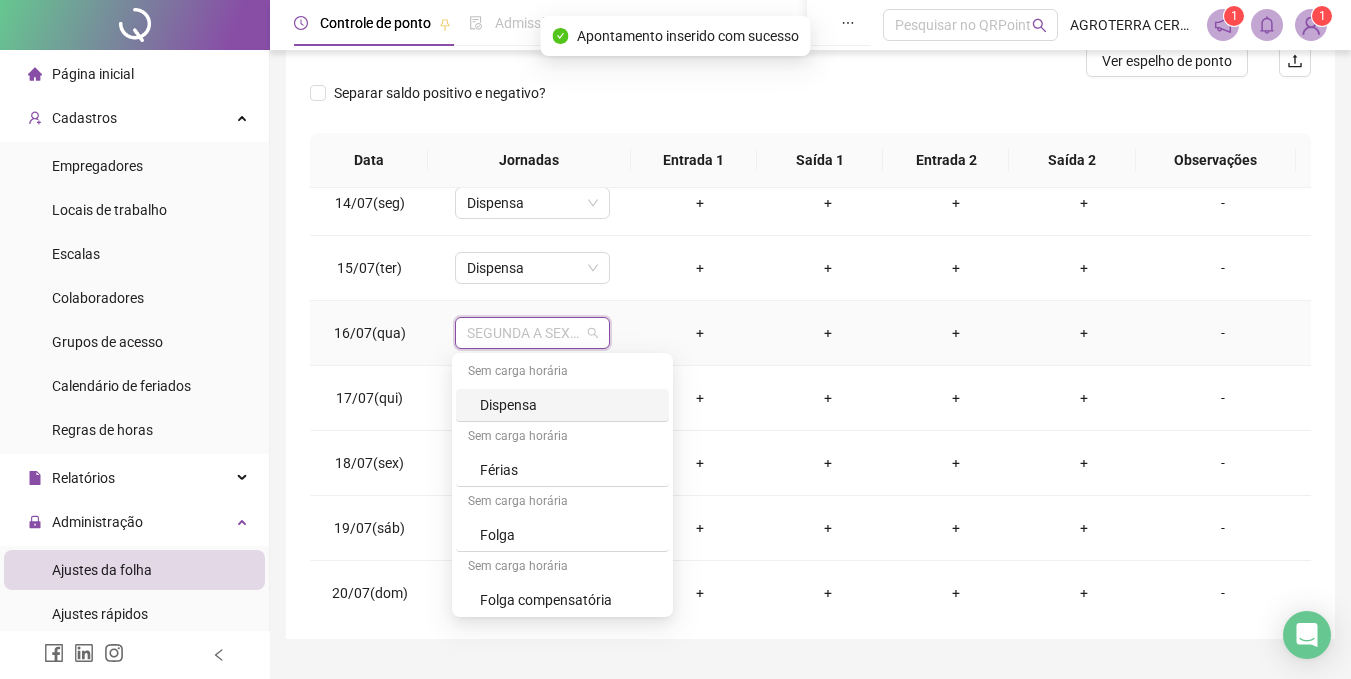 click on "Dispensa" at bounding box center [568, 405] 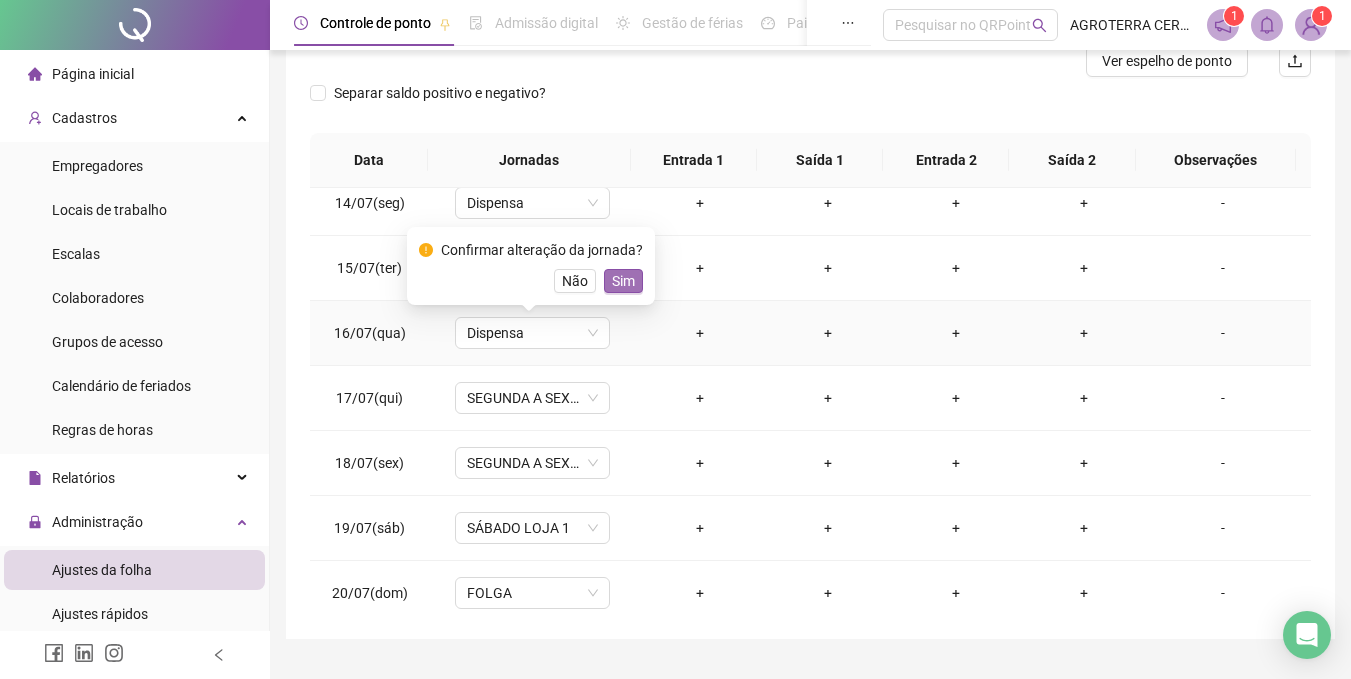 click on "Sim" at bounding box center [623, 281] 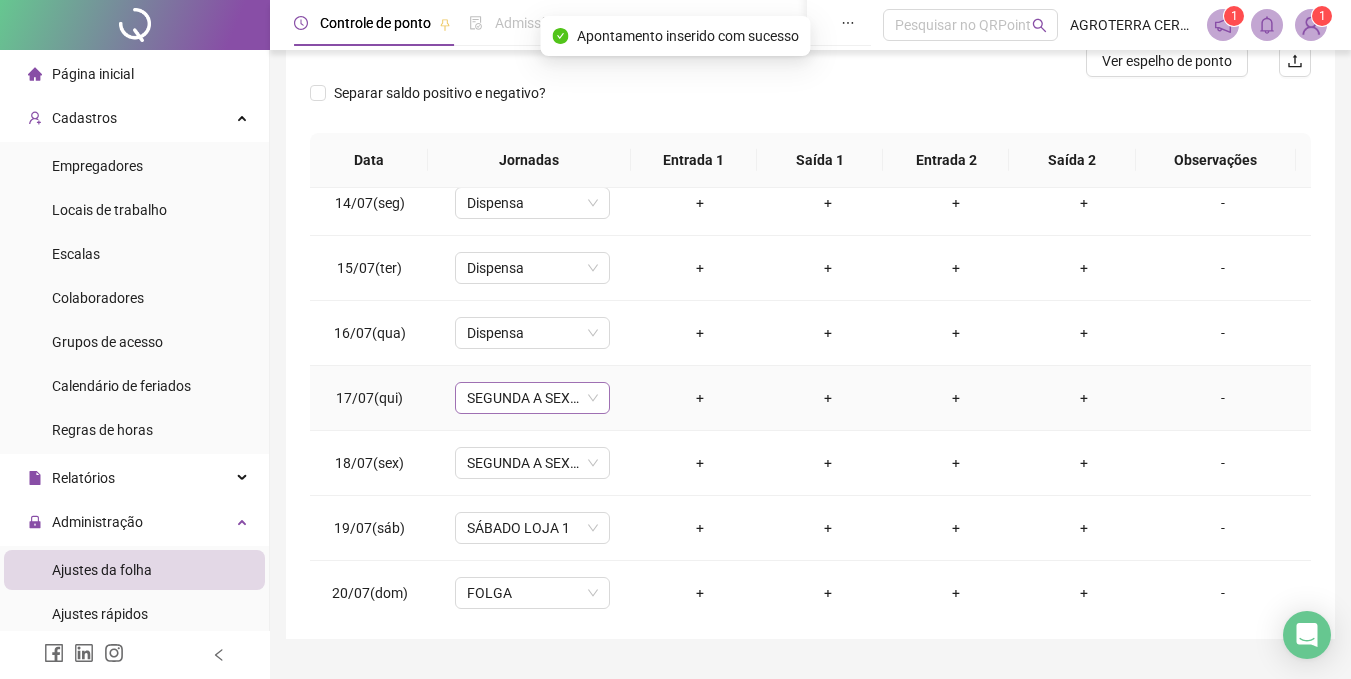 click on "SEGUNDA A SEXTA LOJA 1" at bounding box center [532, 398] 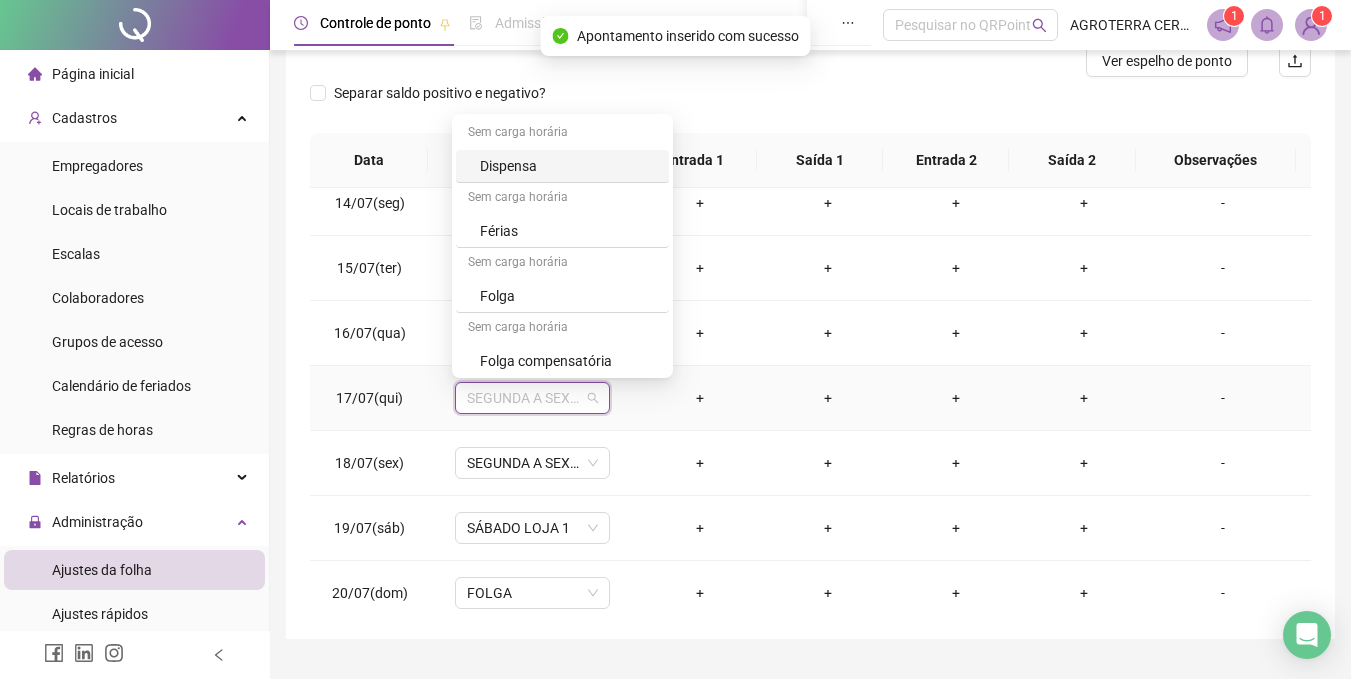 click on "Dispensa" at bounding box center (568, 166) 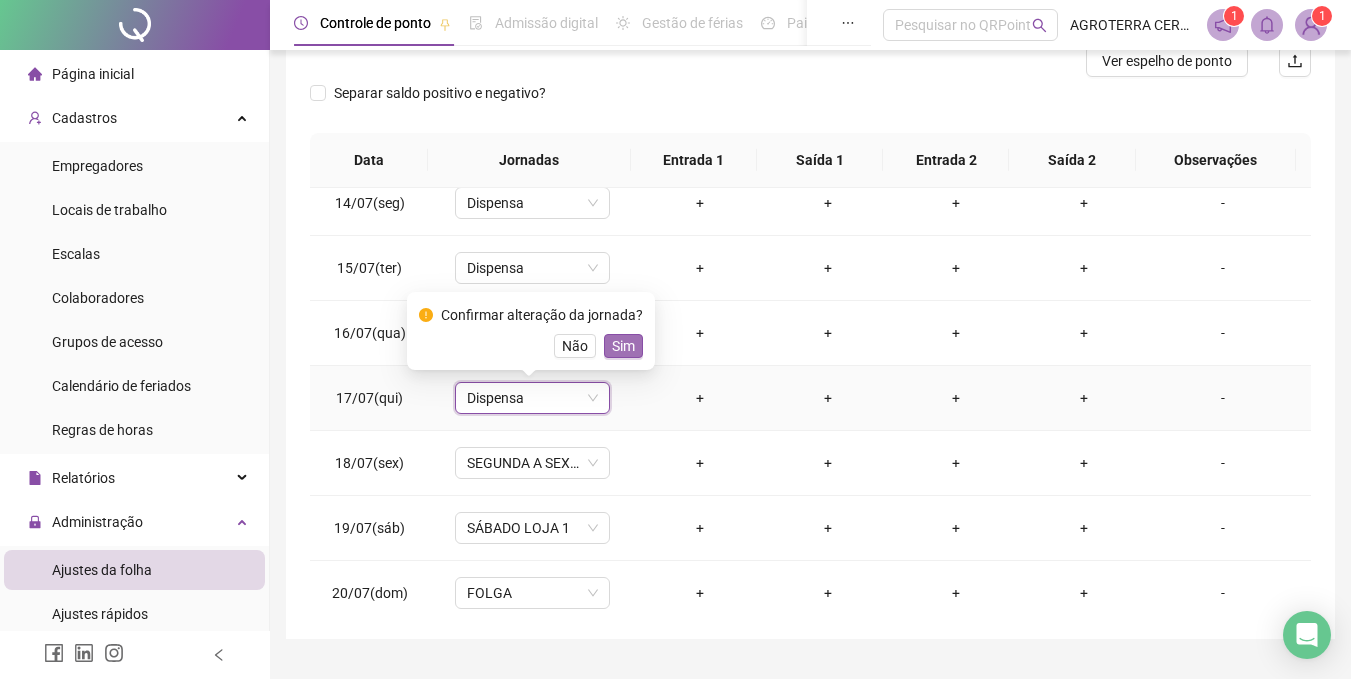 click on "Sim" at bounding box center [623, 346] 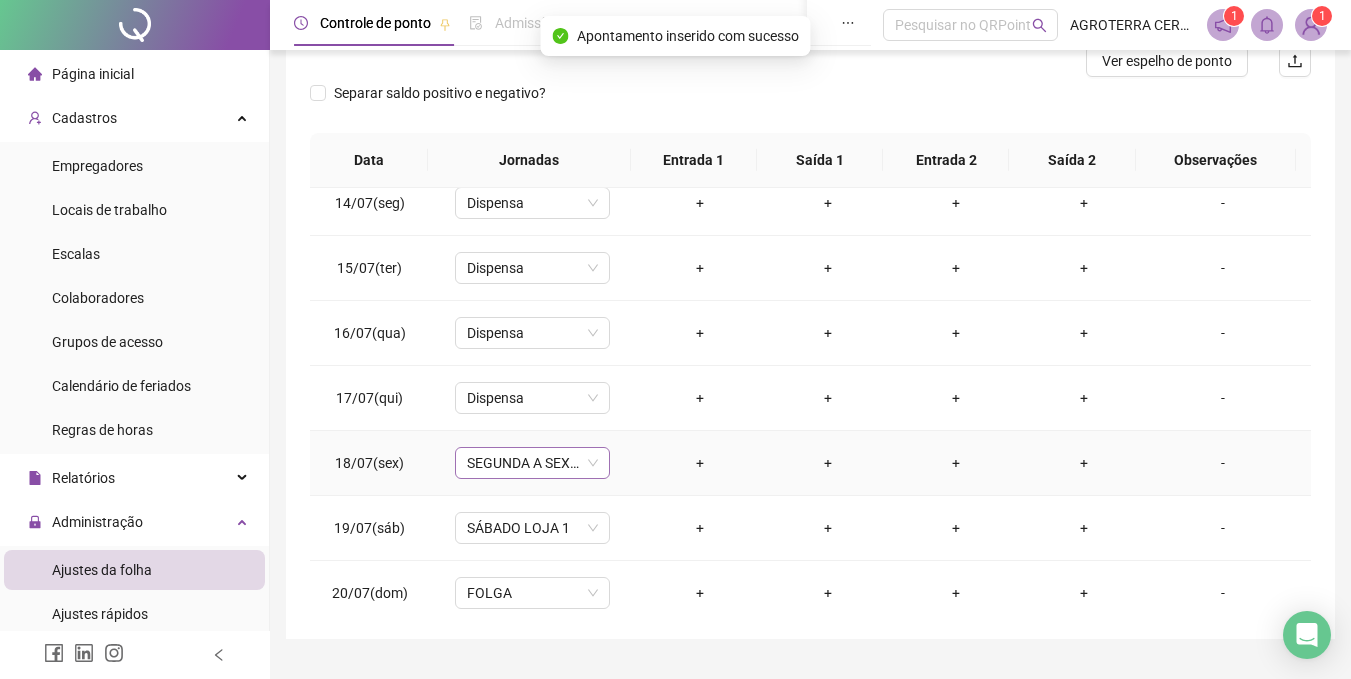 click on "SEGUNDA A SEXTA LOJA 1" at bounding box center [532, 463] 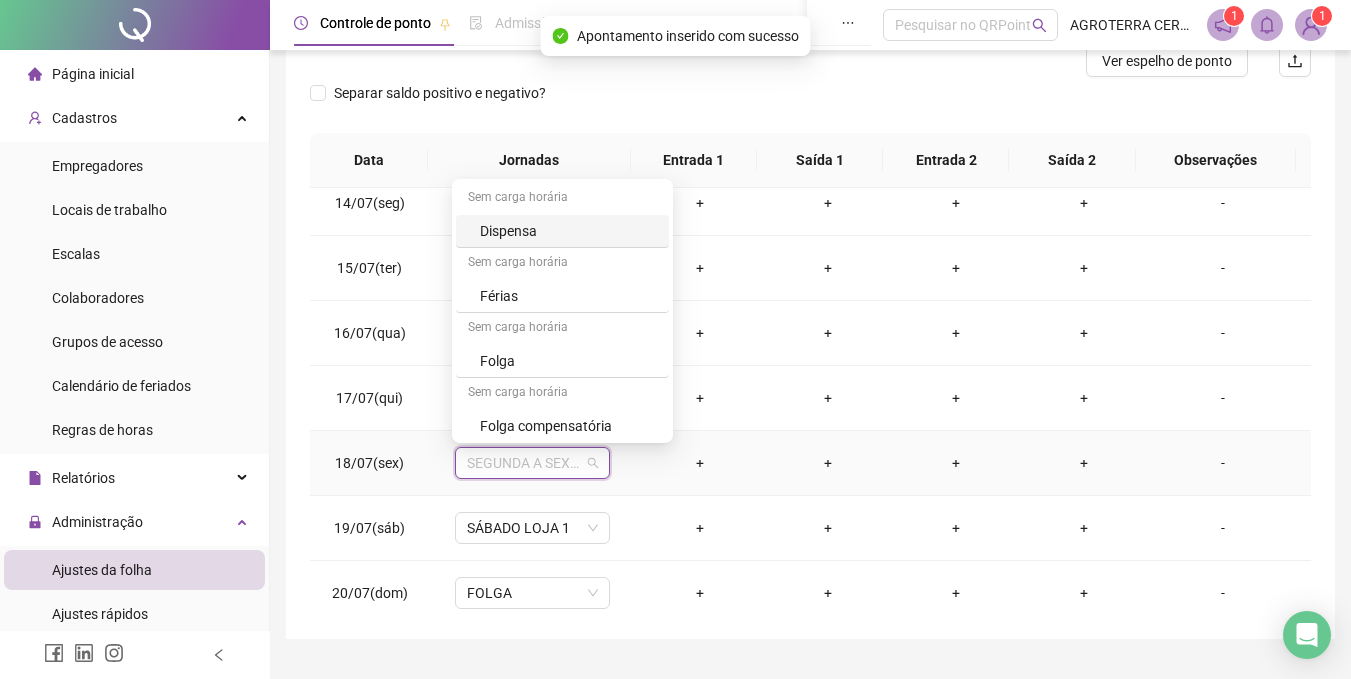 click on "Dispensa" at bounding box center [568, 231] 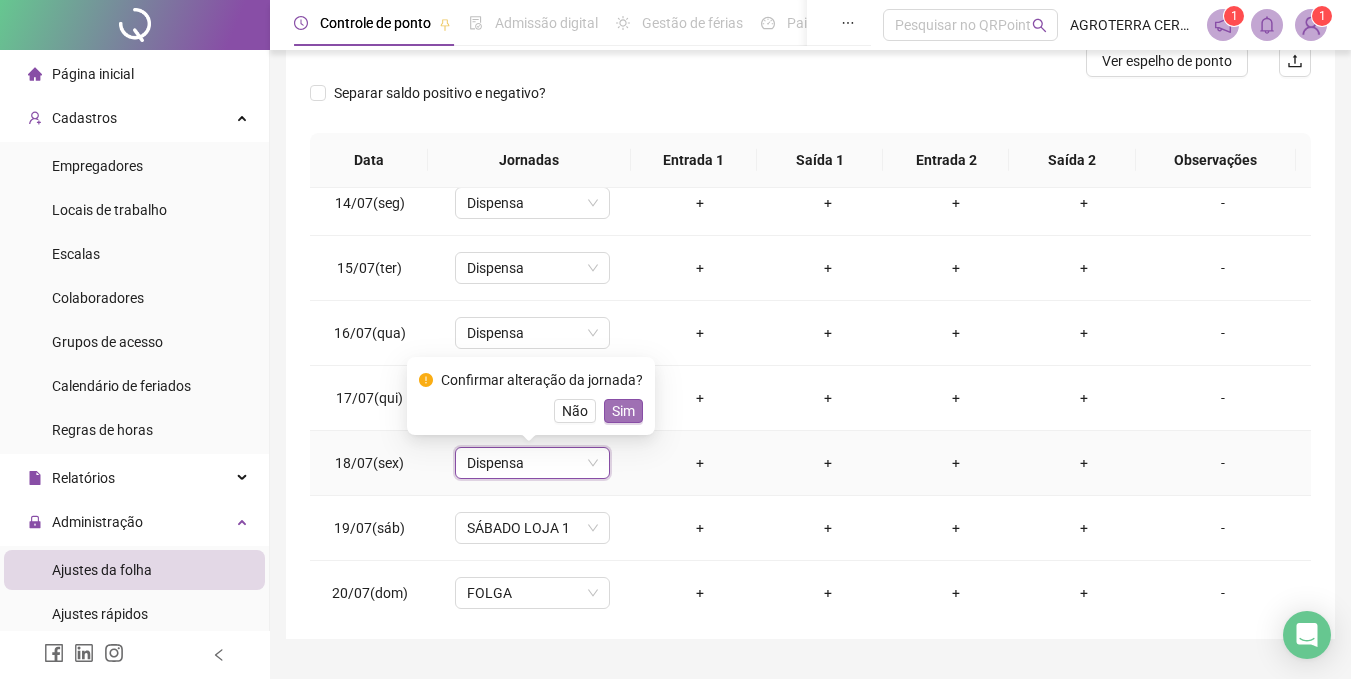 click on "Sim" at bounding box center [623, 411] 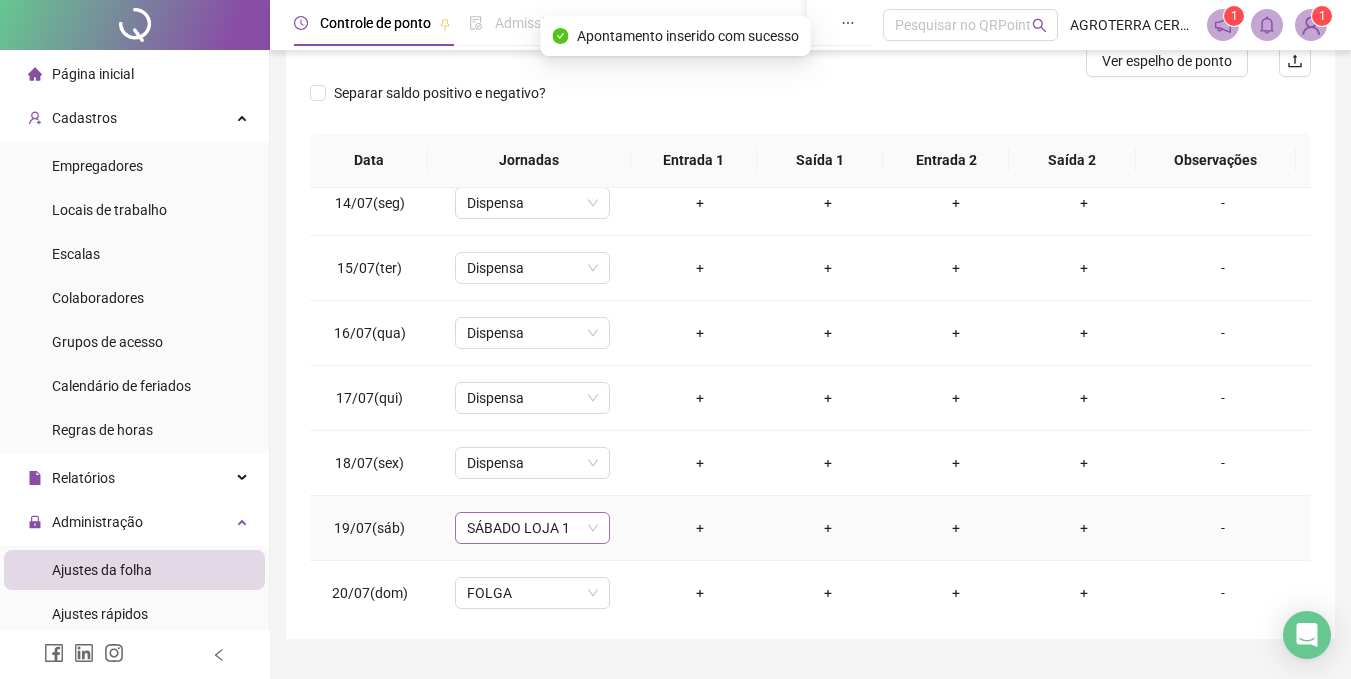 click on "SÁBADO LOJA 1" at bounding box center [532, 528] 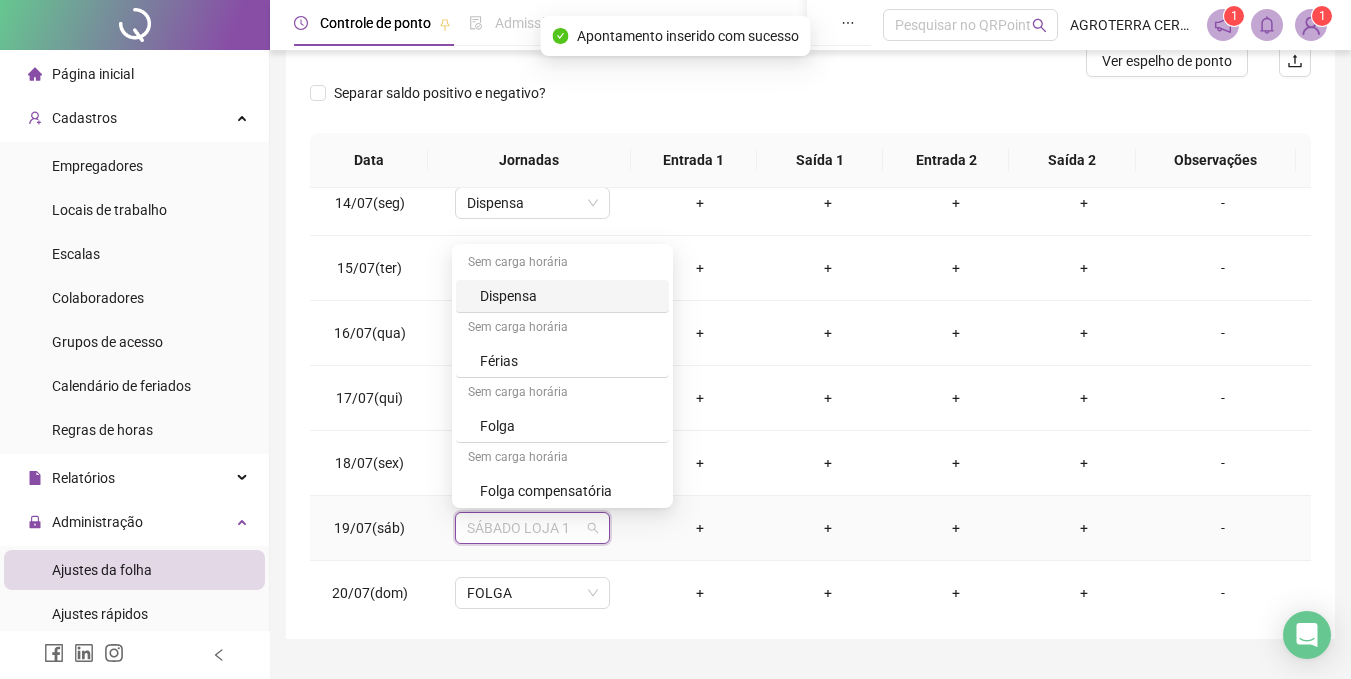 click on "Dispensa" at bounding box center (568, 296) 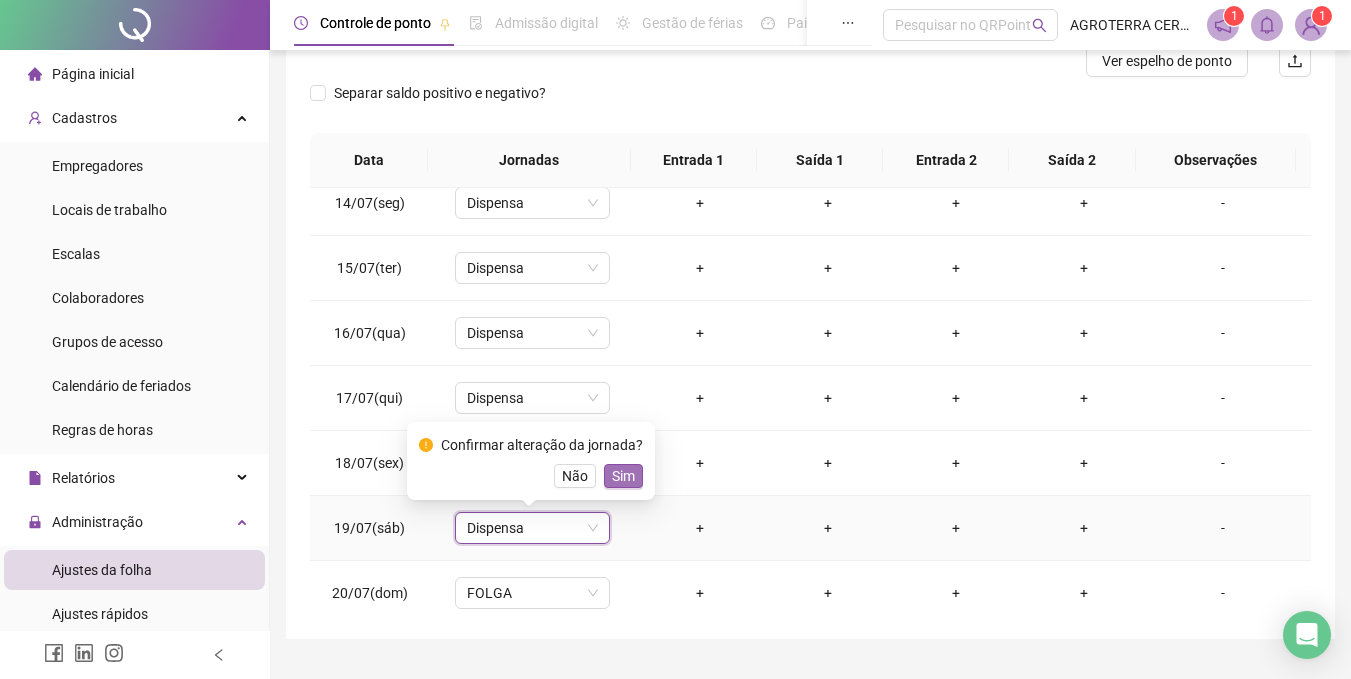 click on "Sim" at bounding box center (623, 476) 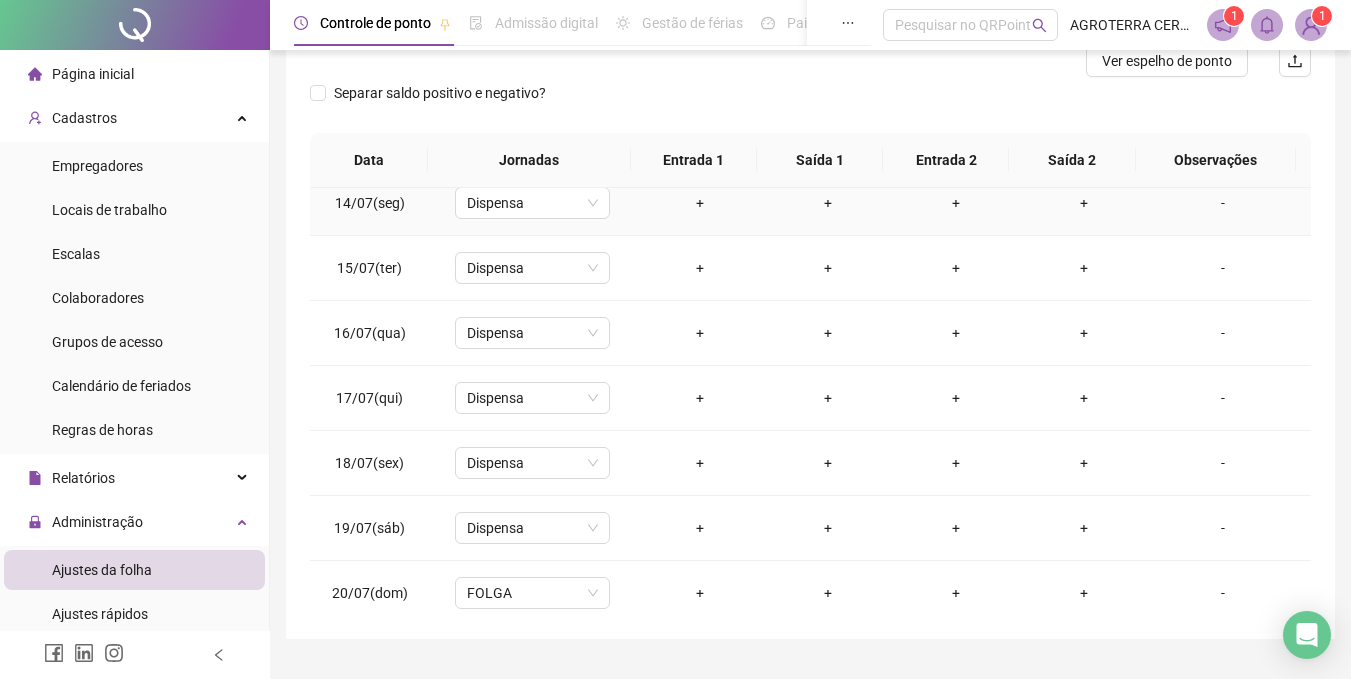 click on "-" at bounding box center [1223, 203] 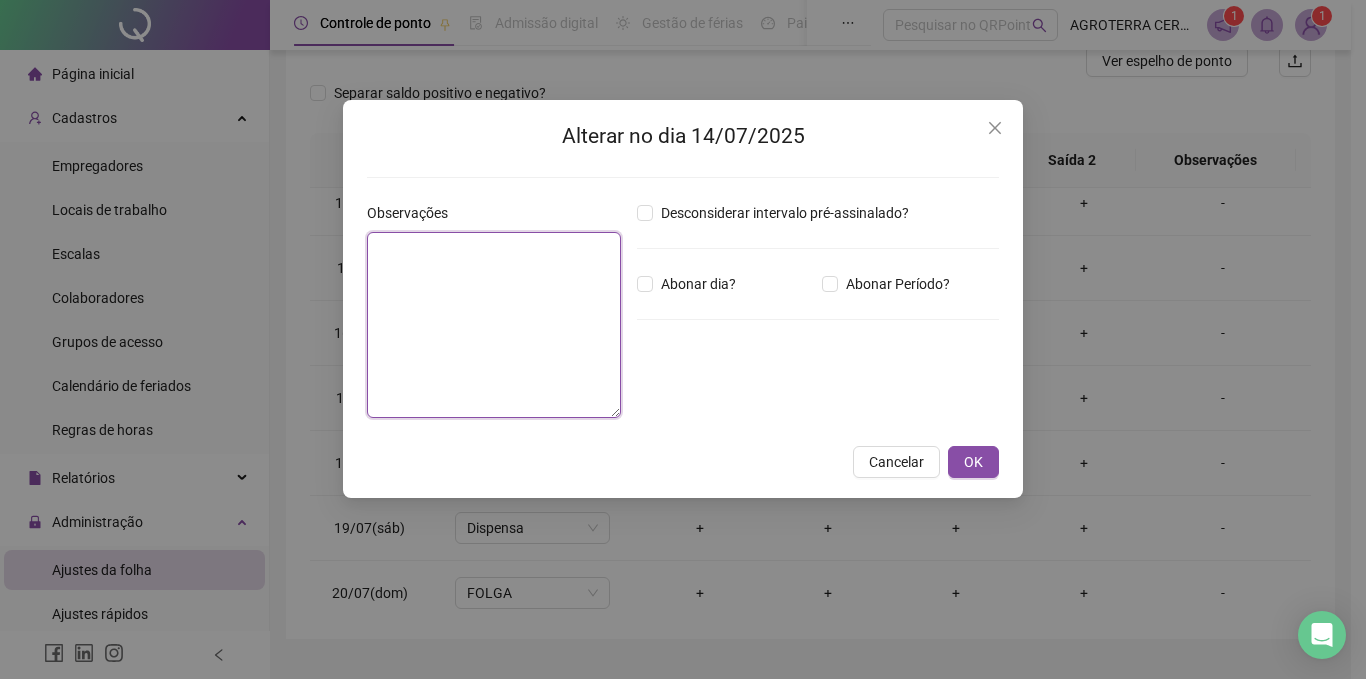 click at bounding box center [494, 325] 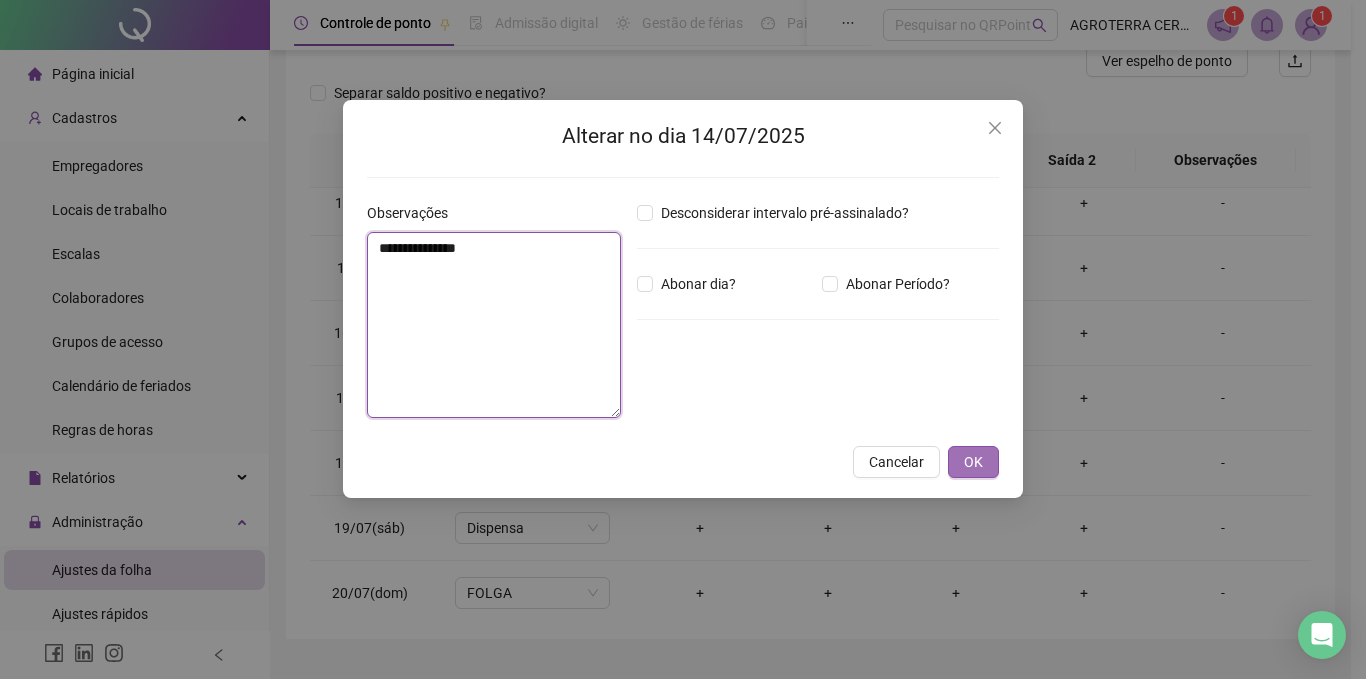 type on "**********" 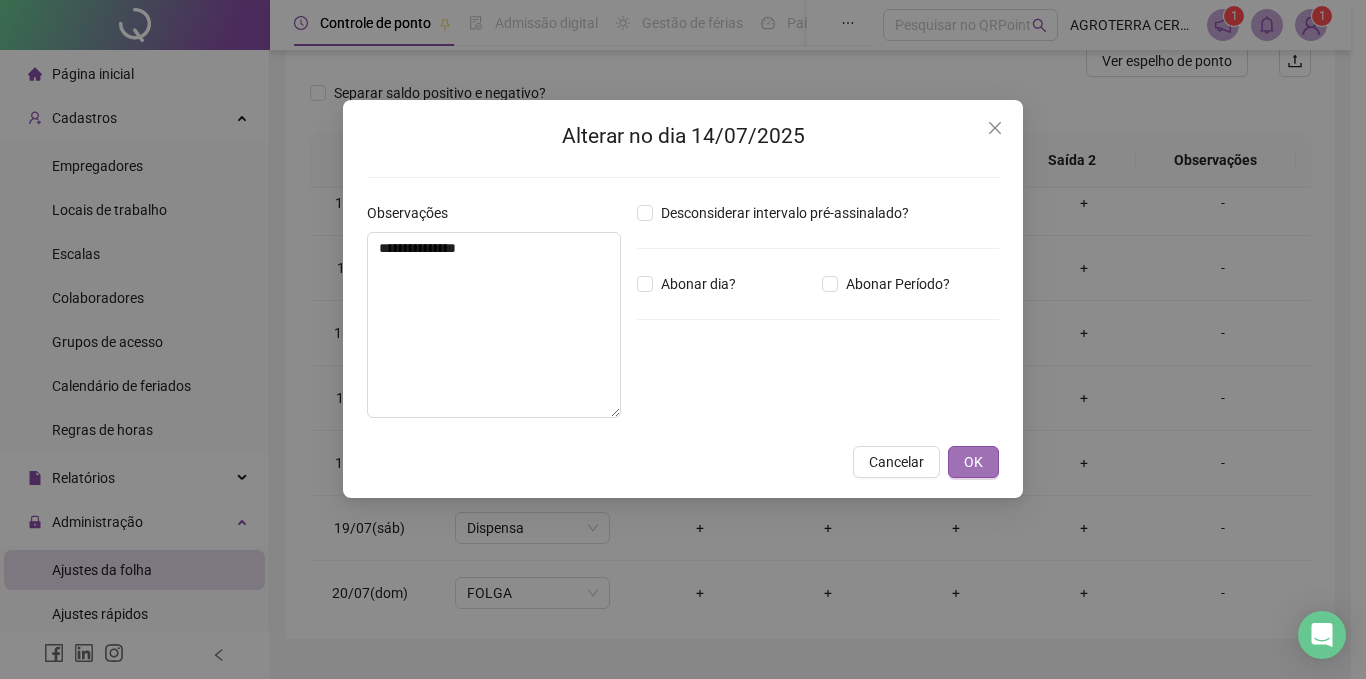 click on "OK" at bounding box center [973, 462] 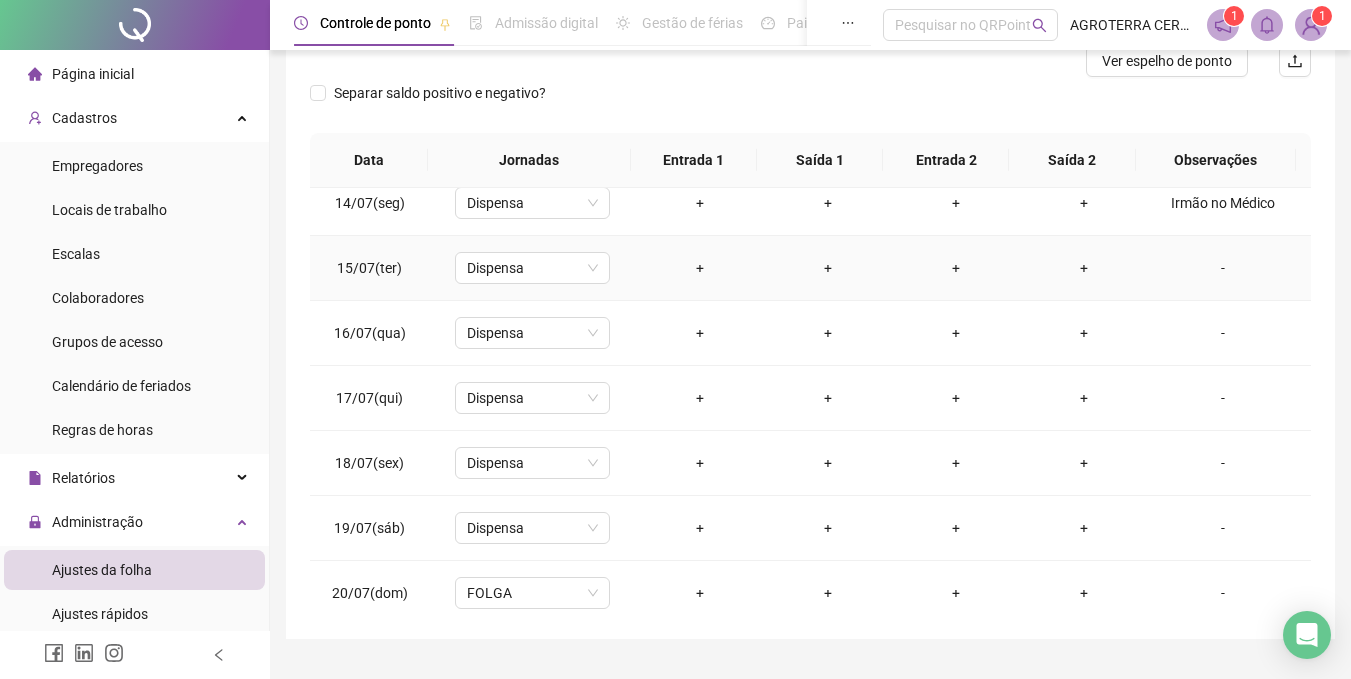 click on "-" at bounding box center (1223, 268) 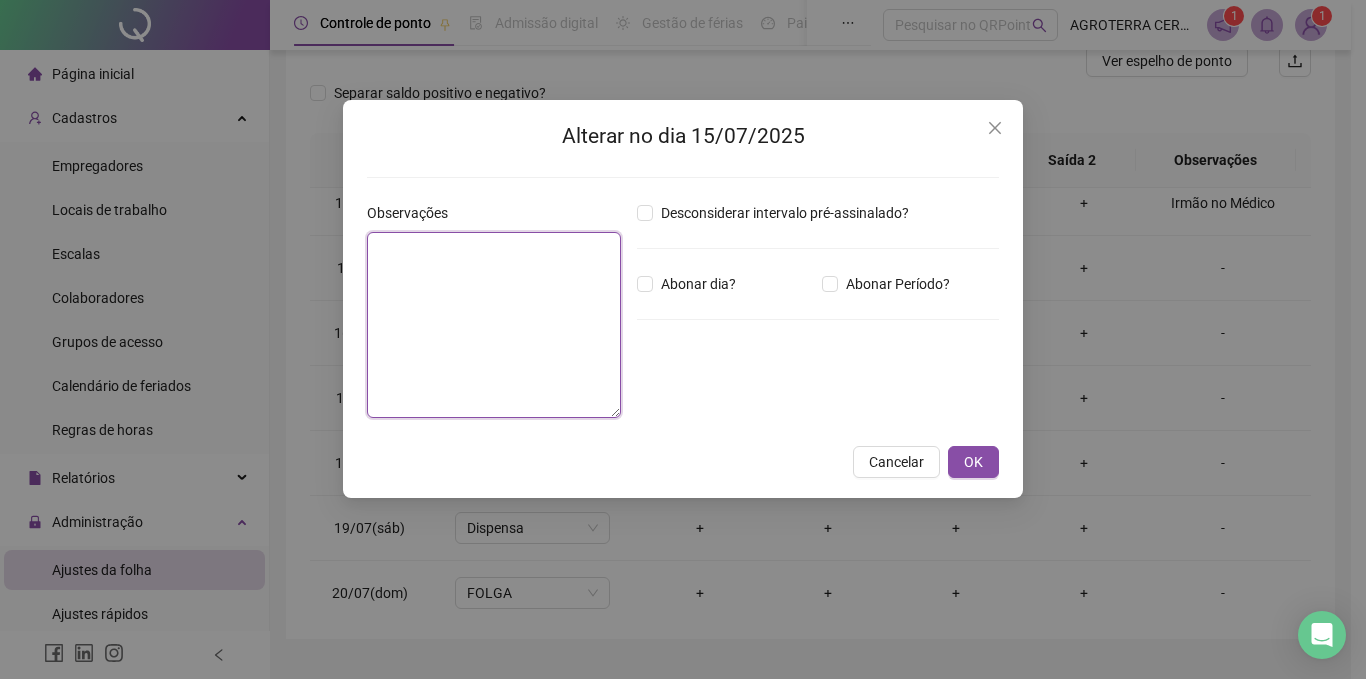 click at bounding box center [494, 325] 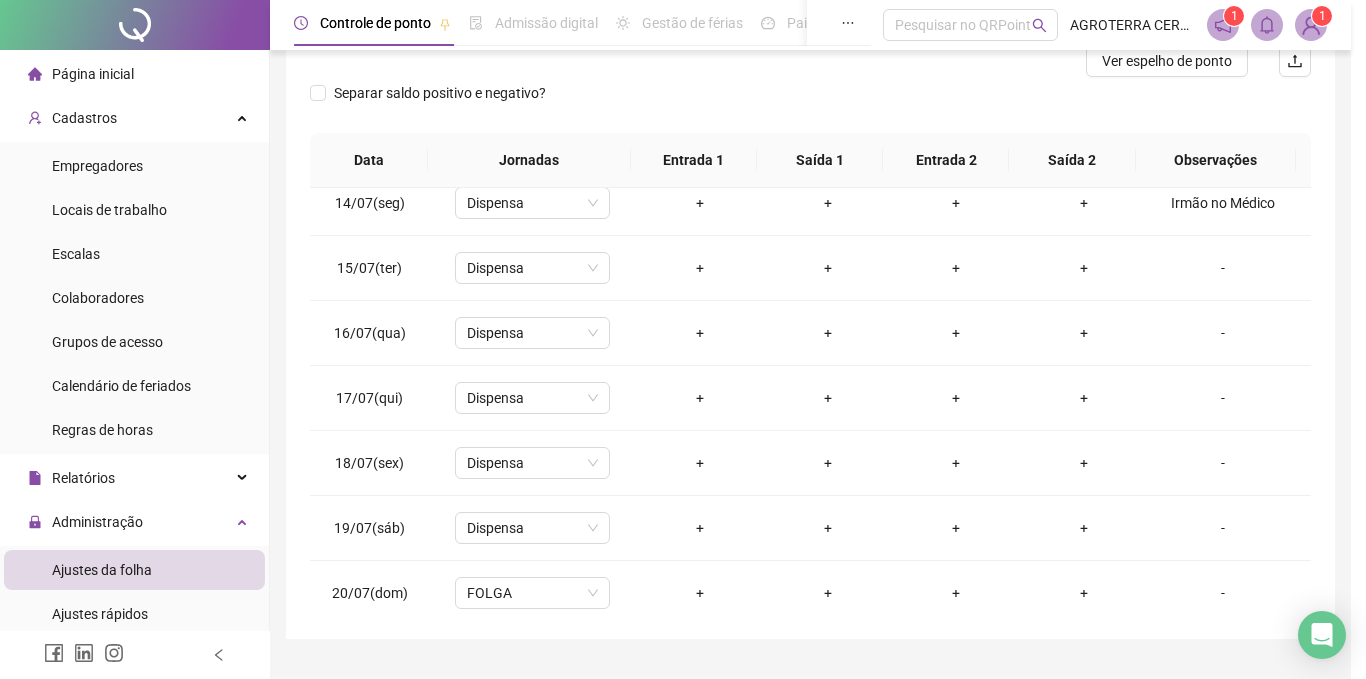 type on "**********" 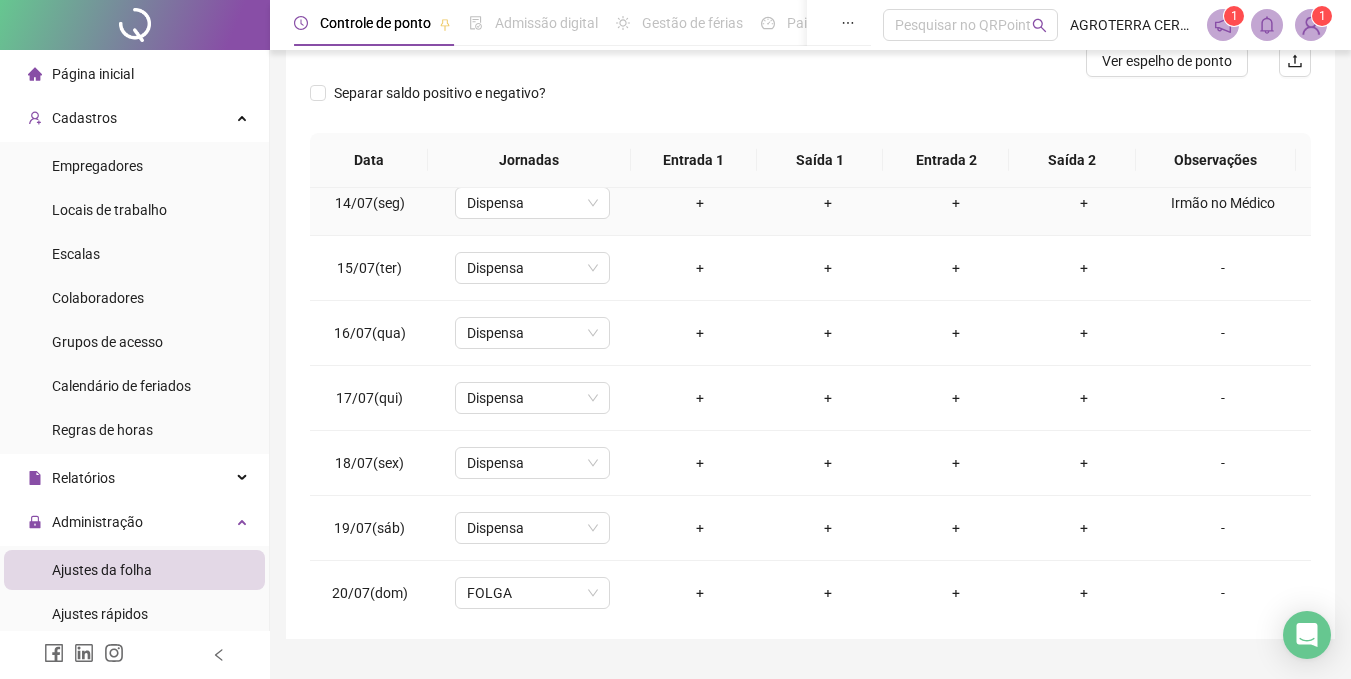 click on "Irmão no Médico" at bounding box center [1223, 203] 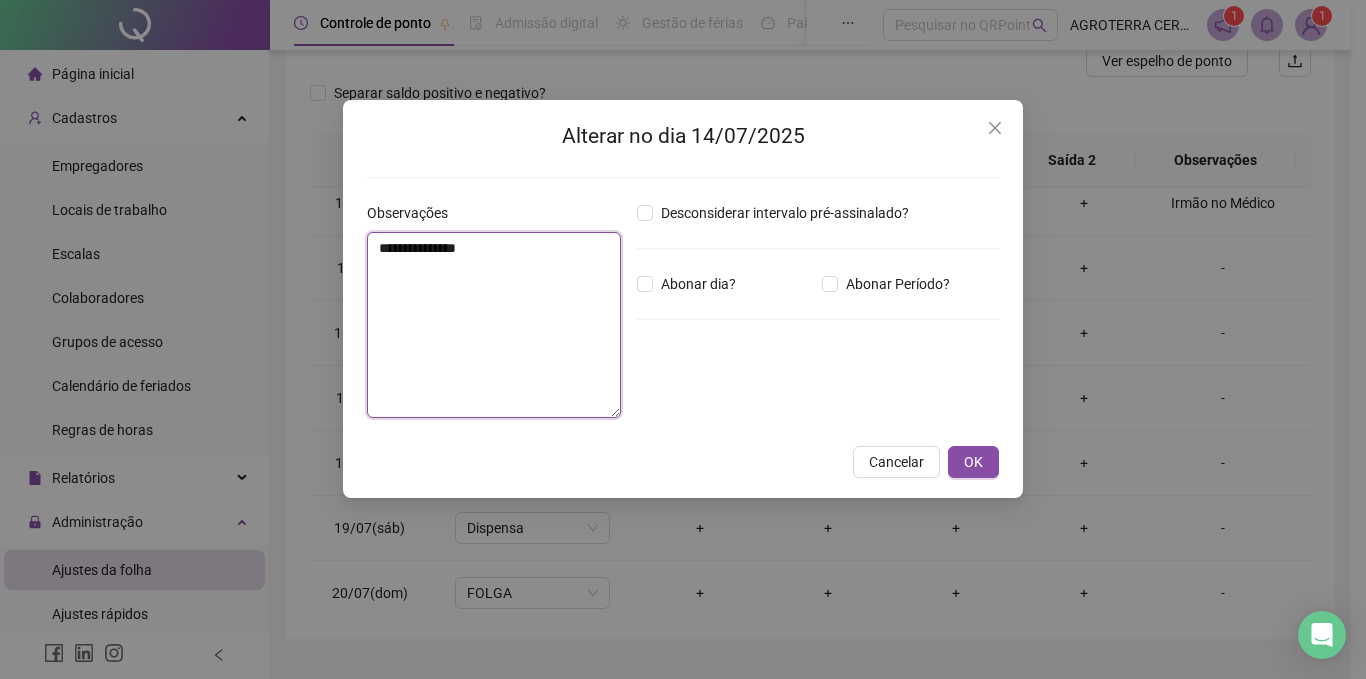 click on "**********" at bounding box center [494, 325] 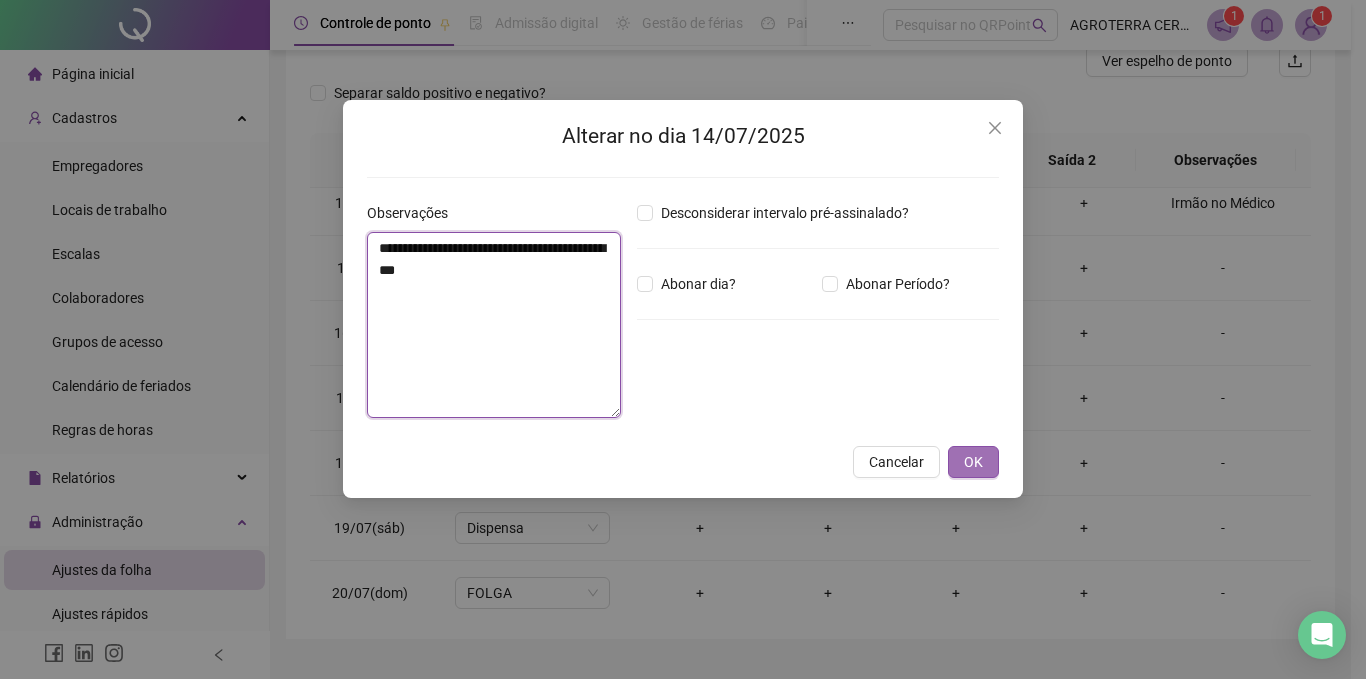 type on "**********" 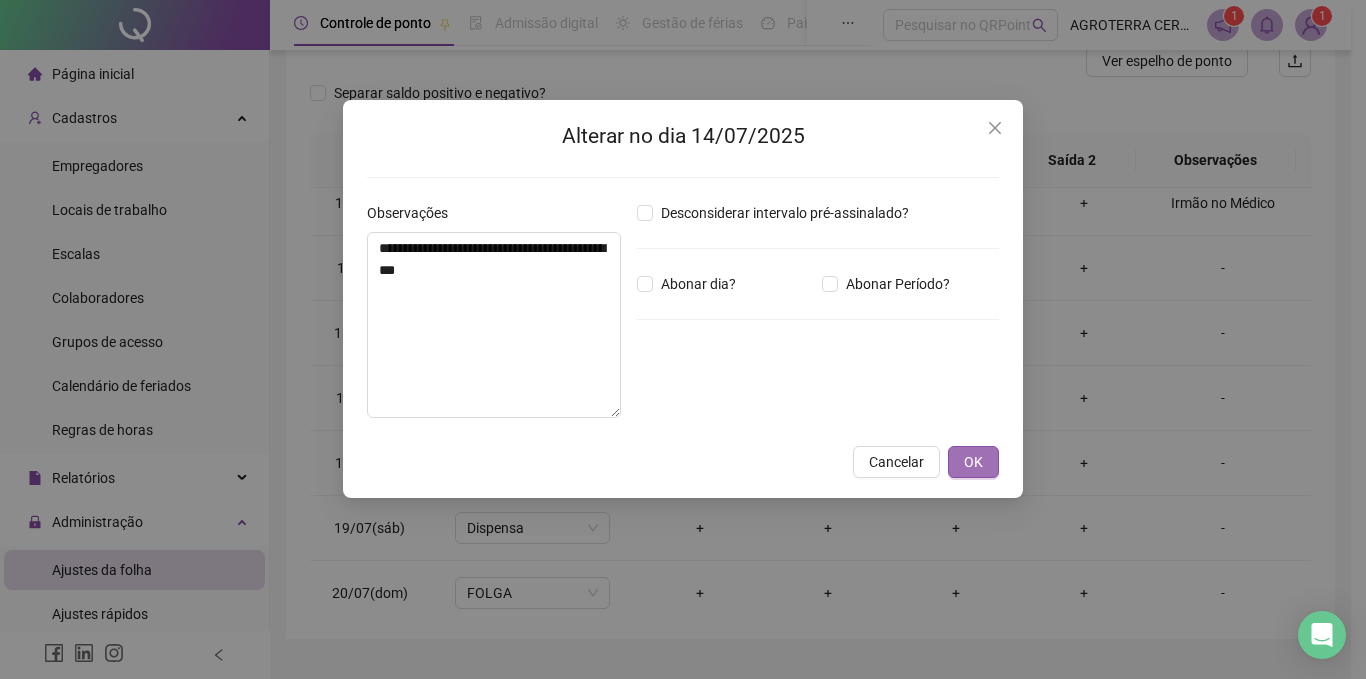 click on "OK" at bounding box center [973, 462] 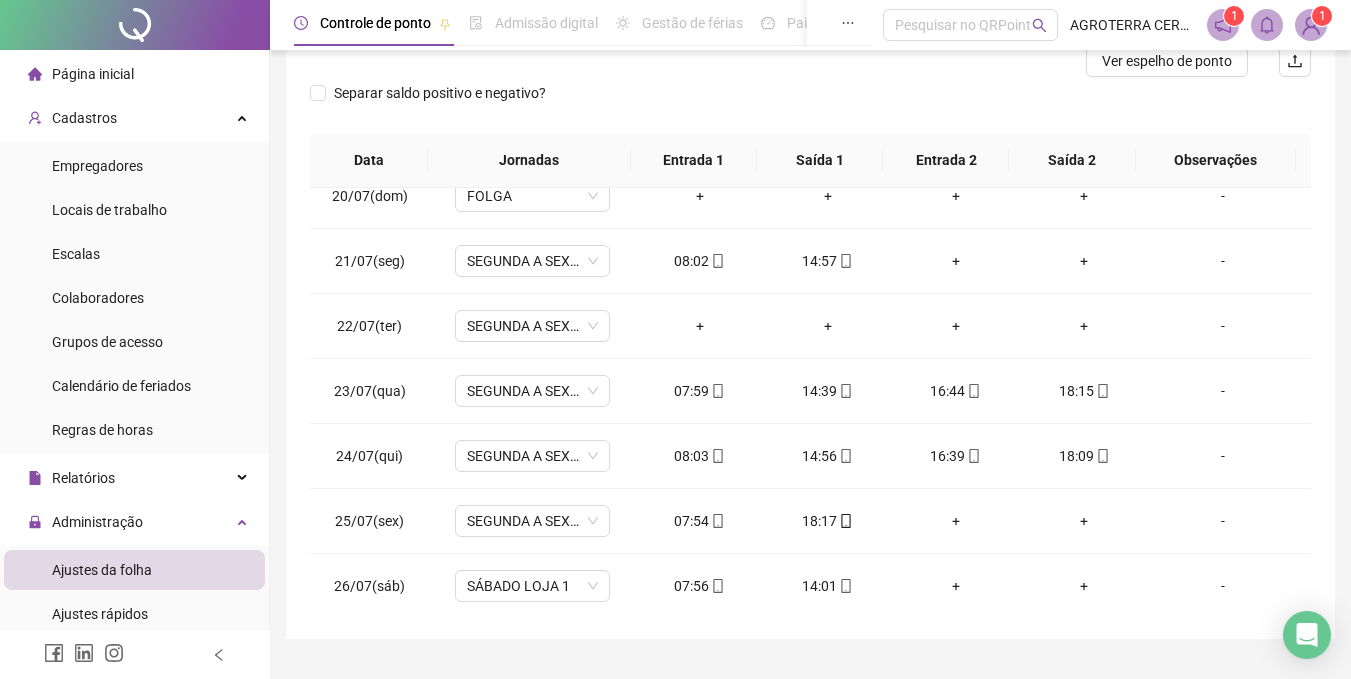 scroll, scrollTop: 1264, scrollLeft: 0, axis: vertical 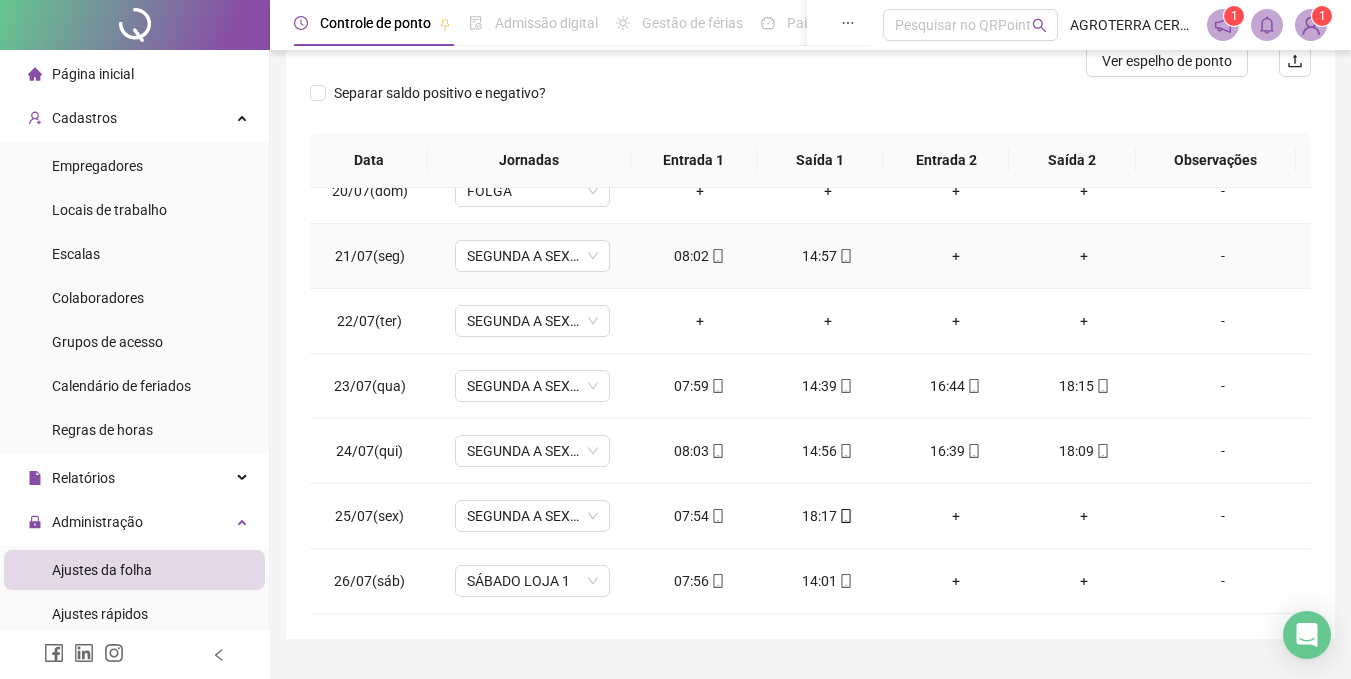 click on "+" at bounding box center (956, 256) 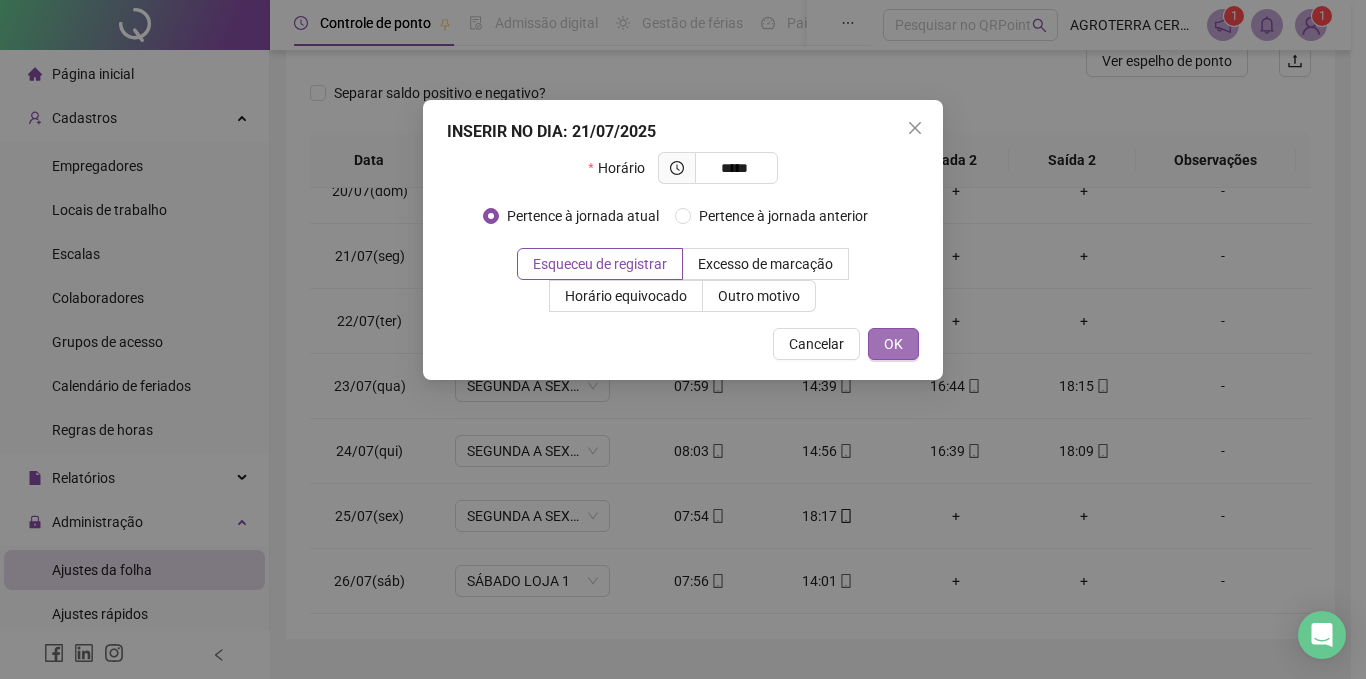 type on "*****" 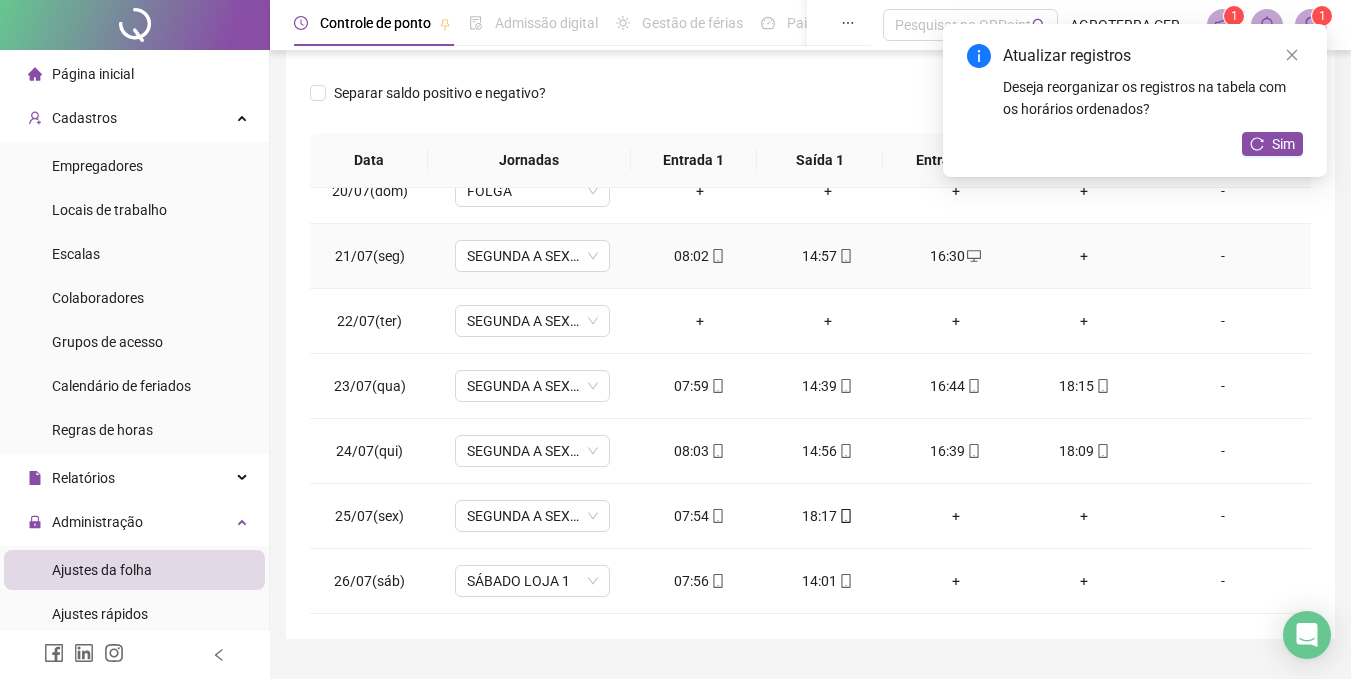 click on "+" at bounding box center (1084, 256) 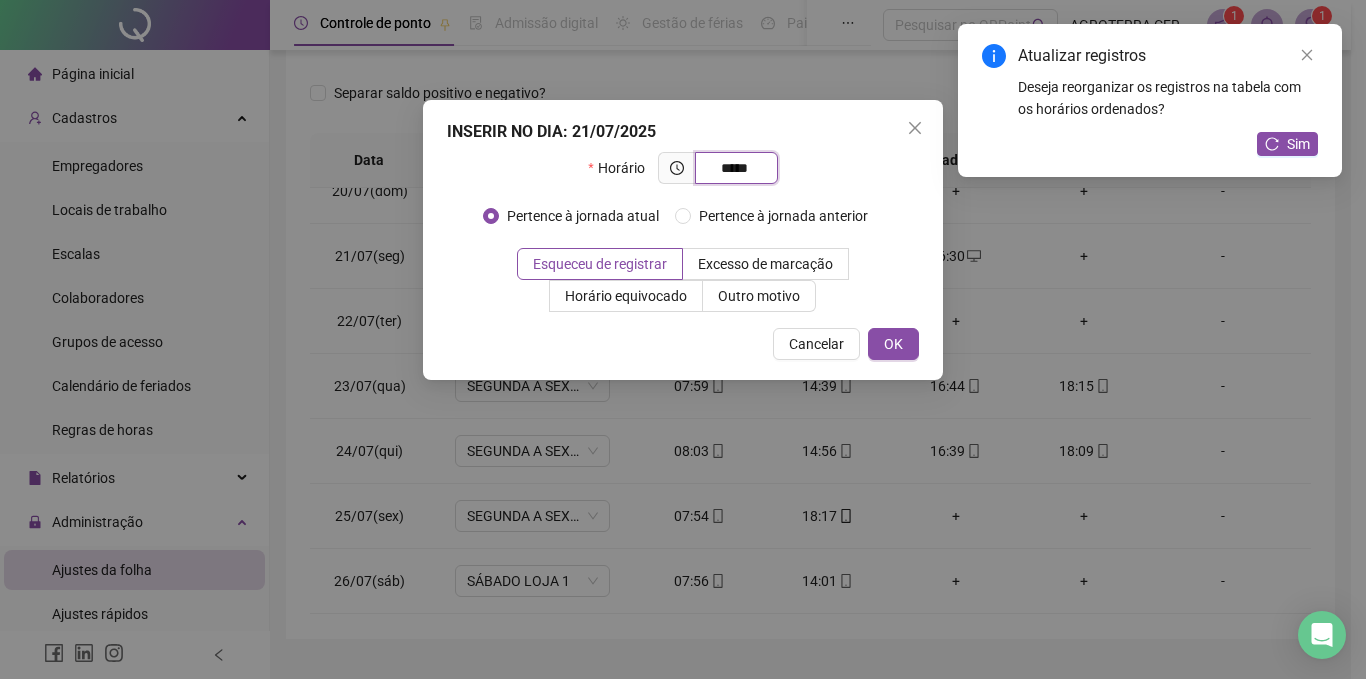 type on "*****" 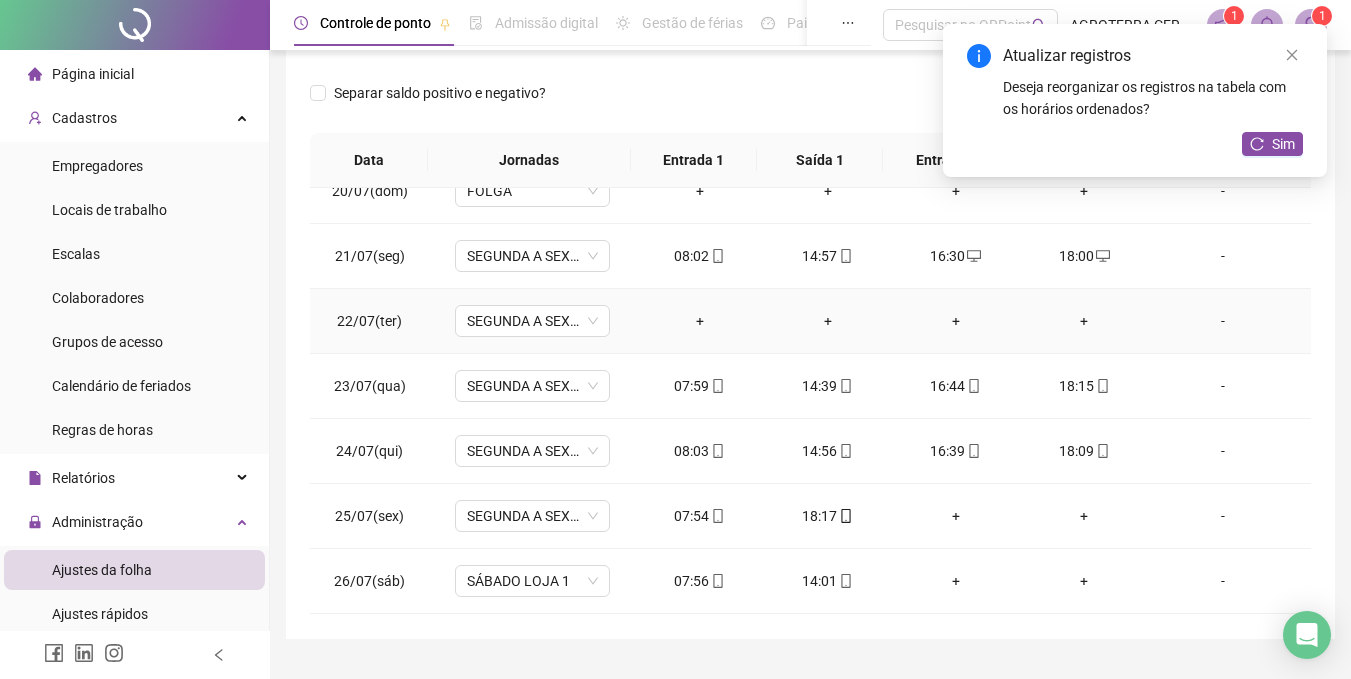 click on "+" at bounding box center [700, 321] 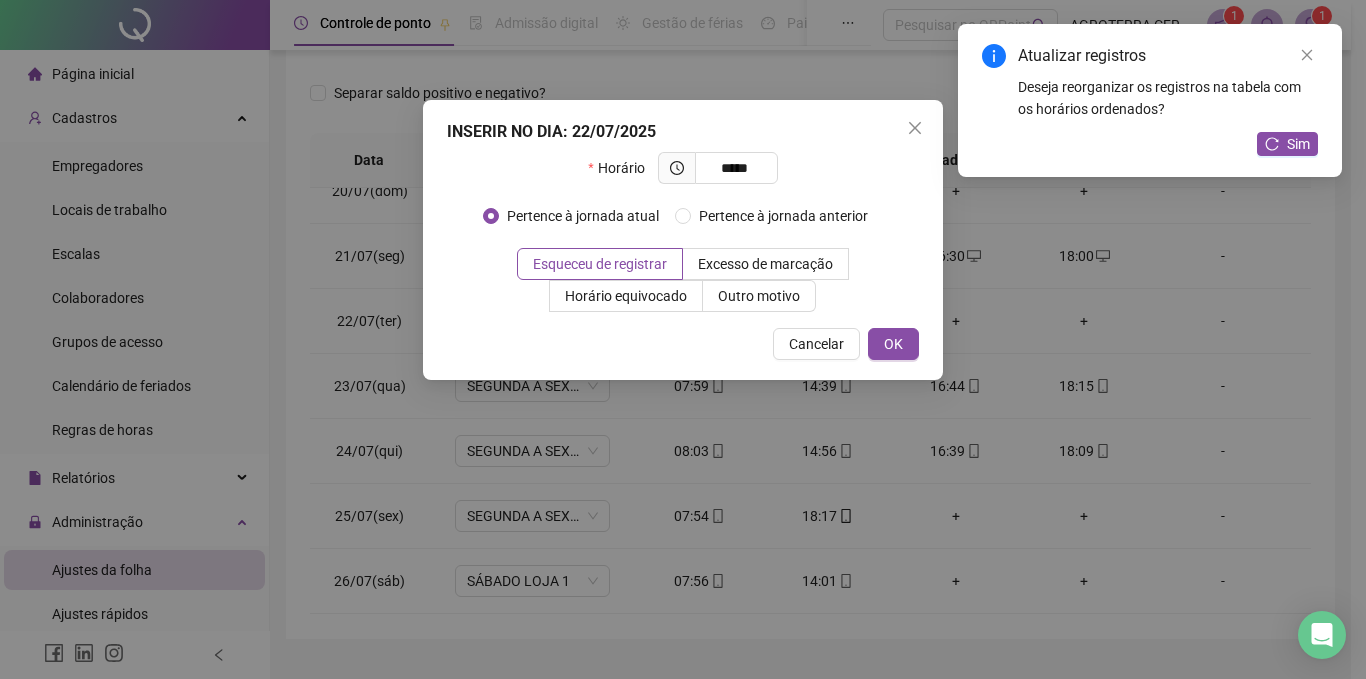 type on "*****" 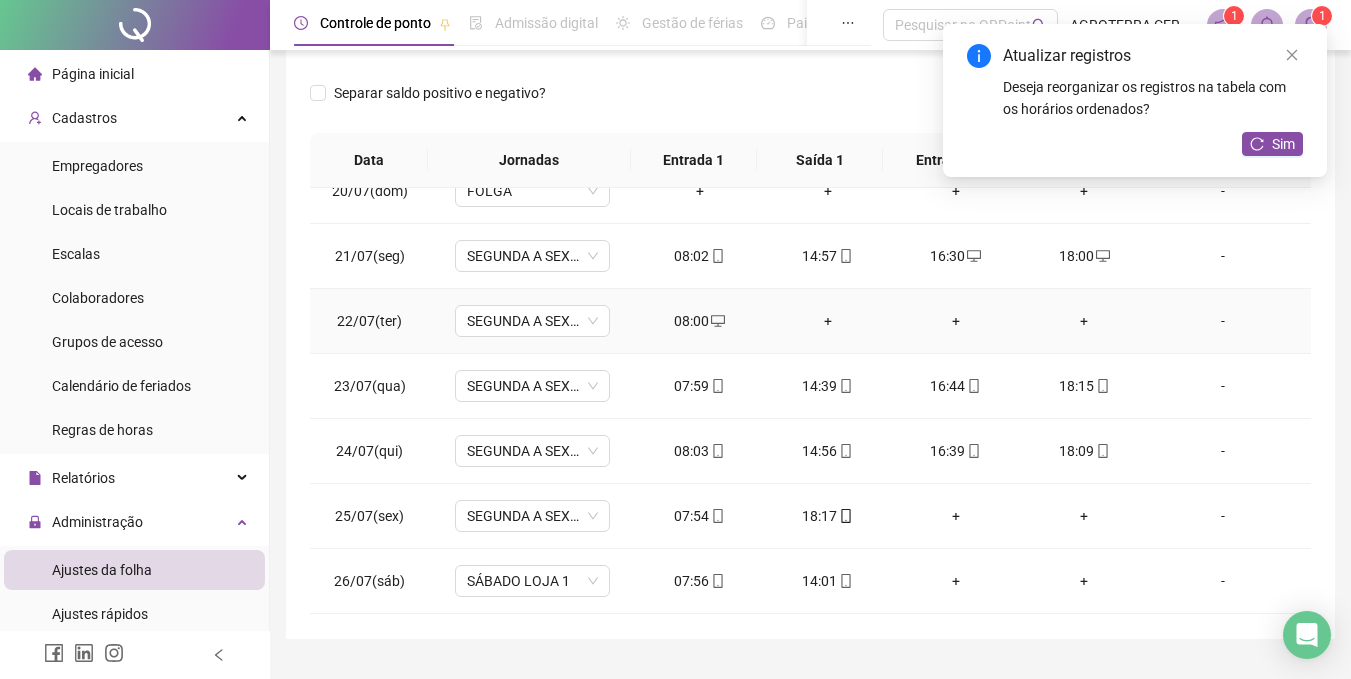 click on "+" at bounding box center [828, 321] 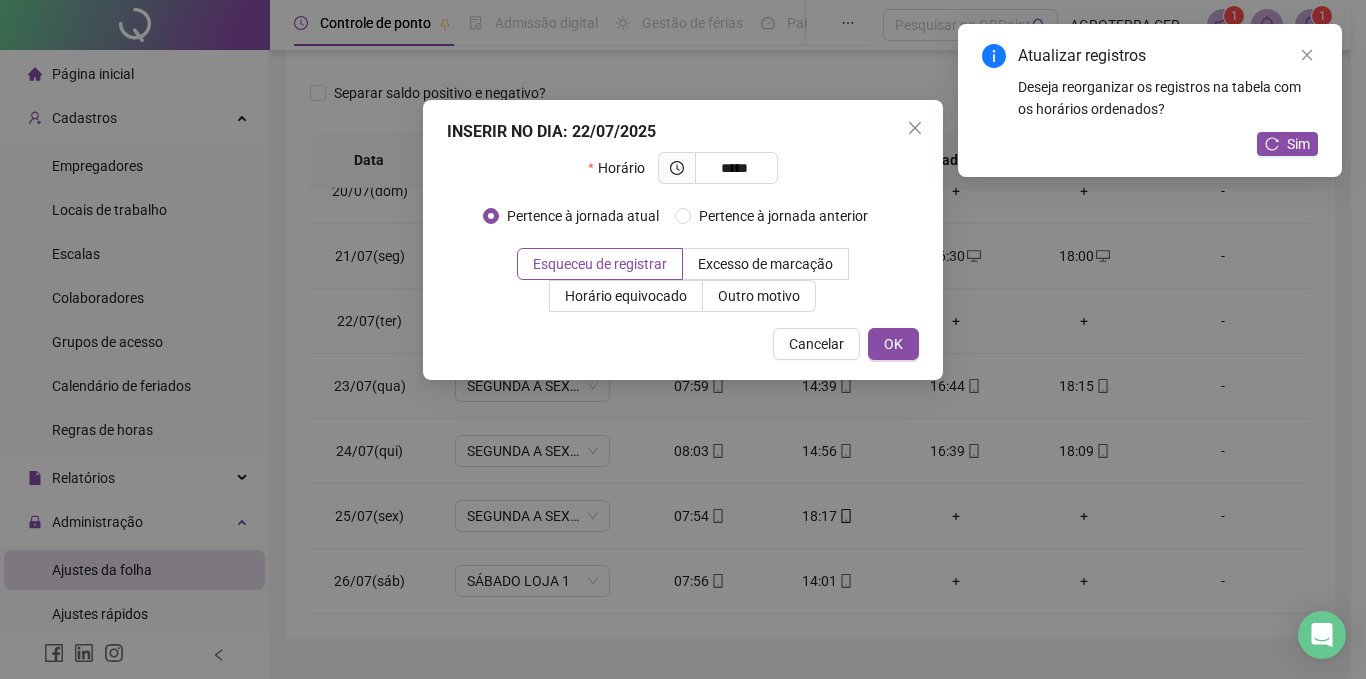 type on "*****" 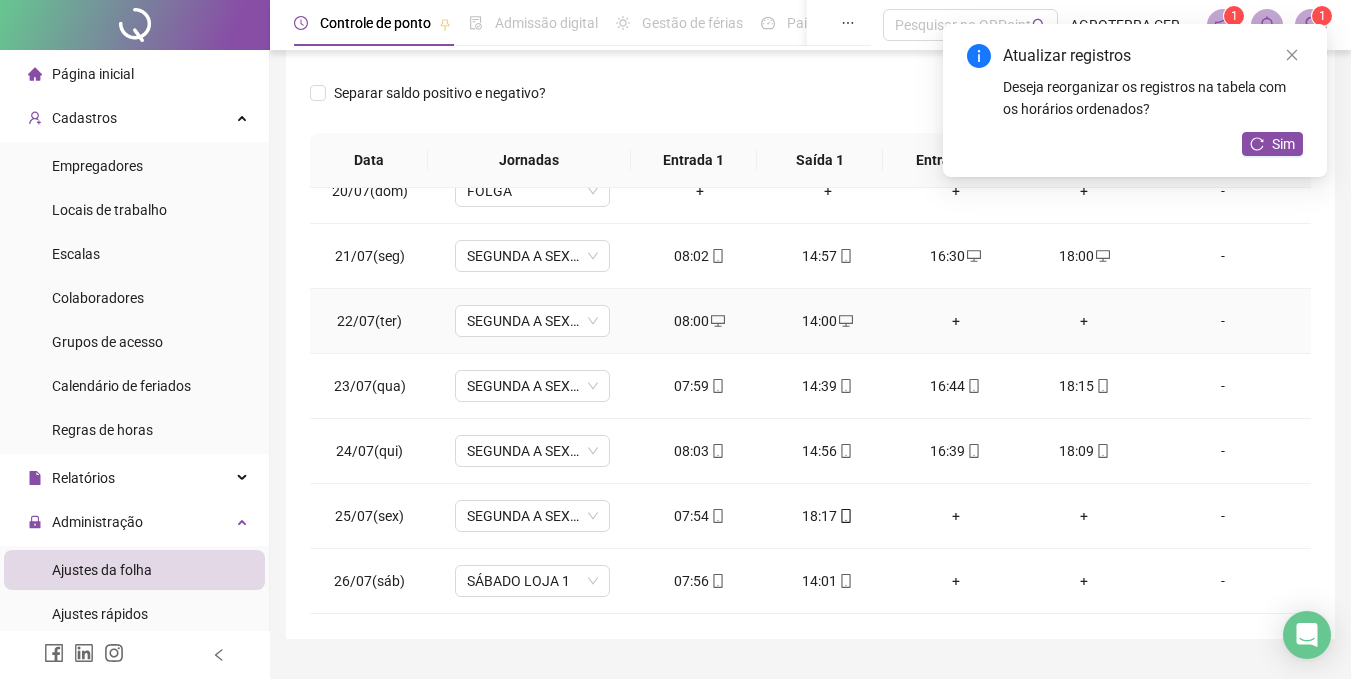 click on "+" at bounding box center (956, 321) 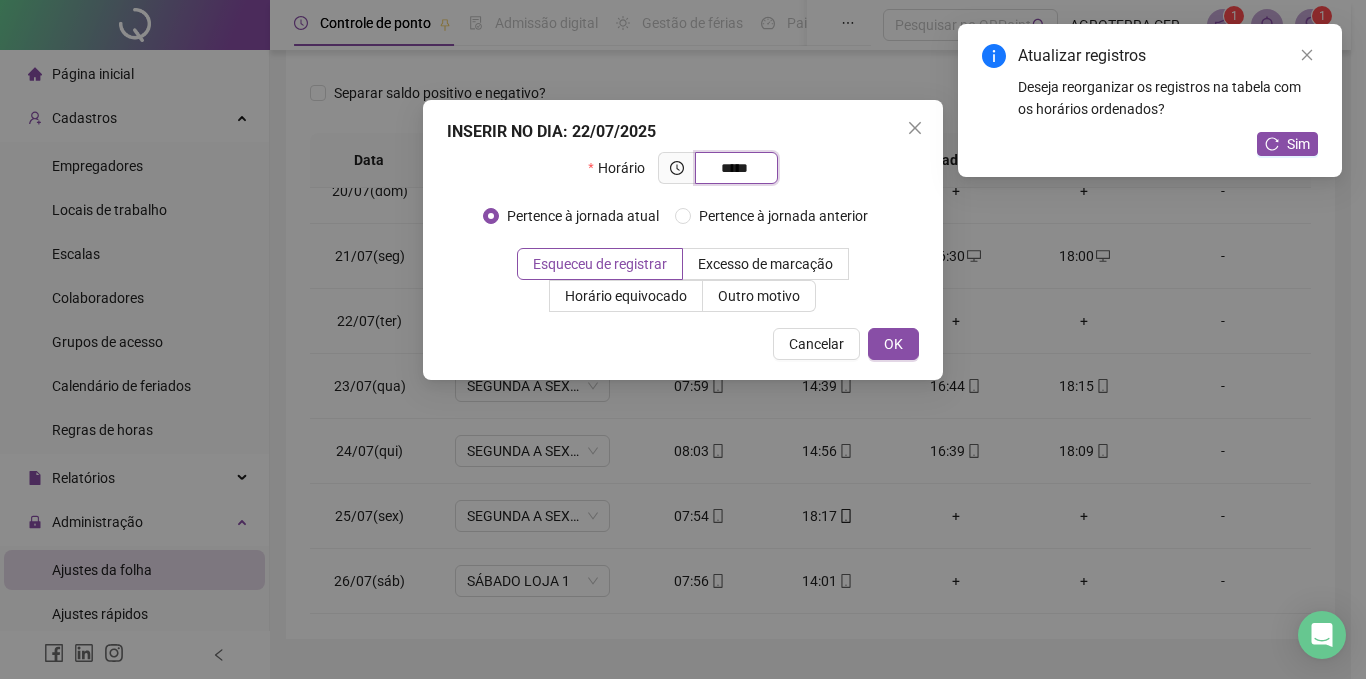 type on "*****" 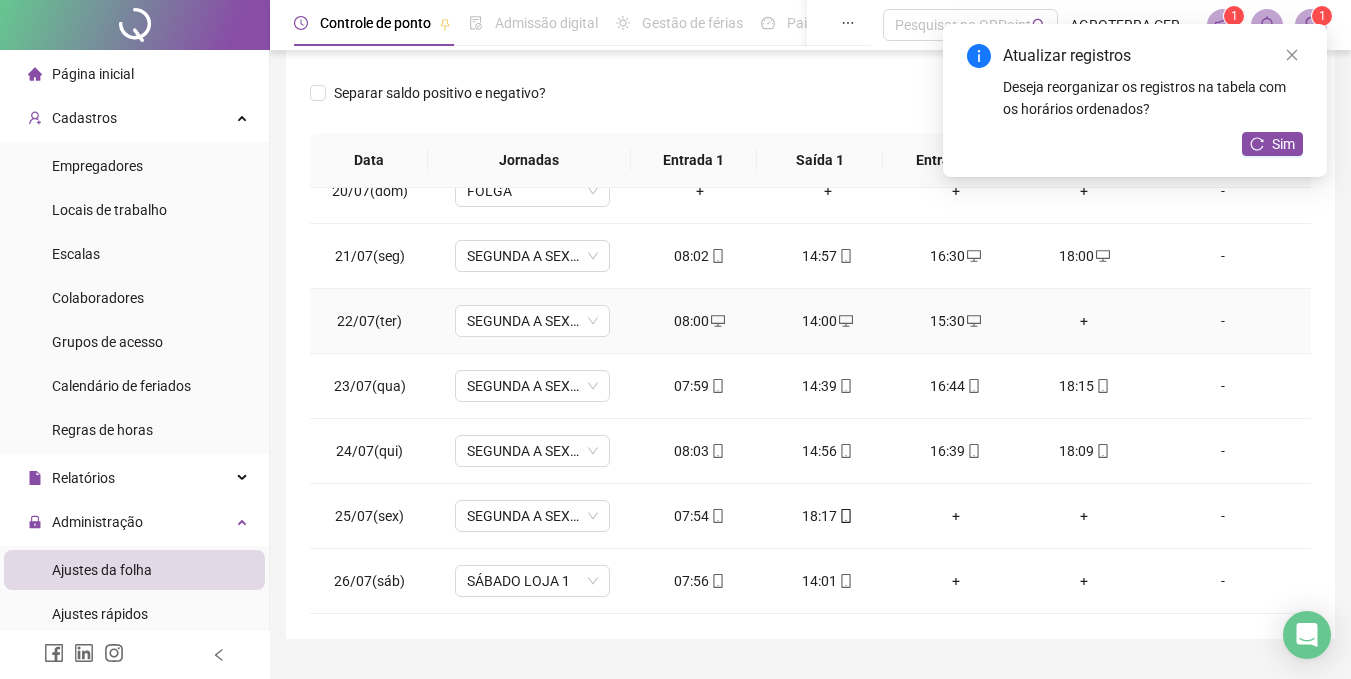 click on "+" at bounding box center (1084, 321) 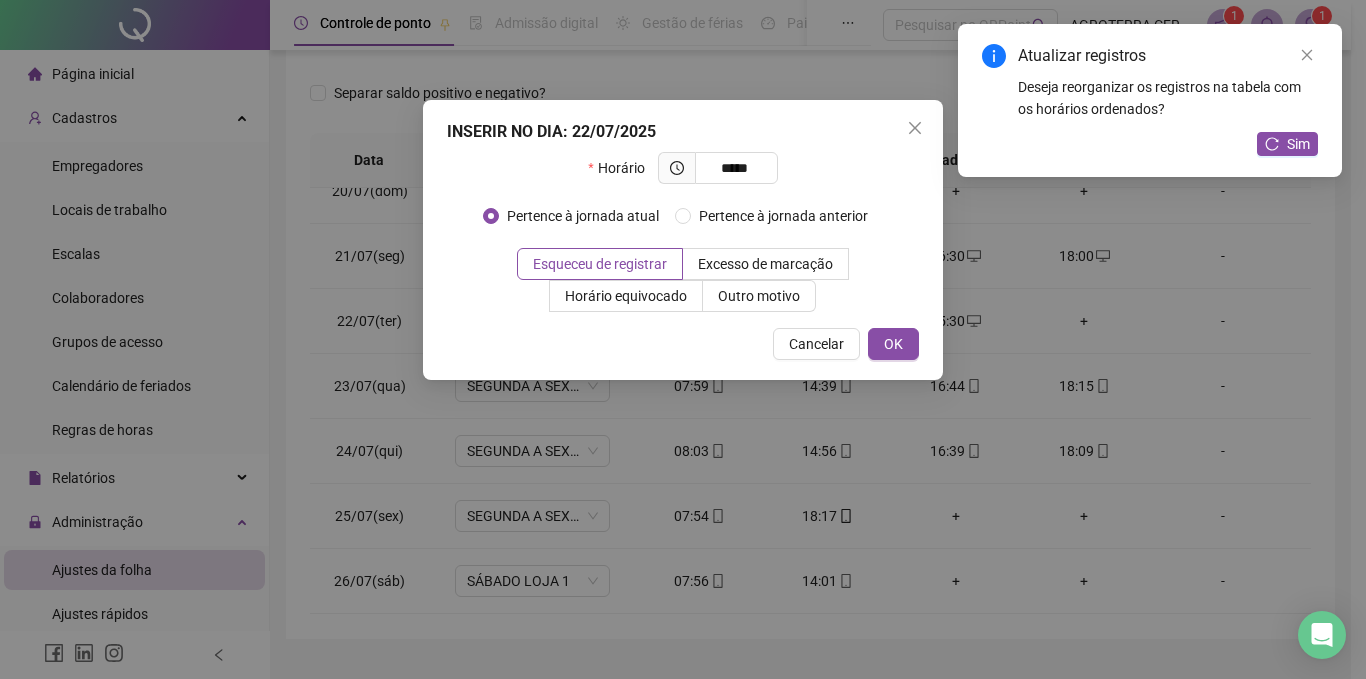 type on "*****" 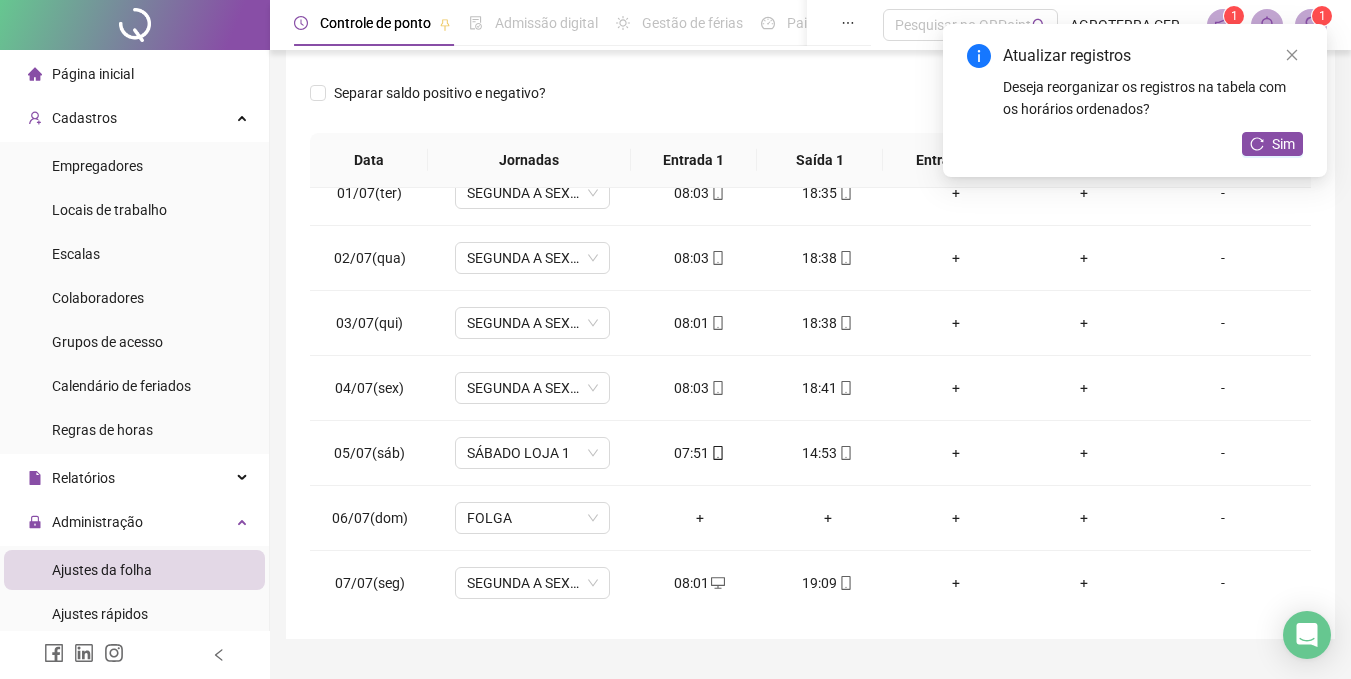 scroll, scrollTop: 0, scrollLeft: 0, axis: both 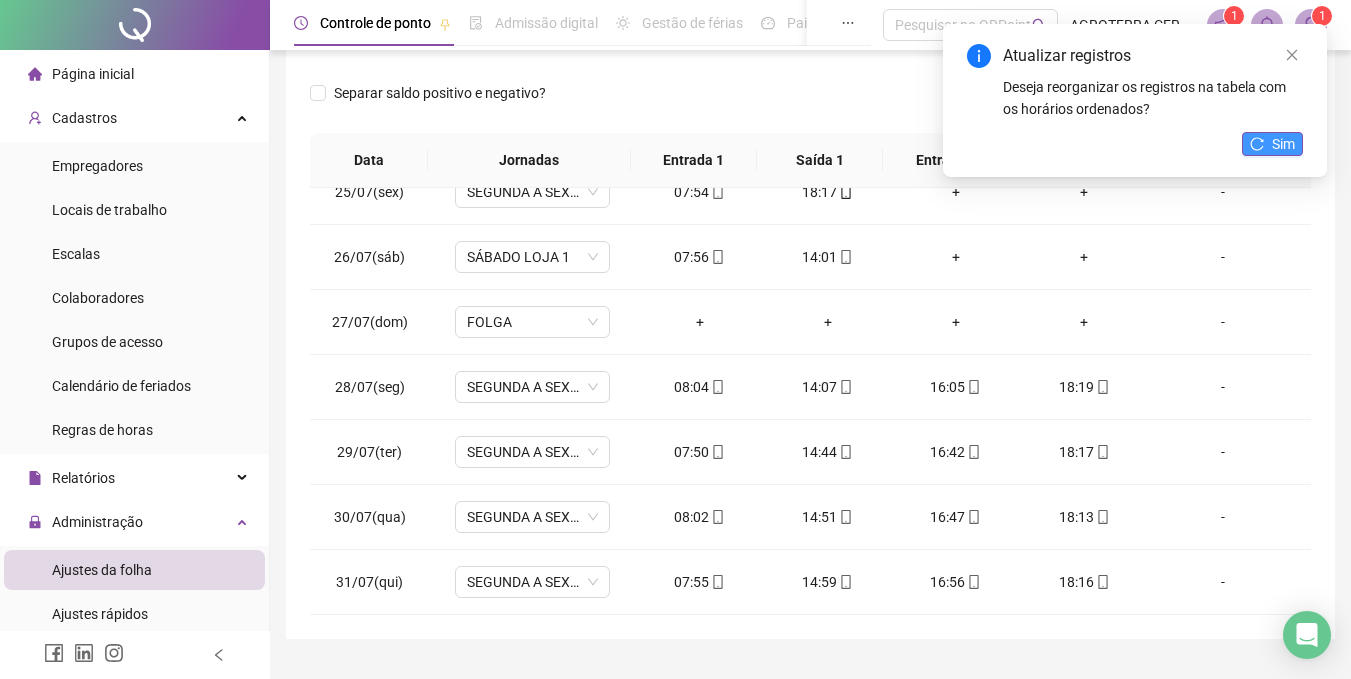 click on "Sim" at bounding box center [1272, 144] 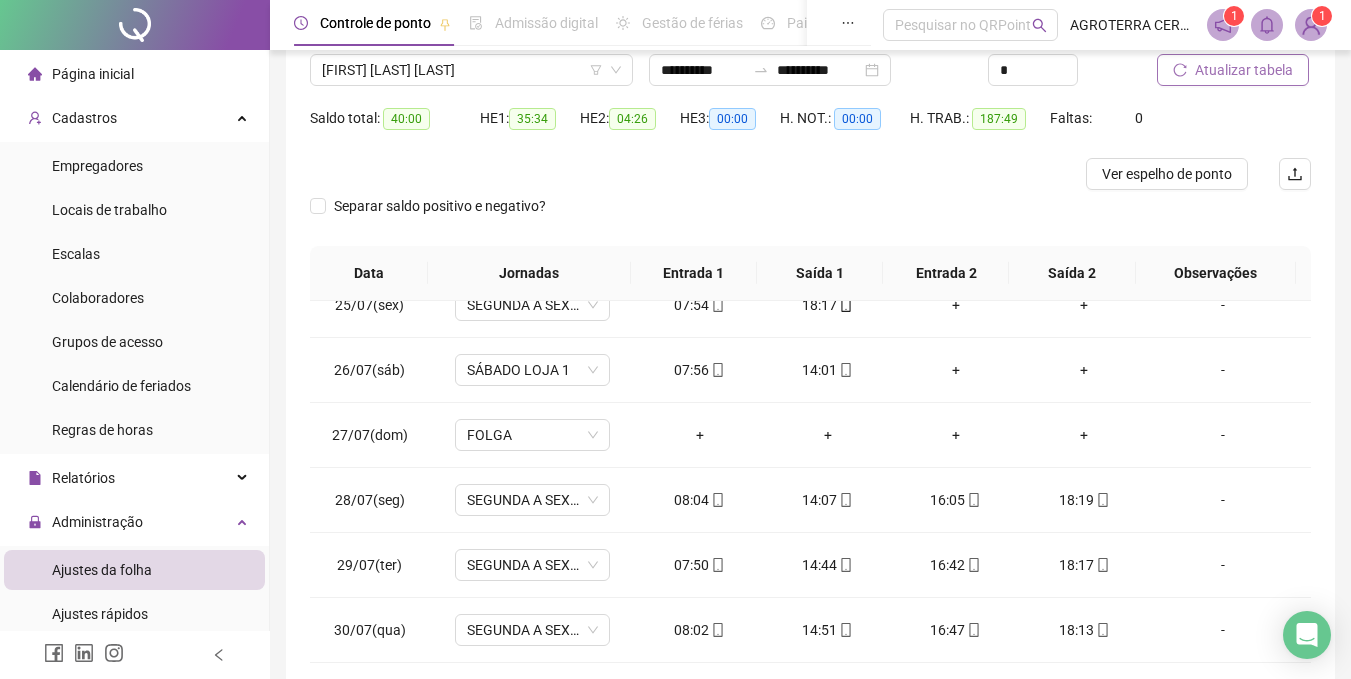 scroll, scrollTop: 142, scrollLeft: 0, axis: vertical 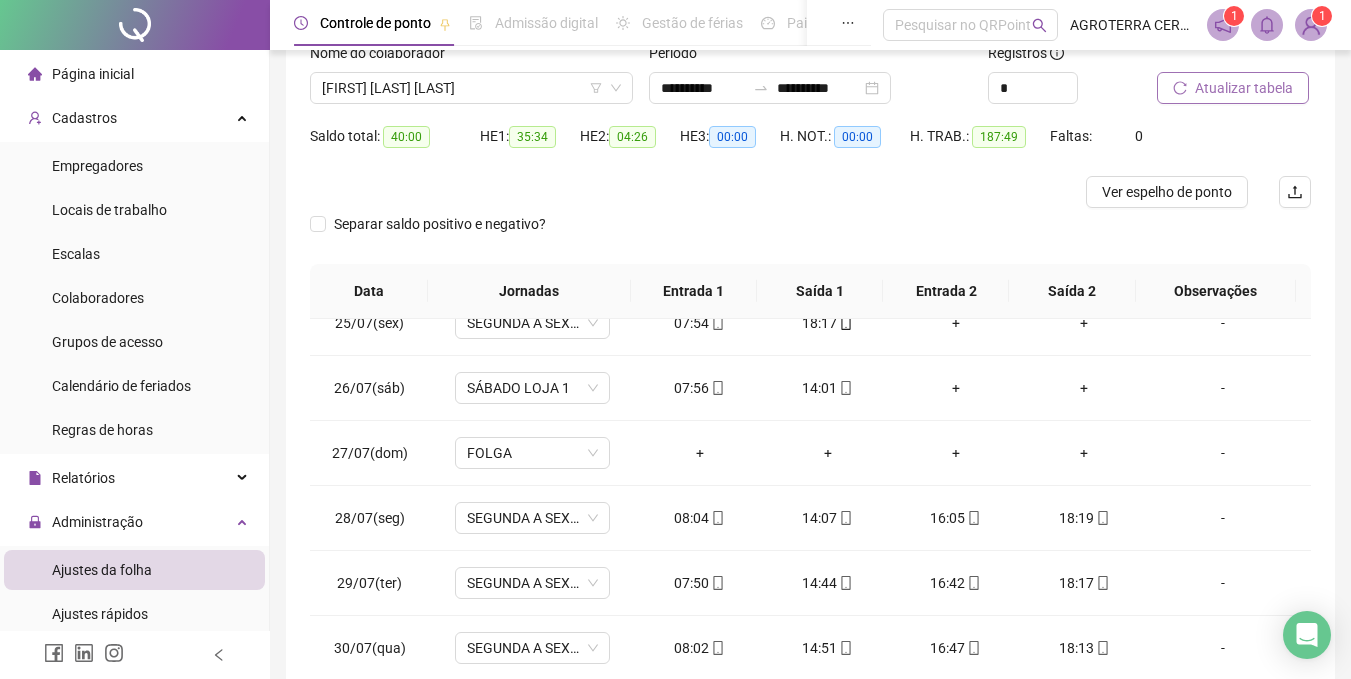 click on "Atualizar tabela" at bounding box center (1244, 88) 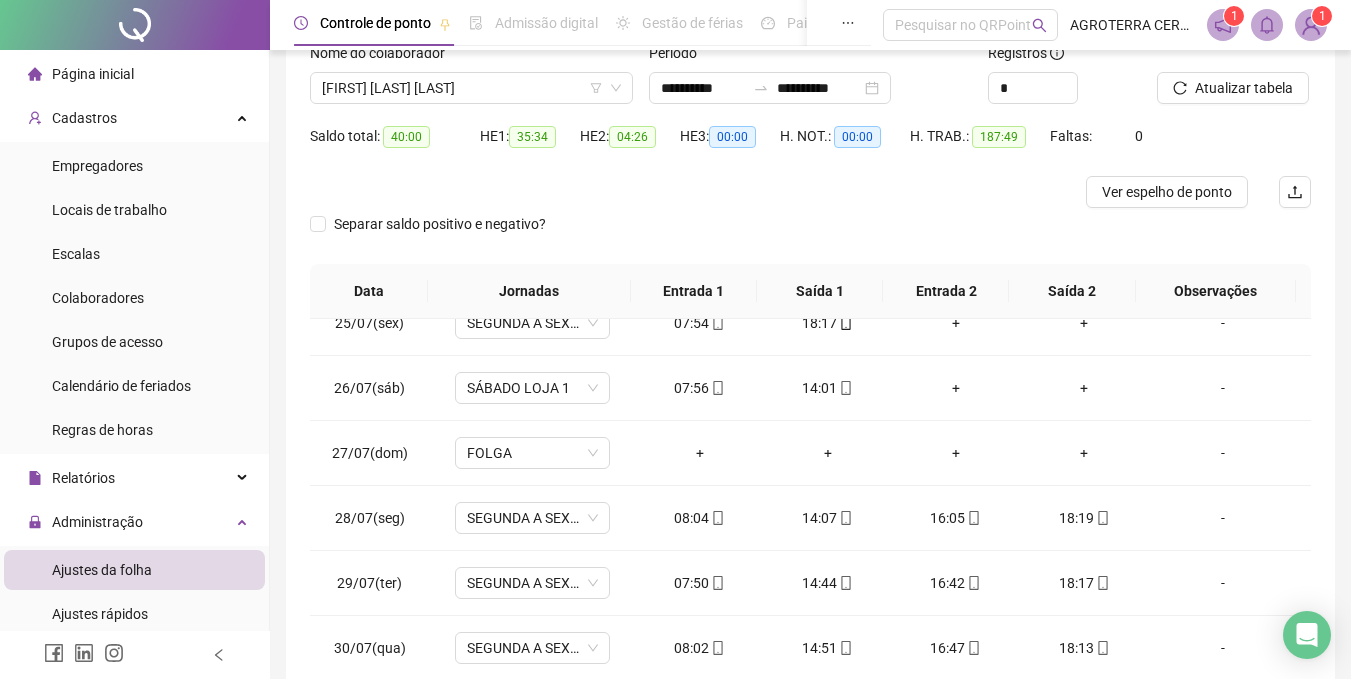 type 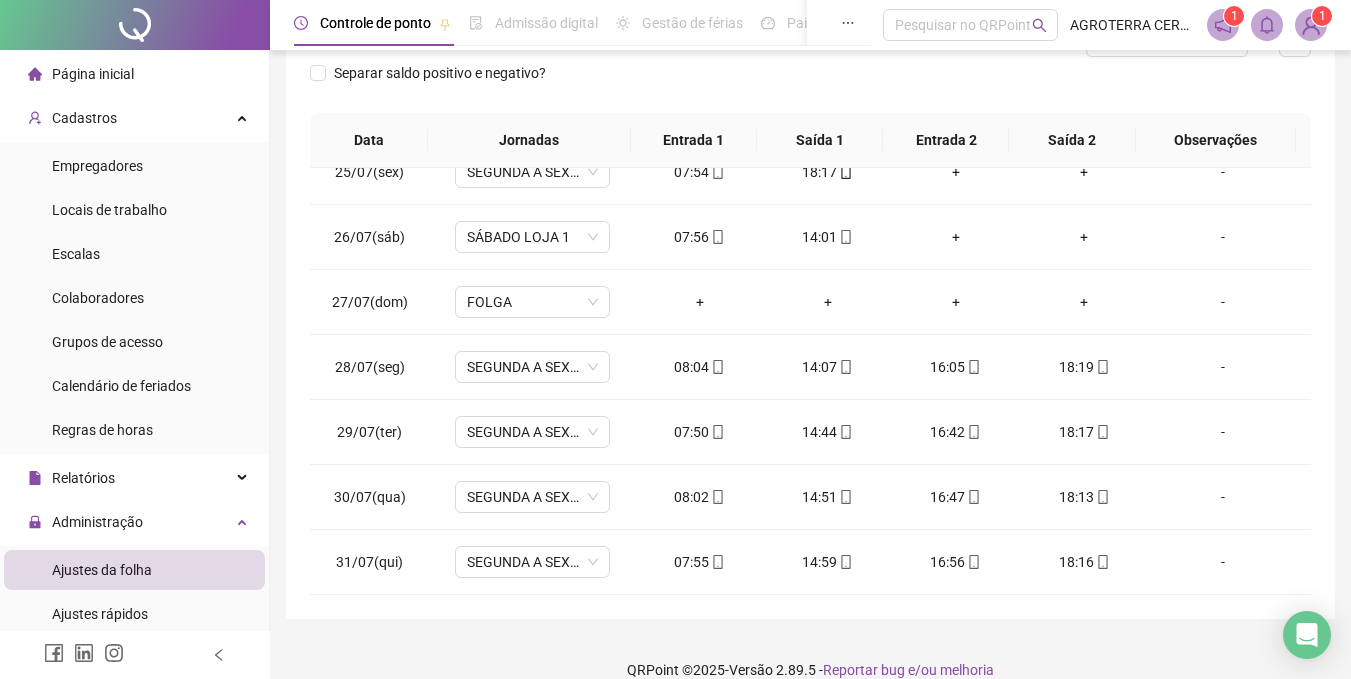 scroll, scrollTop: 319, scrollLeft: 0, axis: vertical 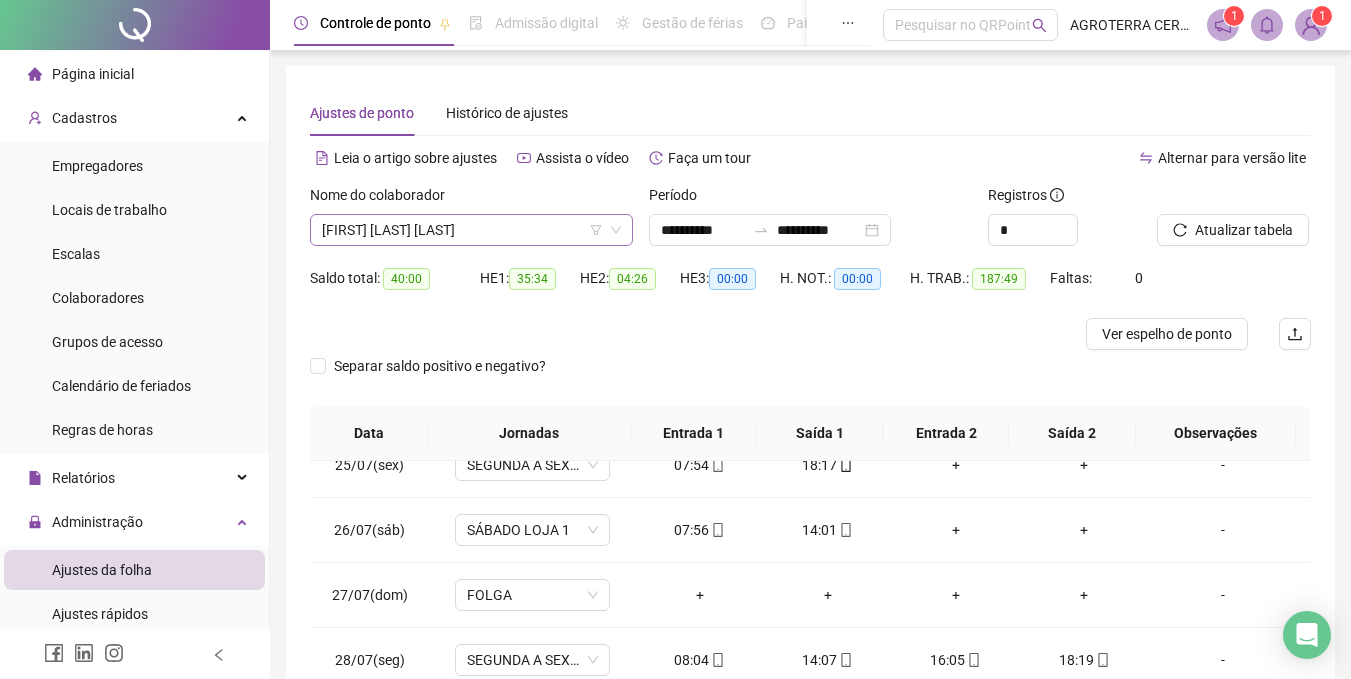 click on "[FIRST] [LAST] [LAST]" at bounding box center (471, 230) 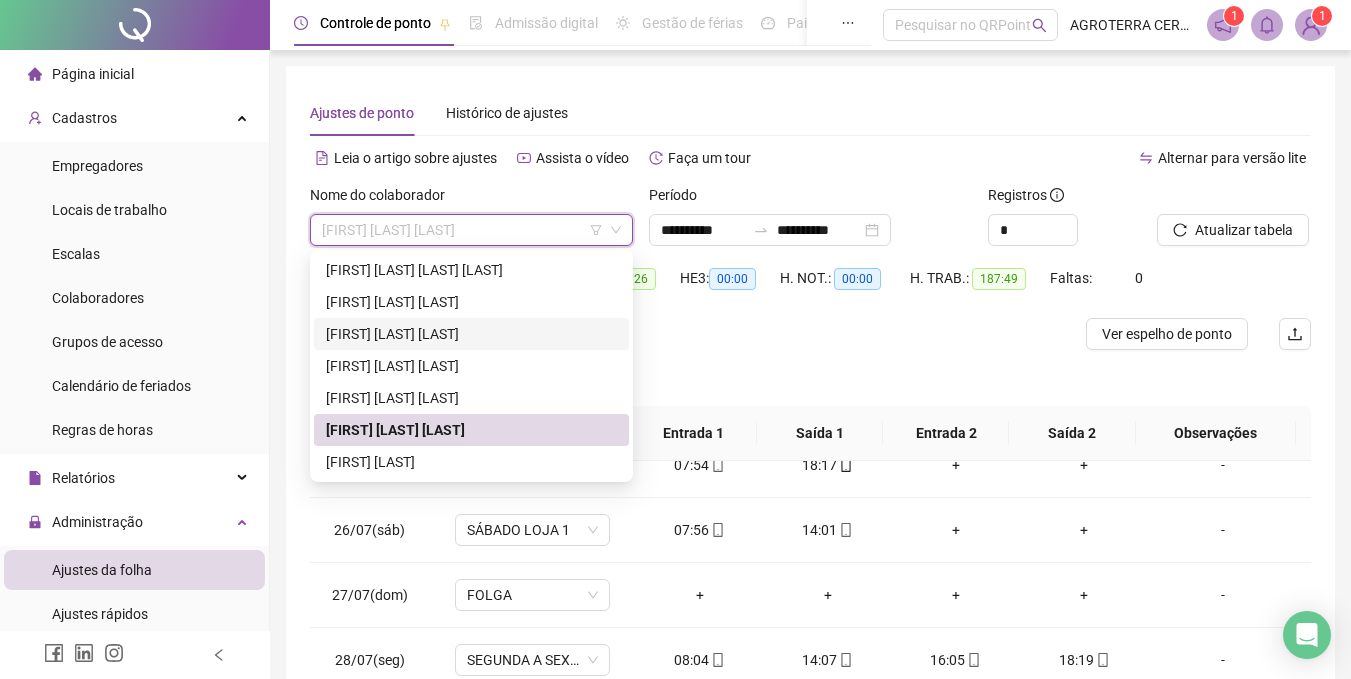 click on "[FIRST] [LAST] [LAST]" at bounding box center (471, 334) 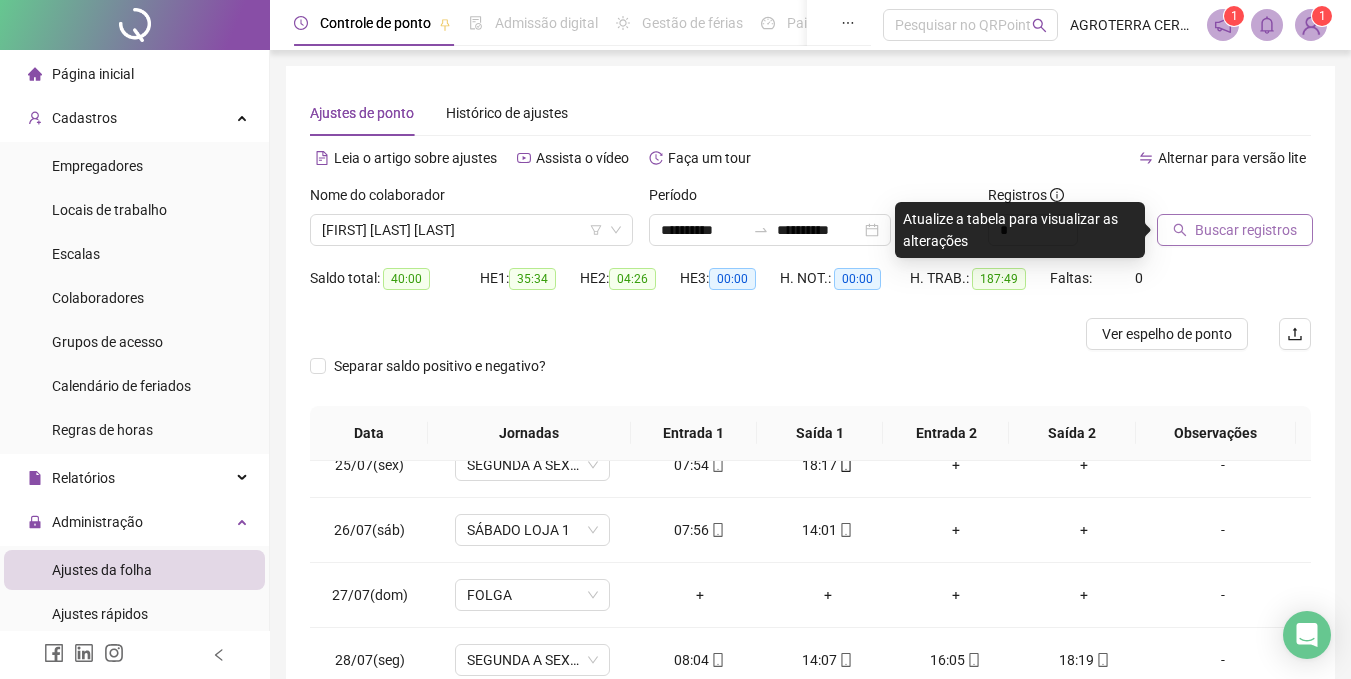 click on "Buscar registros" at bounding box center (1246, 230) 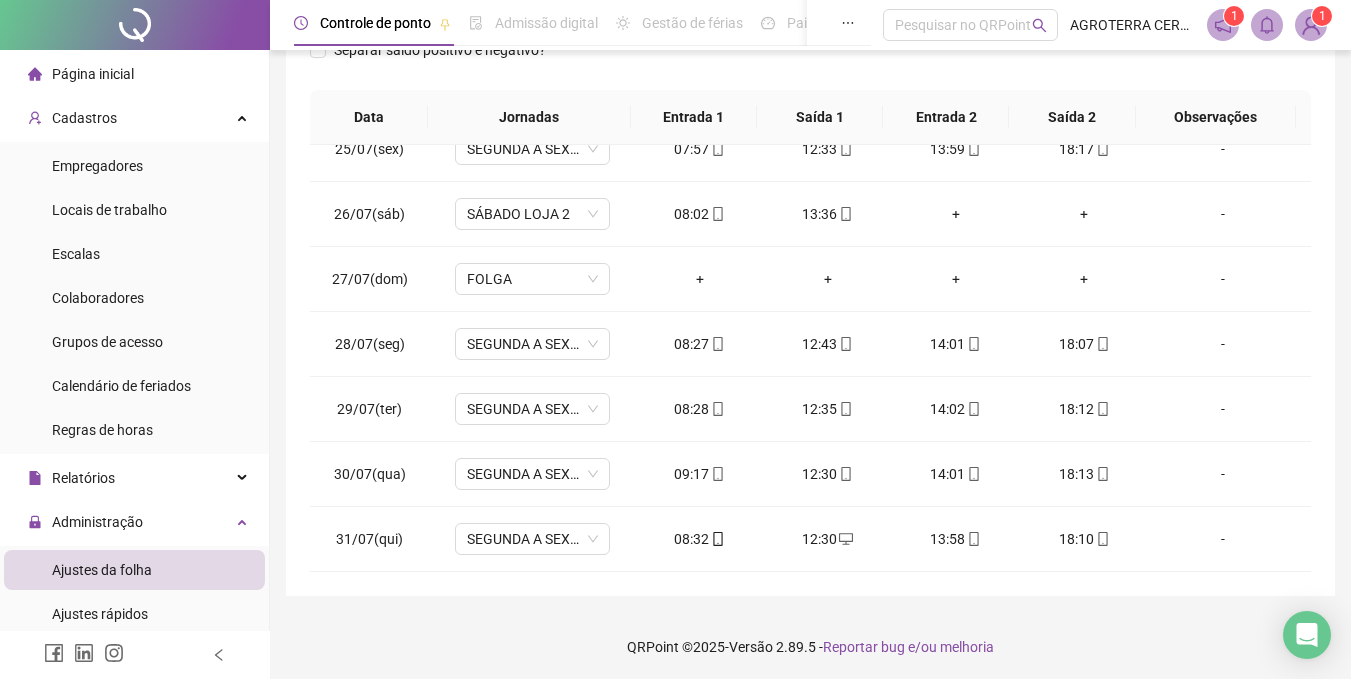scroll, scrollTop: 319, scrollLeft: 0, axis: vertical 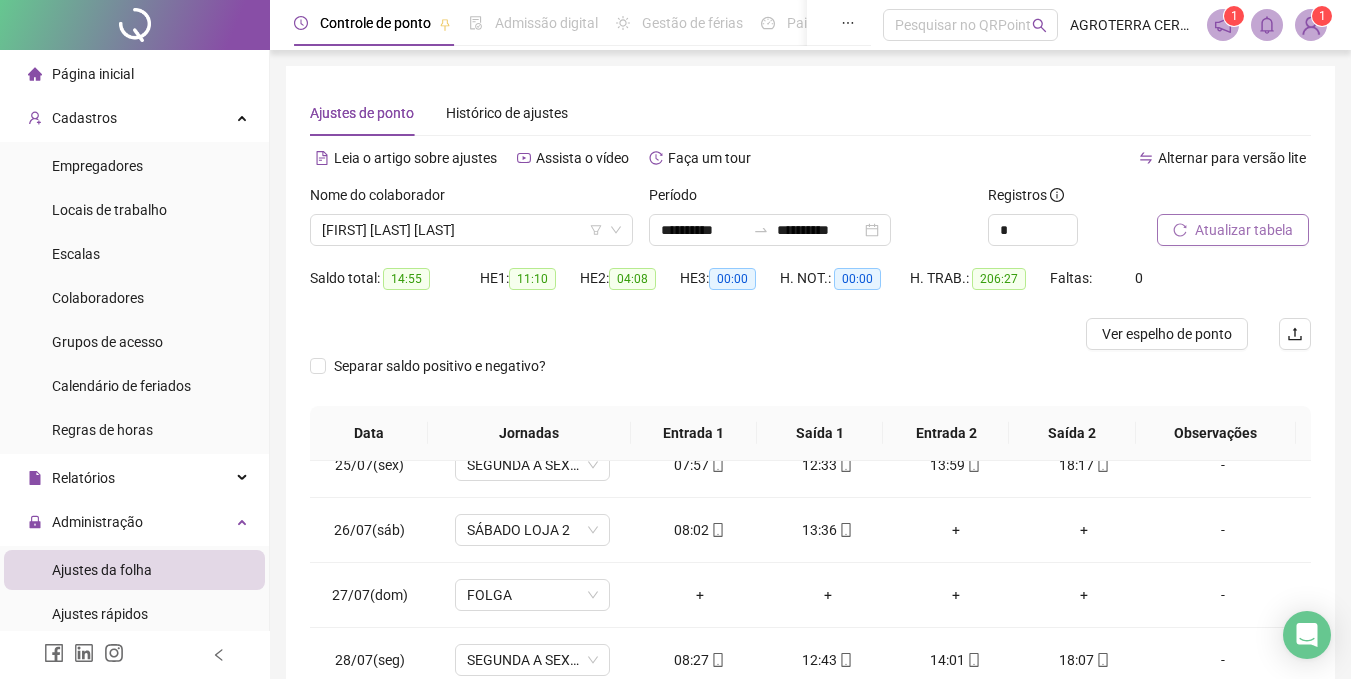 click at bounding box center [685, 334] 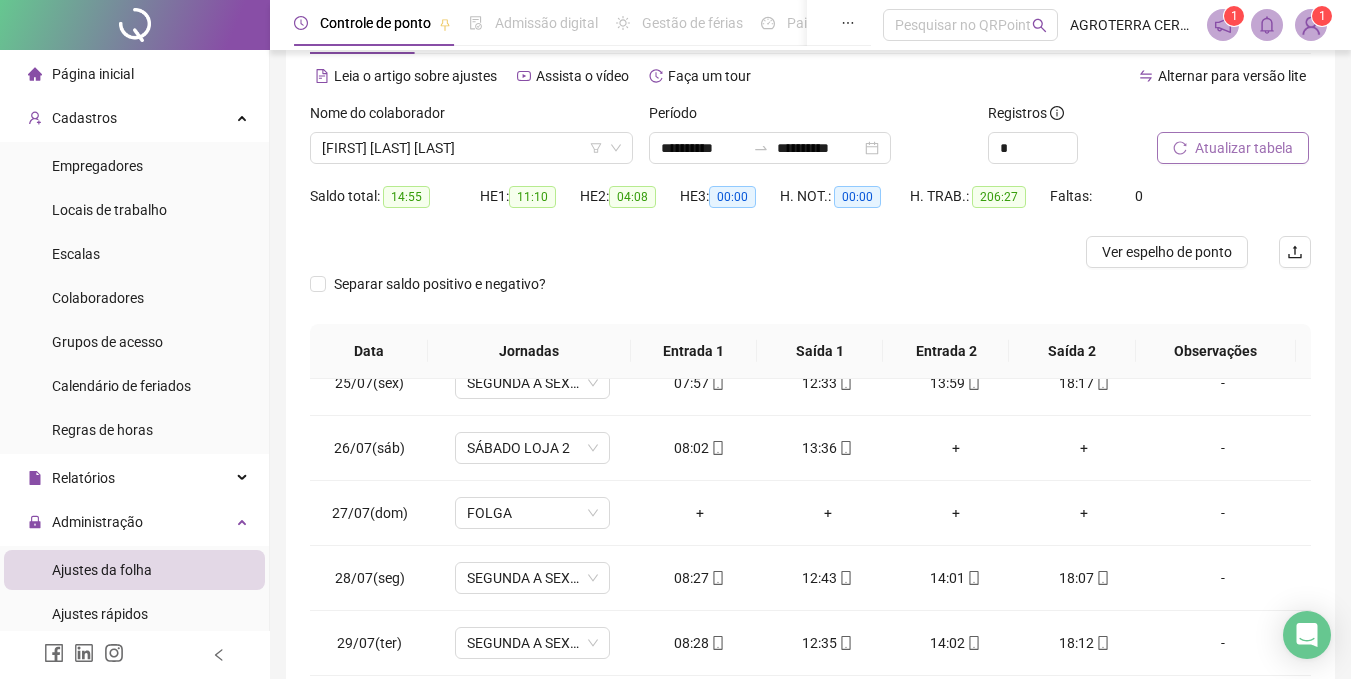 scroll, scrollTop: 89, scrollLeft: 0, axis: vertical 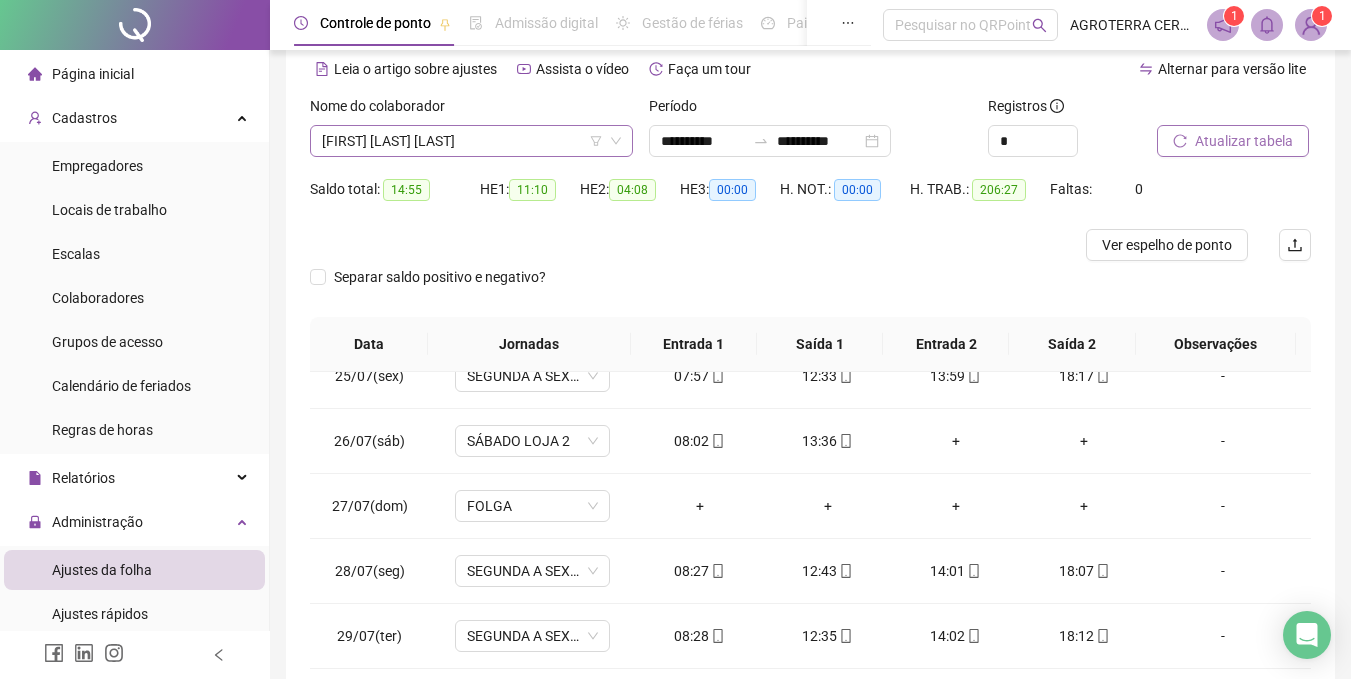 click 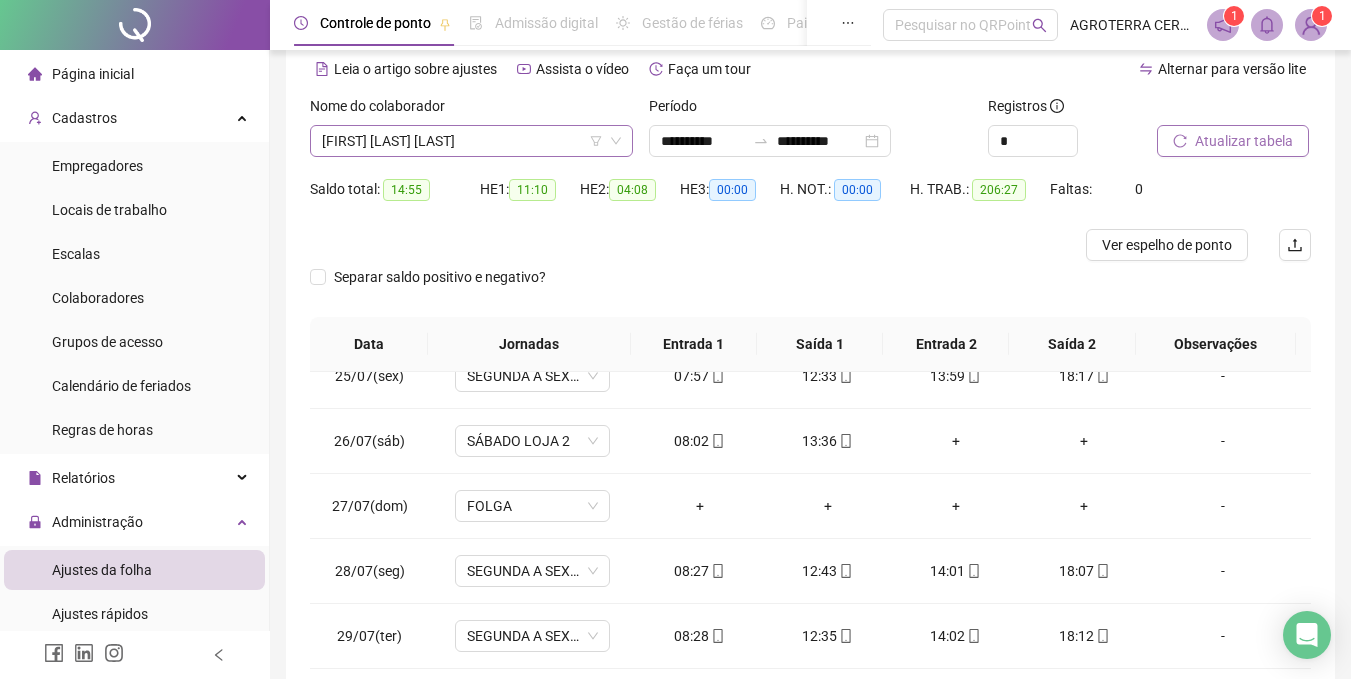 click on "[FIRST] [LAST] [LAST]" at bounding box center (471, 141) 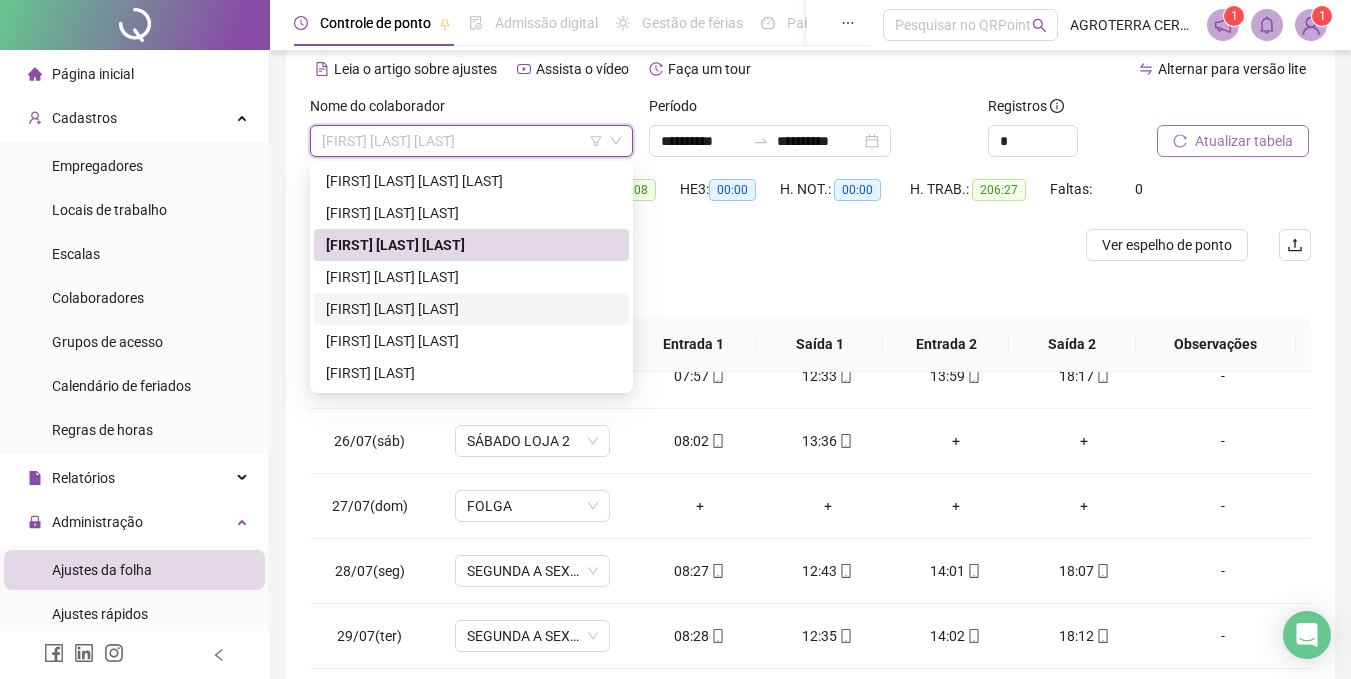 click on "[FIRST] [LAST] [LAST]" at bounding box center [471, 309] 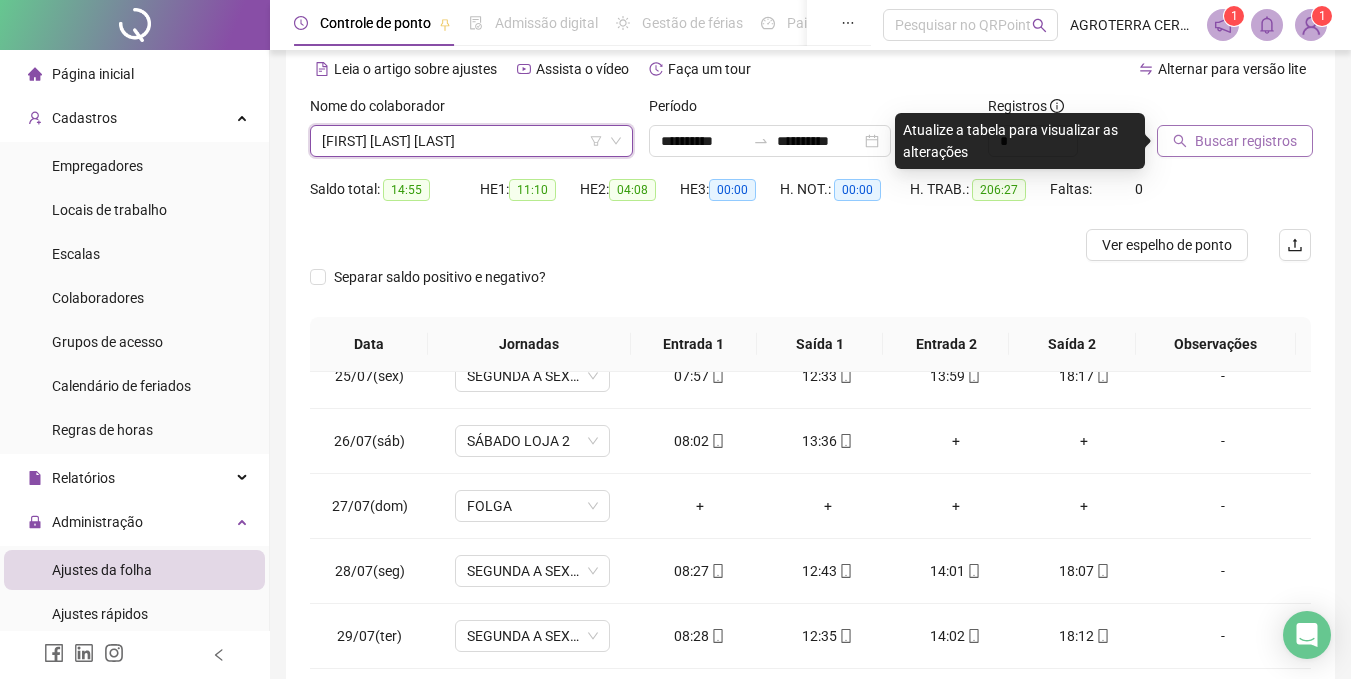 click on "Buscar registros" at bounding box center (1246, 141) 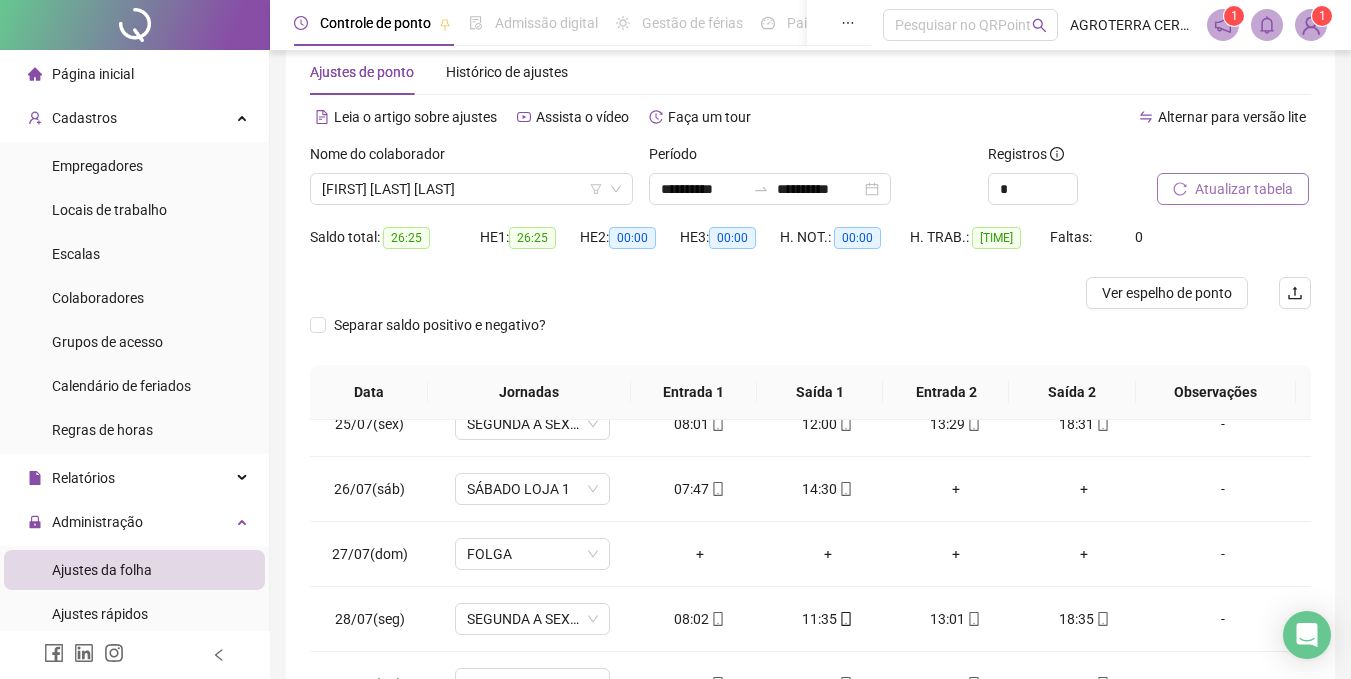 scroll, scrollTop: 33, scrollLeft: 0, axis: vertical 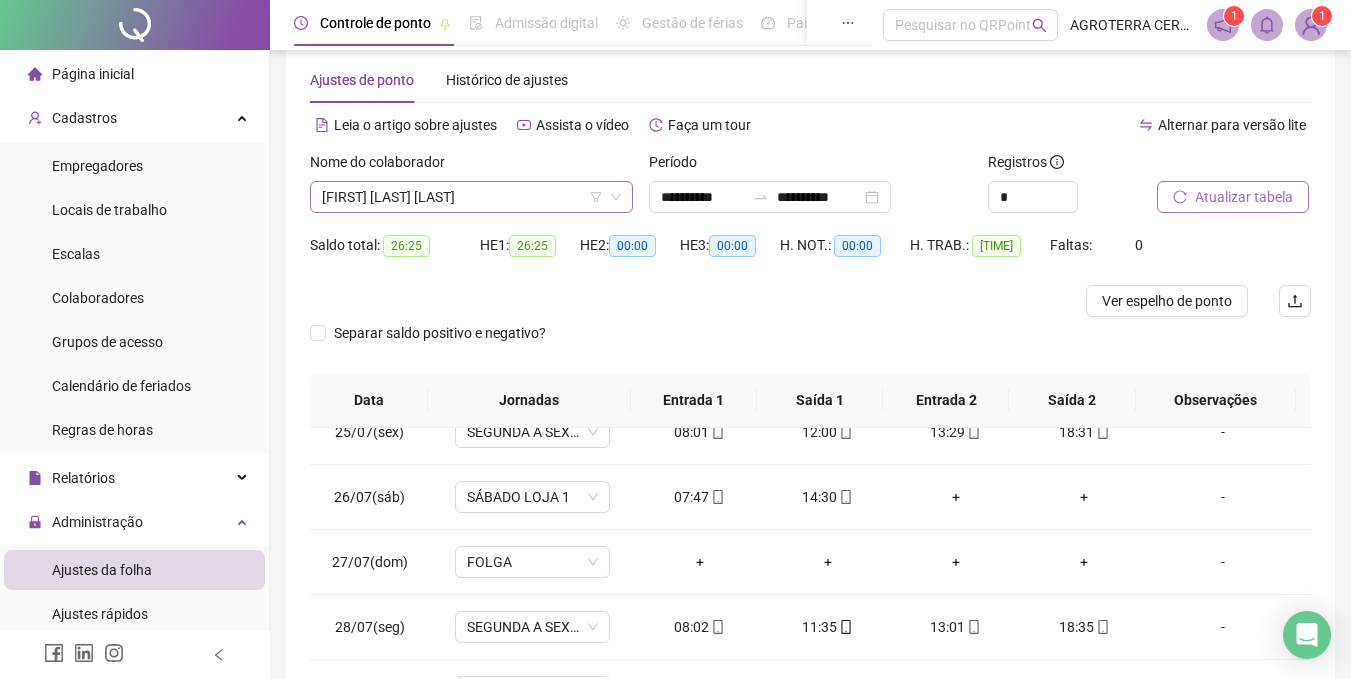 click on "[FIRST] [LAST] [LAST]" at bounding box center (471, 197) 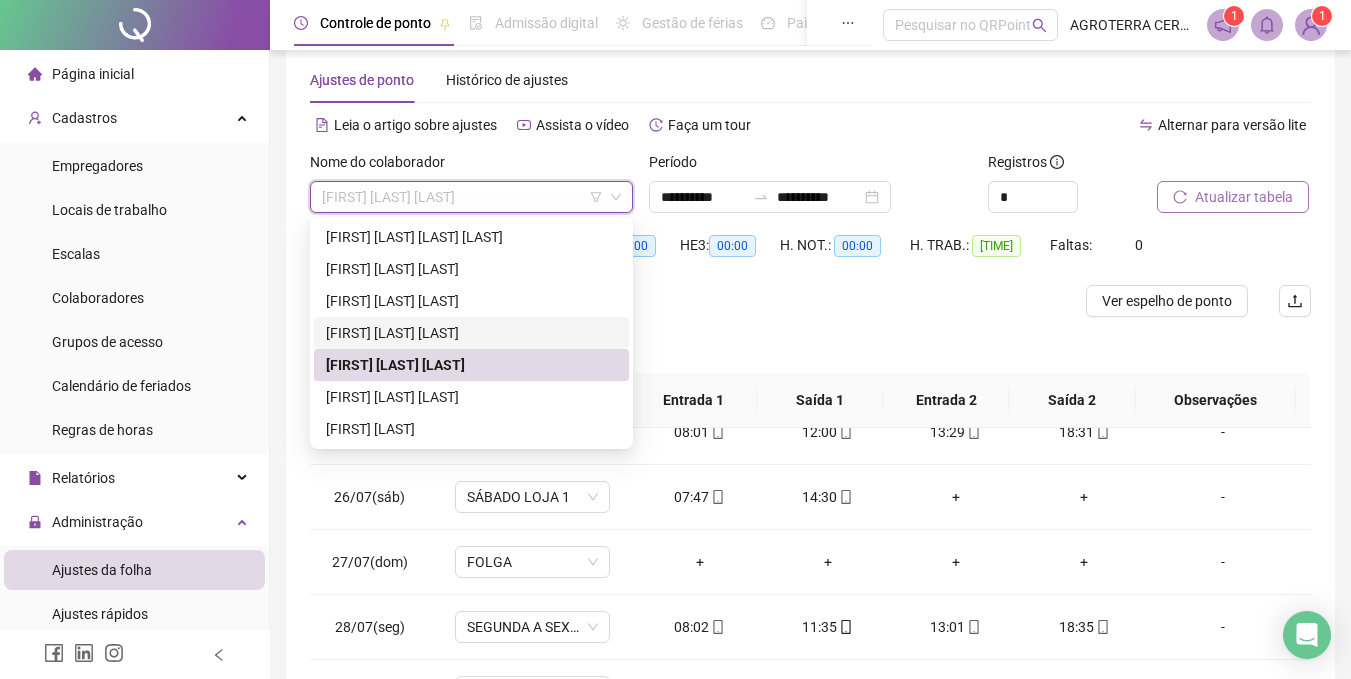 click on "[FIRST] [LAST] [LAST]" at bounding box center [471, 333] 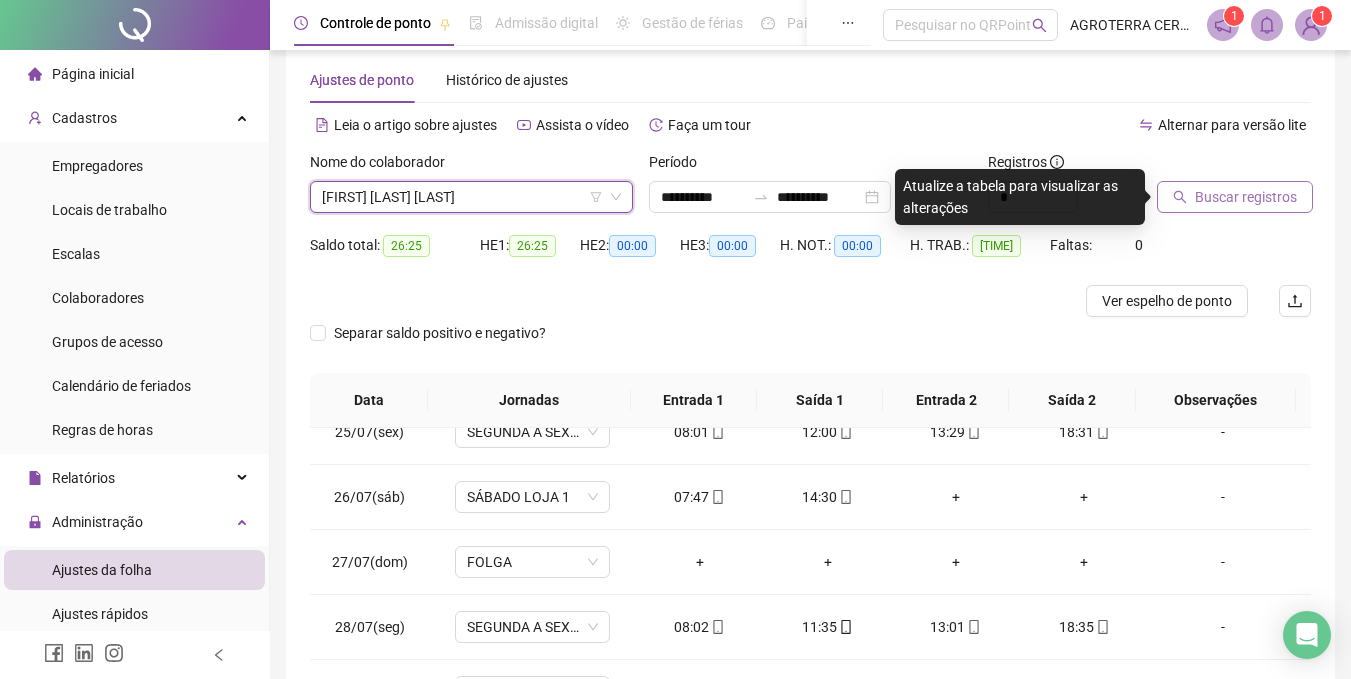 click on "Buscar registros" at bounding box center (1246, 197) 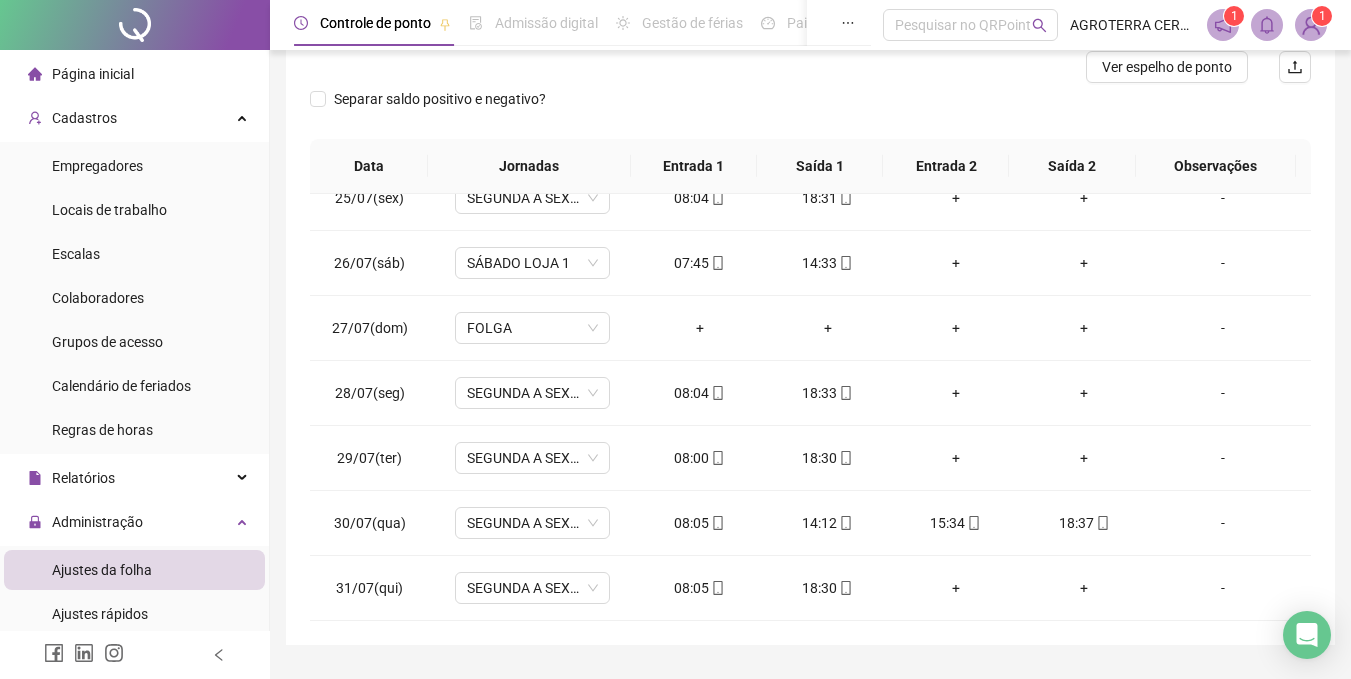 scroll, scrollTop: 272, scrollLeft: 0, axis: vertical 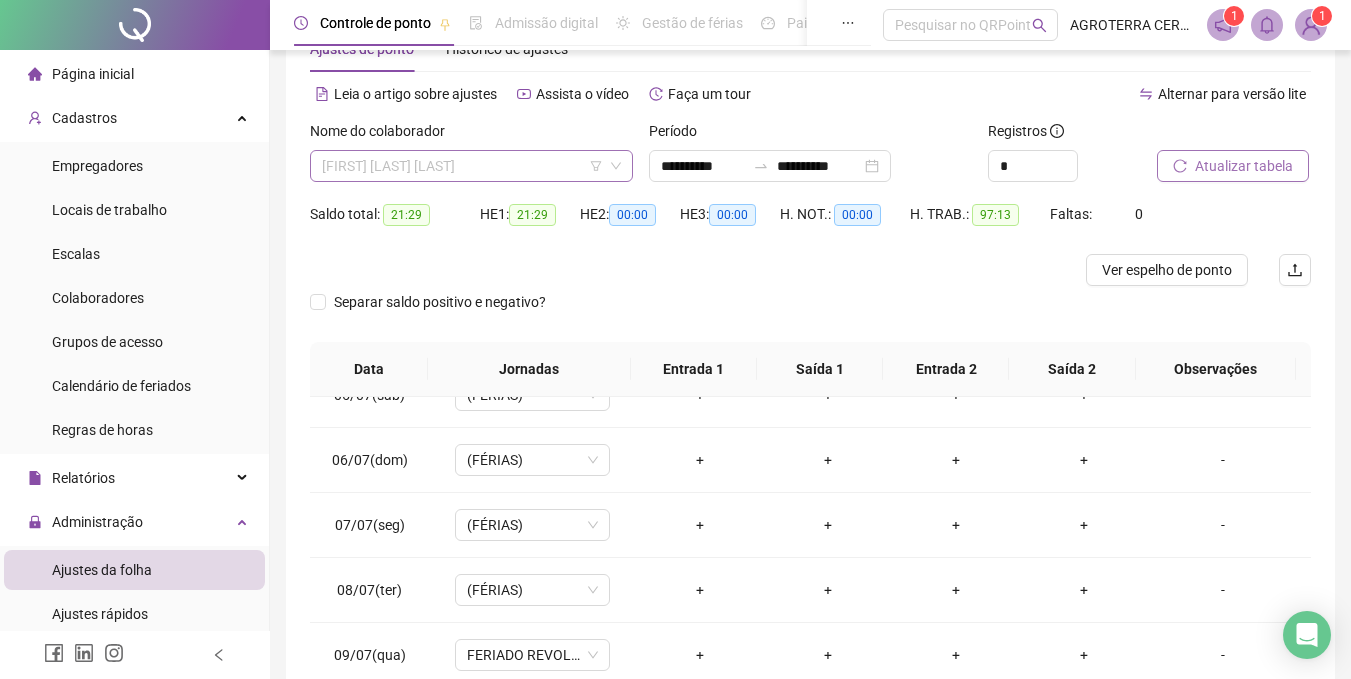 click on "[FIRST] [LAST] [LAST]" at bounding box center (471, 166) 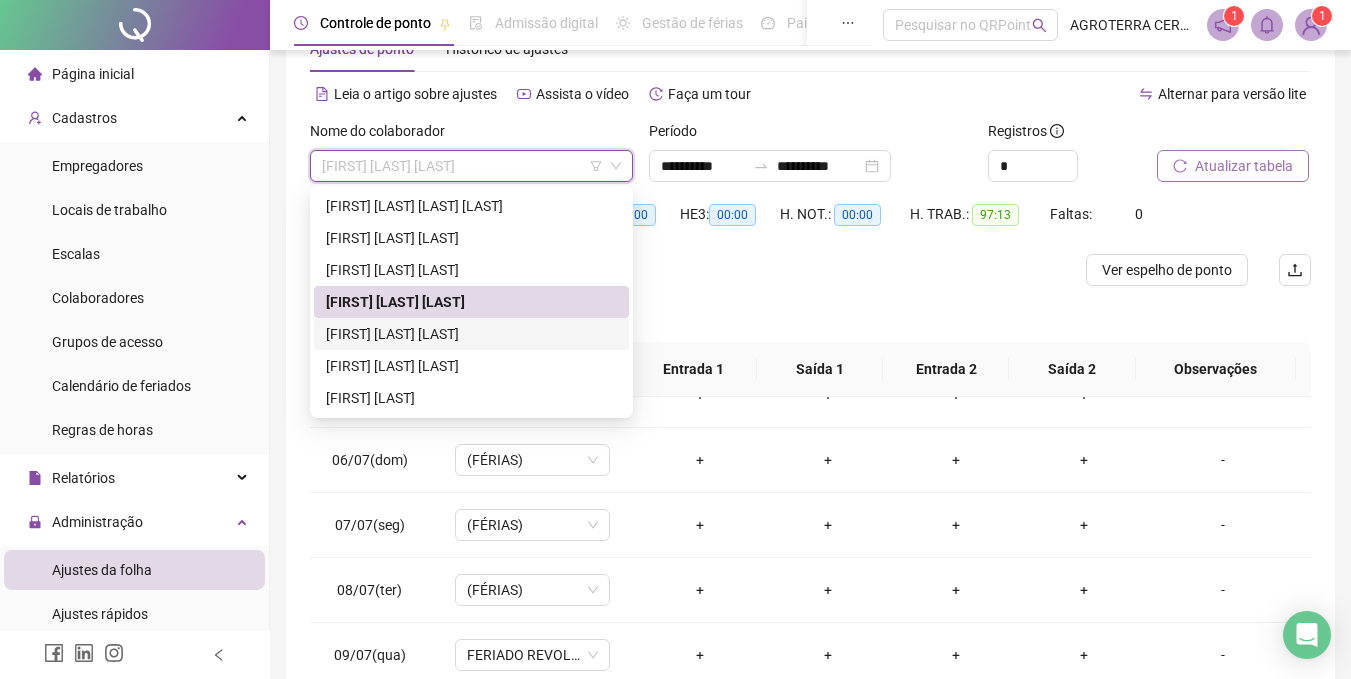 click on "[FIRST] [LAST] [LAST]" at bounding box center [471, 334] 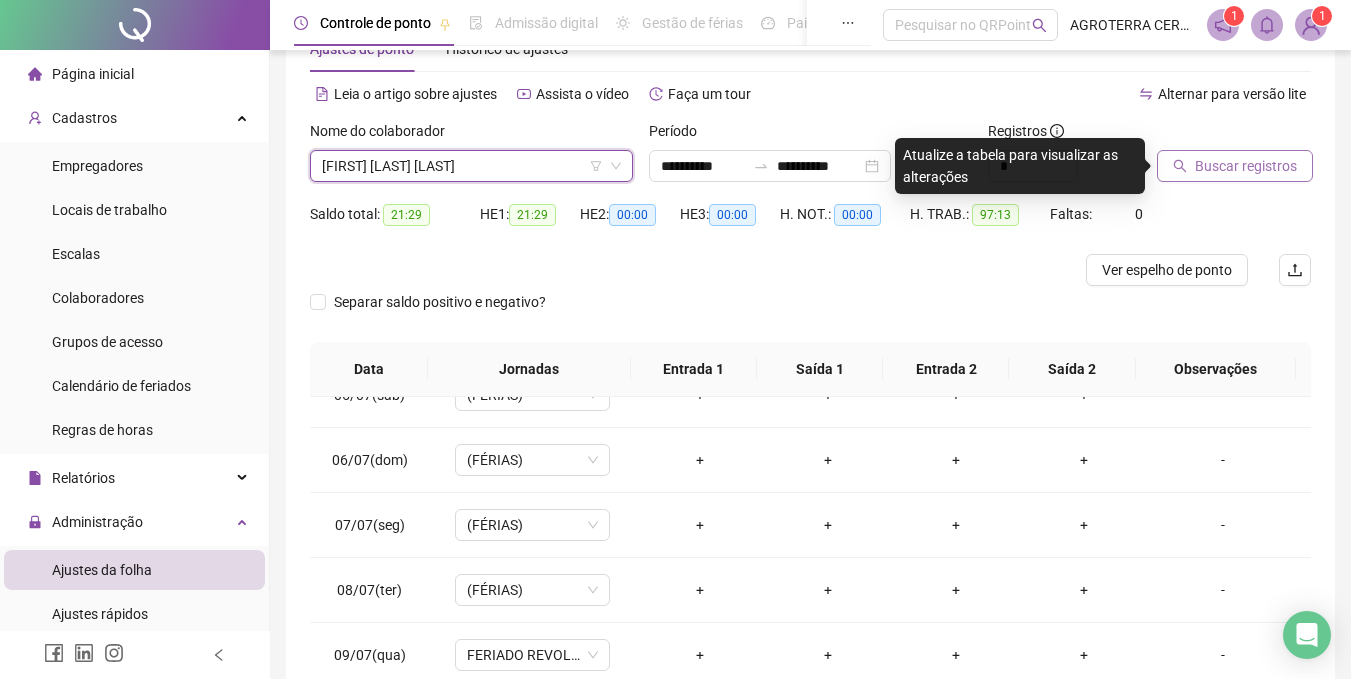 click on "Buscar registros" at bounding box center [1246, 166] 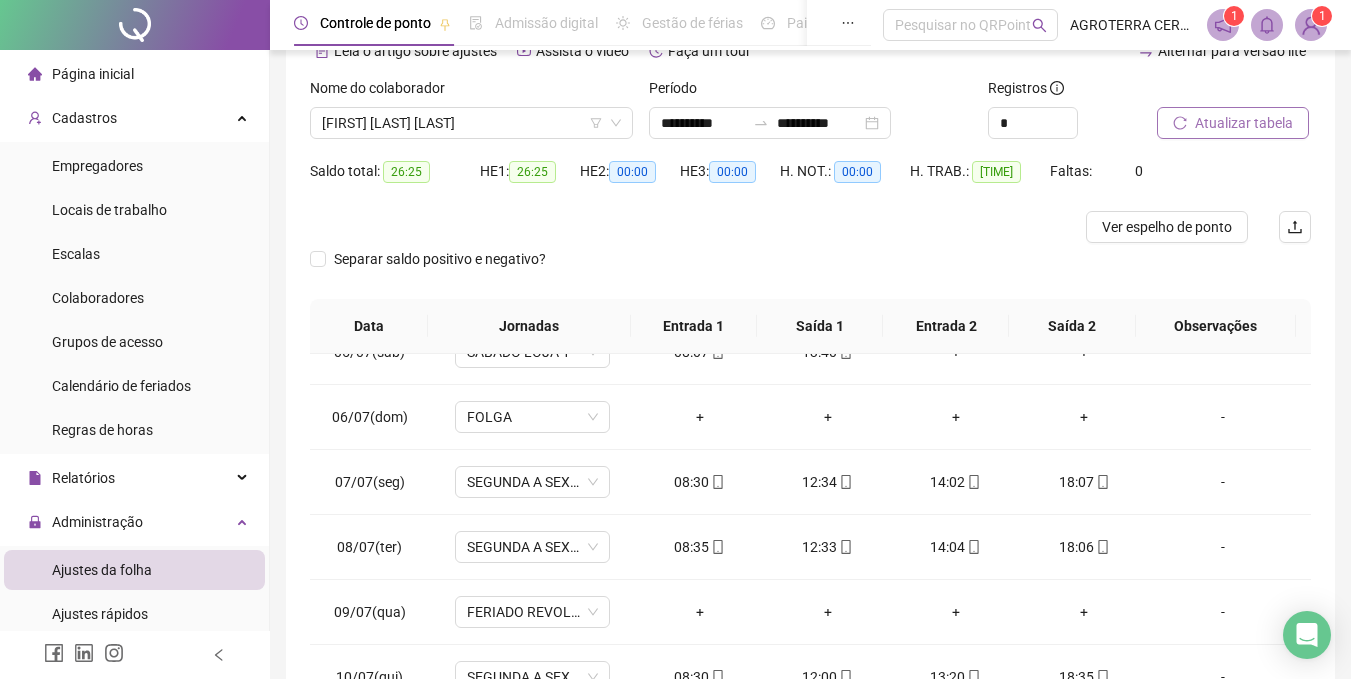 scroll, scrollTop: 81, scrollLeft: 0, axis: vertical 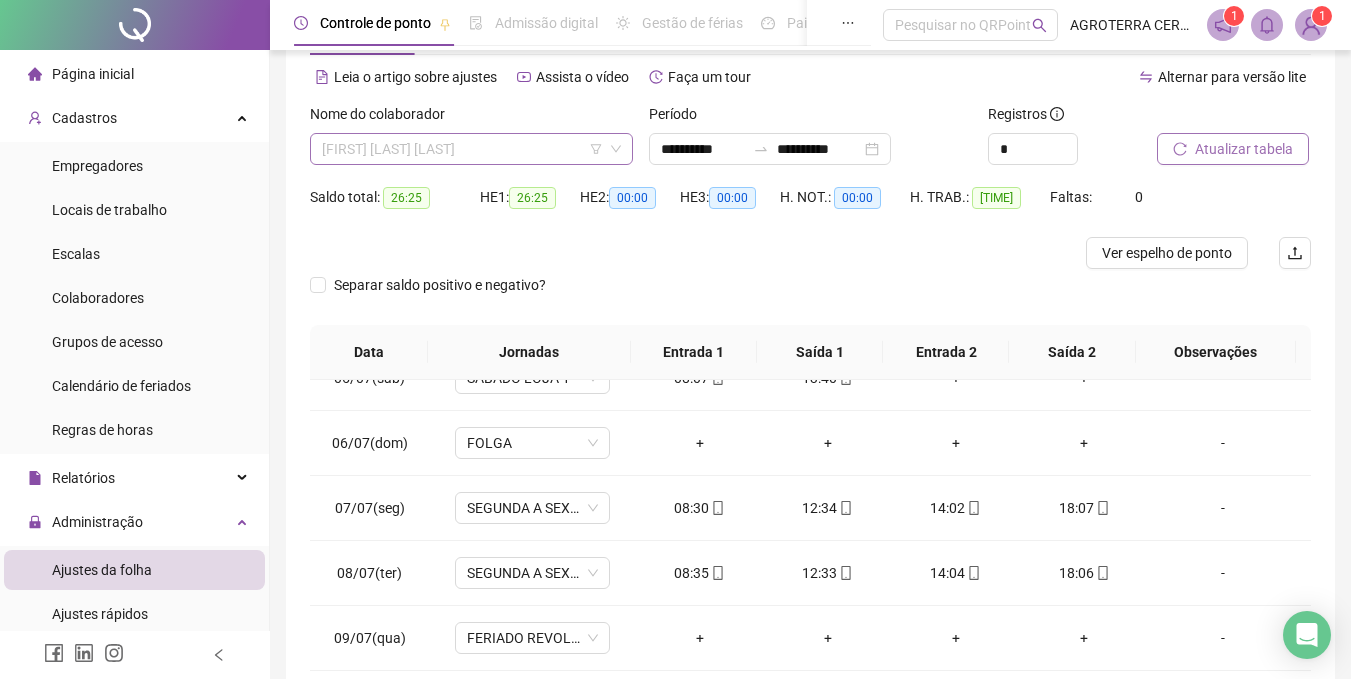 click on "[FIRST] [LAST] [LAST]" at bounding box center [471, 149] 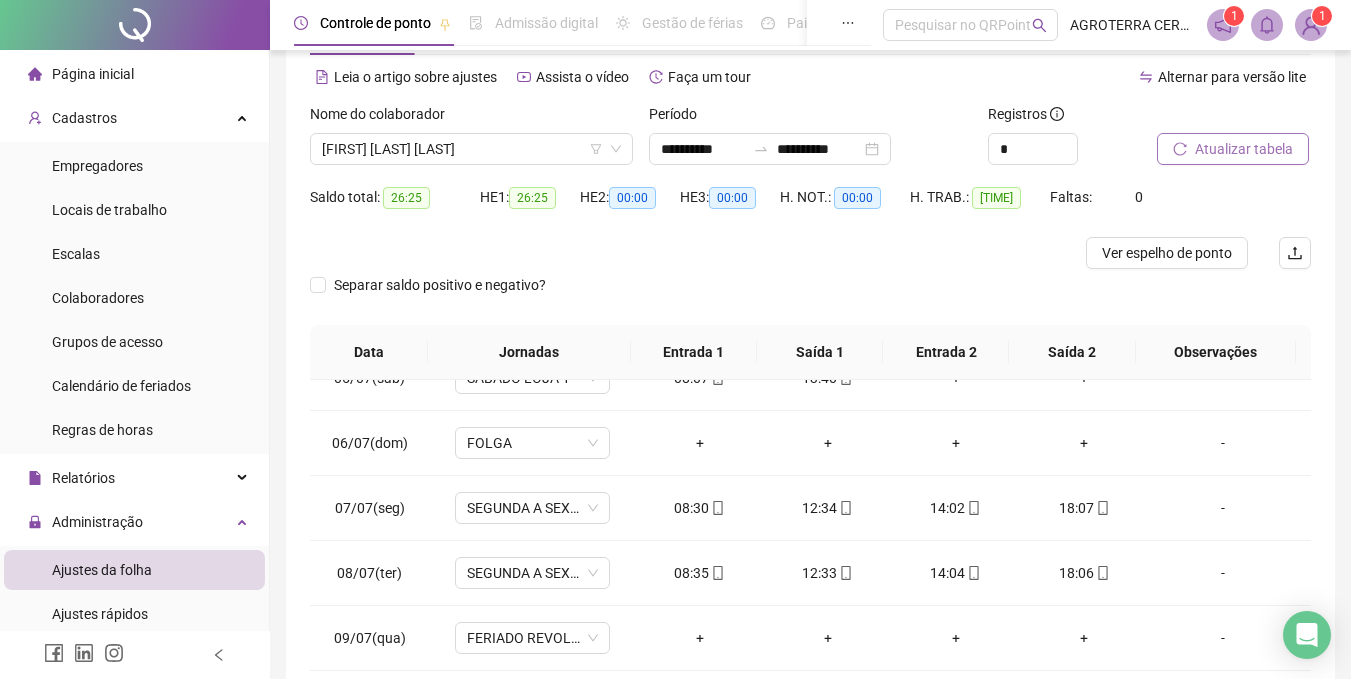 click on "Nome do colaborador" at bounding box center (471, 118) 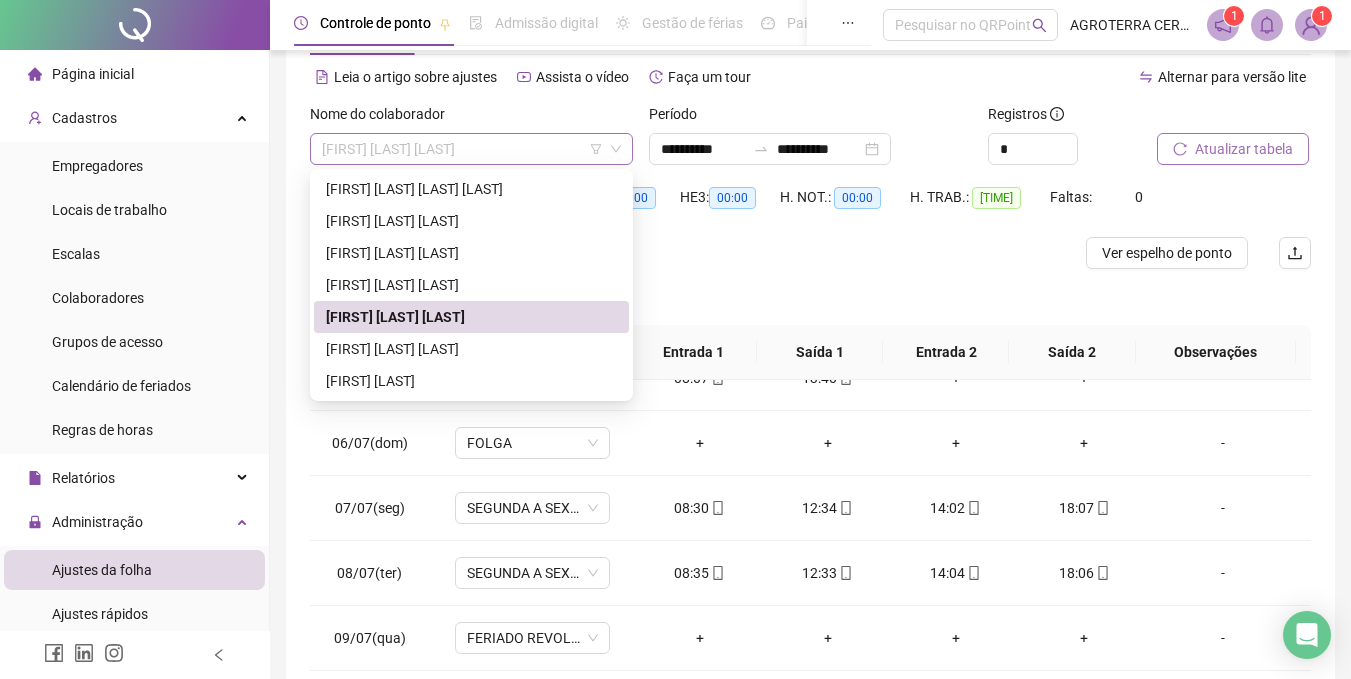 click on "[FIRST] [LAST] [LAST]" at bounding box center (471, 149) 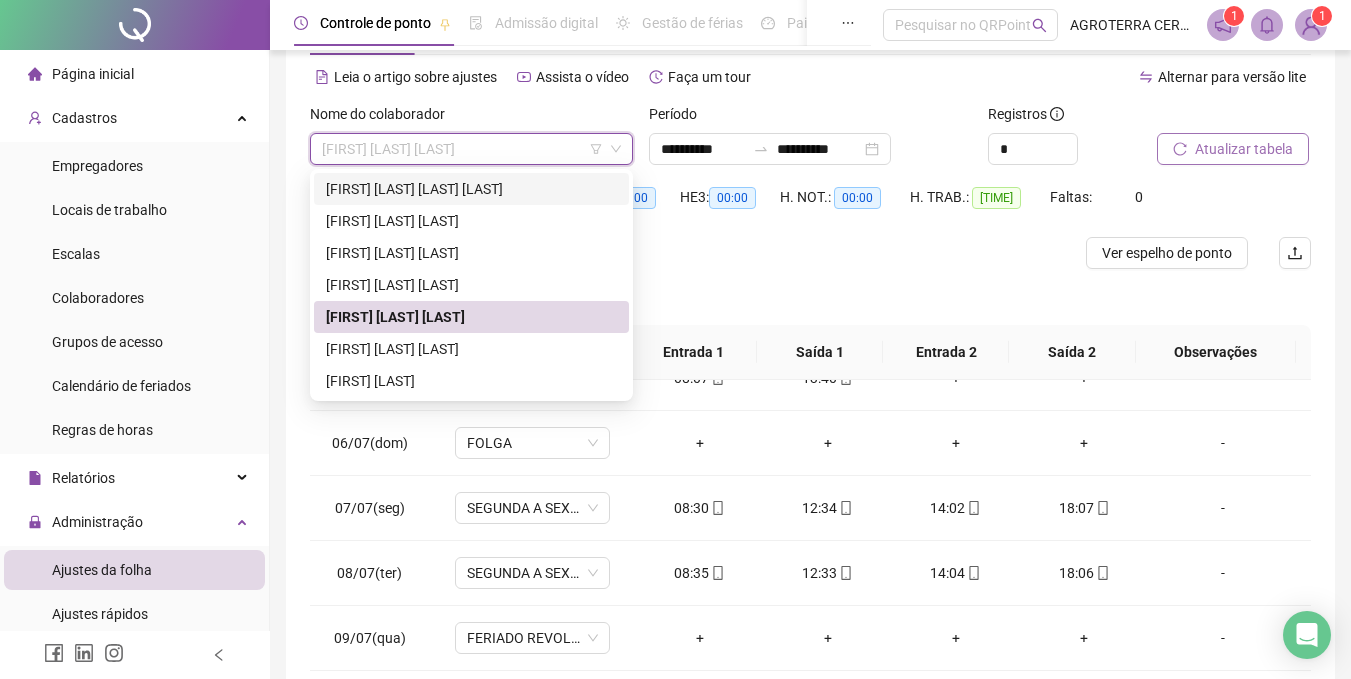 click on "[FIRST] [LAST] [LAST] [LAST]" at bounding box center [471, 189] 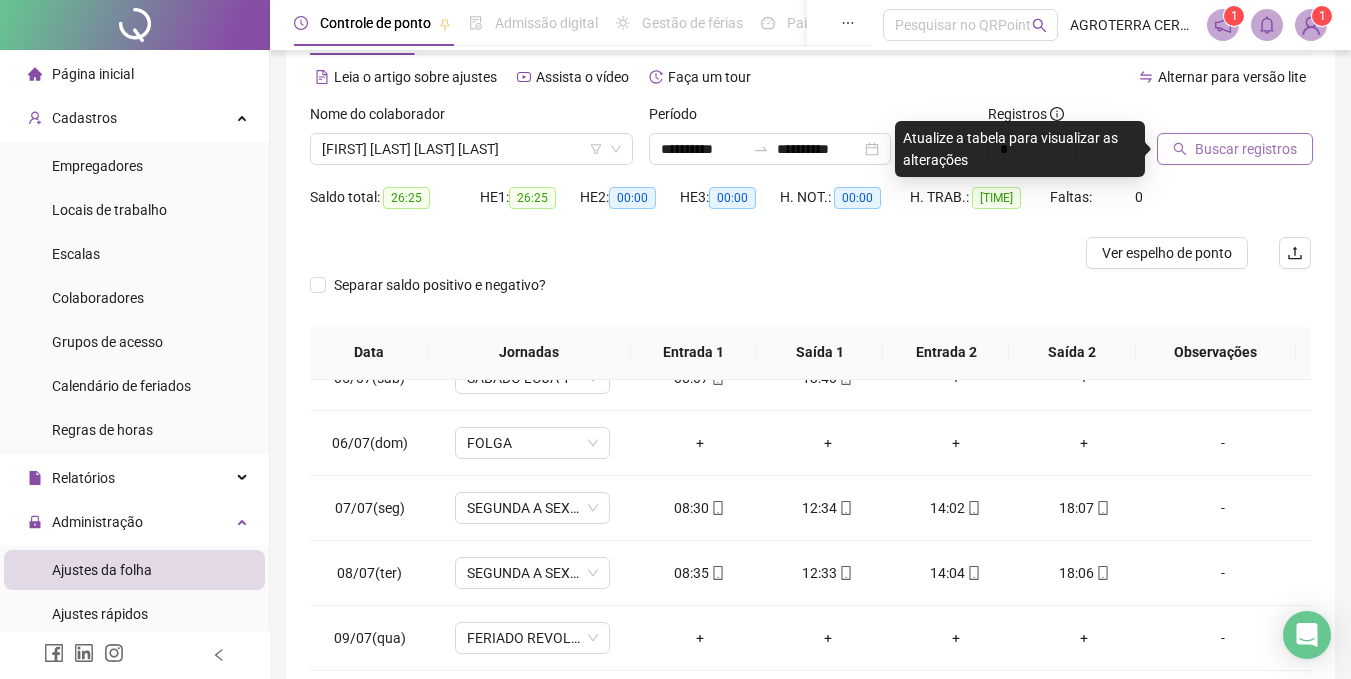 click on "Buscar registros" at bounding box center [1246, 149] 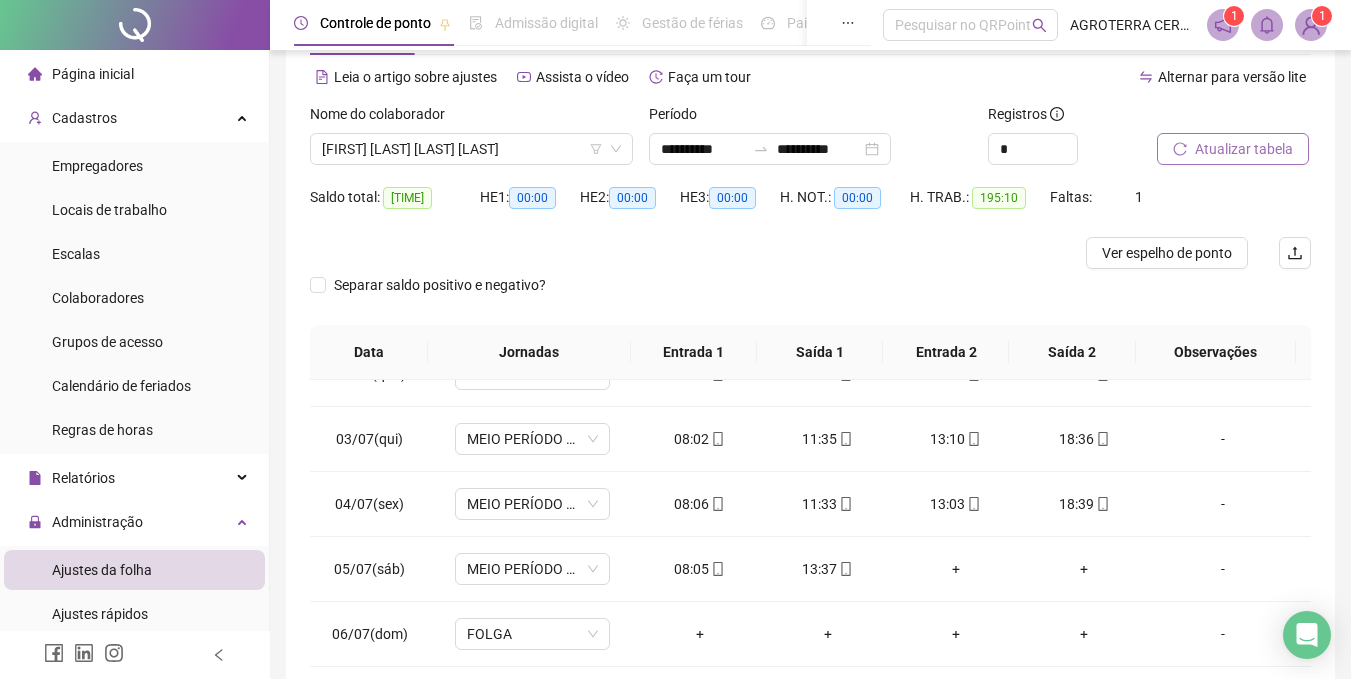 scroll, scrollTop: 0, scrollLeft: 0, axis: both 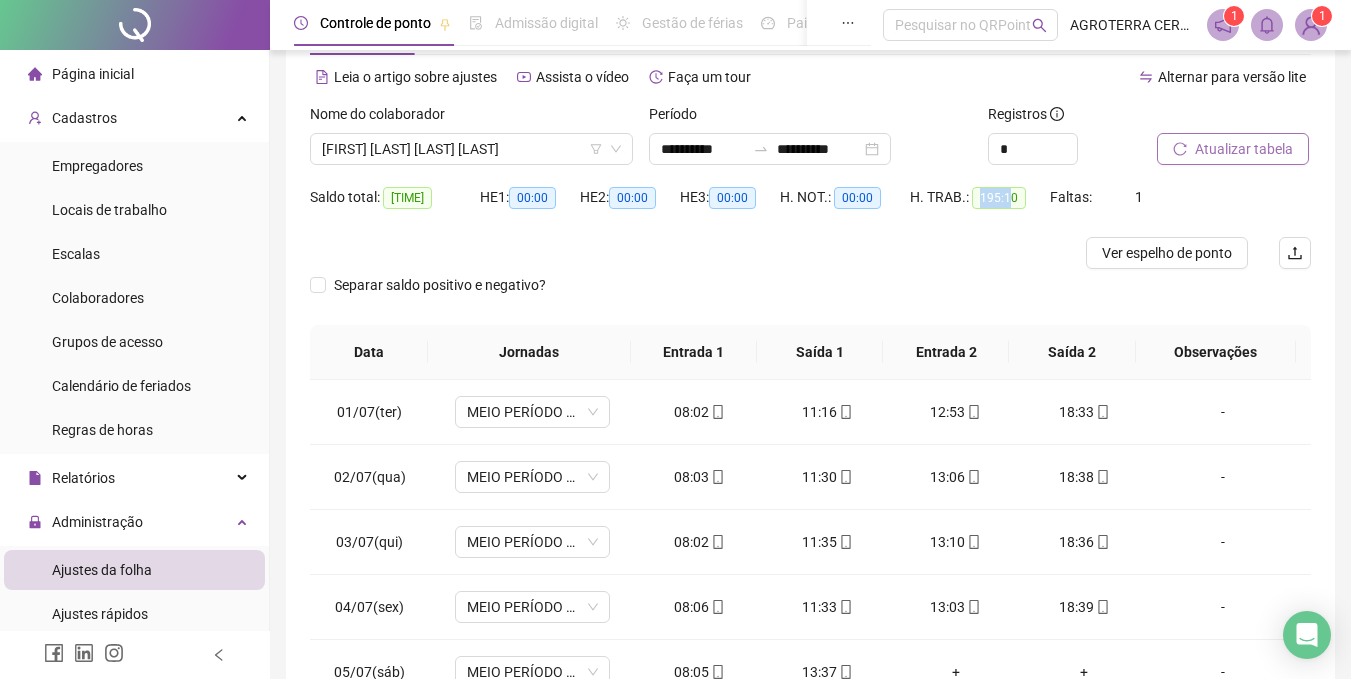 click on "195:10" at bounding box center [999, 198] 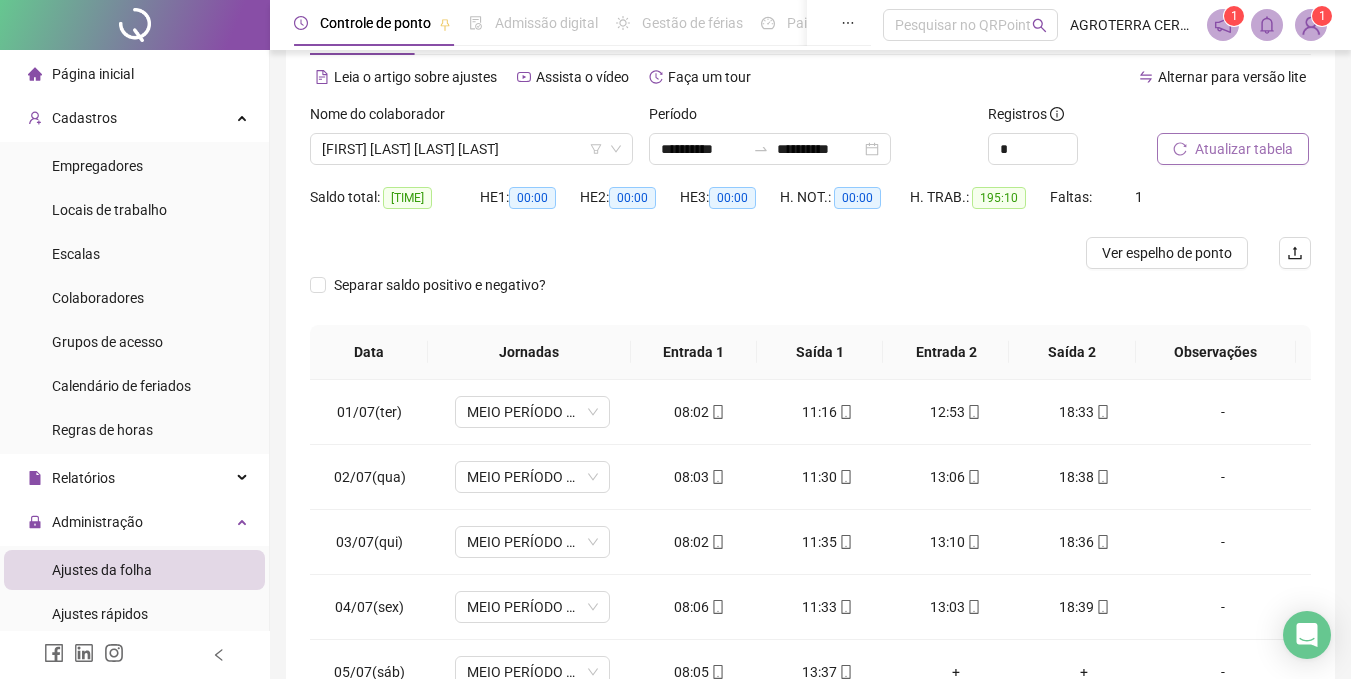 click on "H. TRAB.:   [TIME]" at bounding box center [980, 197] 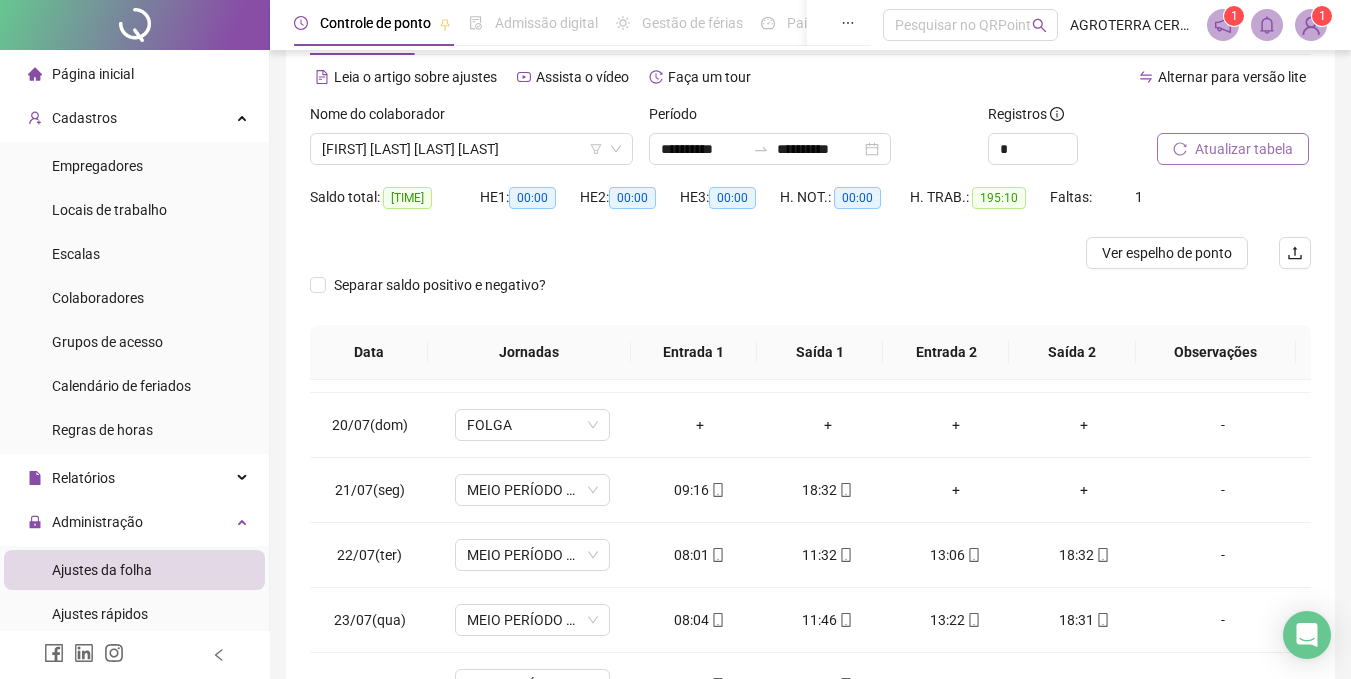 scroll, scrollTop: 1320, scrollLeft: 0, axis: vertical 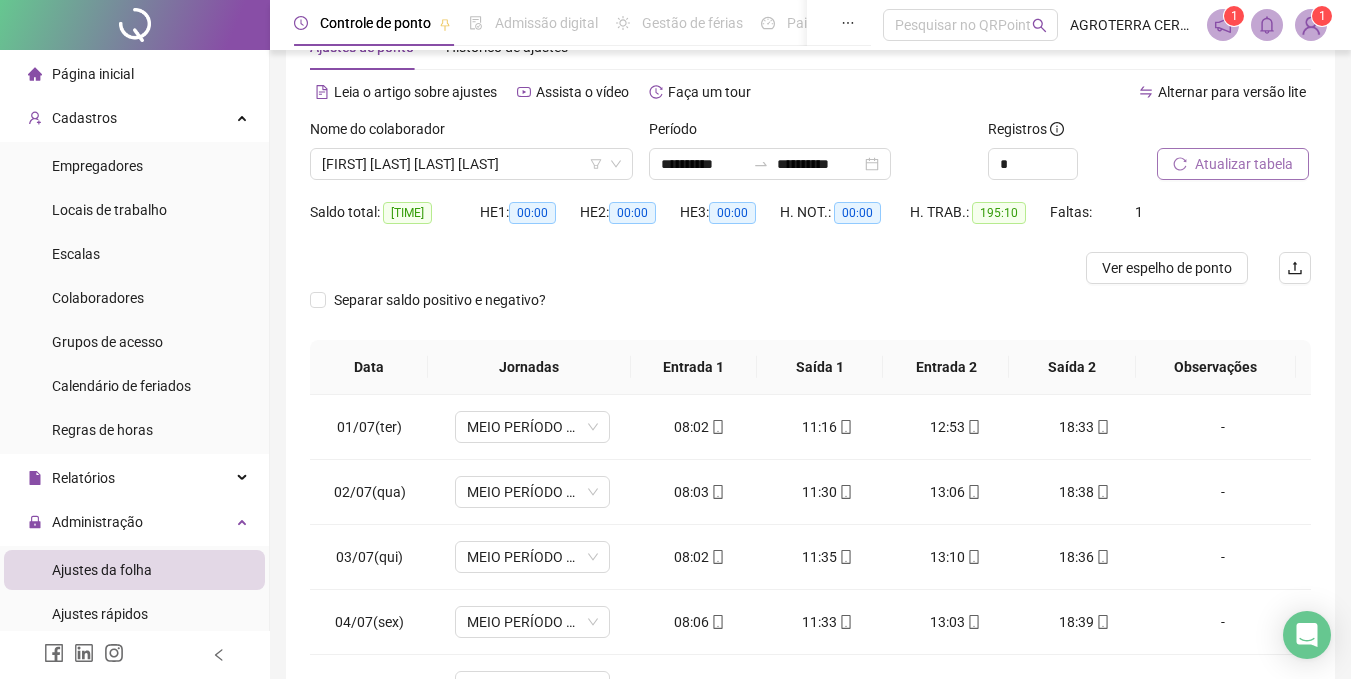 click on "H. TRAB.:   [TIME]" at bounding box center (980, 224) 